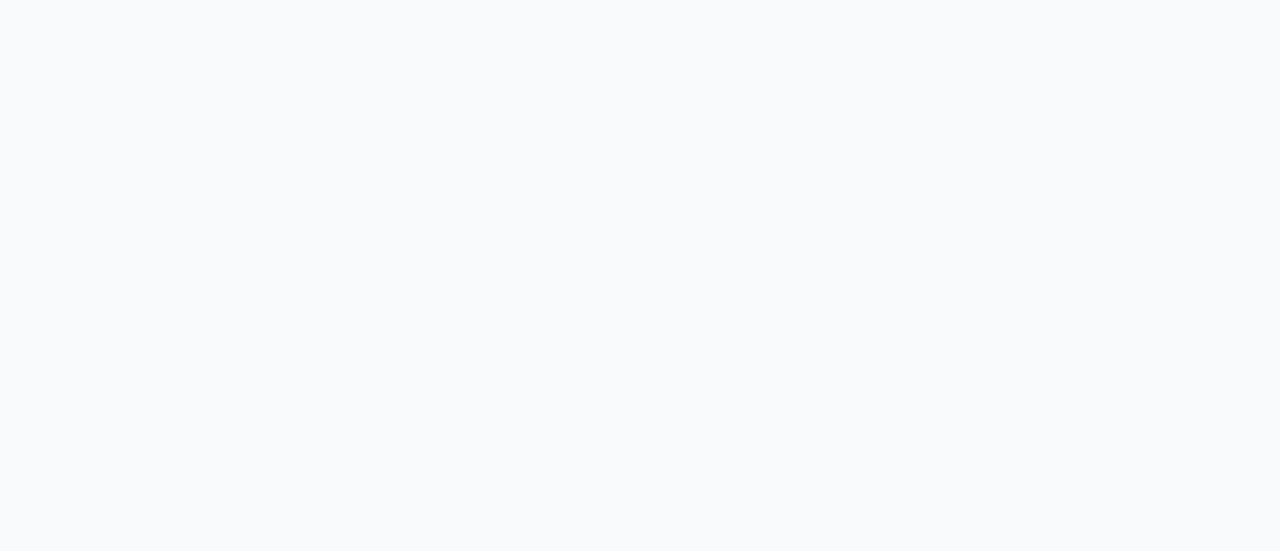 scroll, scrollTop: 0, scrollLeft: 0, axis: both 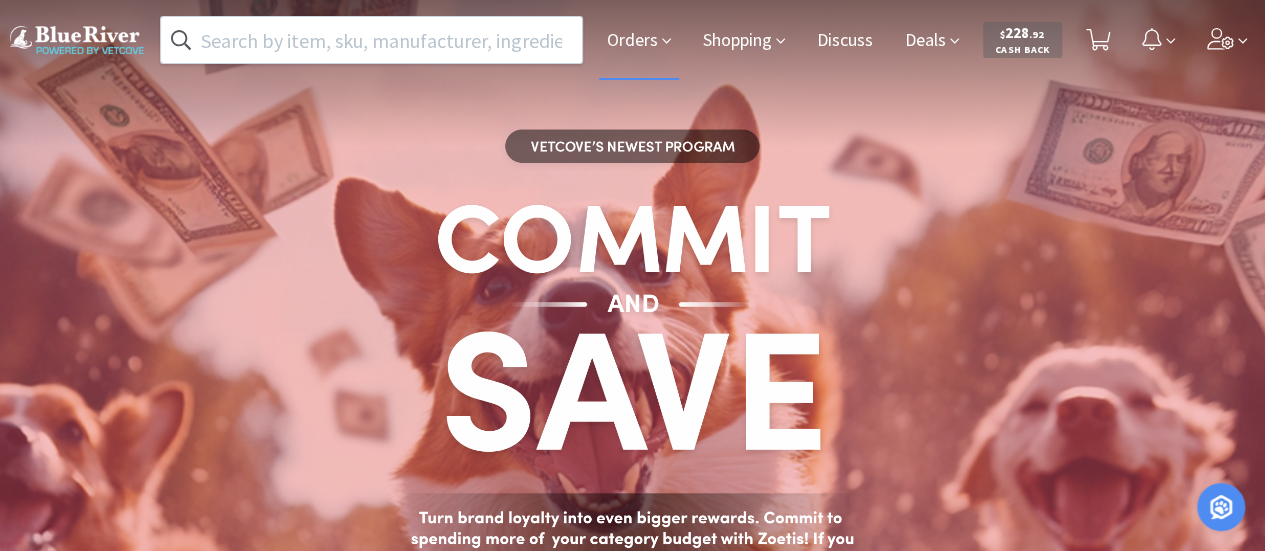 click on "Orders" at bounding box center (639, 40) 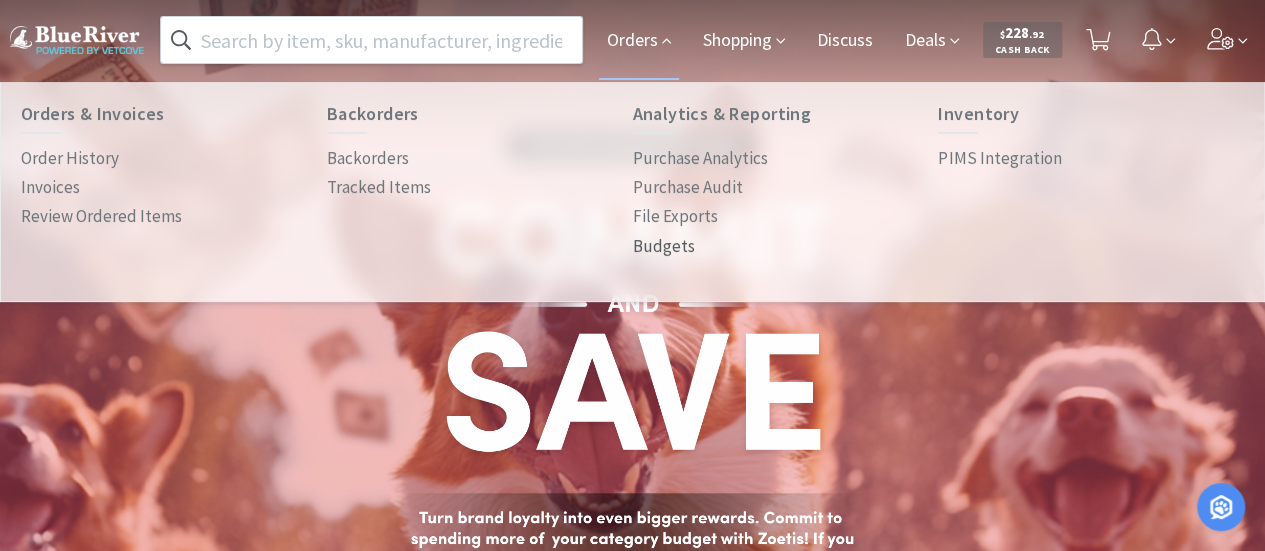 click on "Budgets" at bounding box center [664, 246] 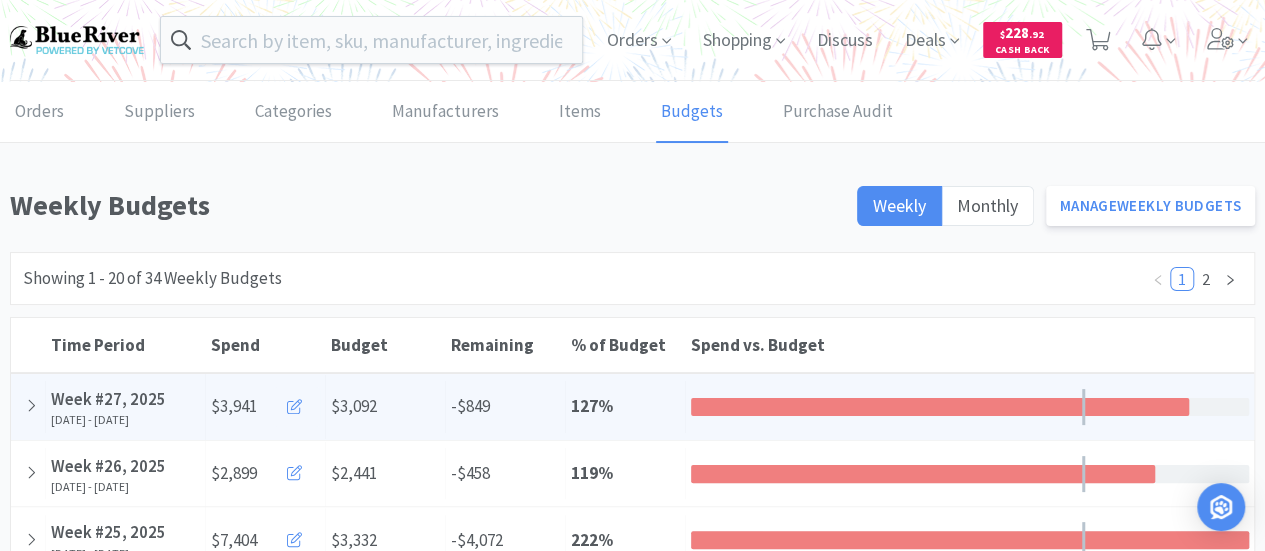 click 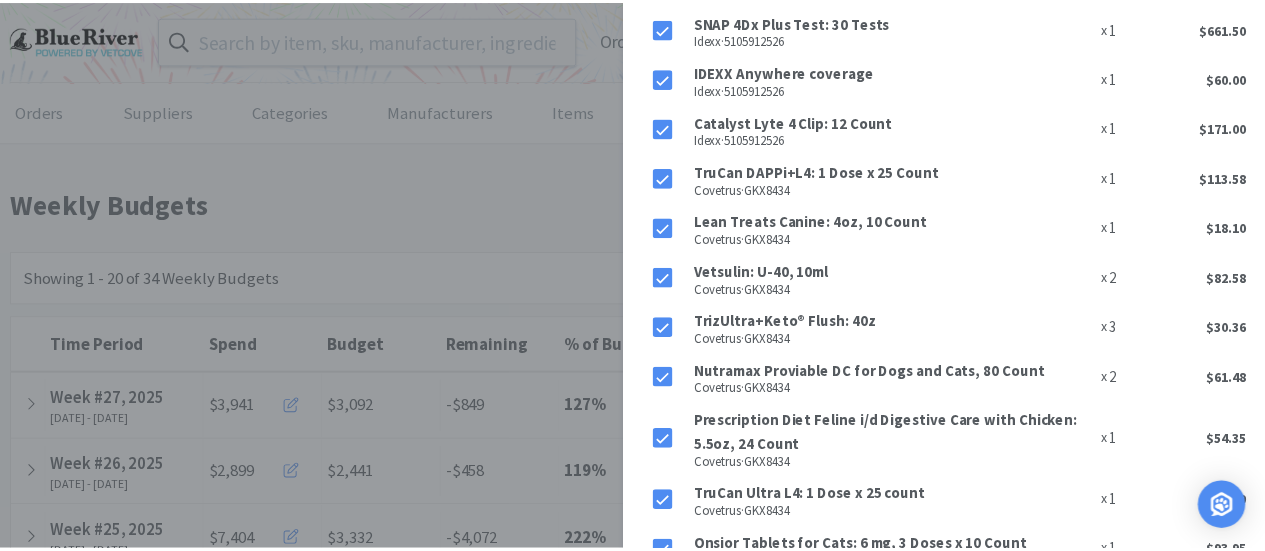 scroll, scrollTop: 0, scrollLeft: 0, axis: both 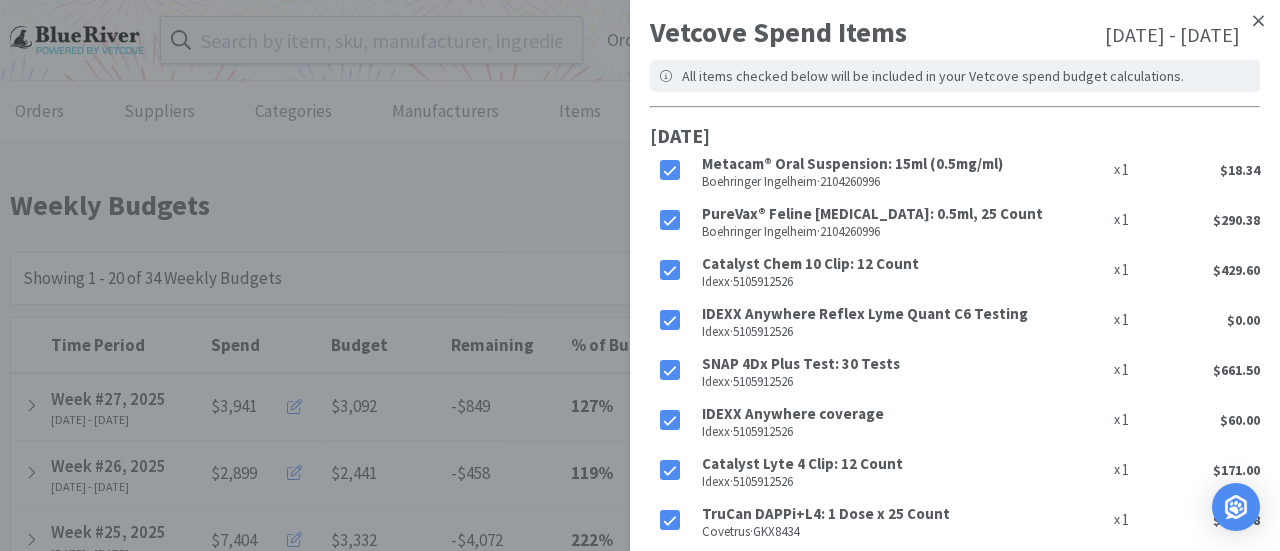 click 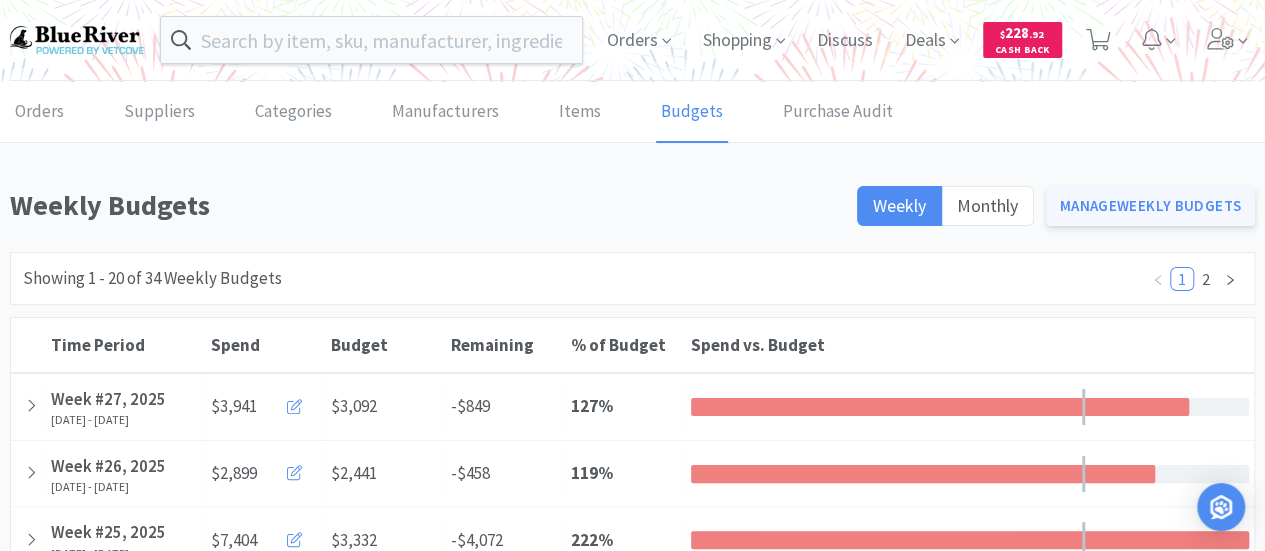 click on "Manage  Weekly Budgets" at bounding box center (1151, 206) 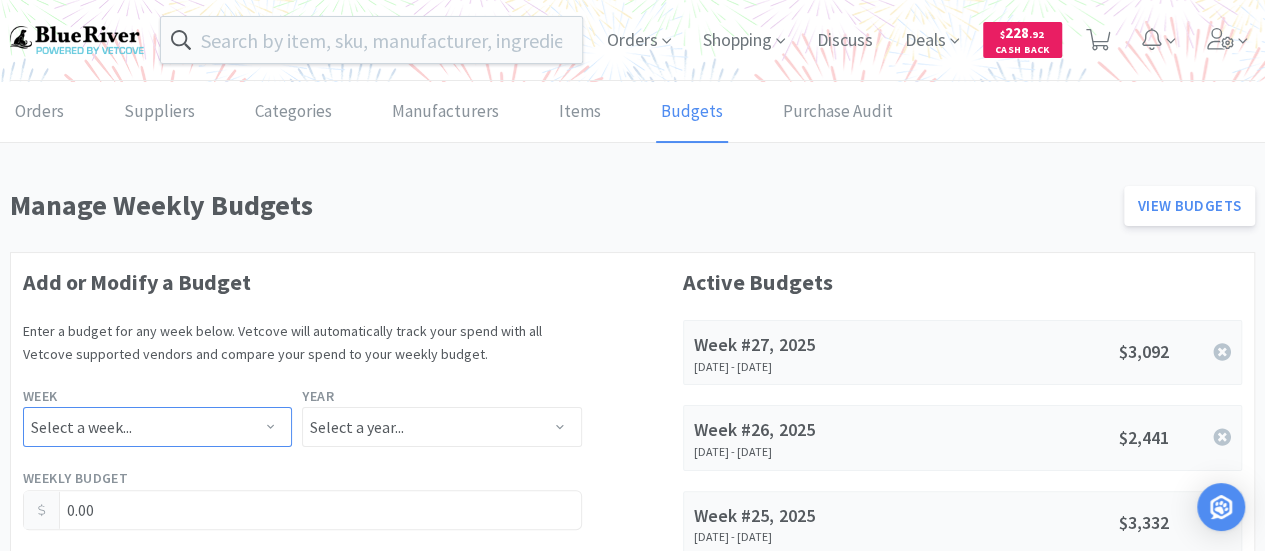 click on "Select a week... Week 1 ([DATE] - [DATE]) Week 2 ([DATE] - [DATE]) Week 3 ([DATE] - [DATE]) Week 4 ([DATE] - [DATE]) Week 5 ([DATE] - [DATE]) Week 6 ([DATE] - [DATE]) Week 7 ([DATE] - [DATE]) Week 8 ([DATE] - [DATE]) Week 9 ([DATE] - [DATE]) Week 10 ([DATE] - [DATE]) Week 11 ([DATE] - [DATE]) Week 12 ([DATE] - [DATE]) Week 13 ([DATE] - [DATE]) Week 14 ([DATE] - [DATE]) Week 15 ([DATE] - [DATE]) Week 16 ([DATE] - [DATE]) Week 17 ([DATE] - [DATE]) Week 18 ([DATE] - [DATE]) Week 19 ([DATE] - [DATE]) Week 20 ([DATE] - [DATE]) Week 21 ([DATE] - [DATE]) Week 22 ([DATE] - [DATE]) Week 23 ([DATE] - [DATE]) Week 24 ([DATE] - [DATE]) Week 25 ([DATE] - [DATE]) Week 26 ([DATE] - [DATE]) Week 27 ([DATE] - [DATE]) Week 28 ([DATE] - [DATE]) Week 29 ([DATE] - [DATE]) Week 30 ([DATE] - [DATE]) Week 31 ([DATE] - [DATE]) Week 32 ([DATE] - [DATE]) Week 33 ([DATE] - [DATE]) Week 34 ([DATE] - [DATE])" at bounding box center [157, 427] 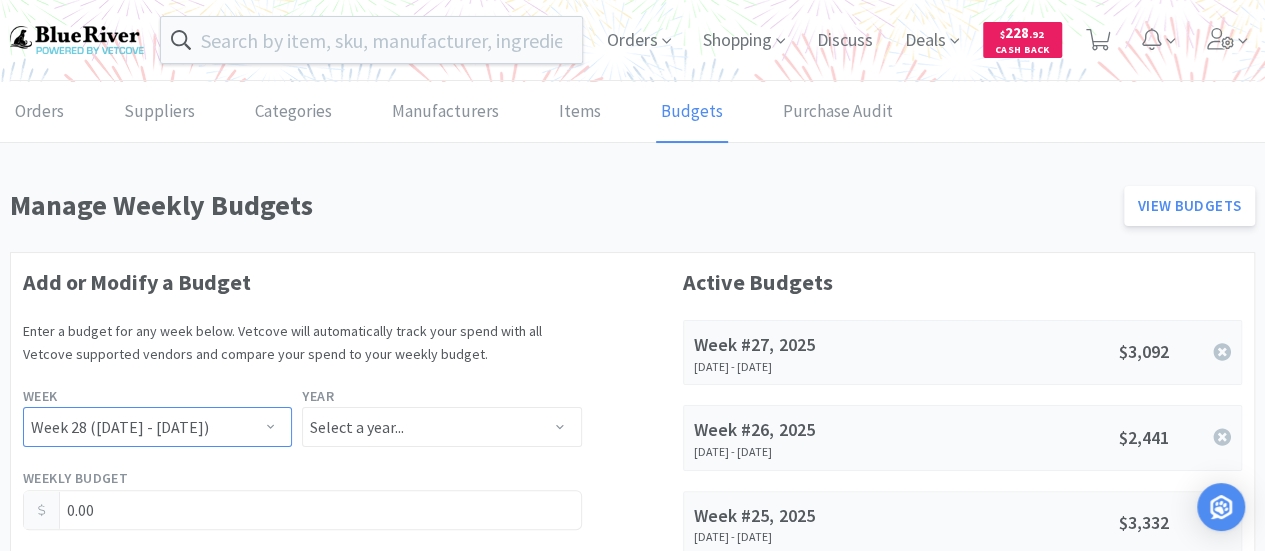click on "Select a week... Week 1 ([DATE] - [DATE]) Week 2 ([DATE] - [DATE]) Week 3 ([DATE] - [DATE]) Week 4 ([DATE] - [DATE]) Week 5 ([DATE] - [DATE]) Week 6 ([DATE] - [DATE]) Week 7 ([DATE] - [DATE]) Week 8 ([DATE] - [DATE]) Week 9 ([DATE] - [DATE]) Week 10 ([DATE] - [DATE]) Week 11 ([DATE] - [DATE]) Week 12 ([DATE] - [DATE]) Week 13 ([DATE] - [DATE]) Week 14 ([DATE] - [DATE]) Week 15 ([DATE] - [DATE]) Week 16 ([DATE] - [DATE]) Week 17 ([DATE] - [DATE]) Week 18 ([DATE] - [DATE]) Week 19 ([DATE] - [DATE]) Week 20 ([DATE] - [DATE]) Week 21 ([DATE] - [DATE]) Week 22 ([DATE] - [DATE]) Week 23 ([DATE] - [DATE]) Week 24 ([DATE] - [DATE]) Week 25 ([DATE] - [DATE]) Week 26 ([DATE] - [DATE]) Week 27 ([DATE] - [DATE]) Week 28 ([DATE] - [DATE]) Week 29 ([DATE] - [DATE]) Week 30 ([DATE] - [DATE]) Week 31 ([DATE] - [DATE]) Week 32 ([DATE] - [DATE]) Week 33 ([DATE] - [DATE]) Week 34 ([DATE] - [DATE])" at bounding box center [157, 427] 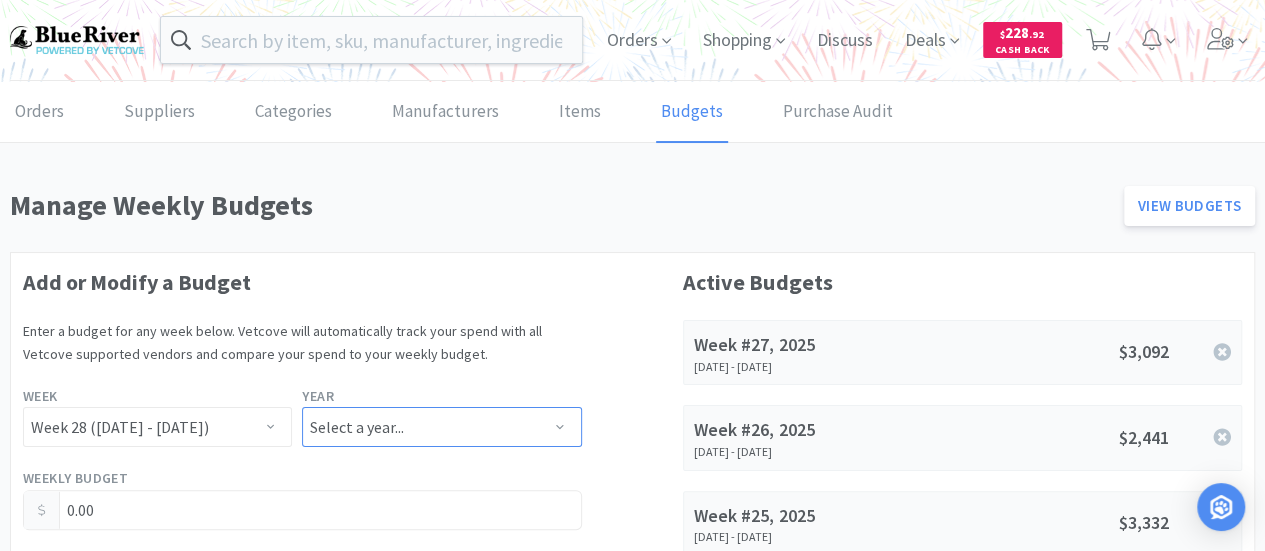 click on "Select a year... 2023 2024 2025 2026 2027 2028 2029 2030 2031 2032 2033 2034" at bounding box center (441, 427) 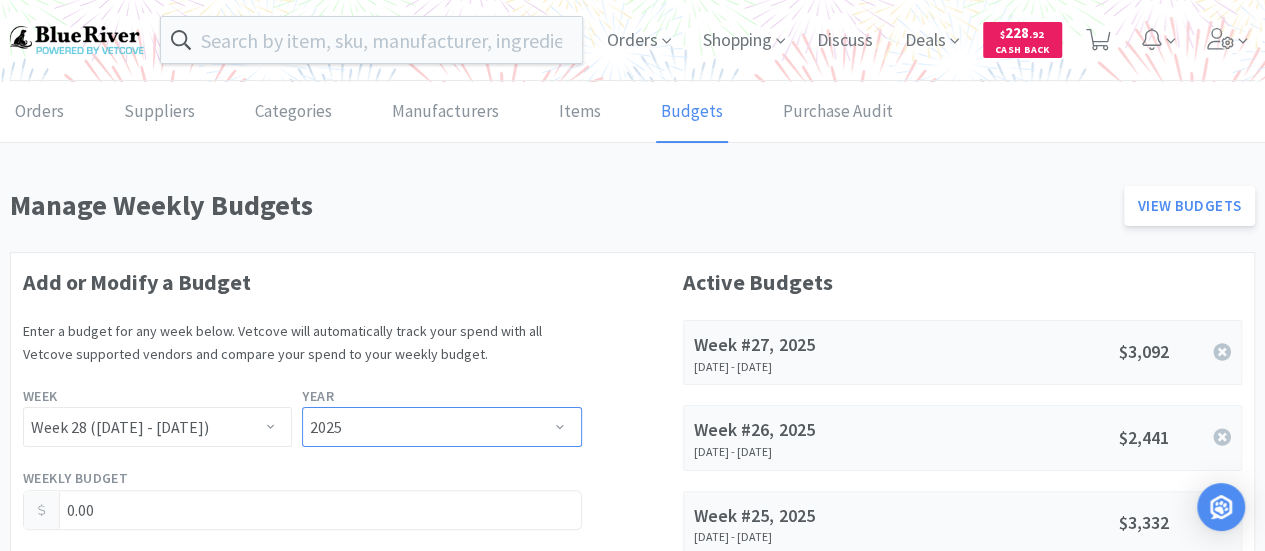 click on "Select a year... 2023 2024 2025 2026 2027 2028 2029 2030 2031 2032 2033 2034" at bounding box center [441, 427] 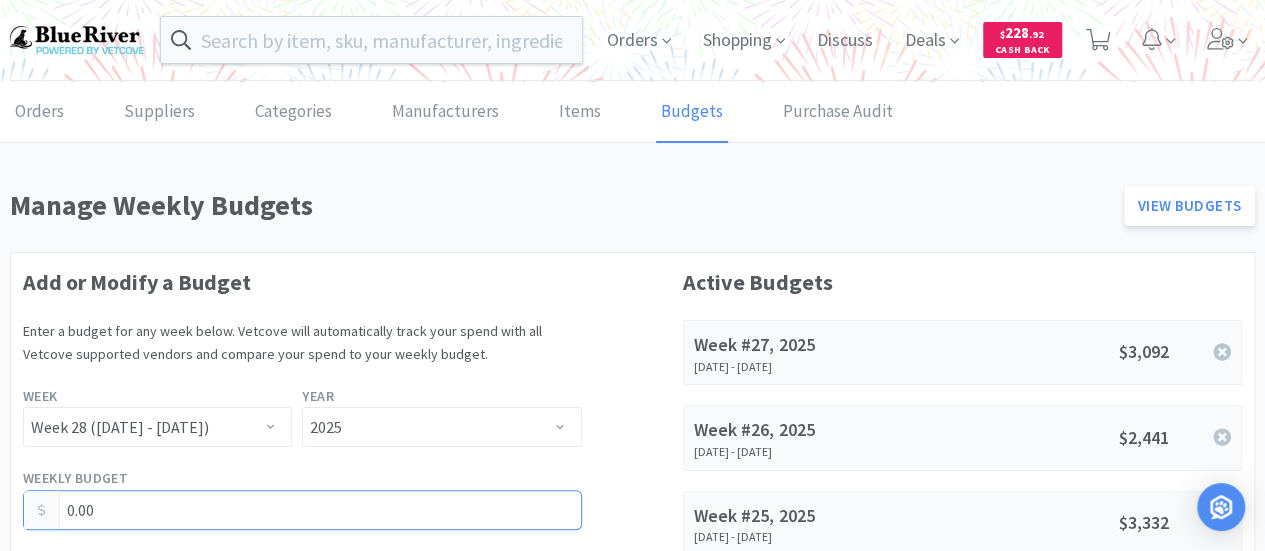 drag, startPoint x: 186, startPoint y: 517, endPoint x: 0, endPoint y: 511, distance: 186.09676 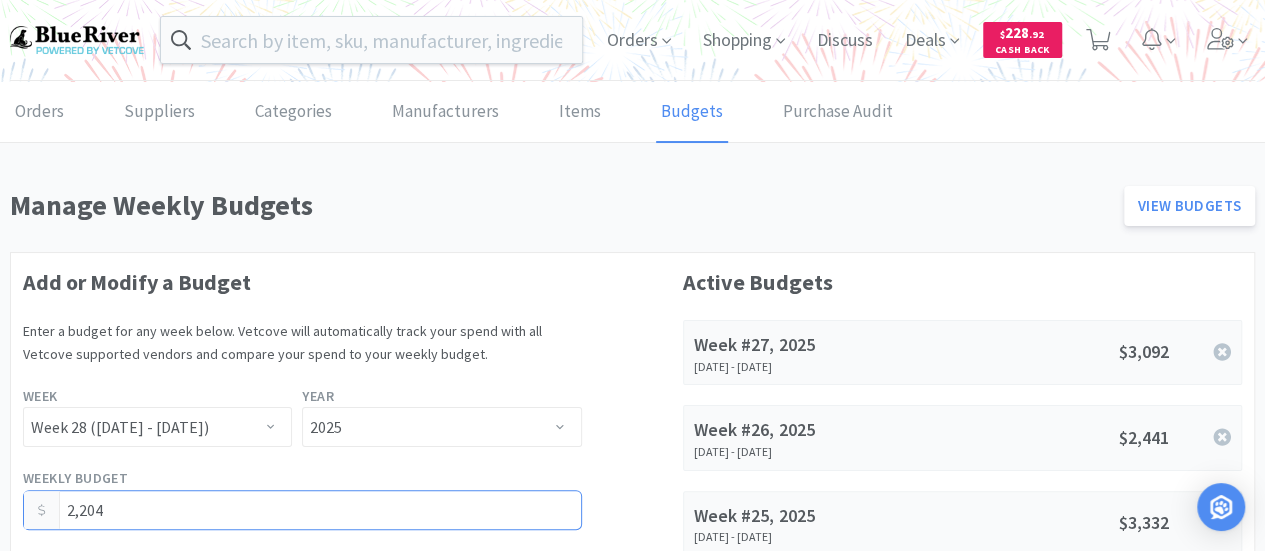 type on "2,204.00" 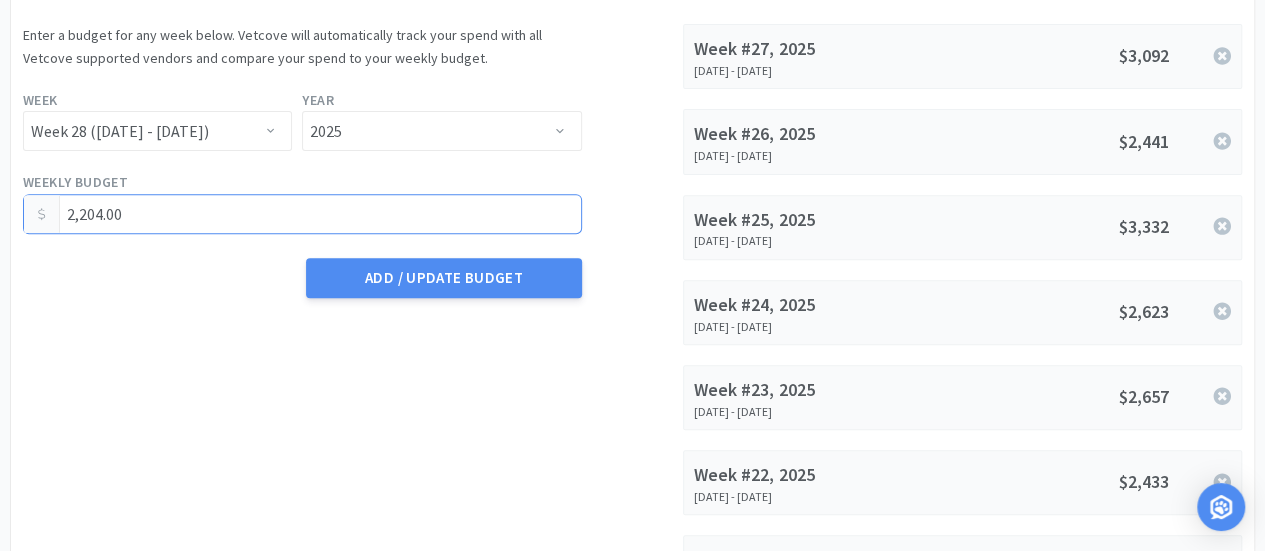 type 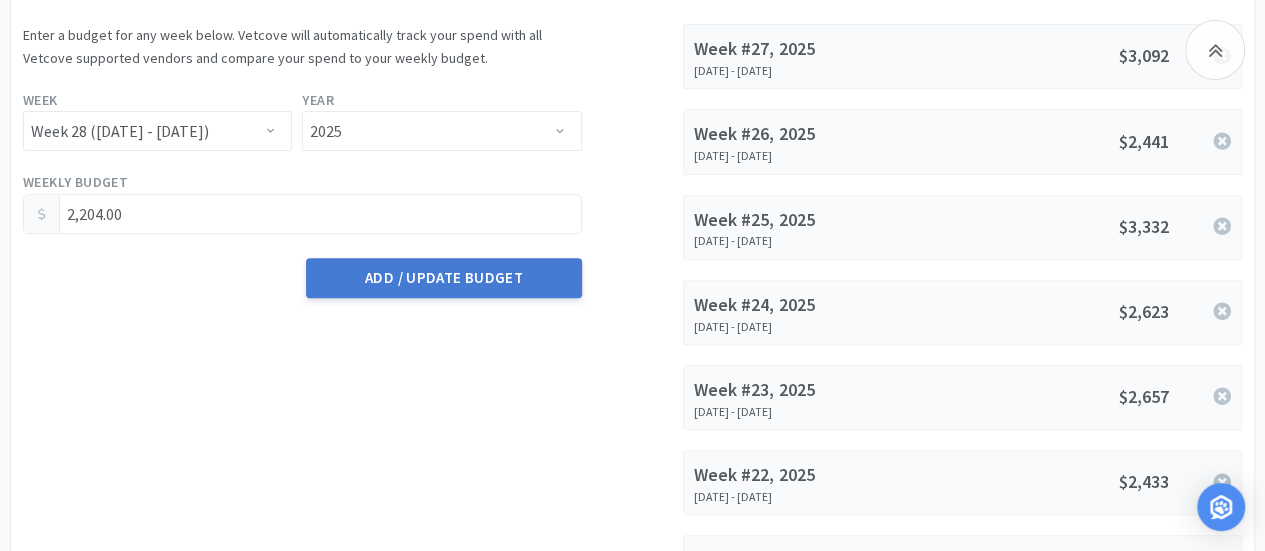 click on "Add / Update Budget" at bounding box center (443, 278) 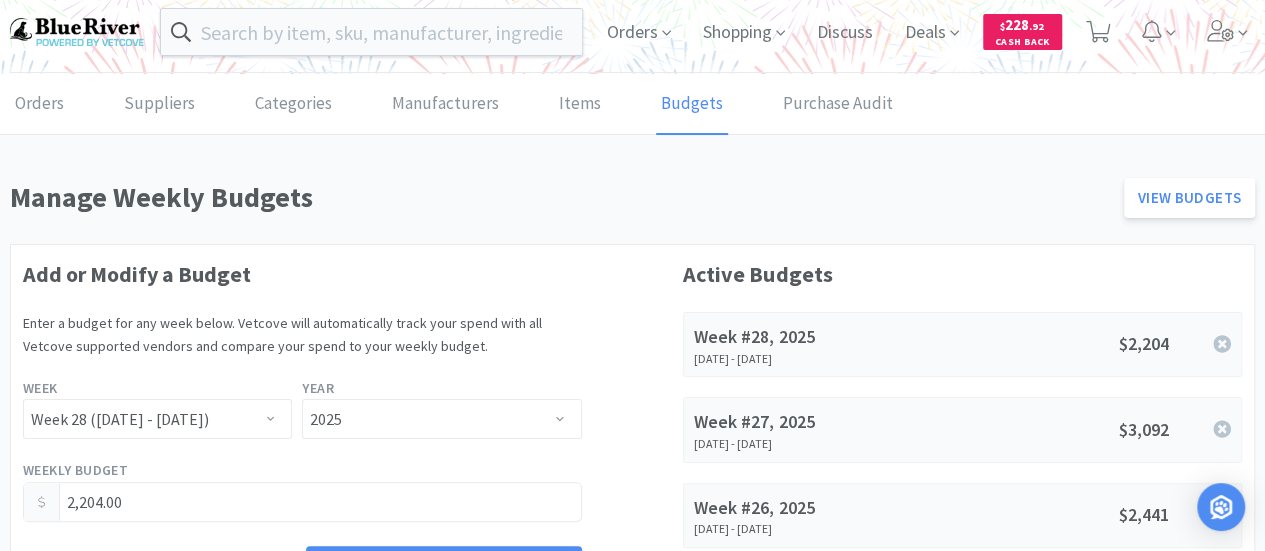 scroll, scrollTop: 0, scrollLeft: 0, axis: both 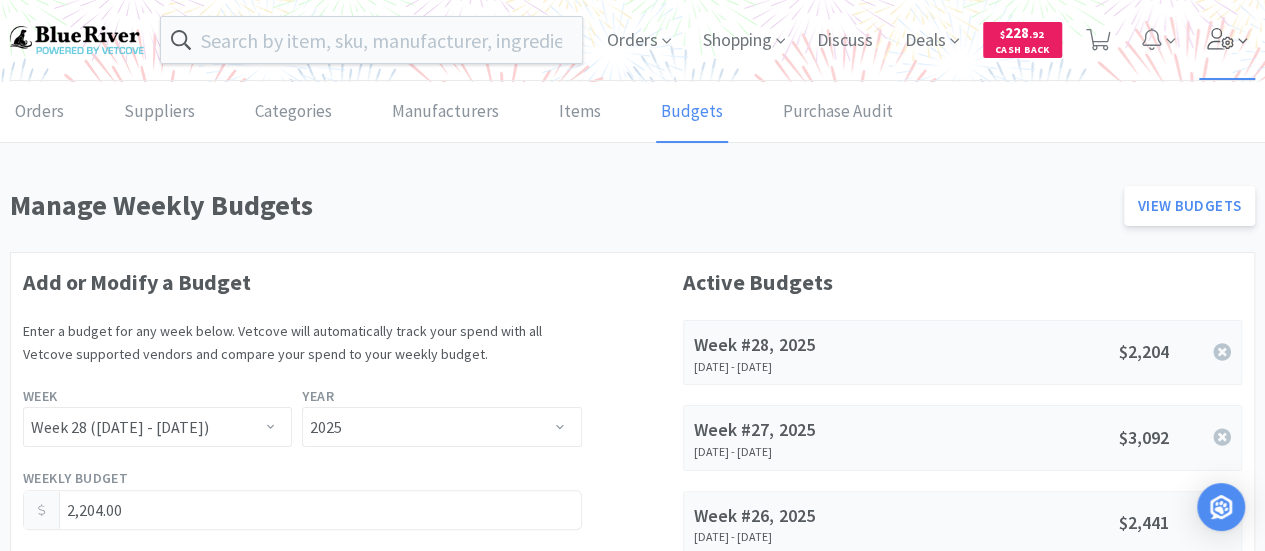 click 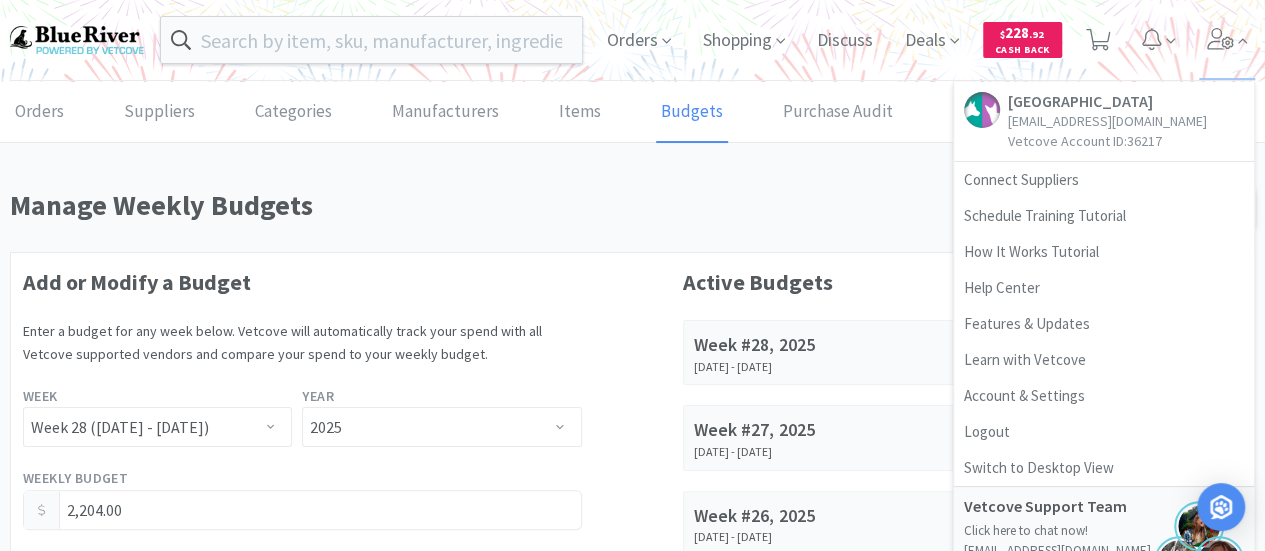 click on "Manage Weekly Budgets View Budgets" at bounding box center [632, 211] 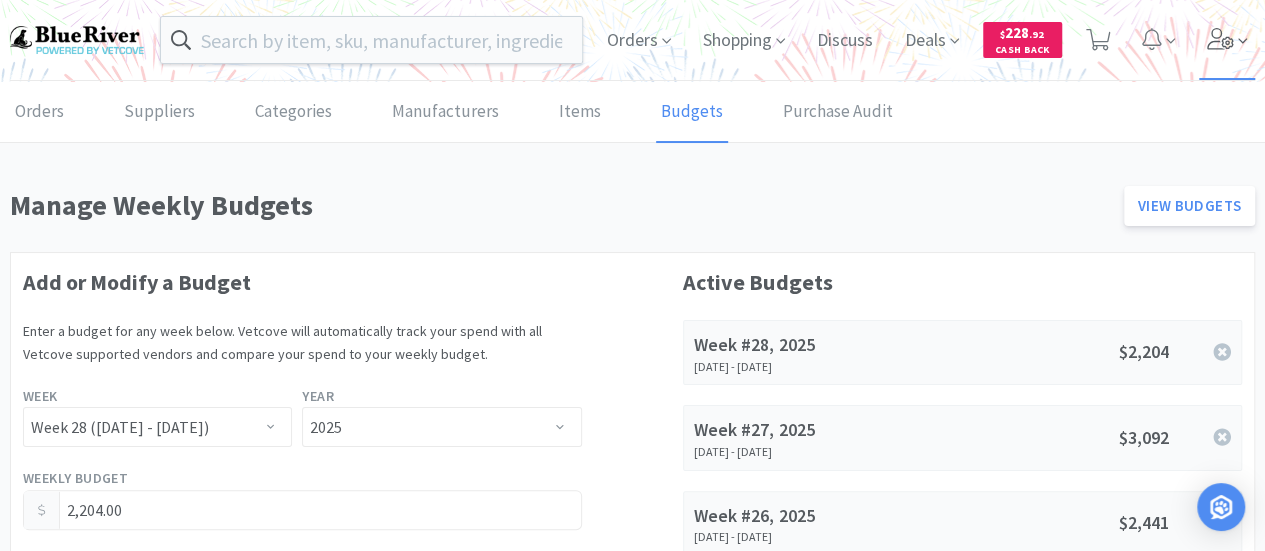 click 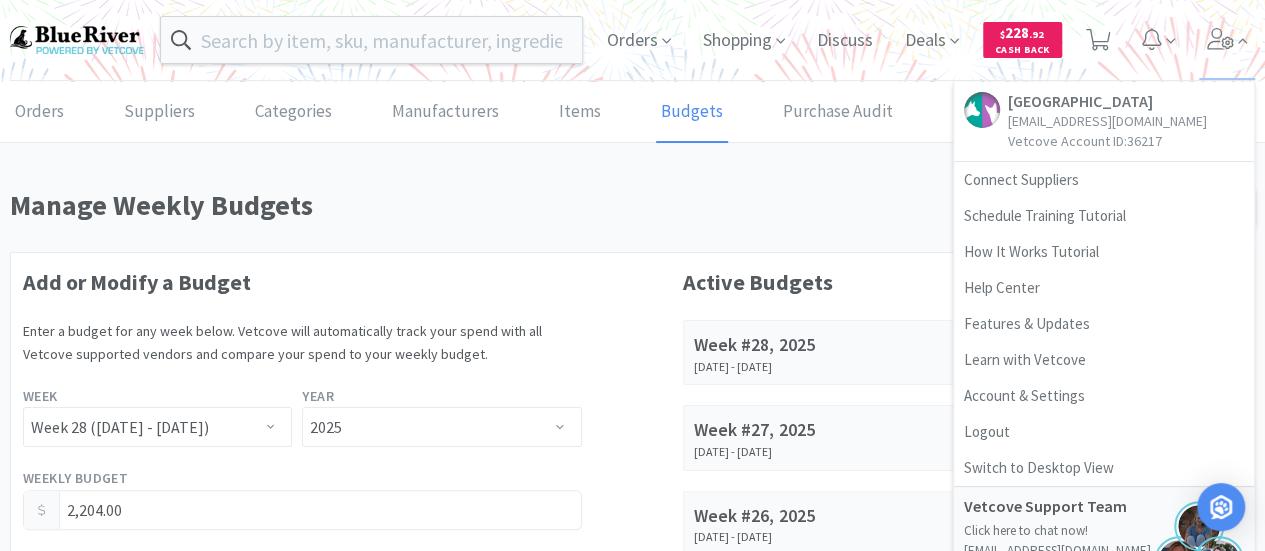 click on "Manage Weekly Budgets" at bounding box center [561, 205] 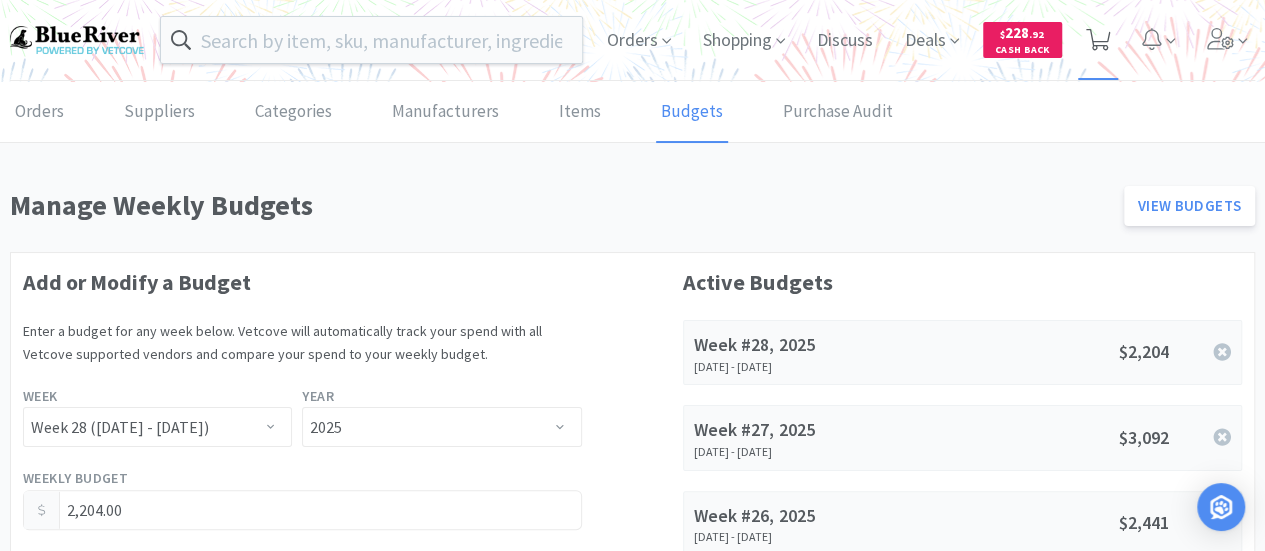 click 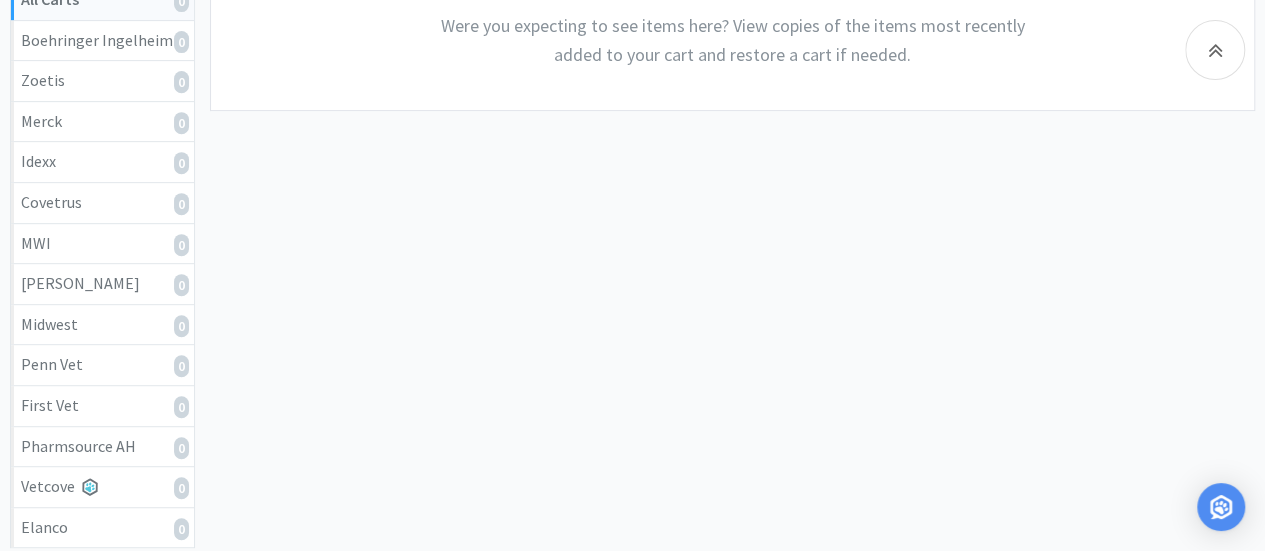 scroll, scrollTop: 0, scrollLeft: 0, axis: both 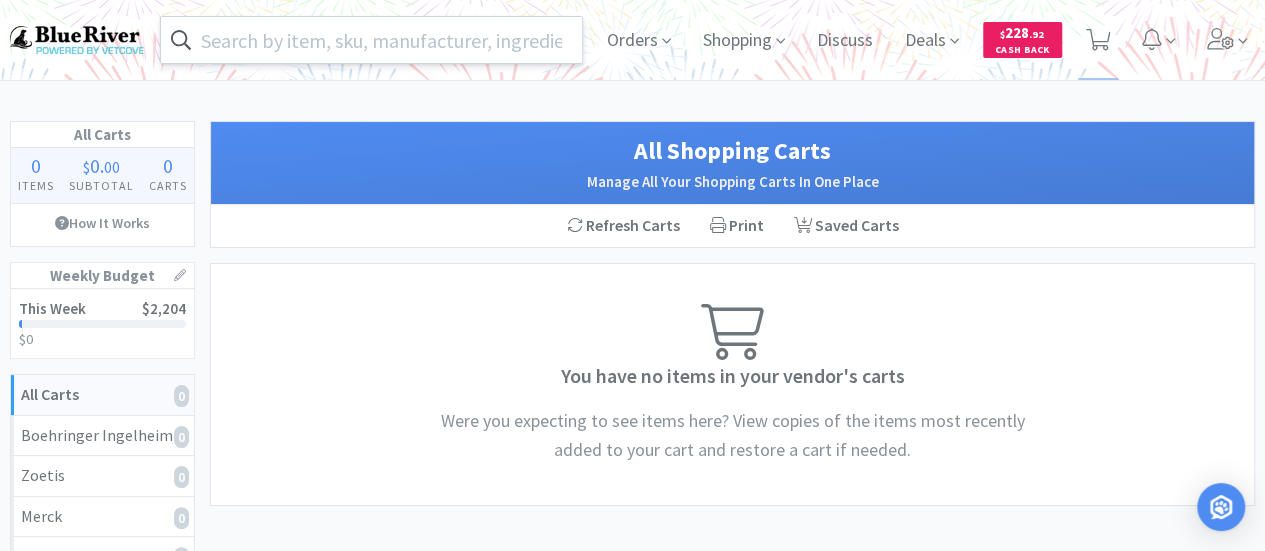click at bounding box center [371, 40] 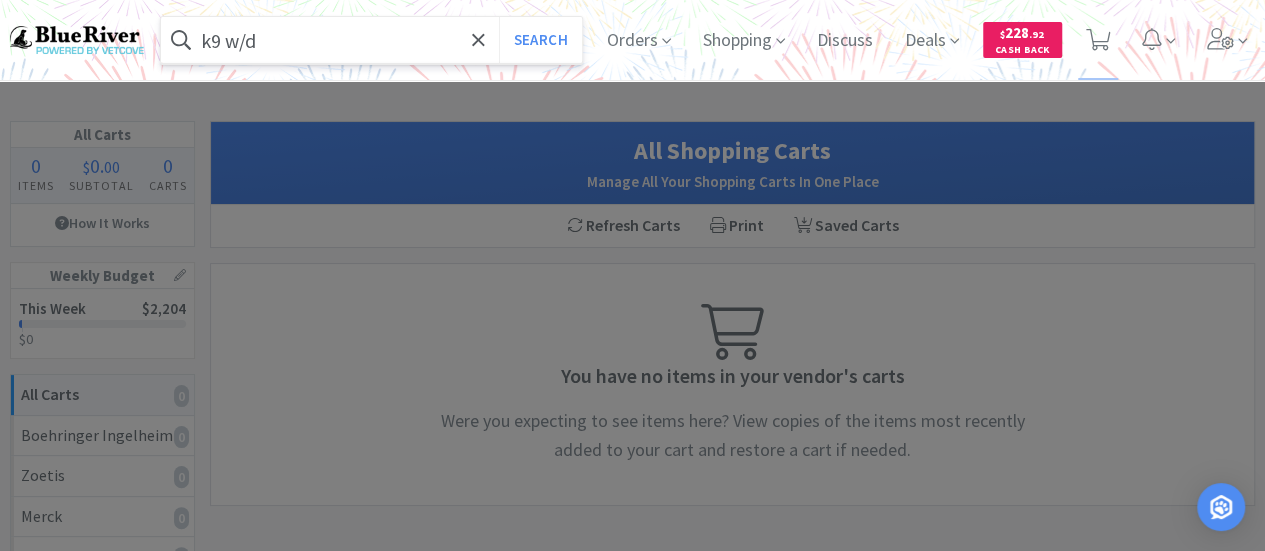 click on "Search" at bounding box center (540, 40) 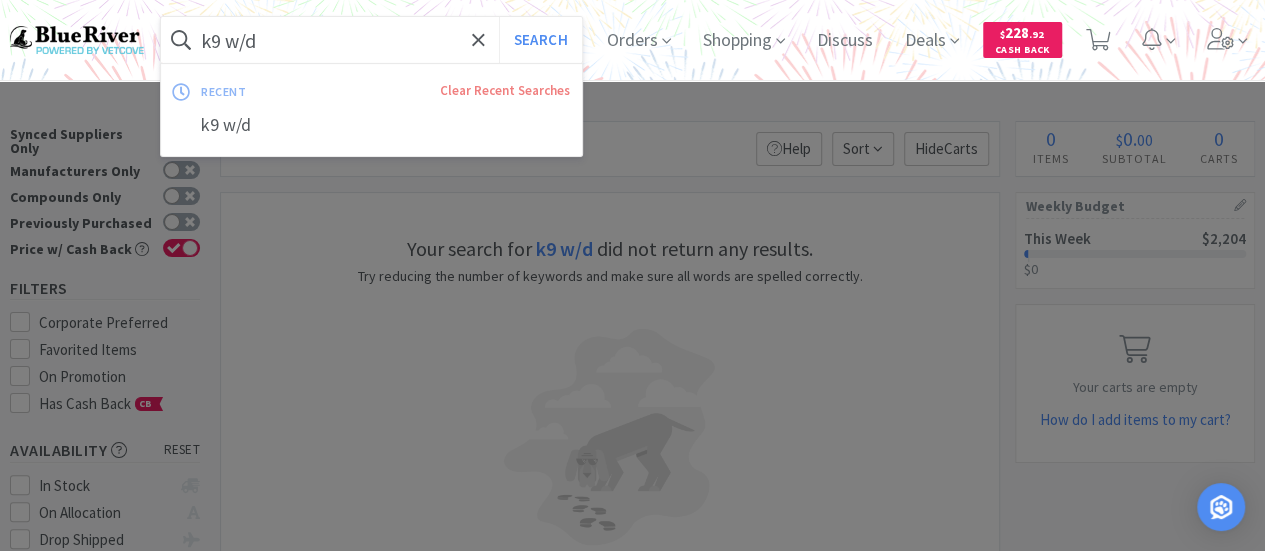 click on "k9 w/d" at bounding box center [371, 40] 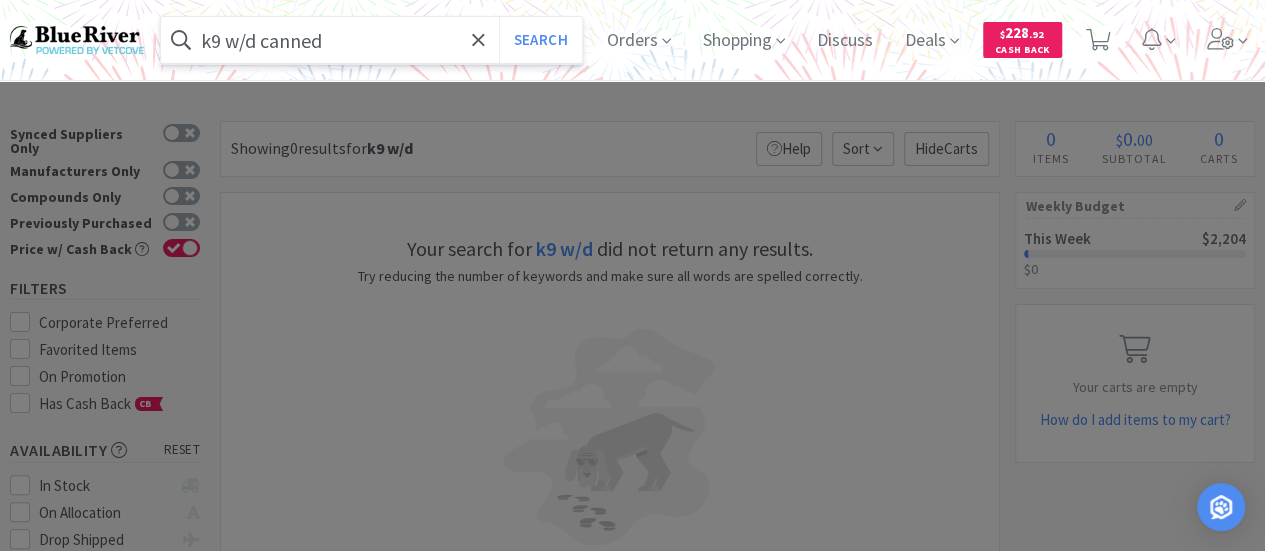 click on "Search" at bounding box center [540, 40] 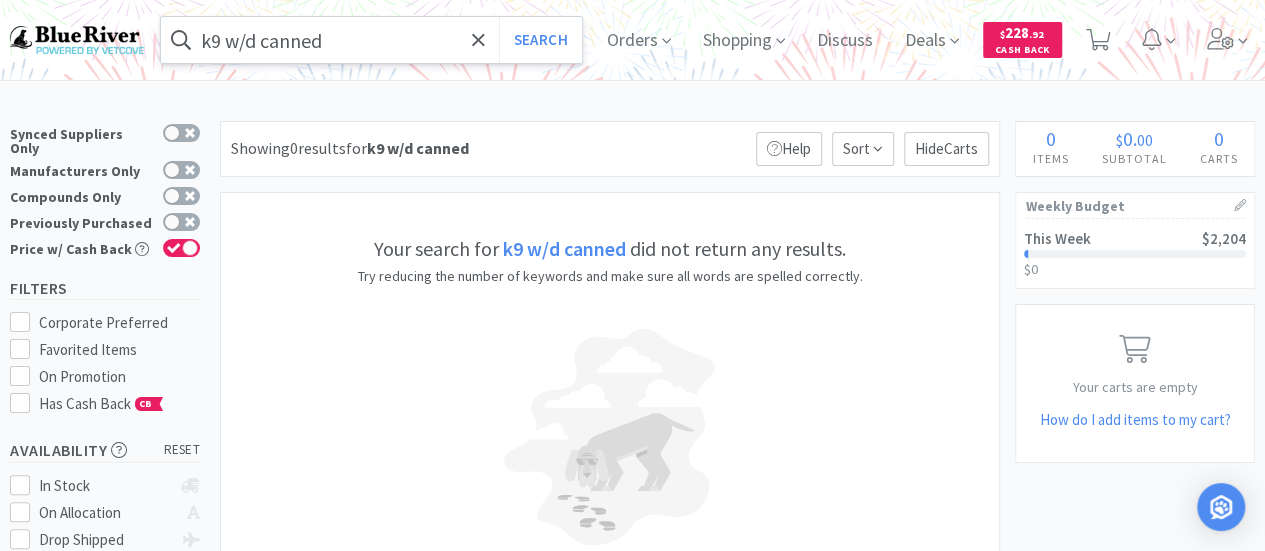 click on "k9 w/d canned" at bounding box center (371, 40) 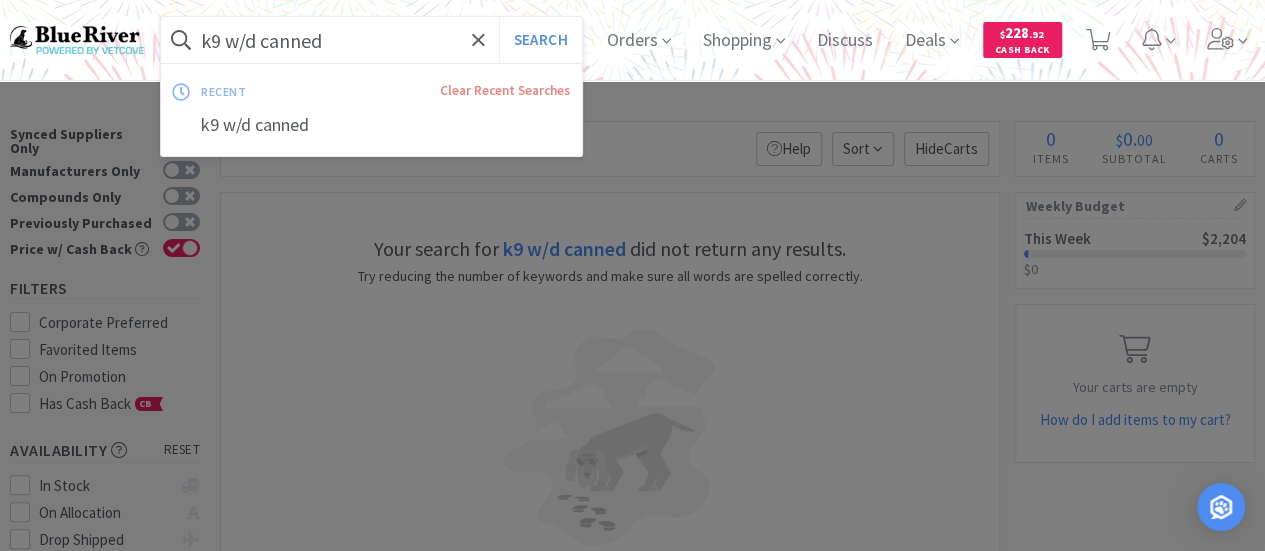 click on "k9 w/d canned" at bounding box center (371, 40) 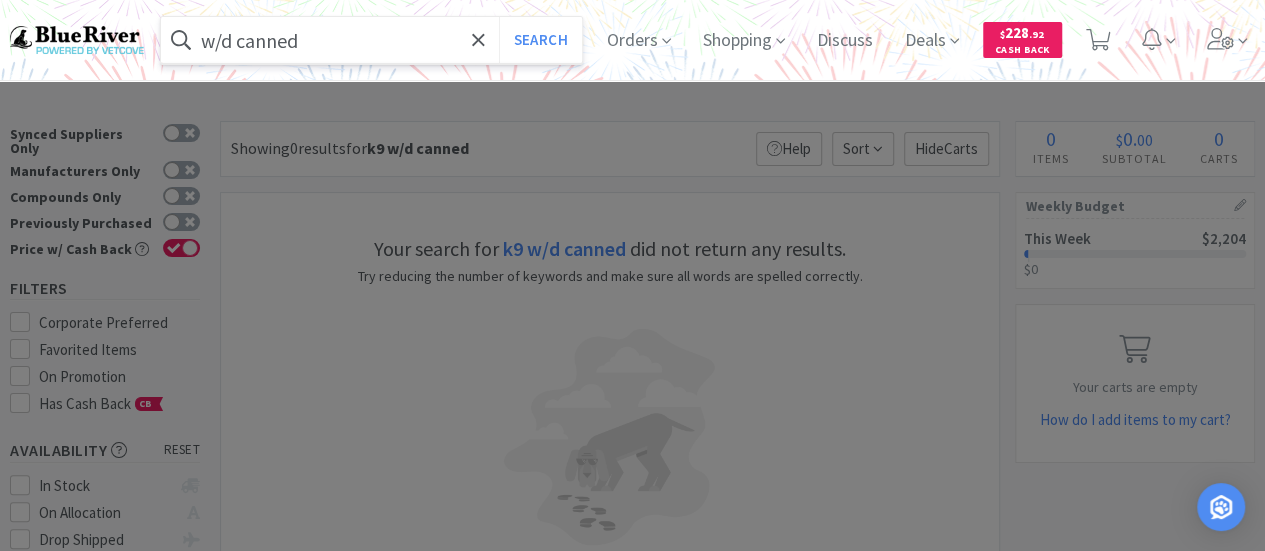 type on "w/d canned" 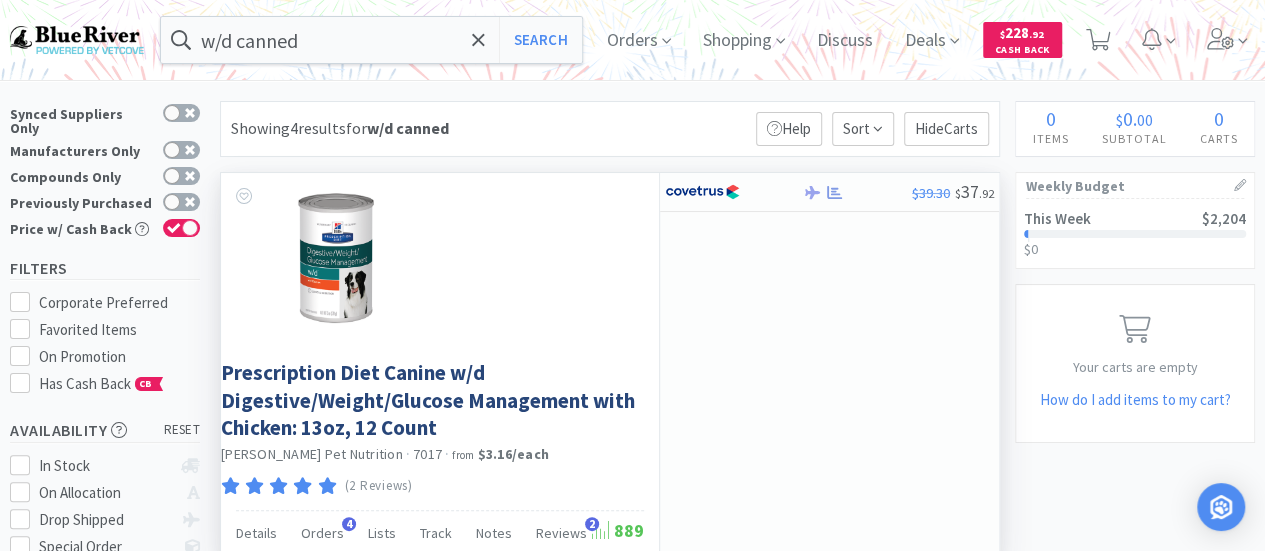 scroll, scrollTop: 0, scrollLeft: 0, axis: both 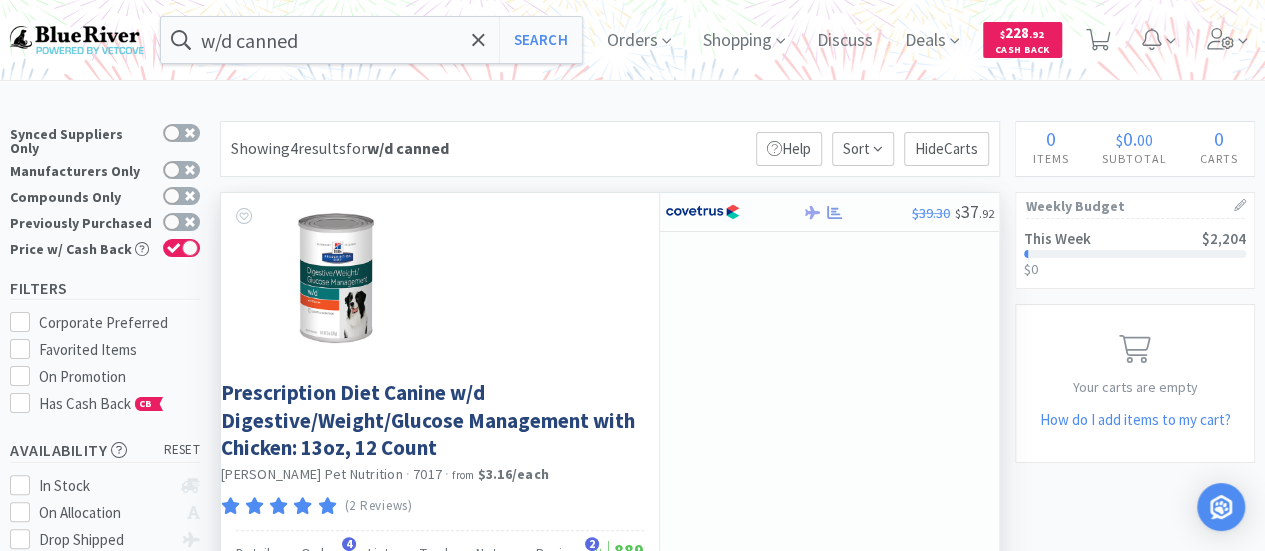 click on "Prescription Diet Canine w/d Digestive/Weight/Glucose Management with Chicken: 13oz, 12 Count [PERSON_NAME] Pet Nutrition · 7017 · from     $3.16 / each   (2 Reviews)" at bounding box center [440, 361] 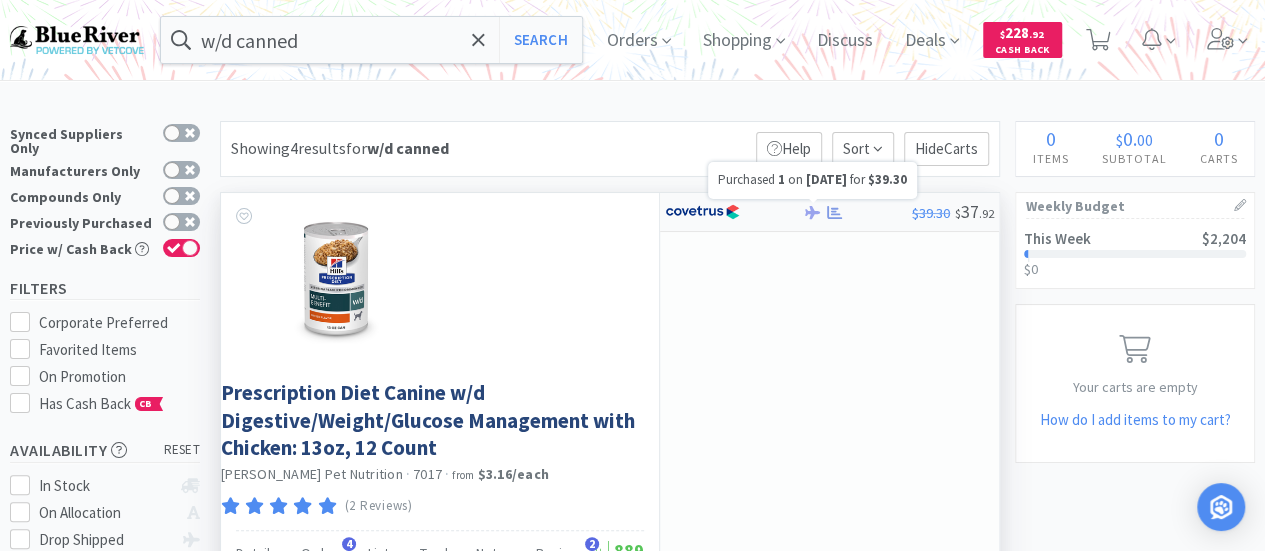 click 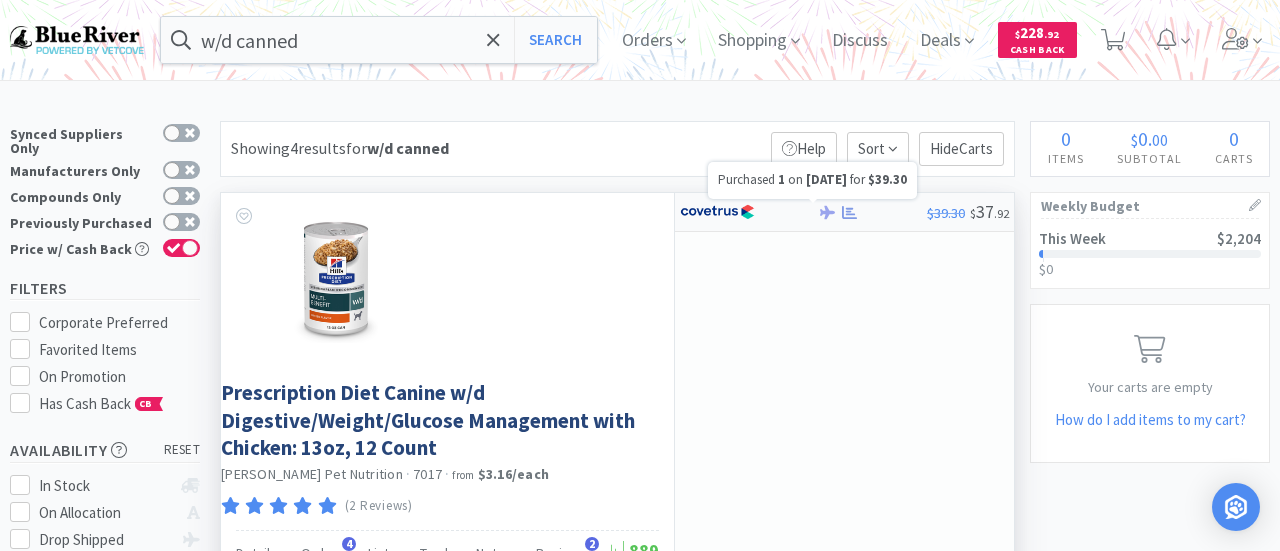 select on "1" 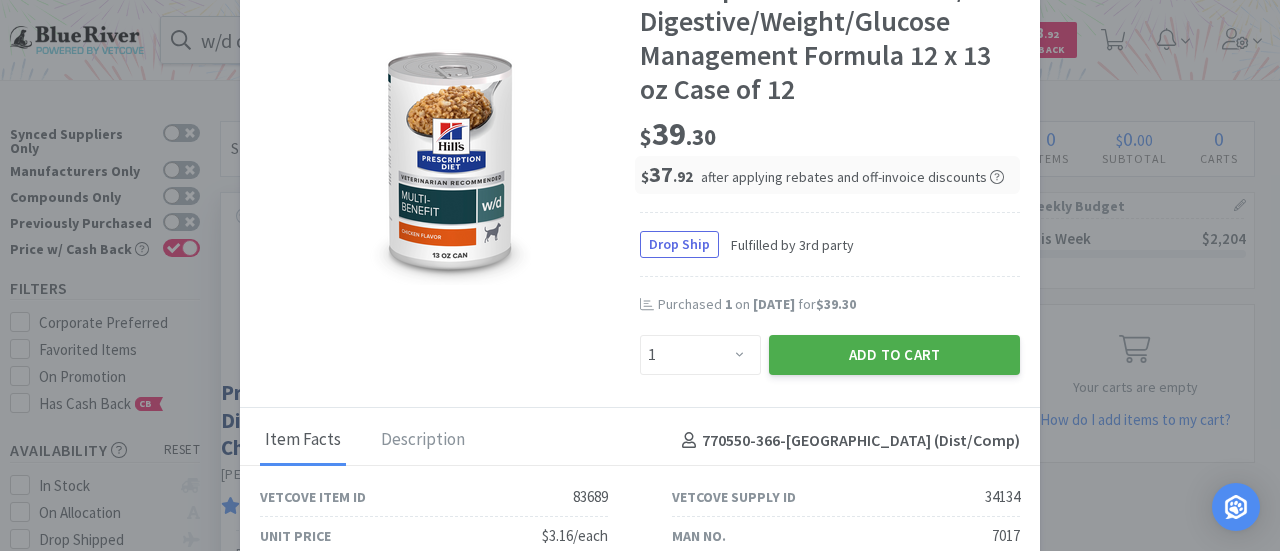 click on "Add to Cart" at bounding box center [894, 355] 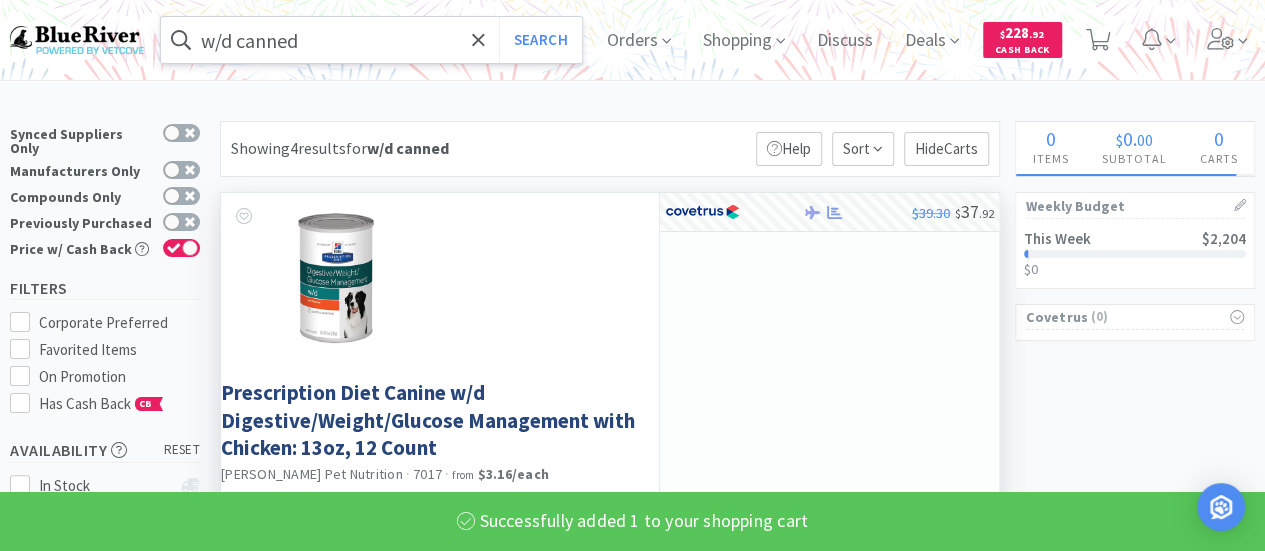 select on "1" 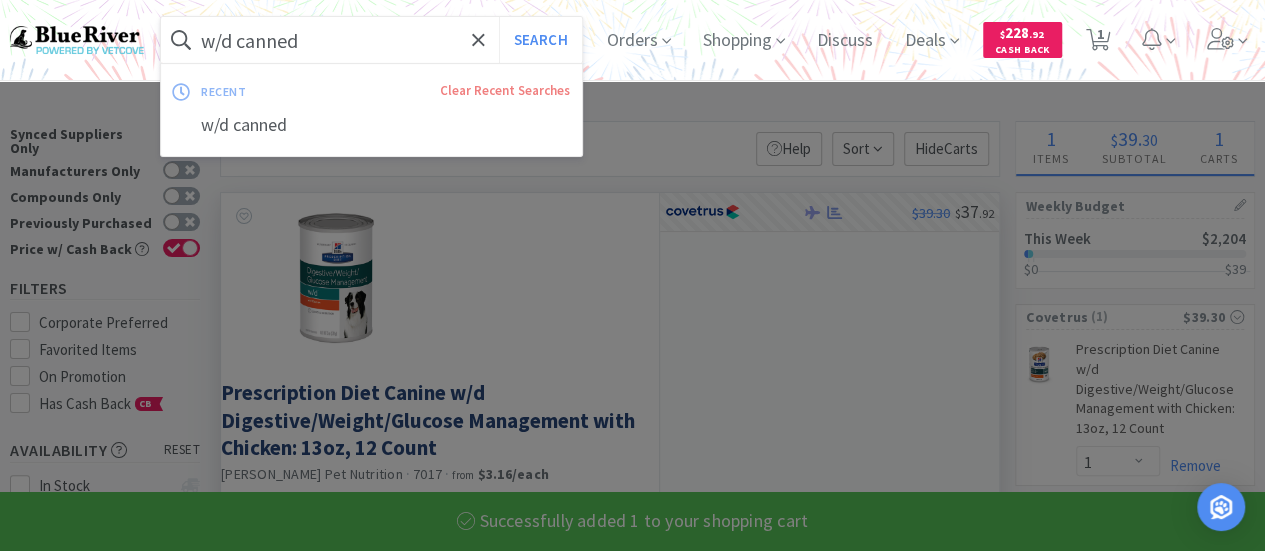 click on "w/d canned" at bounding box center (371, 40) 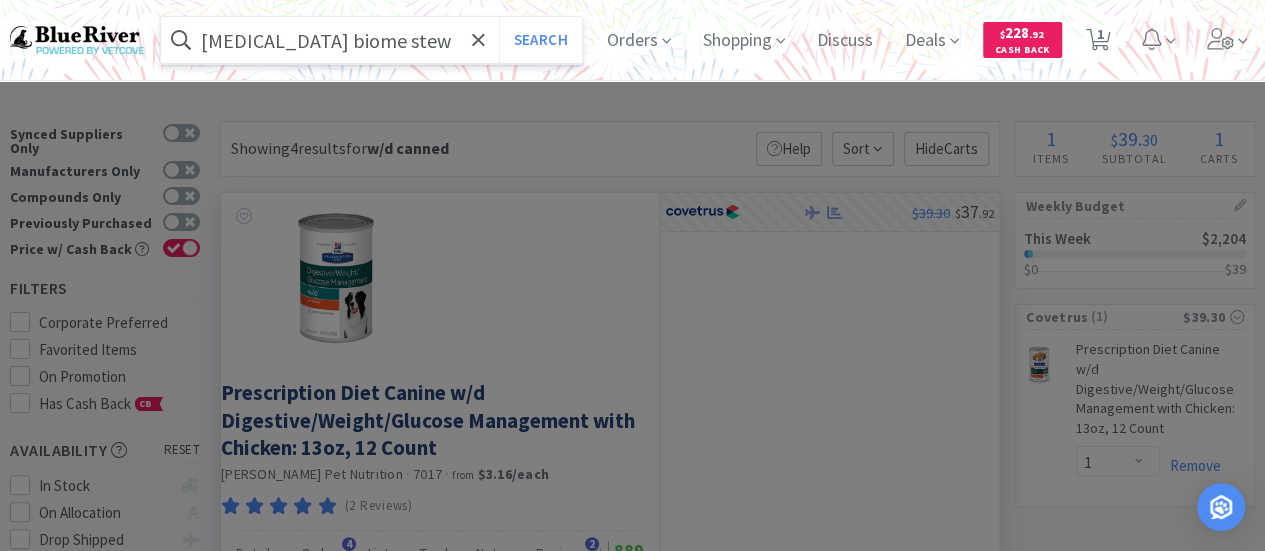 type on "[MEDICAL_DATA] biome stew" 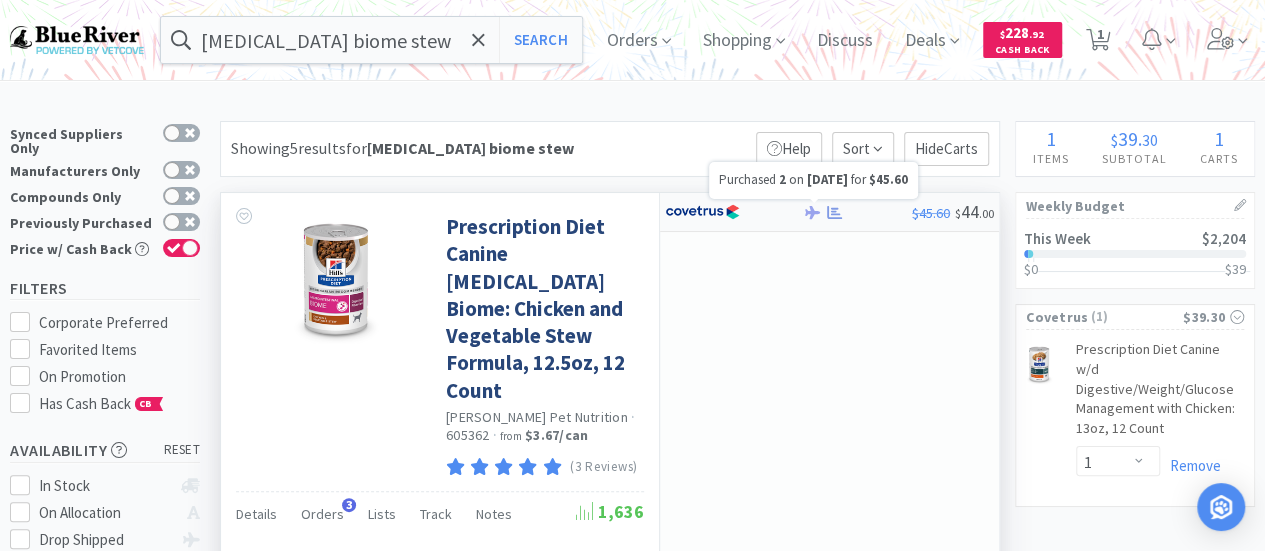 click 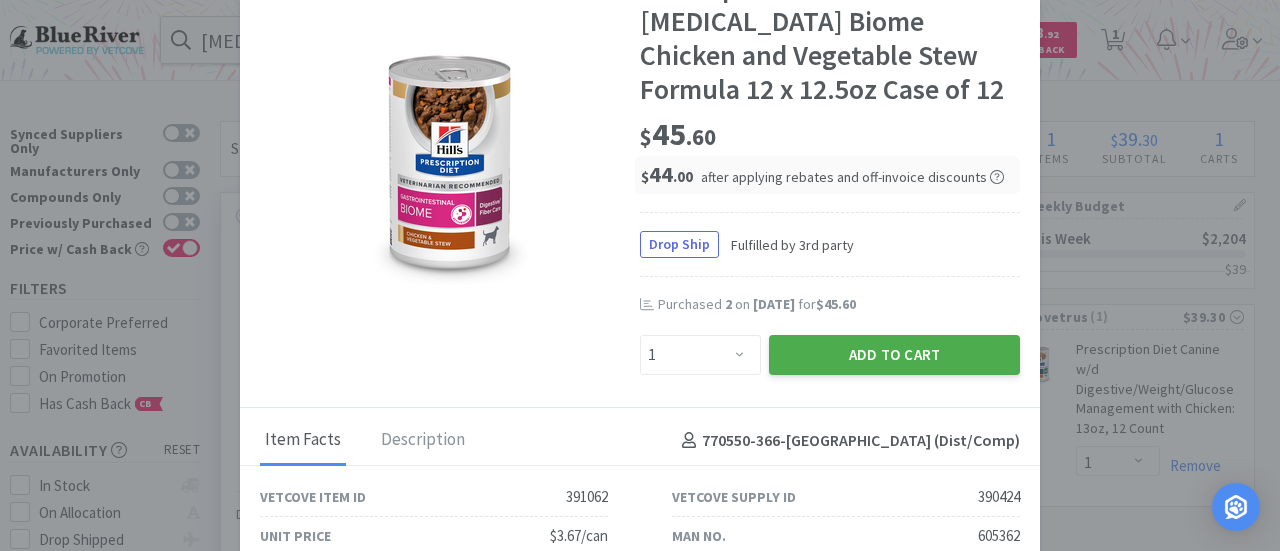 click on "Add to Cart" at bounding box center [894, 355] 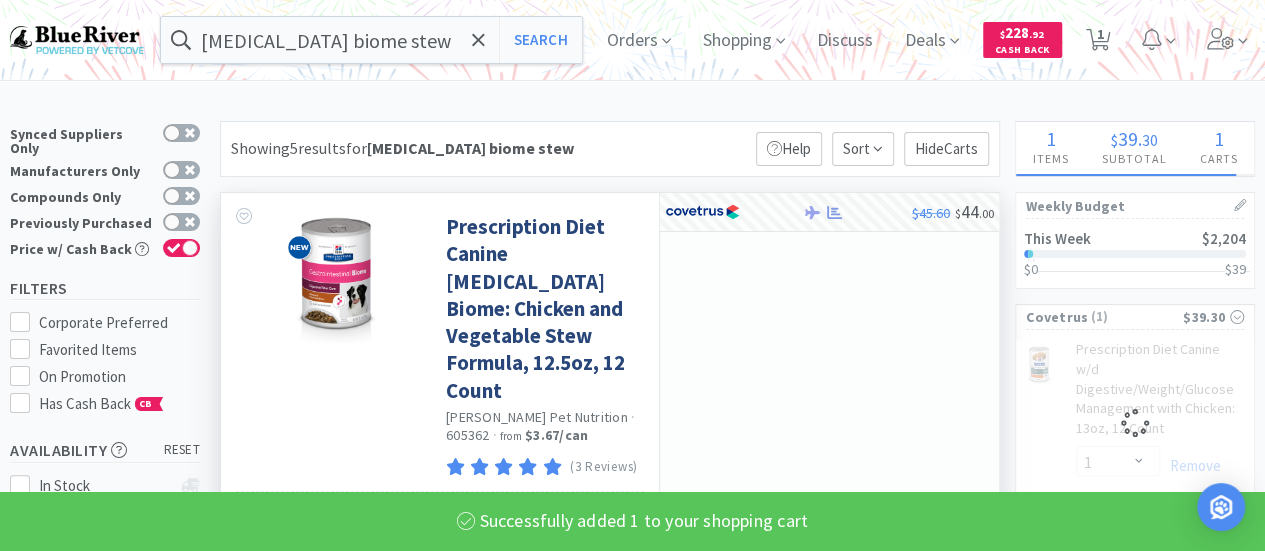 select on "1" 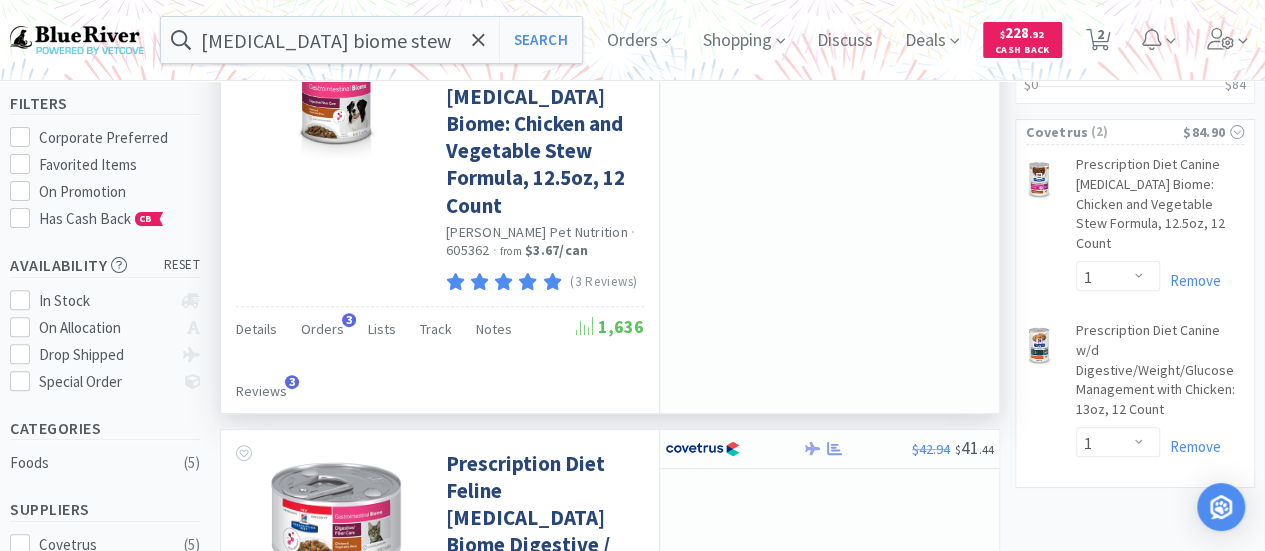 scroll, scrollTop: 0, scrollLeft: 0, axis: both 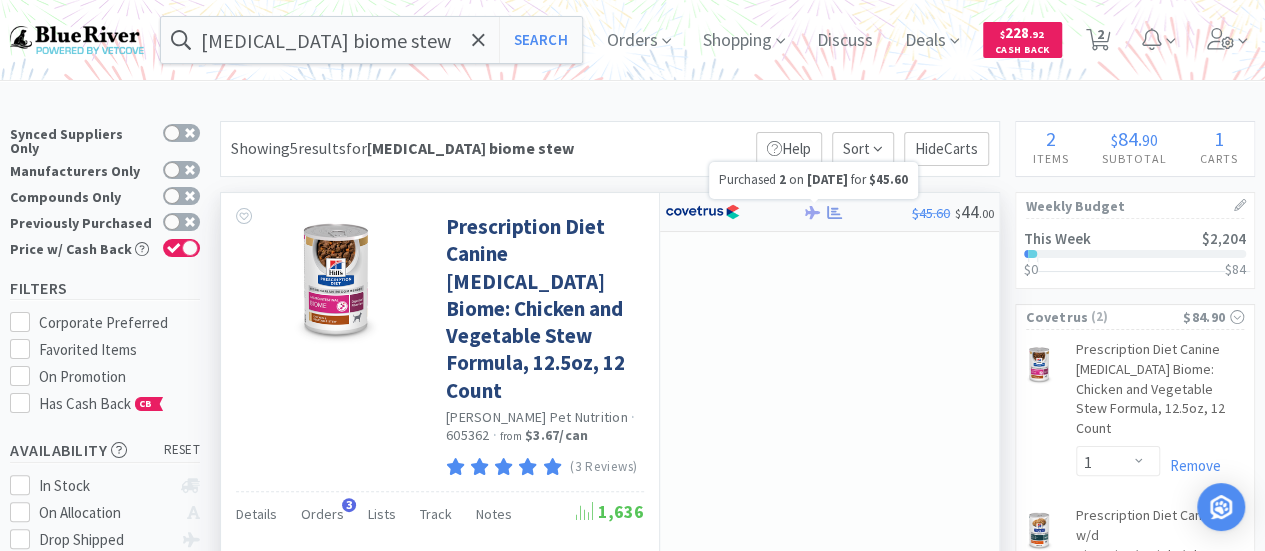 click 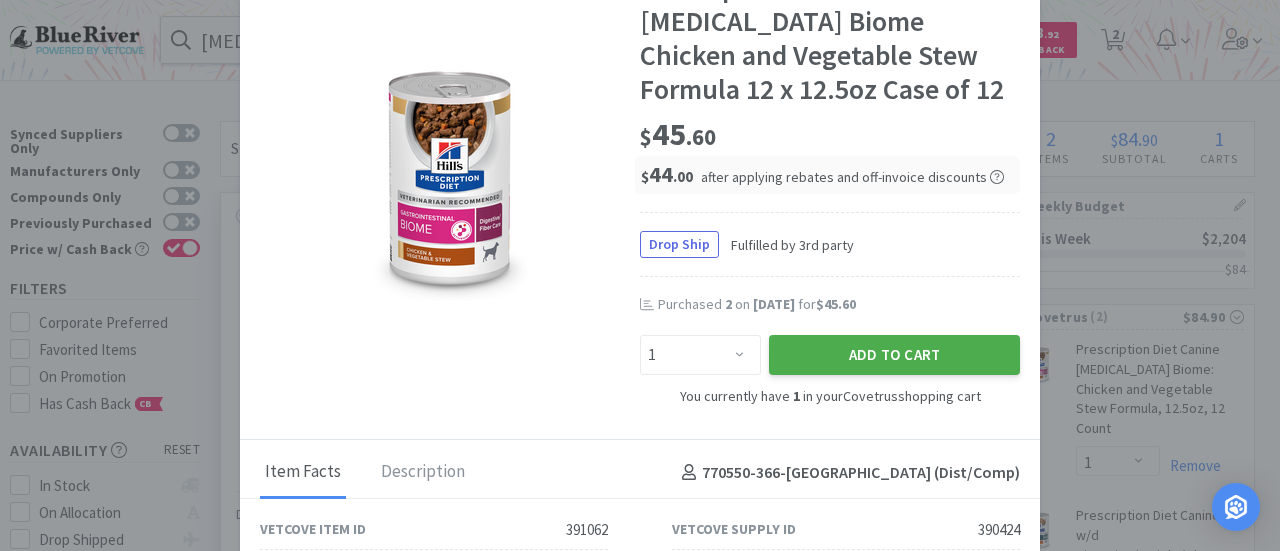 click on "Add to Cart" at bounding box center [894, 355] 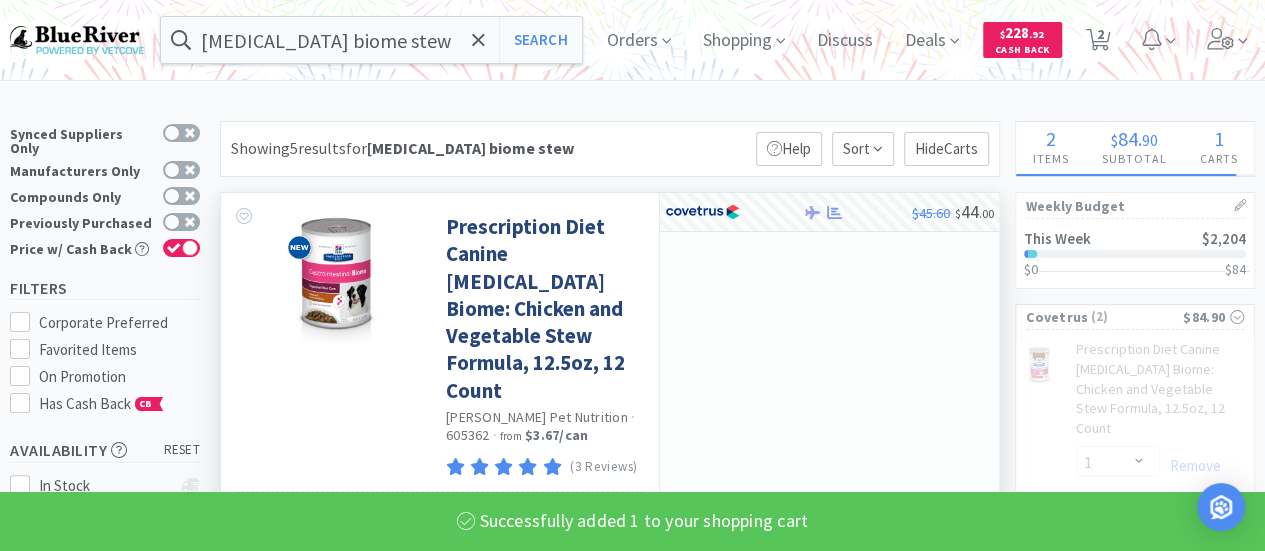 select on "2" 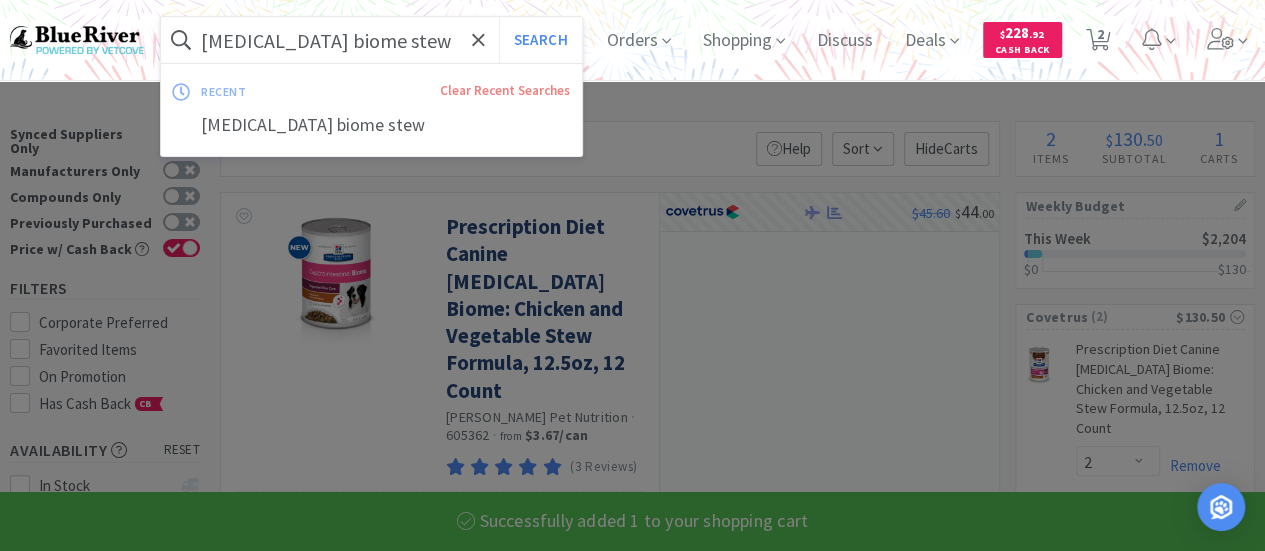 click on "[MEDICAL_DATA] biome stew" at bounding box center (371, 40) 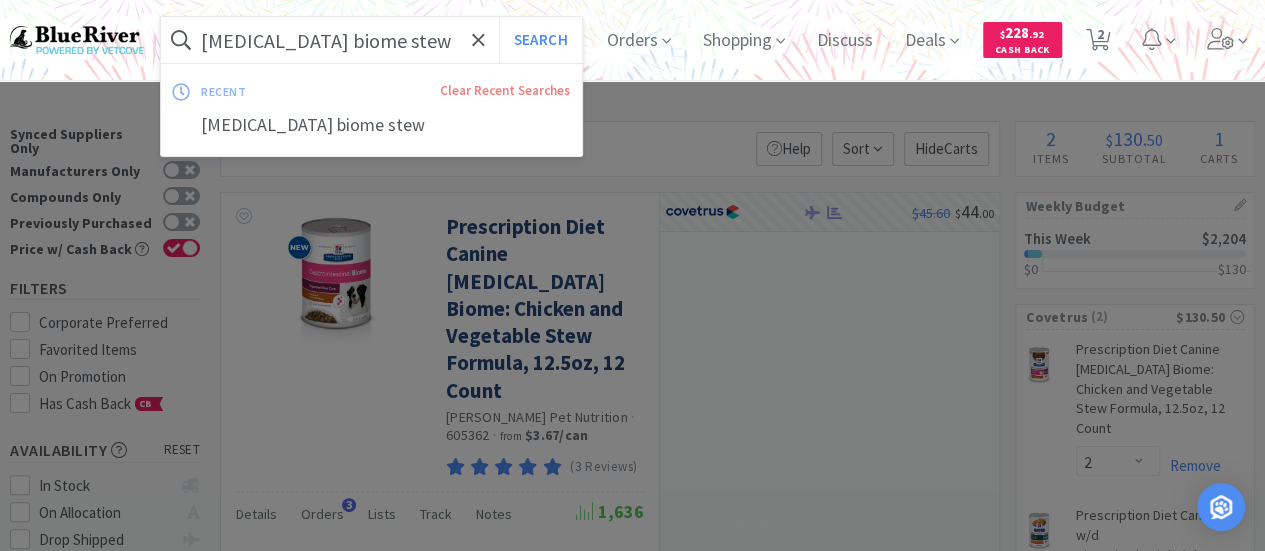 click on "[MEDICAL_DATA] biome stew" at bounding box center [371, 40] 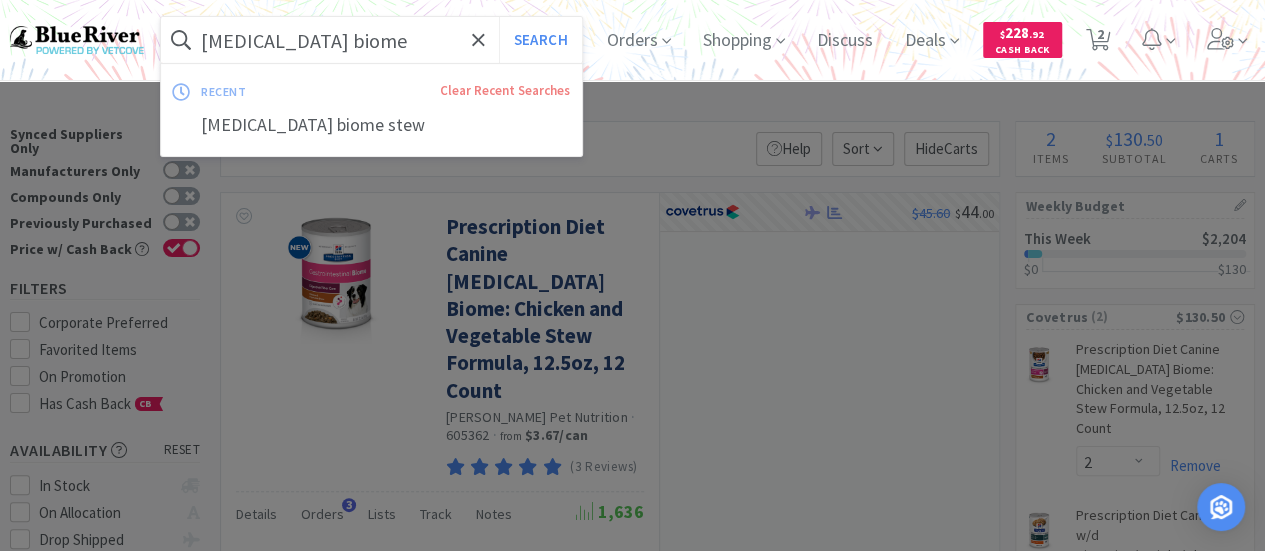 type on "[MEDICAL_DATA] biome" 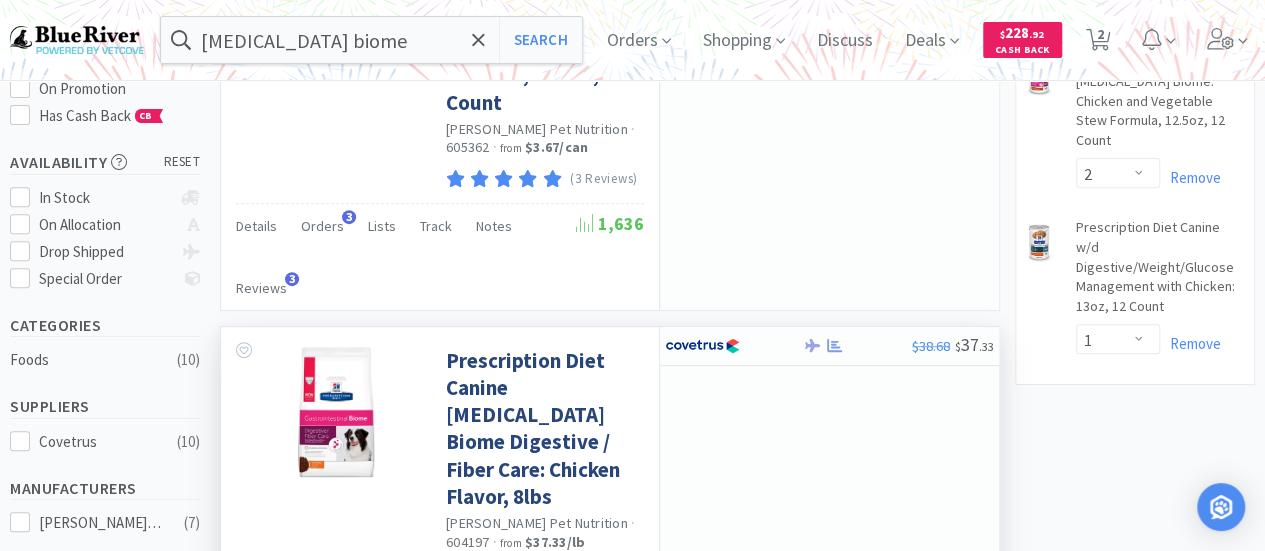 scroll, scrollTop: 285, scrollLeft: 0, axis: vertical 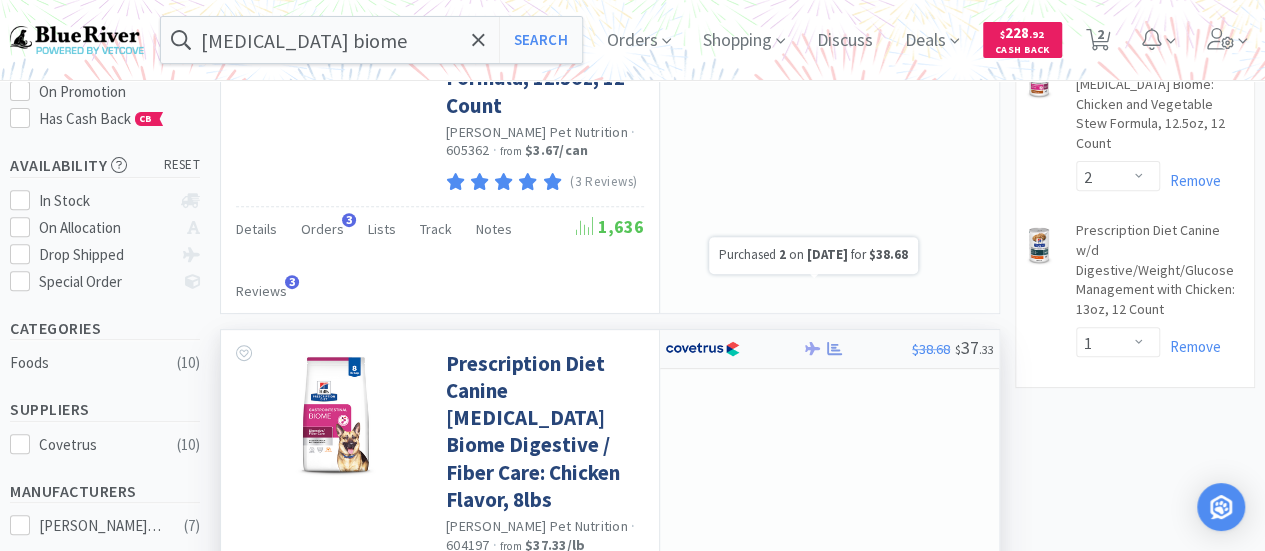 click 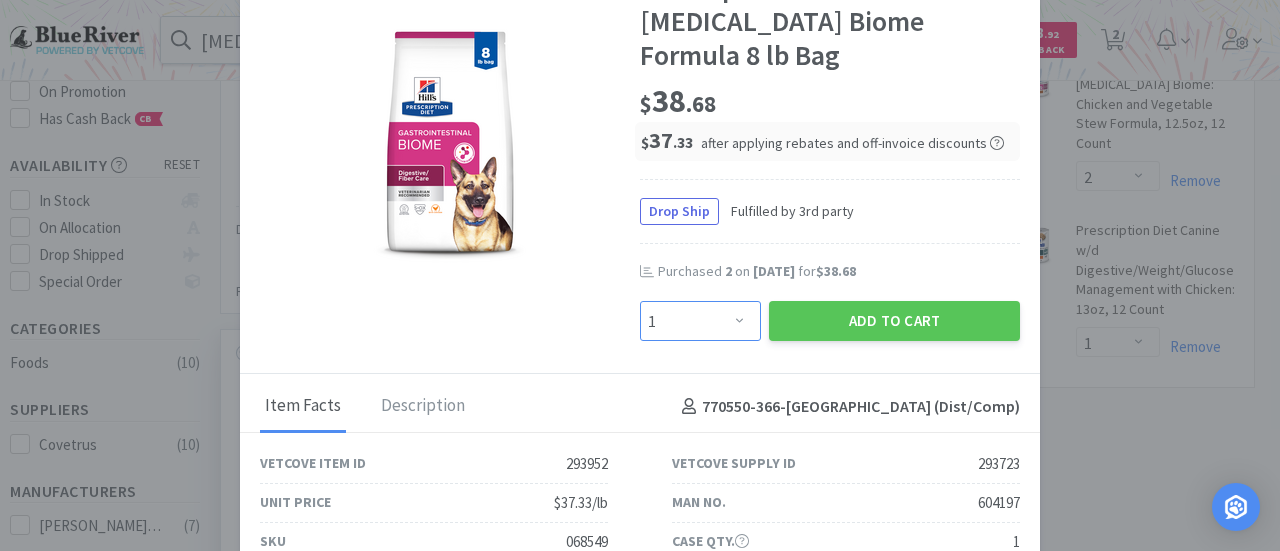 click on "Enter Quantity 1 2 3 4 5 6 7 8 9 10 11 12 13 14 15 16 17 18 19 20 Enter Quantity" at bounding box center [700, 321] 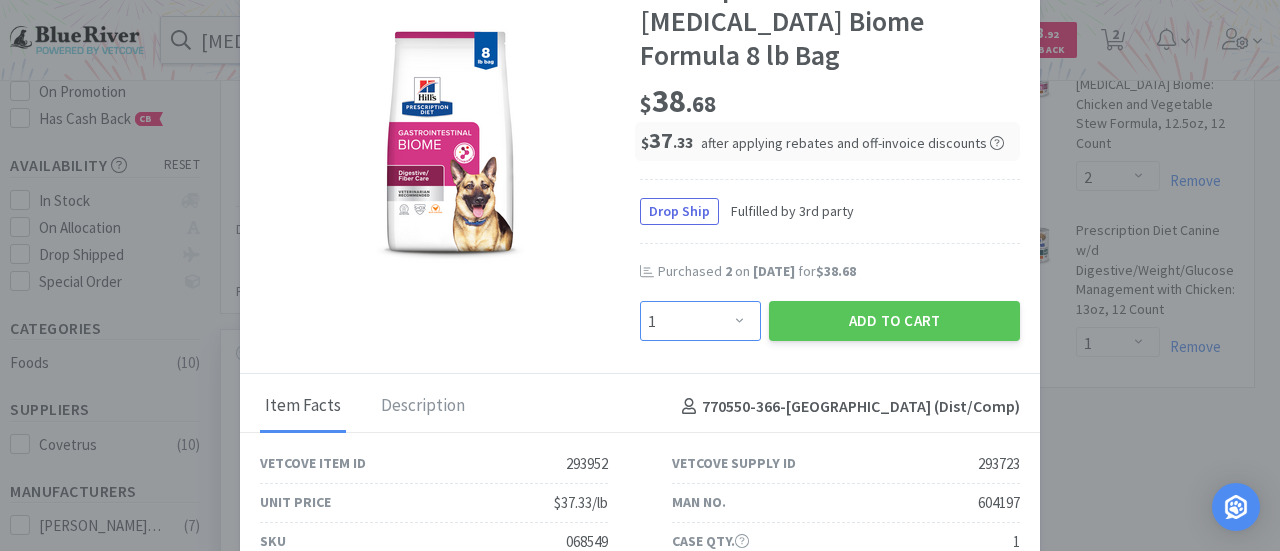 select on "2" 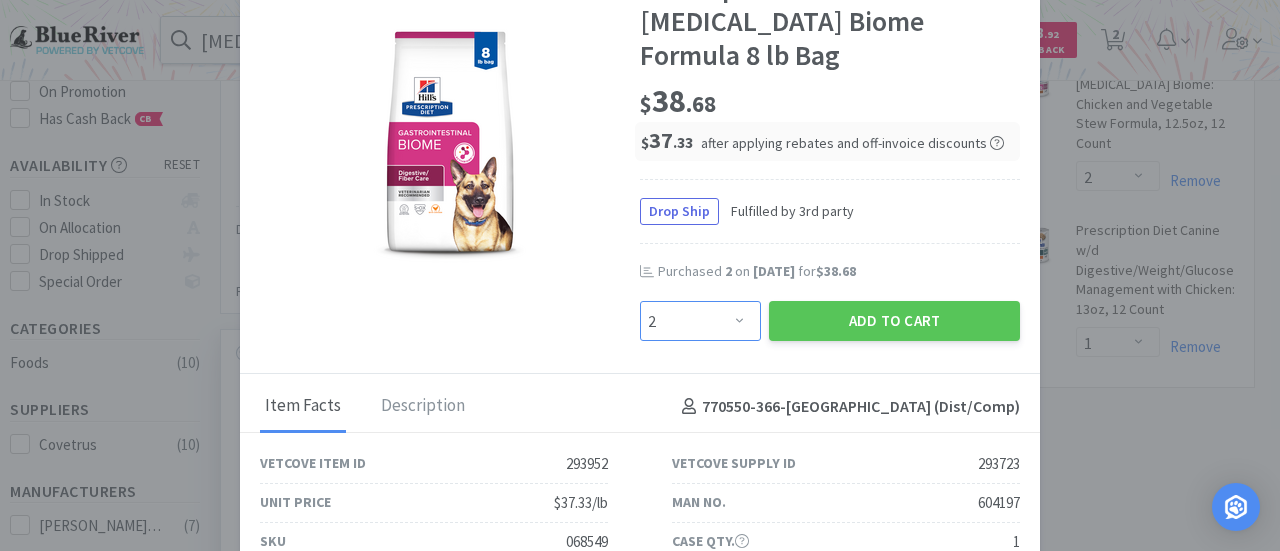 click on "Enter Quantity 1 2 3 4 5 6 7 8 9 10 11 12 13 14 15 16 17 18 19 20 Enter Quantity" at bounding box center [700, 321] 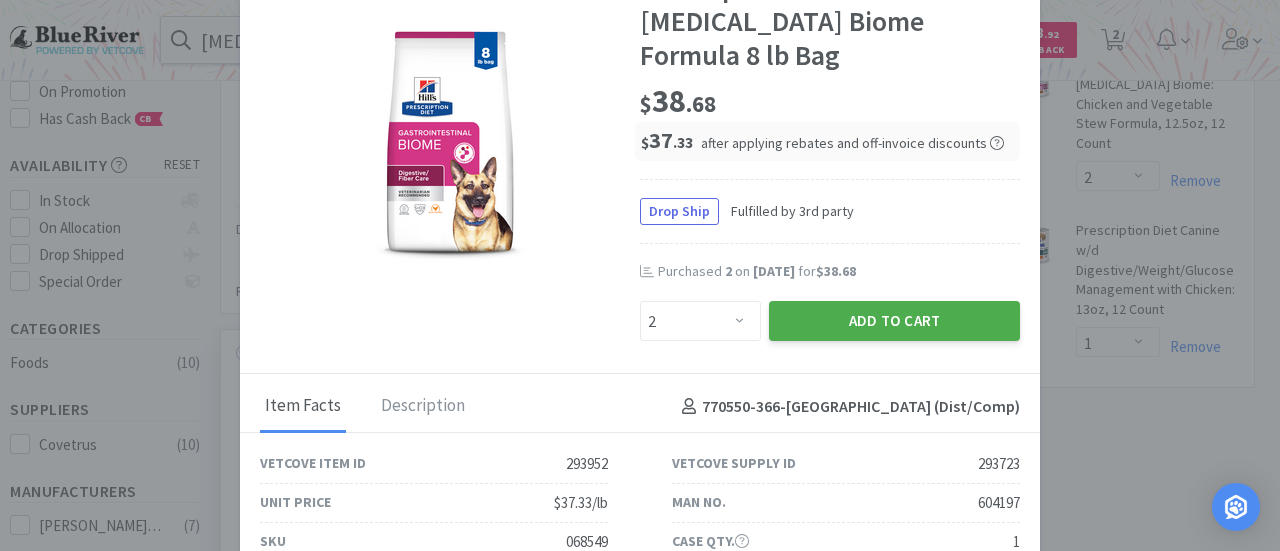 click on "Add to Cart" at bounding box center [894, 321] 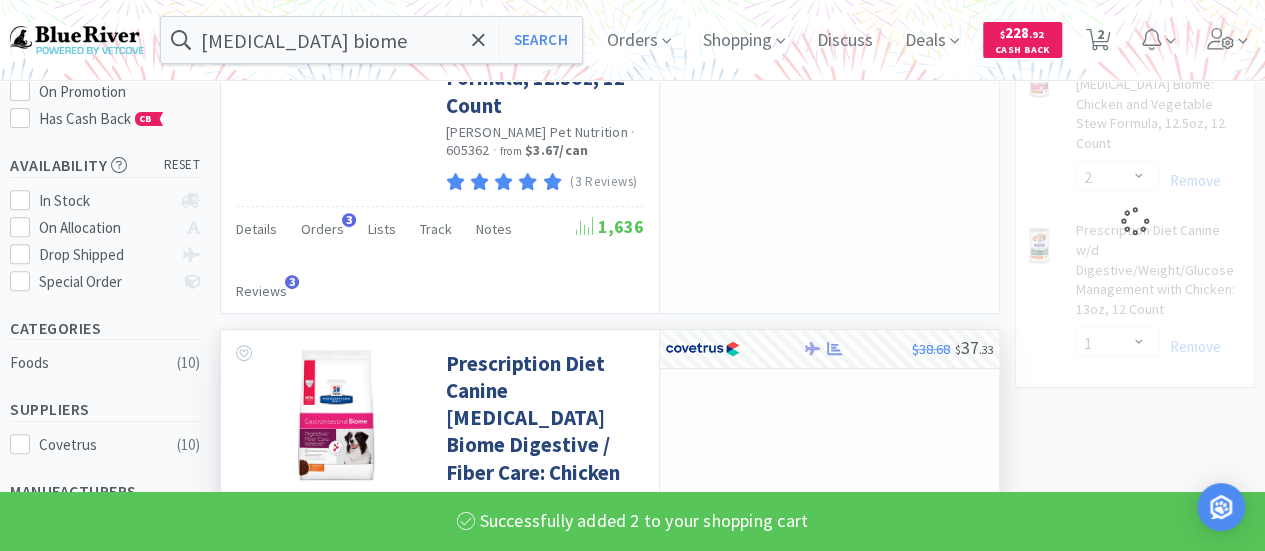 select on "2" 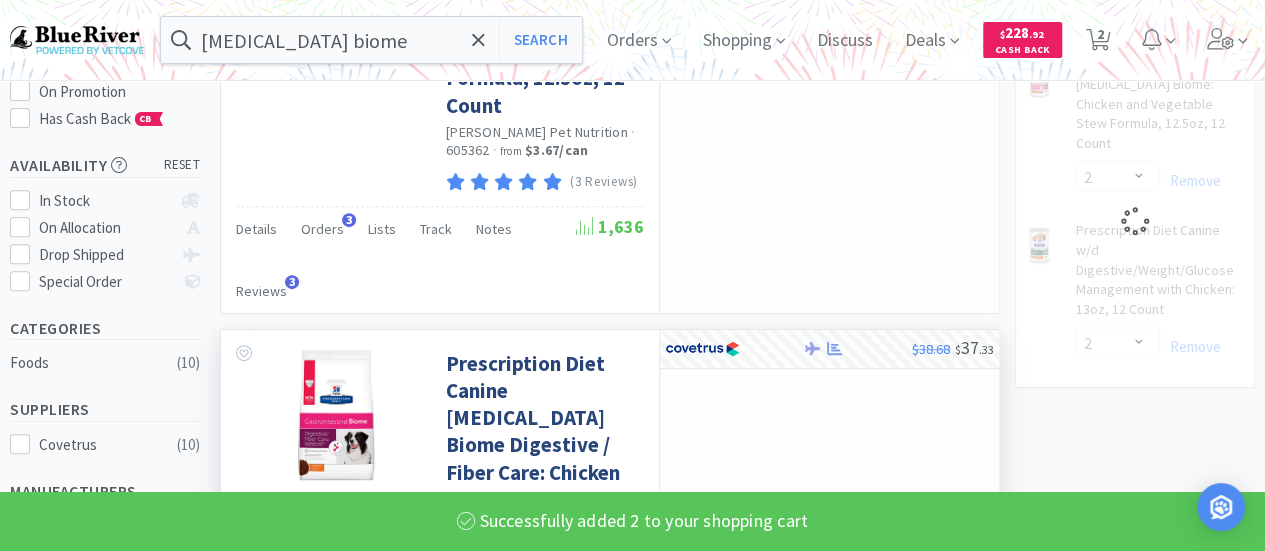 select on "1" 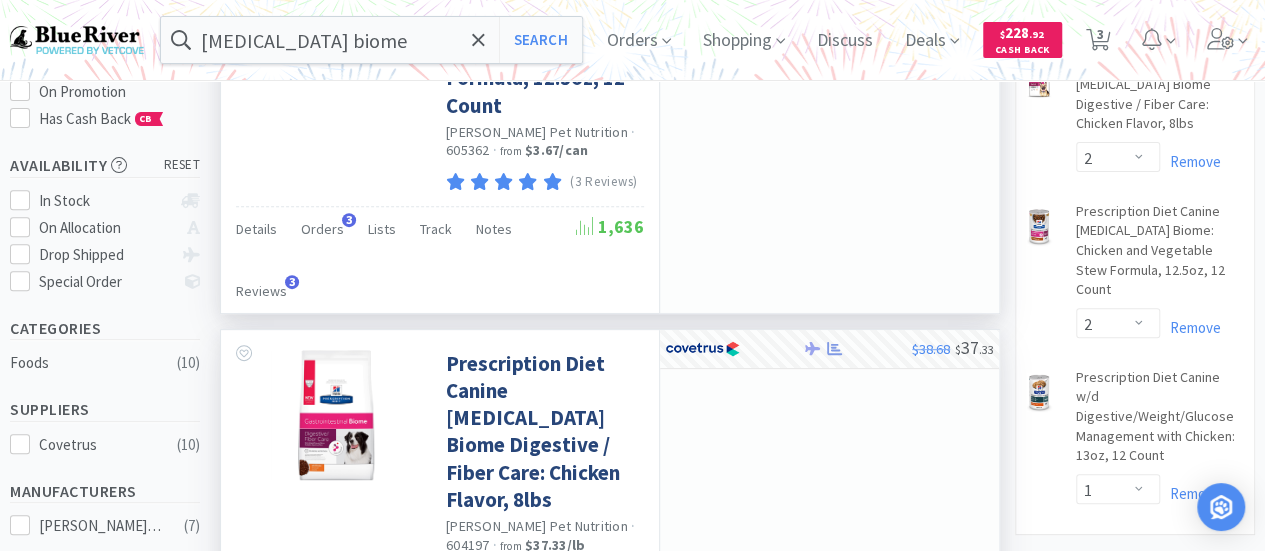 click on "$45.60 $ 44 . 00" at bounding box center [829, 110] 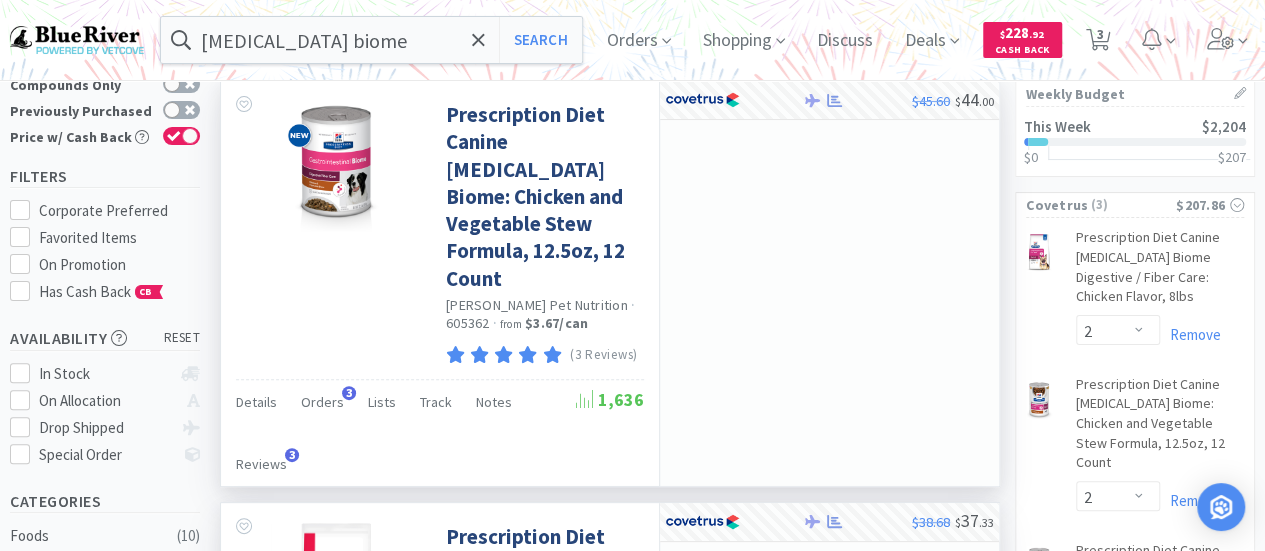scroll, scrollTop: 0, scrollLeft: 0, axis: both 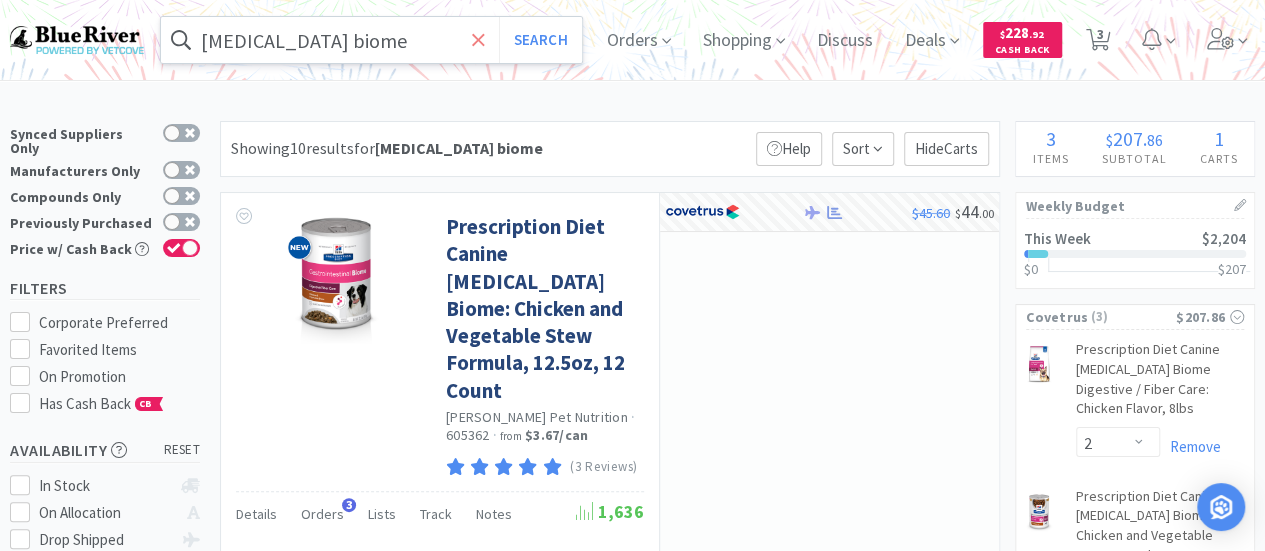drag, startPoint x: 789, startPoint y: 147, endPoint x: 494, endPoint y: 36, distance: 315.19202 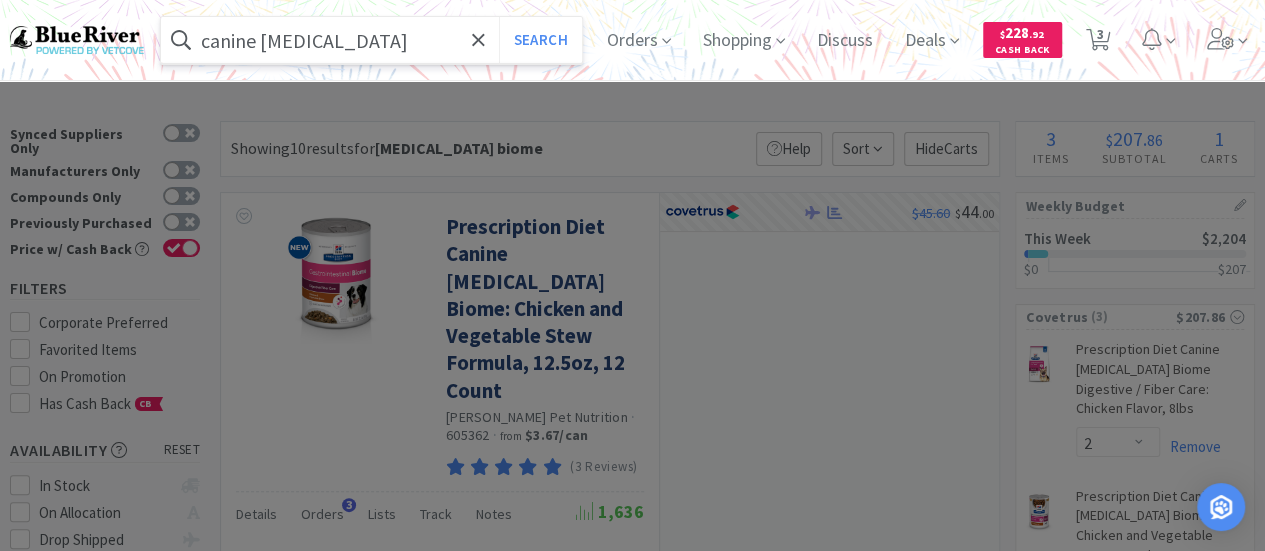 type on "canine [MEDICAL_DATA]" 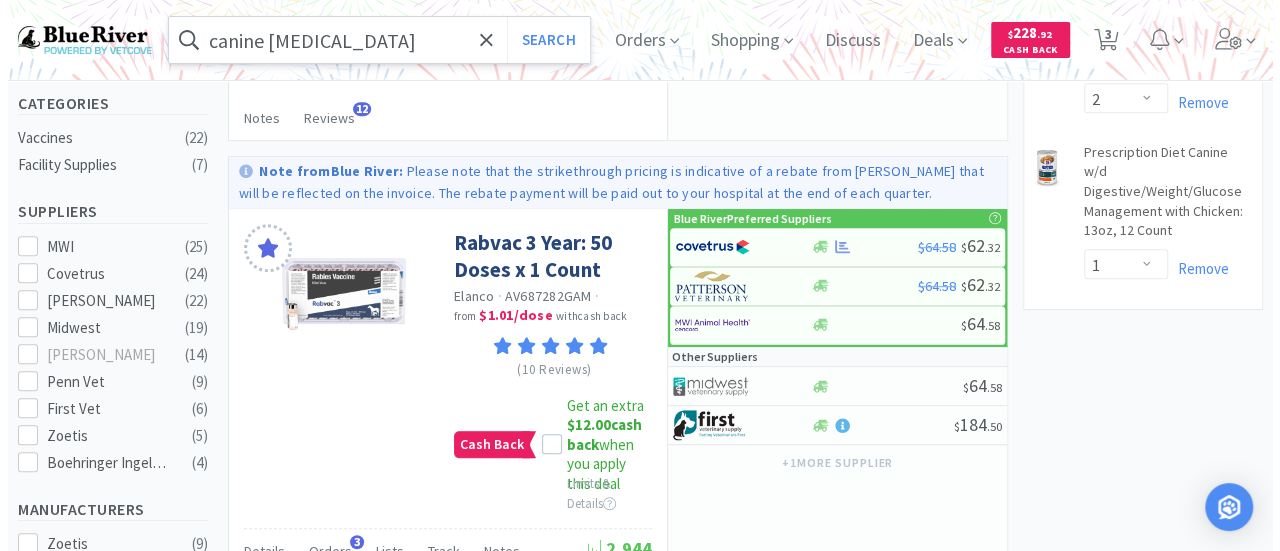 scroll, scrollTop: 513, scrollLeft: 0, axis: vertical 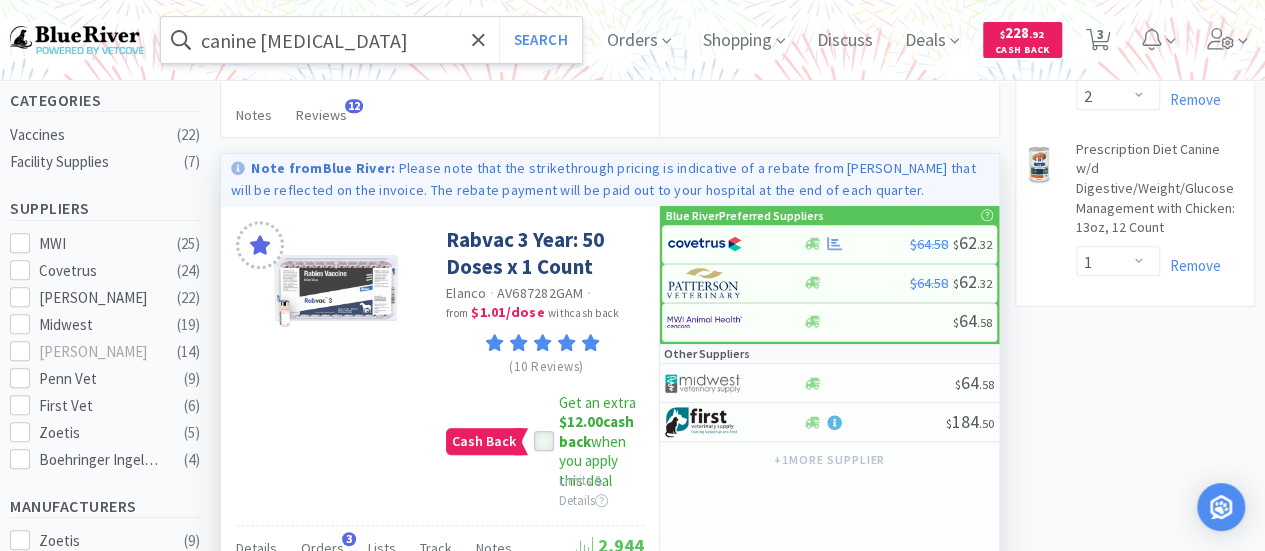 click 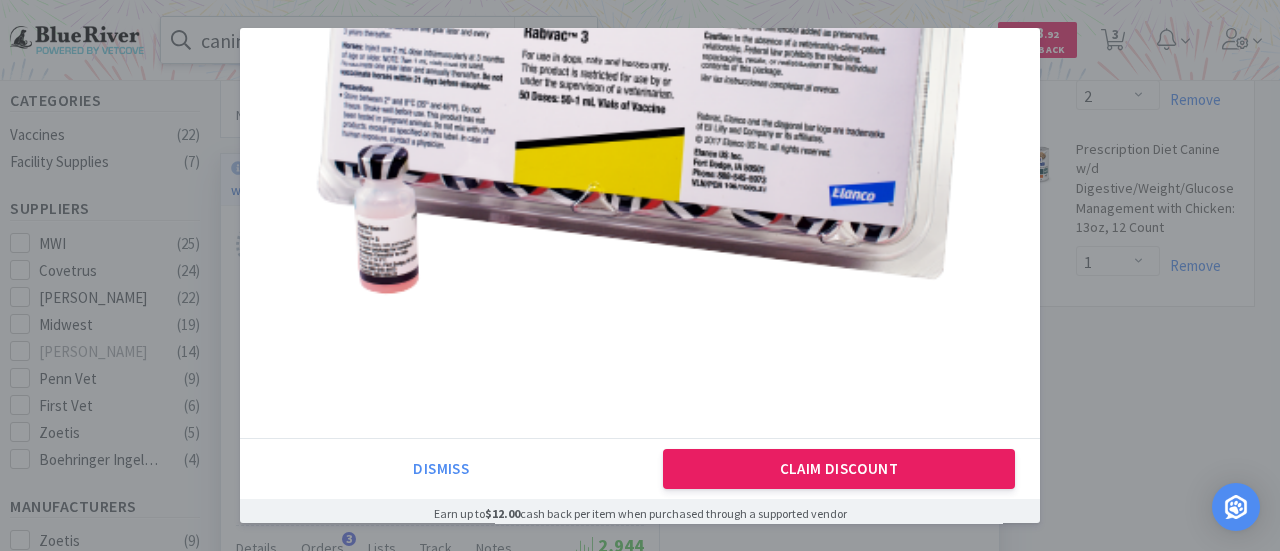 scroll, scrollTop: 386, scrollLeft: 0, axis: vertical 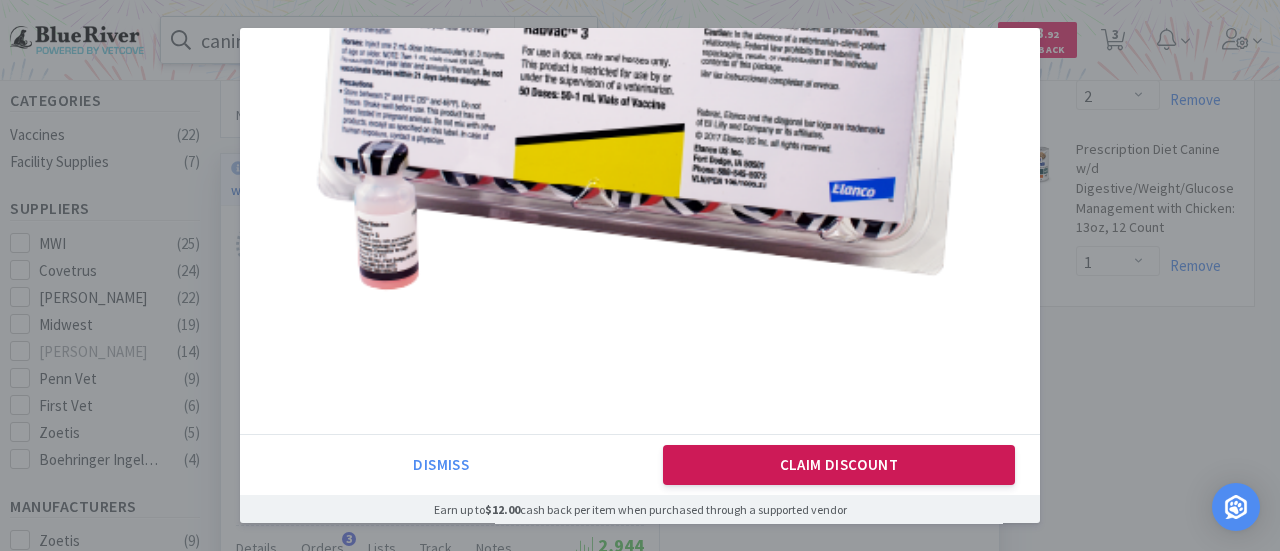 click on "Claim Discount" at bounding box center [839, 465] 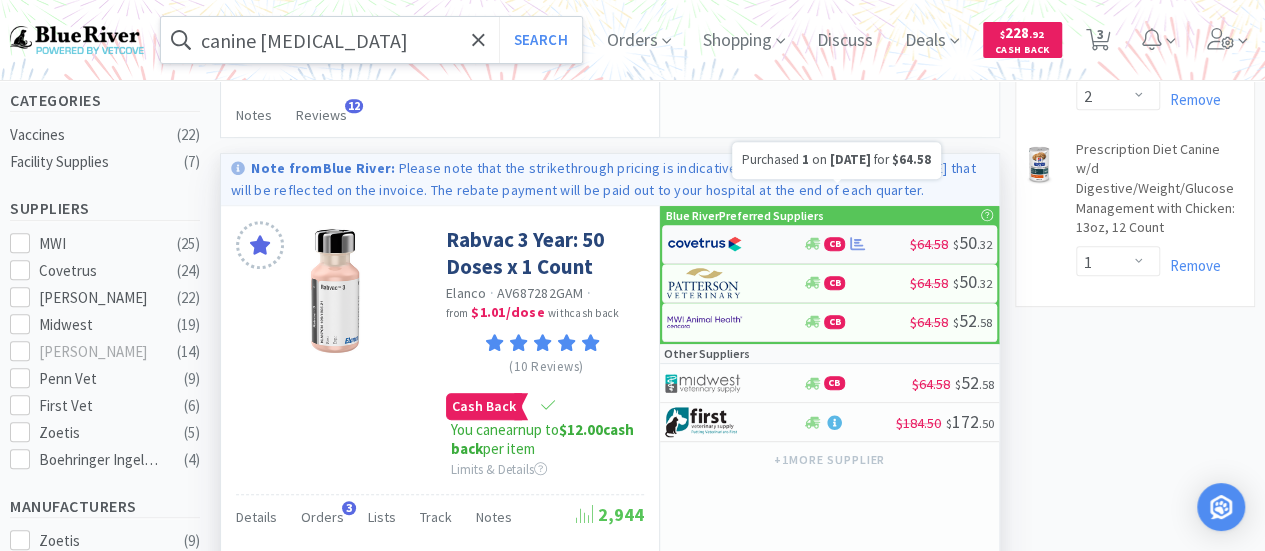 click 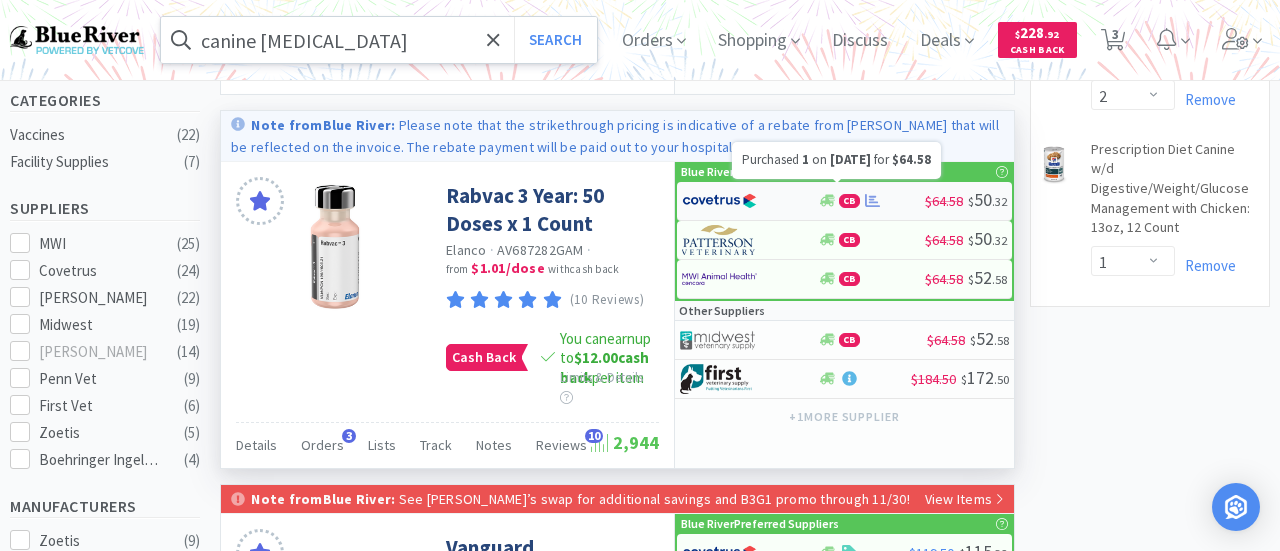select on "1" 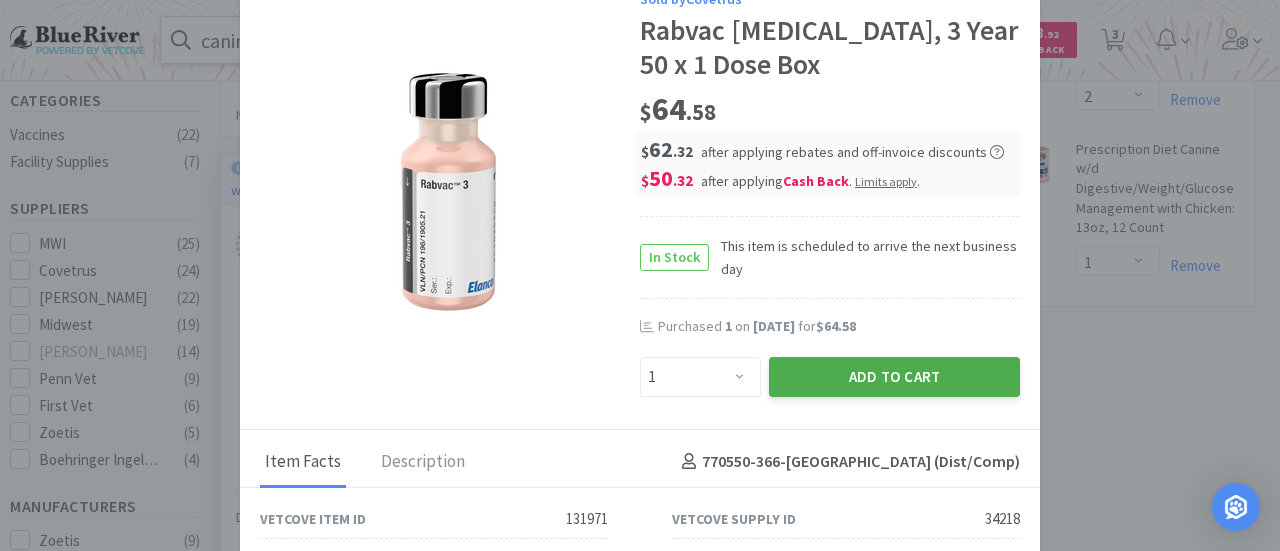 click on "Add to Cart" at bounding box center [894, 377] 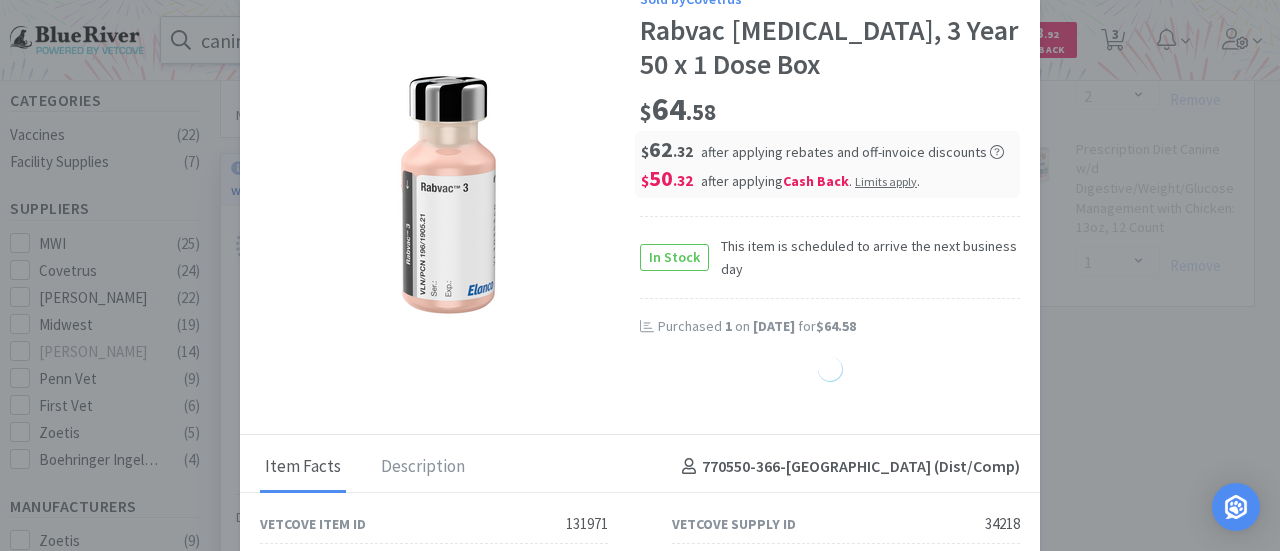 select on "1" 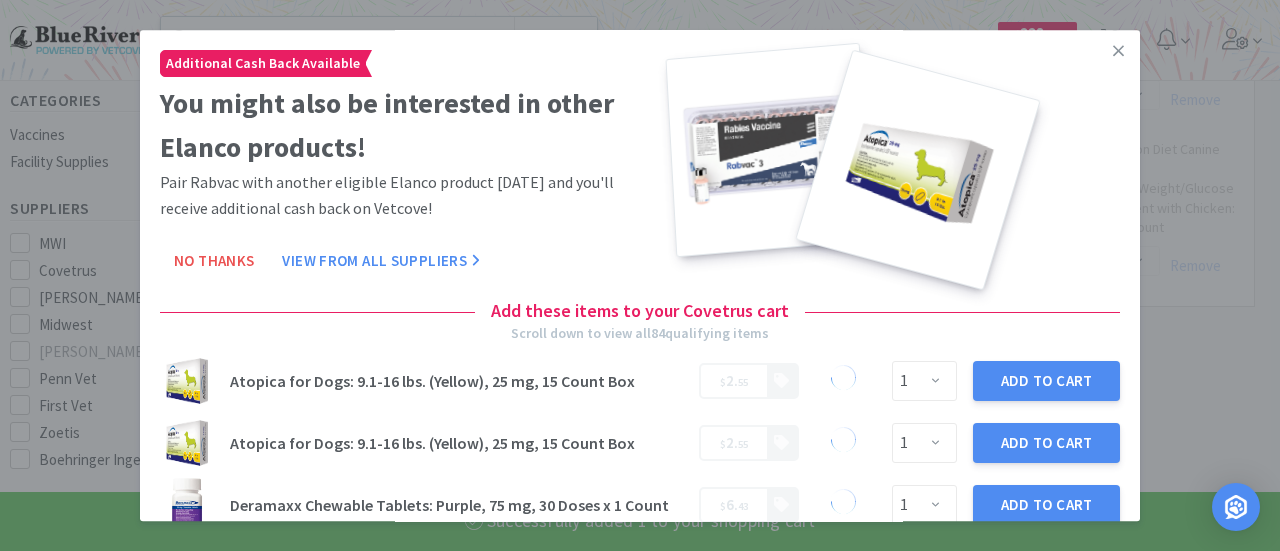 select on "1" 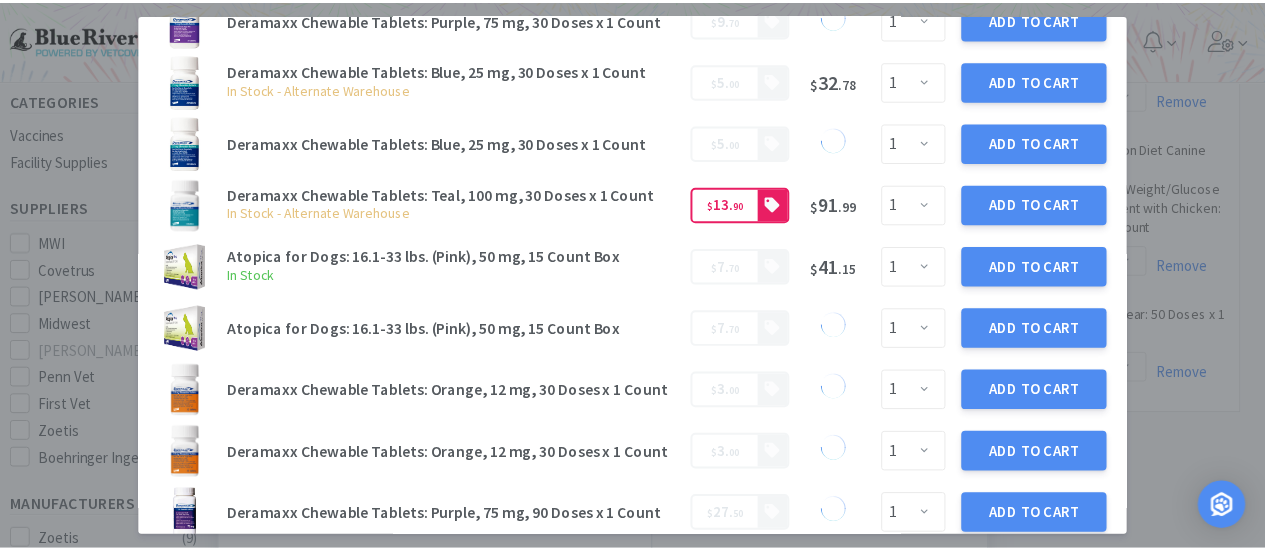 scroll, scrollTop: 0, scrollLeft: 0, axis: both 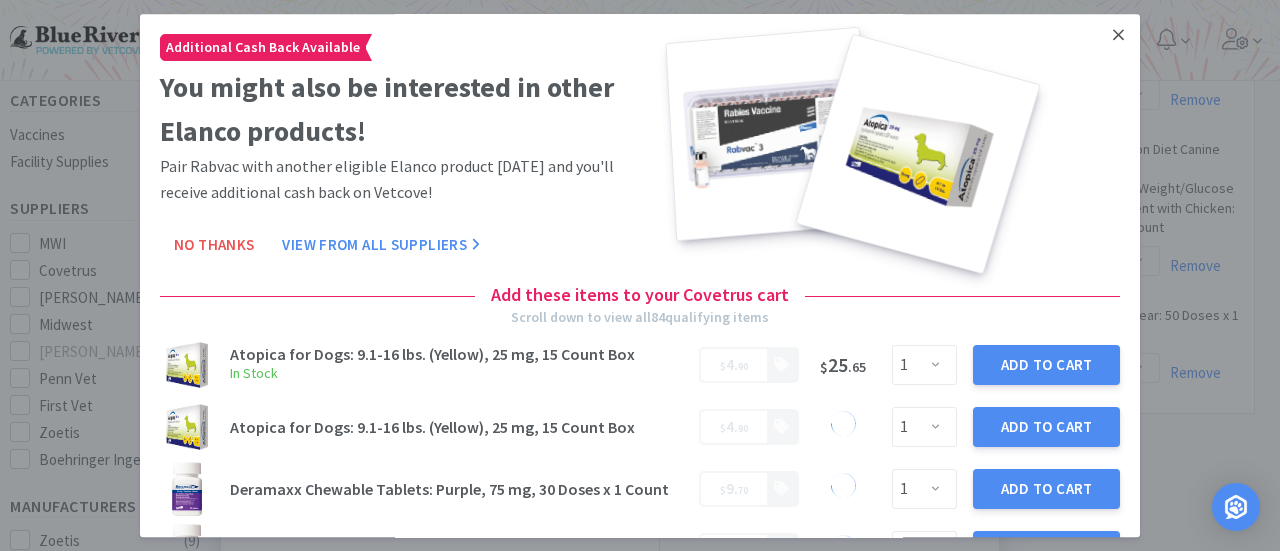 click 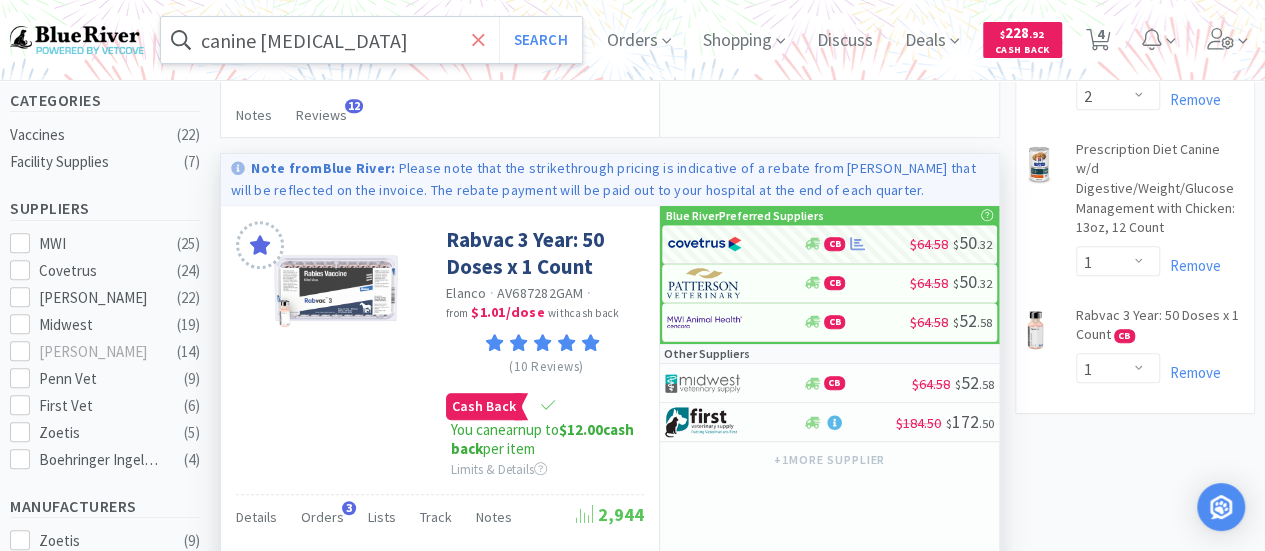 click 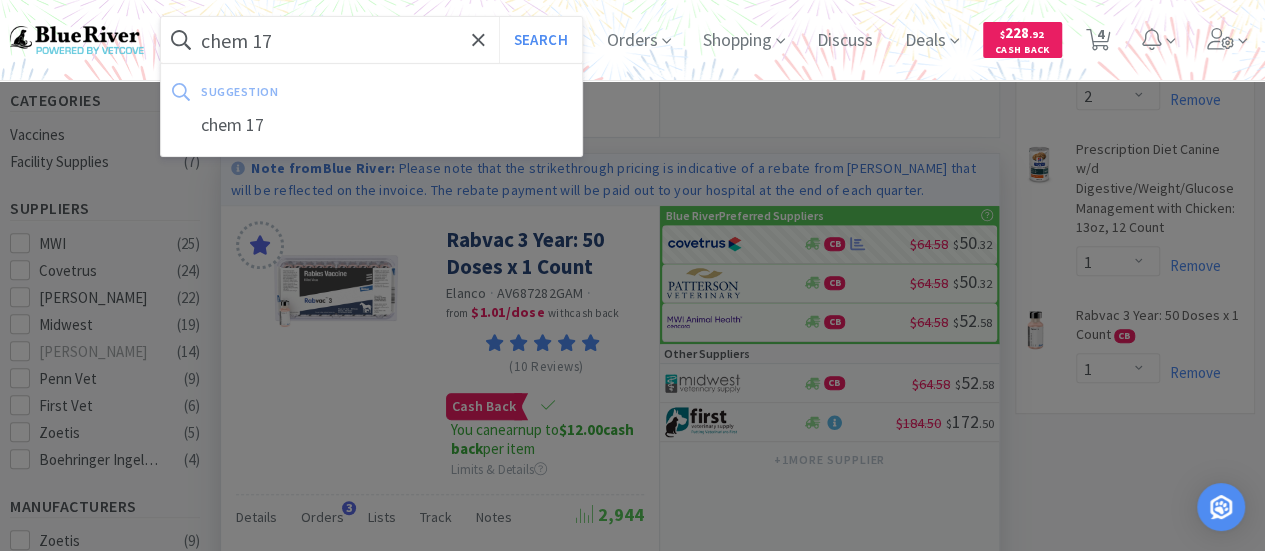 type on "chem 17" 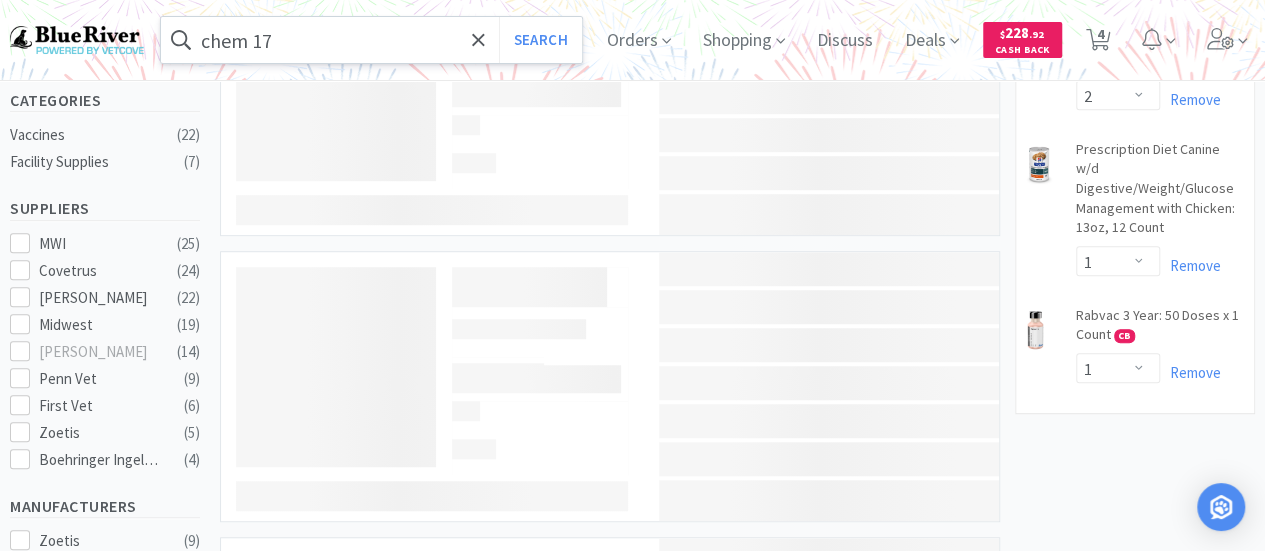 scroll, scrollTop: 0, scrollLeft: 0, axis: both 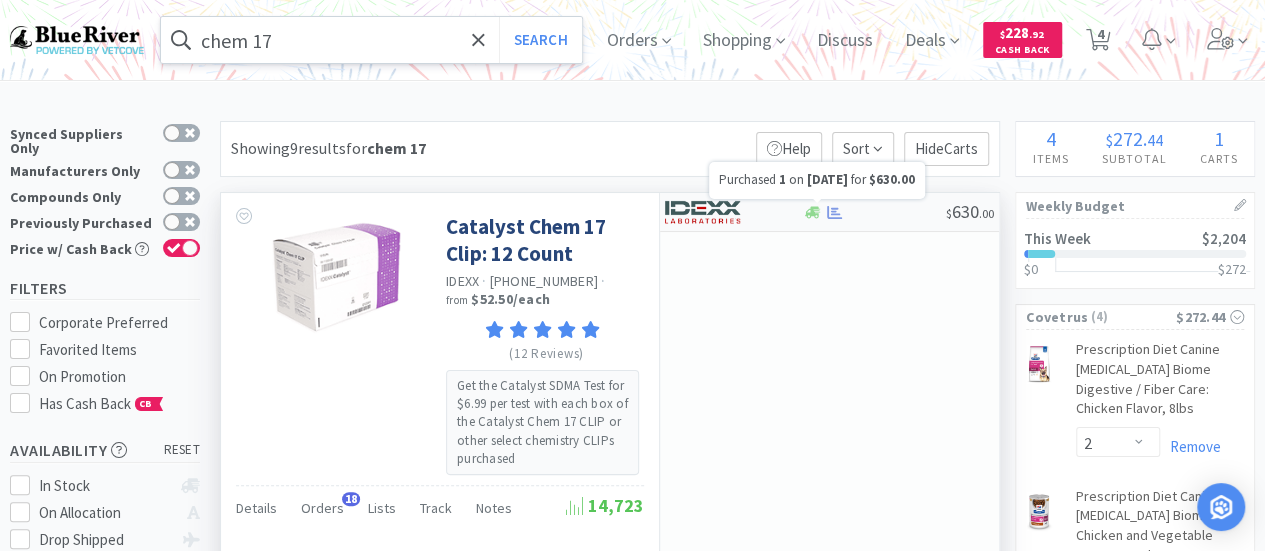 click 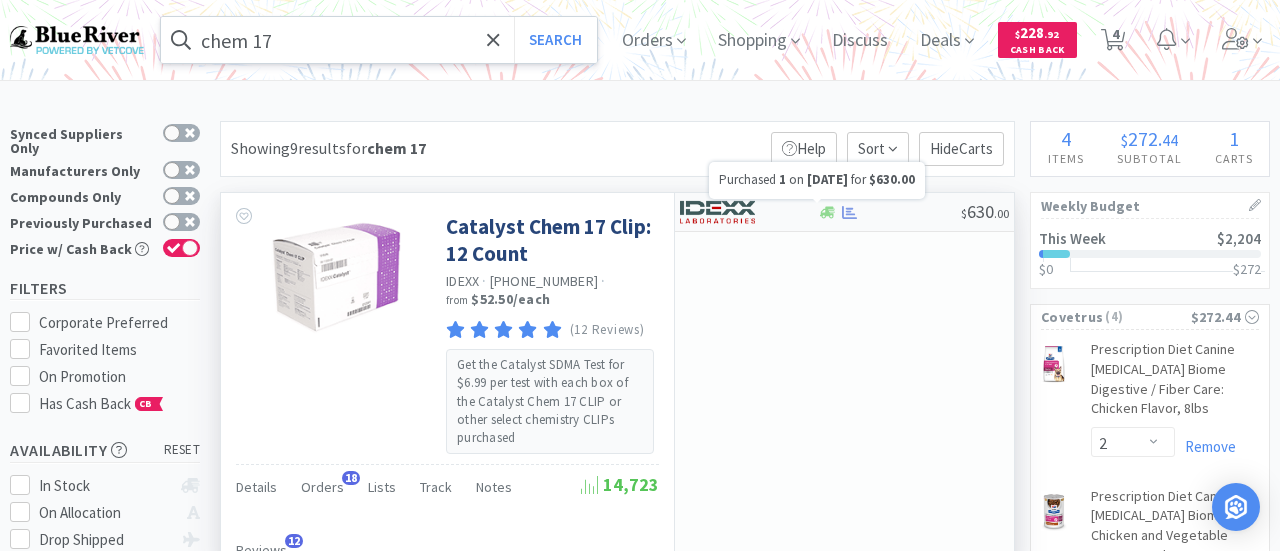 select on "1" 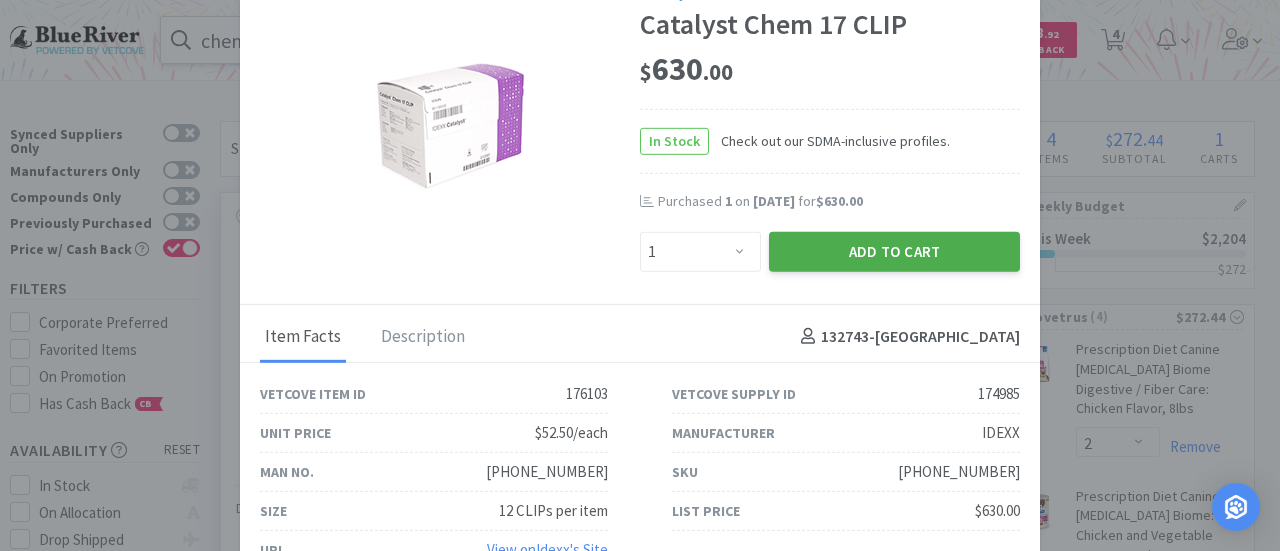 click on "Add to Cart" at bounding box center [894, 251] 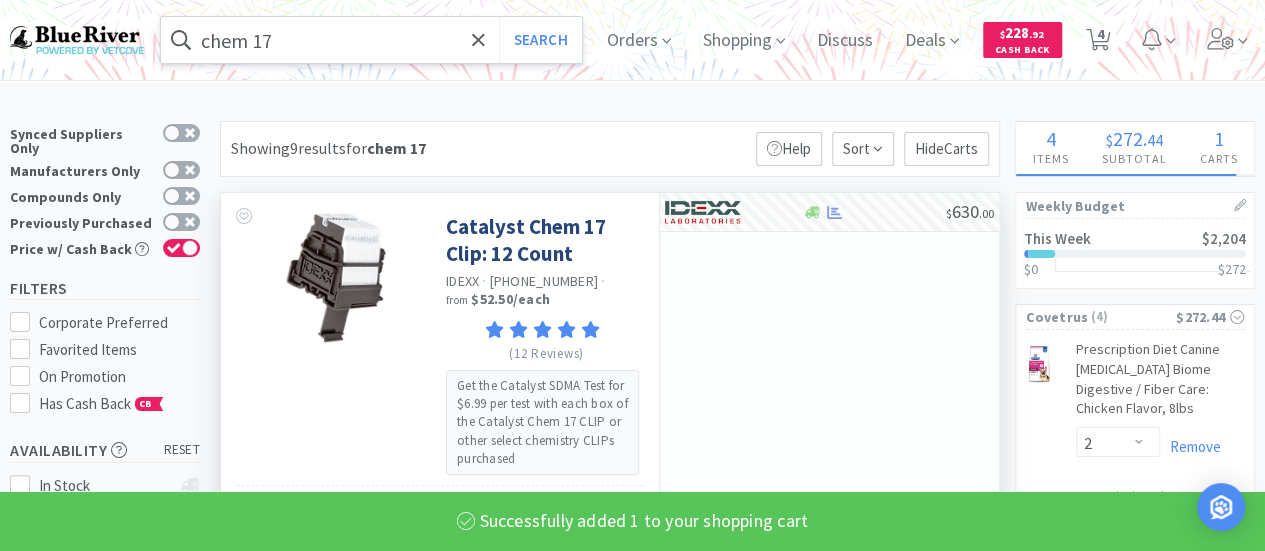 select on "1" 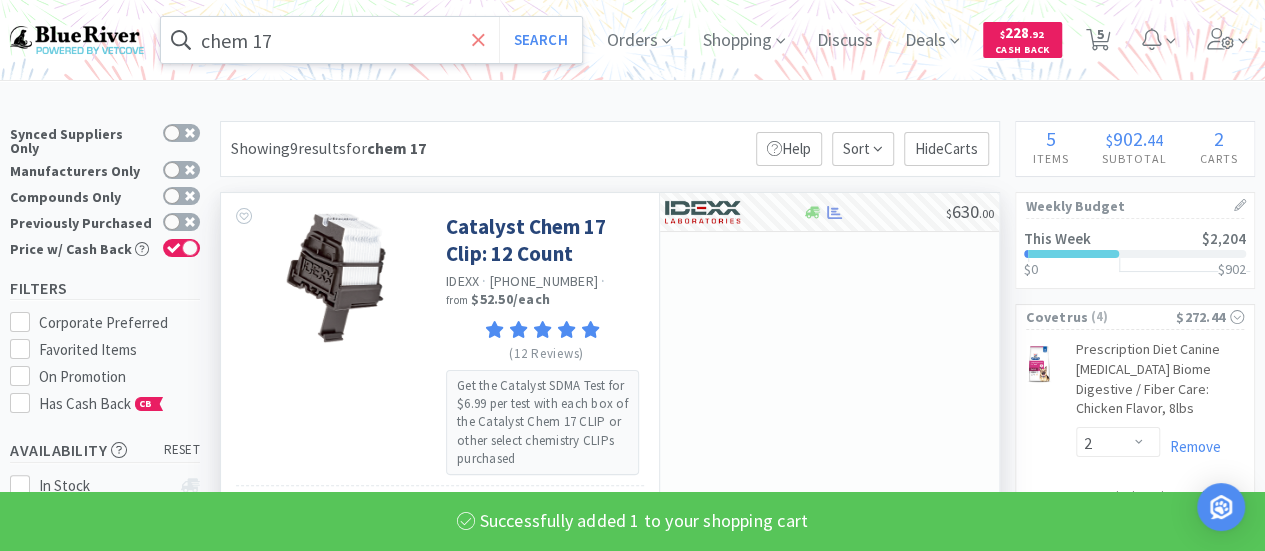 click 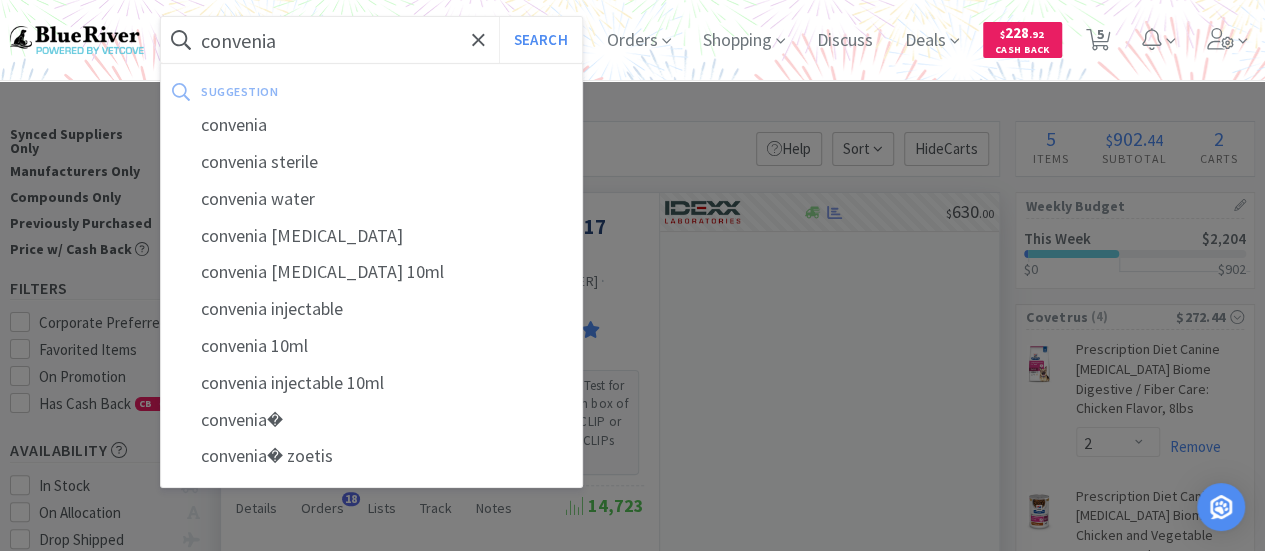 type on "convenia" 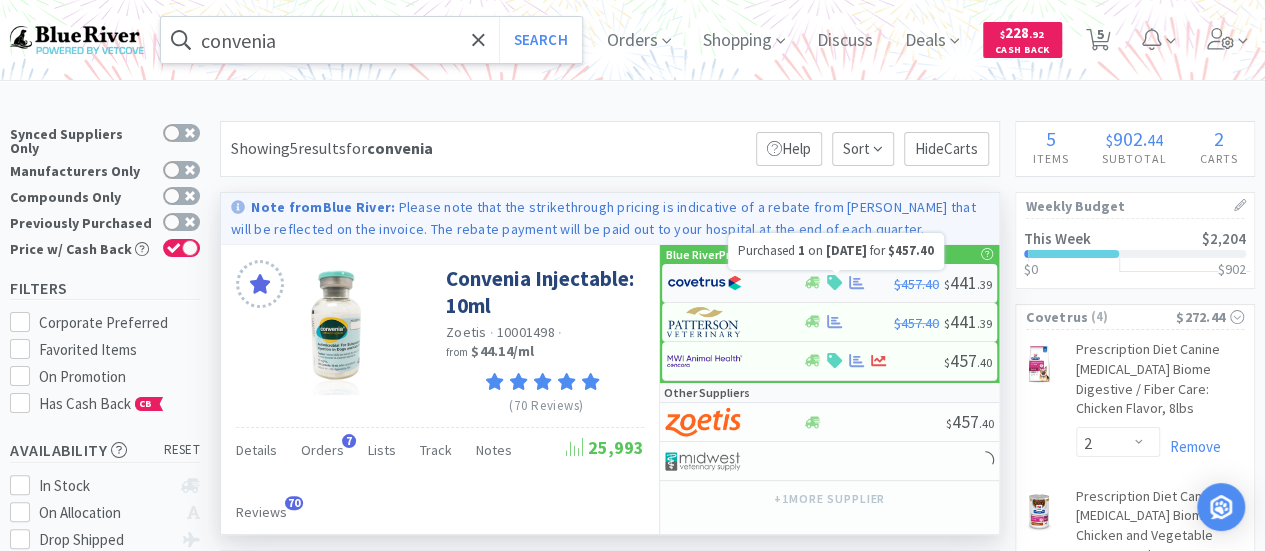 click 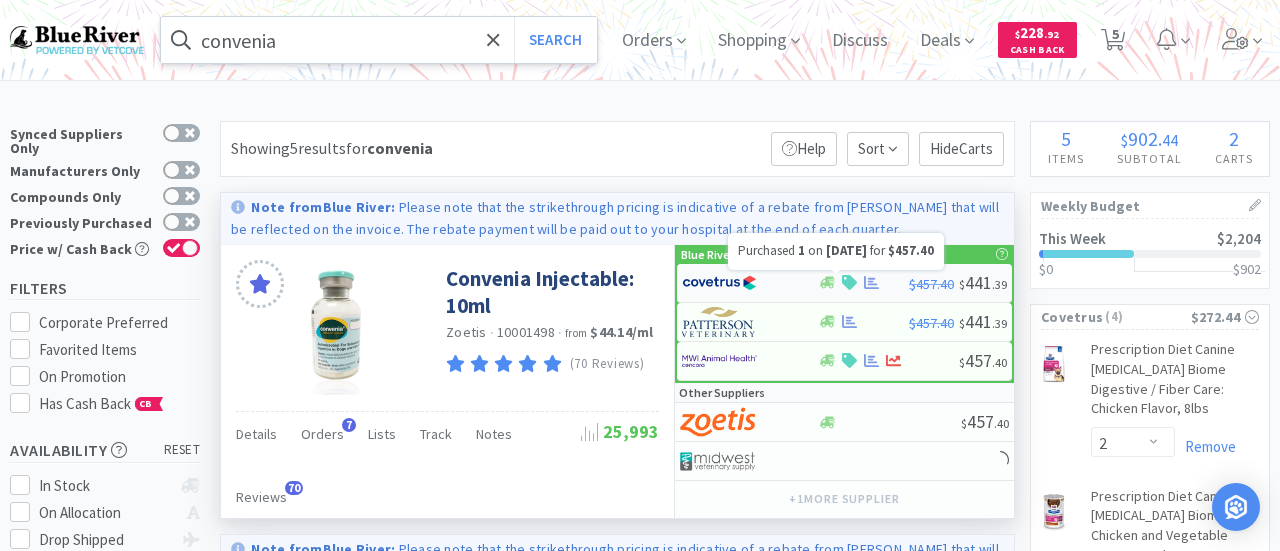 select on "1" 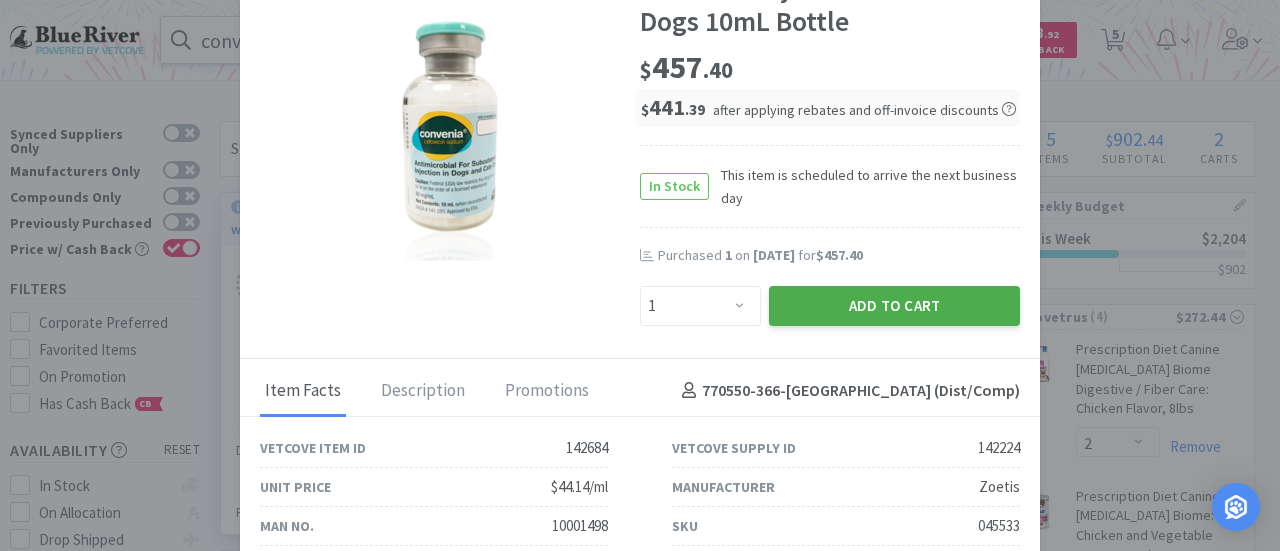 click on "Add to Cart" at bounding box center [894, 306] 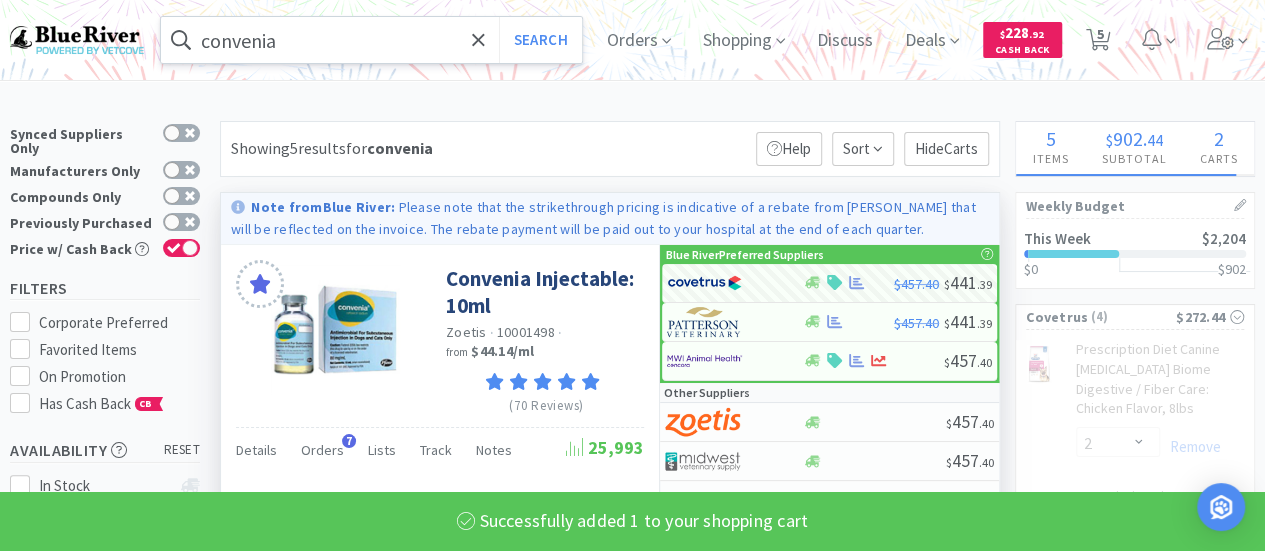 select on "1" 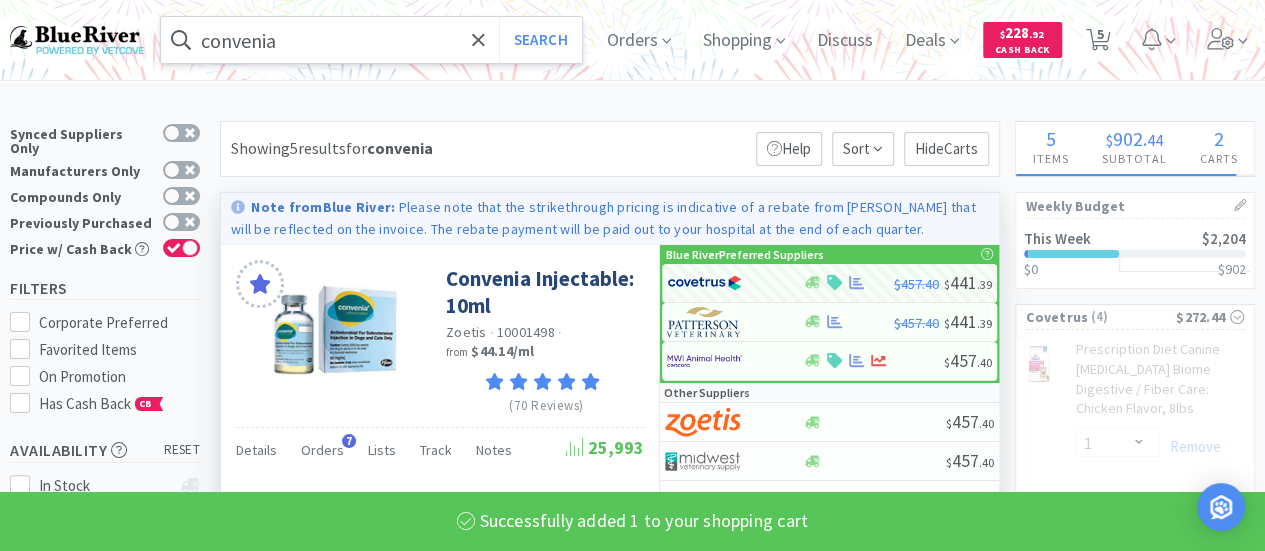 select on "1" 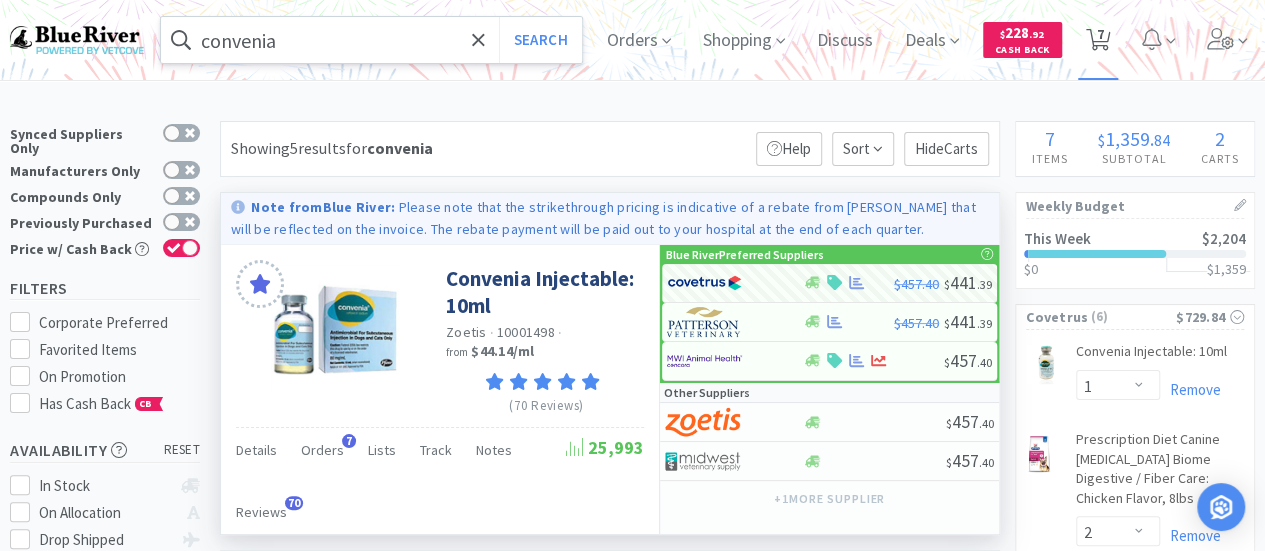 click on "7" at bounding box center [1100, 34] 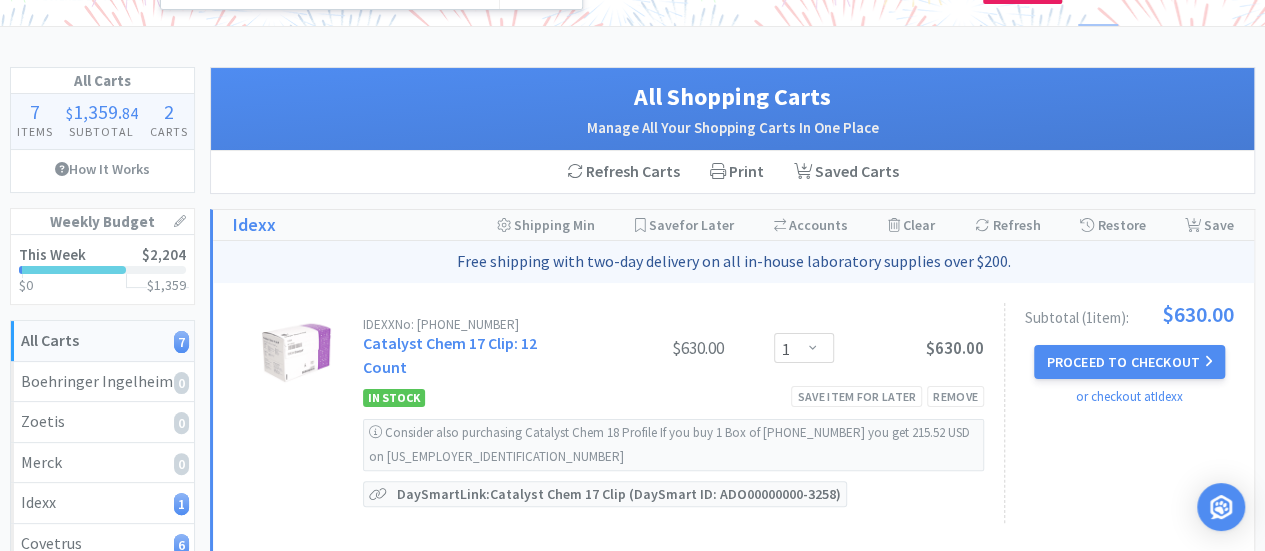 scroll, scrollTop: 0, scrollLeft: 0, axis: both 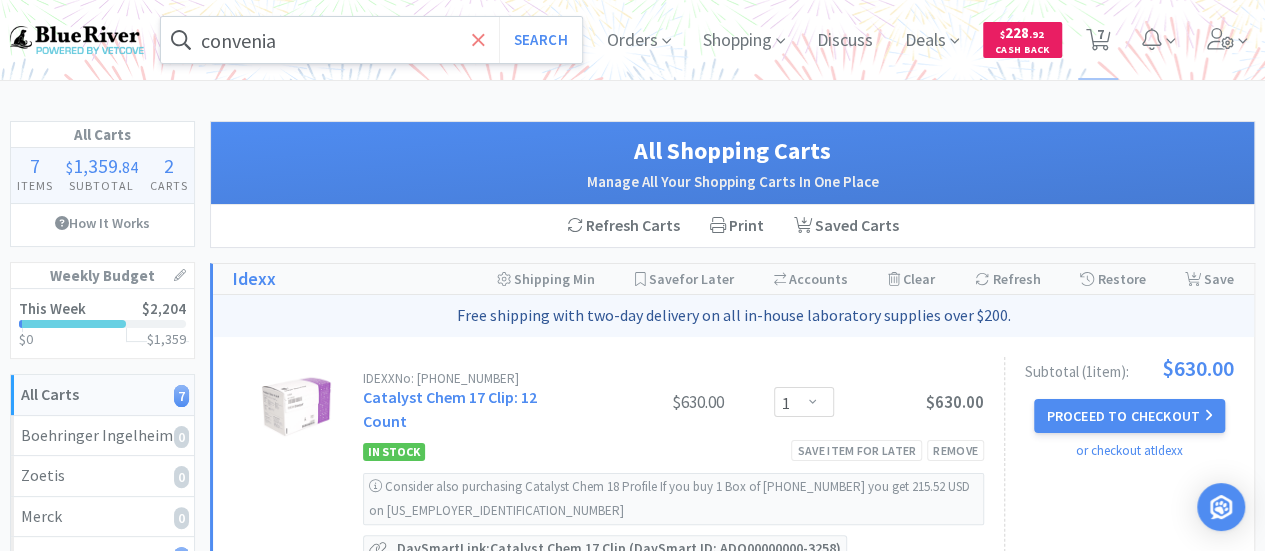 click 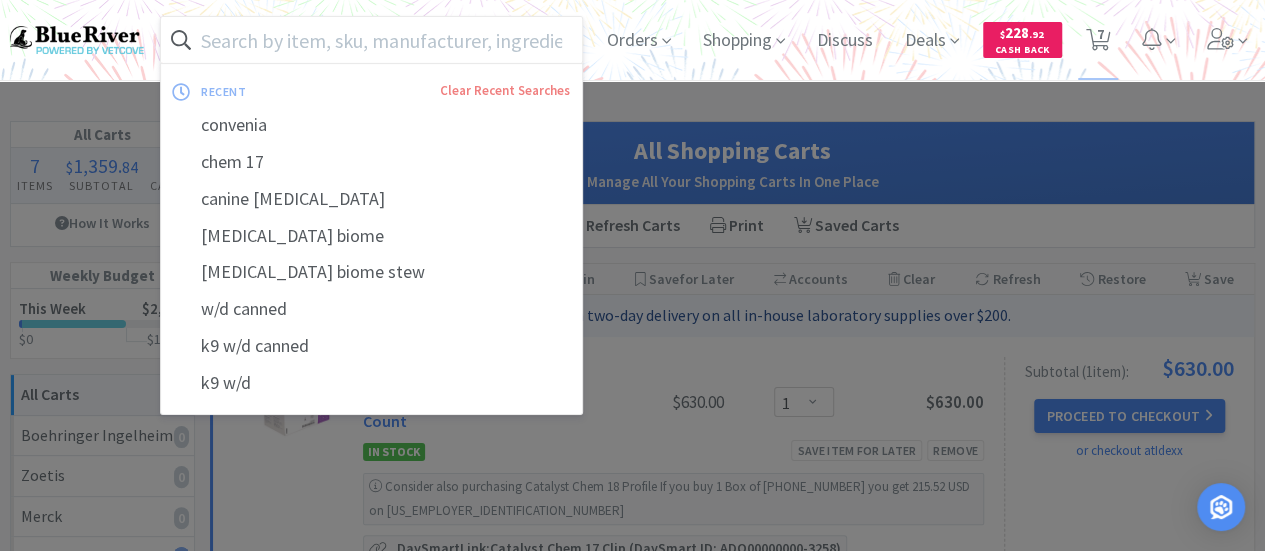 click at bounding box center [371, 40] 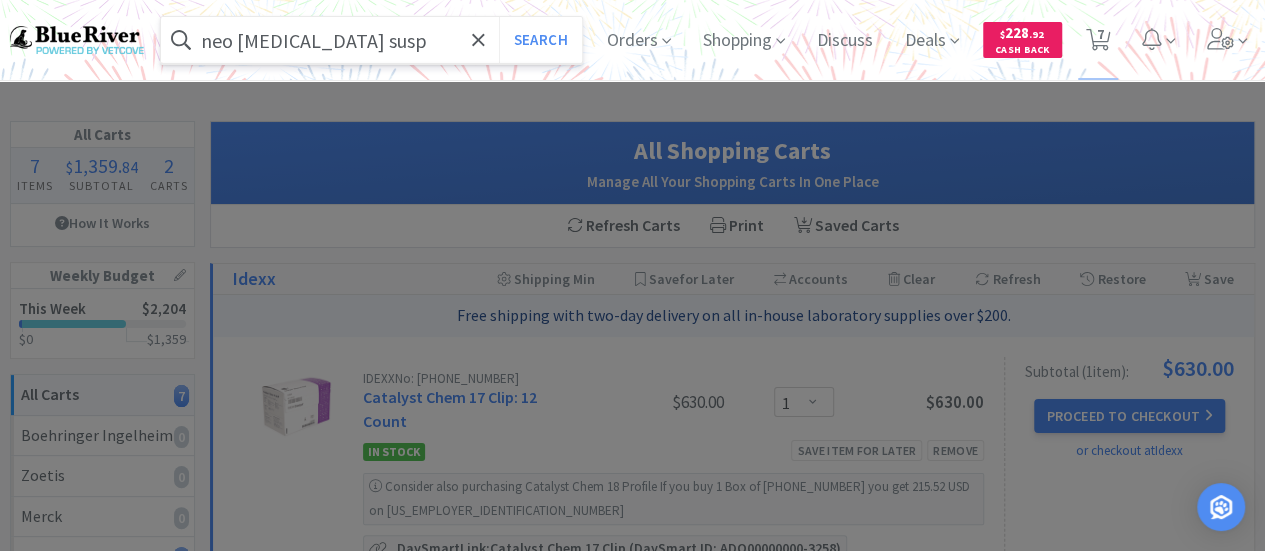 type on "neo [MEDICAL_DATA] susp" 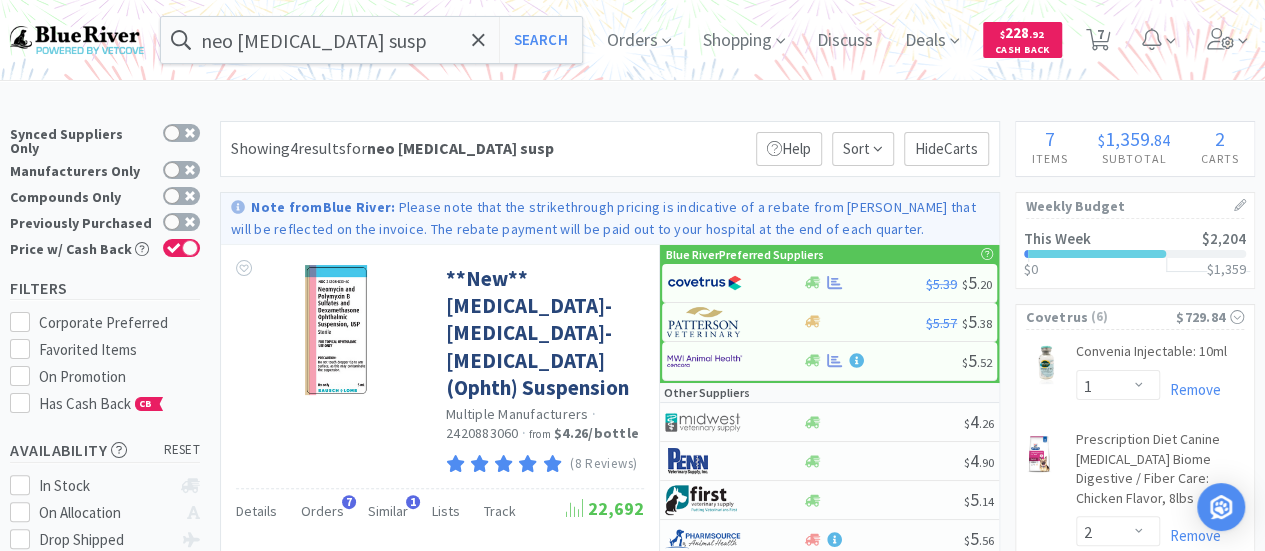 scroll, scrollTop: 0, scrollLeft: 0, axis: both 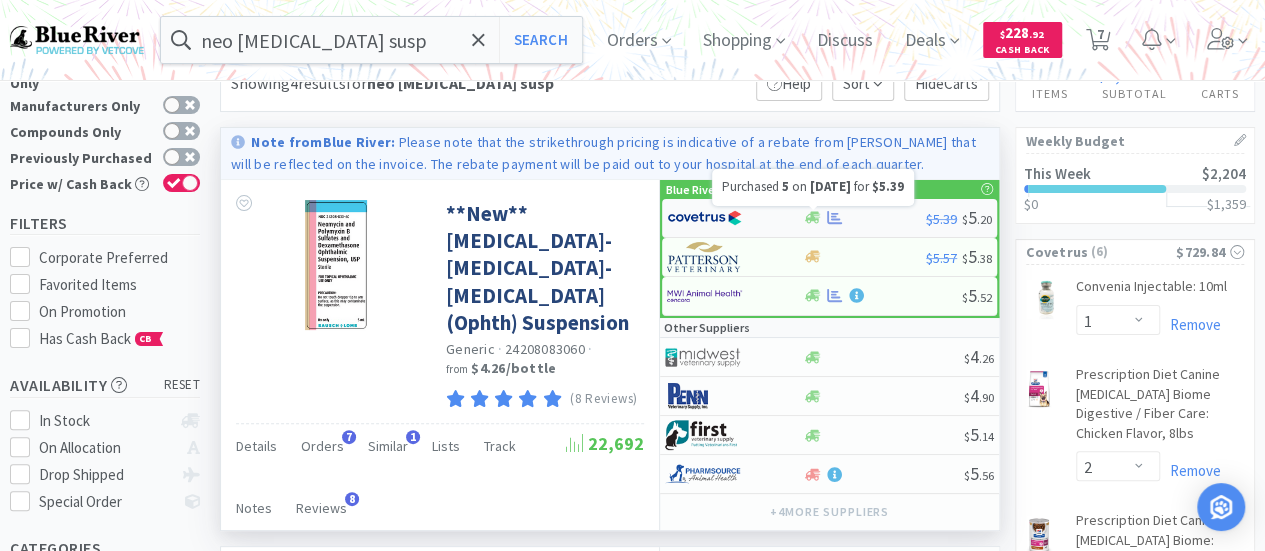 click 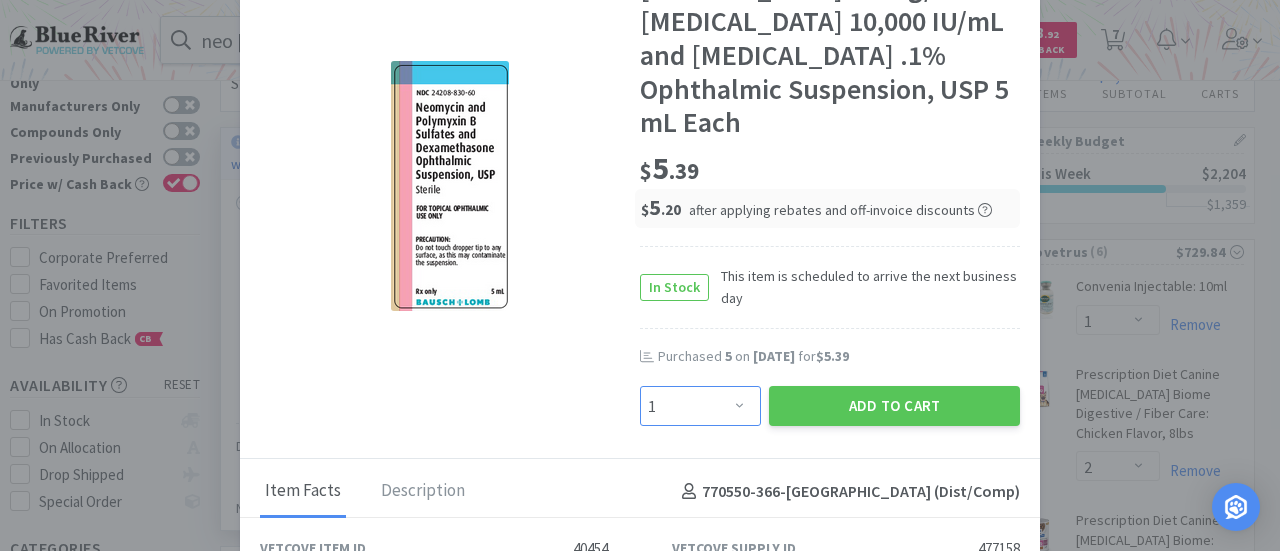 click on "Enter Quantity 1 2 3 4 5 6 7 8 9 10 11 12 13 14 15 16 17 18 19 20 Enter Quantity" at bounding box center [700, 406] 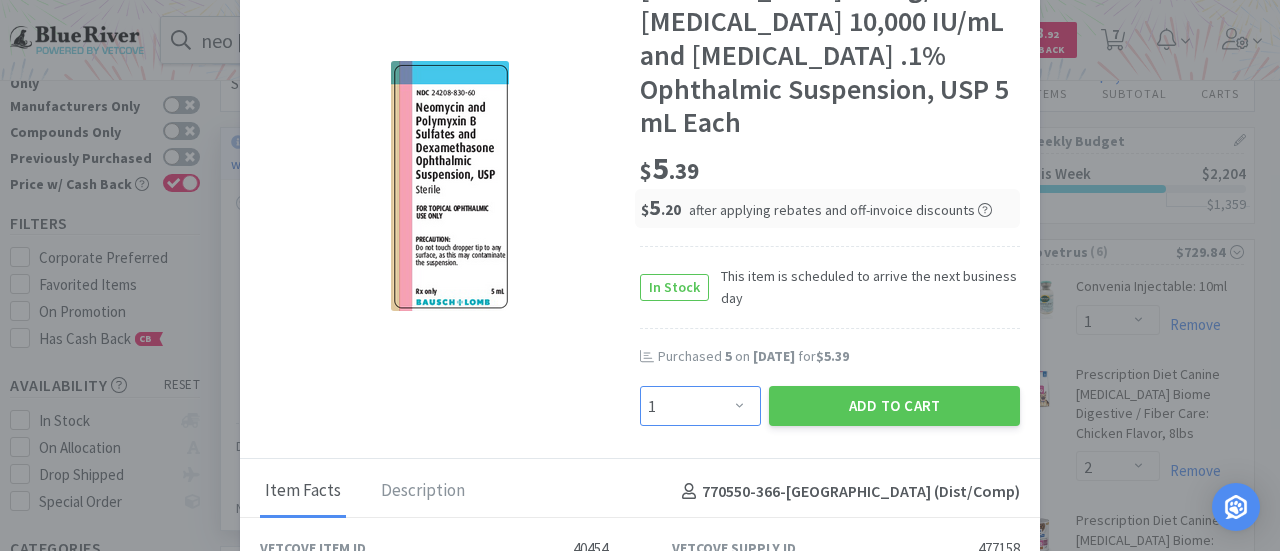 select on "5" 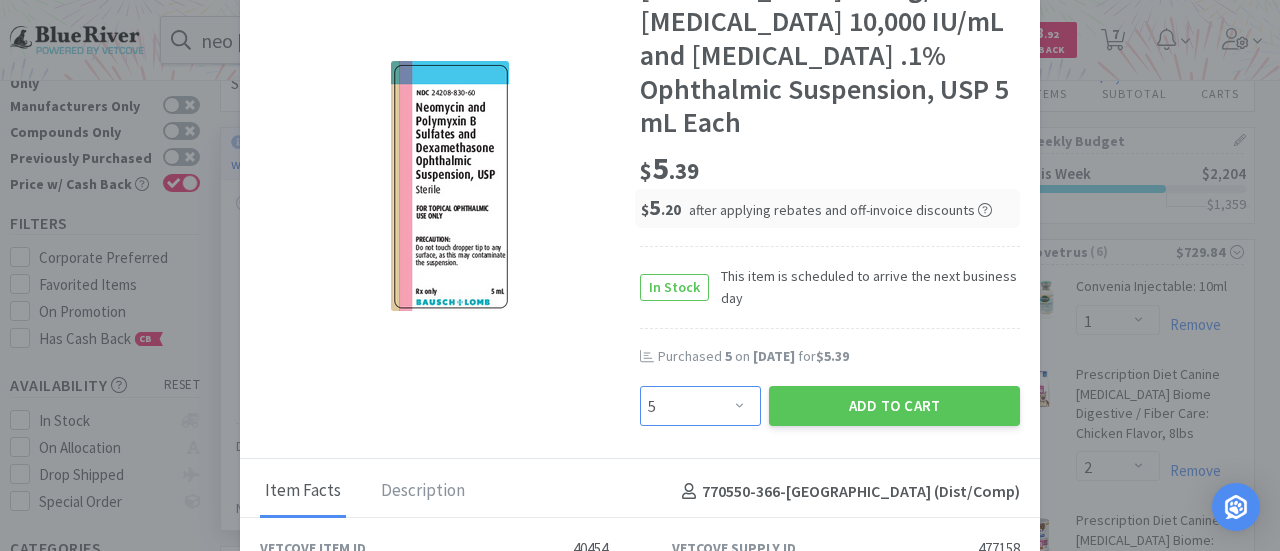 click on "Enter Quantity 1 2 3 4 5 6 7 8 9 10 11 12 13 14 15 16 17 18 19 20 Enter Quantity" at bounding box center (700, 406) 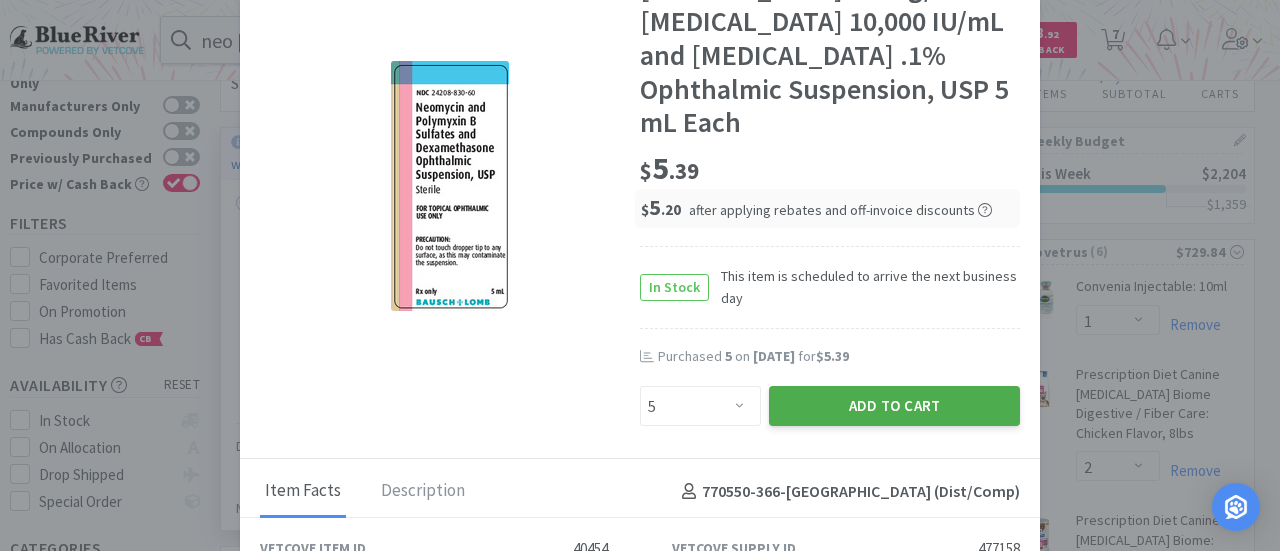 click on "Add to Cart" at bounding box center [894, 406] 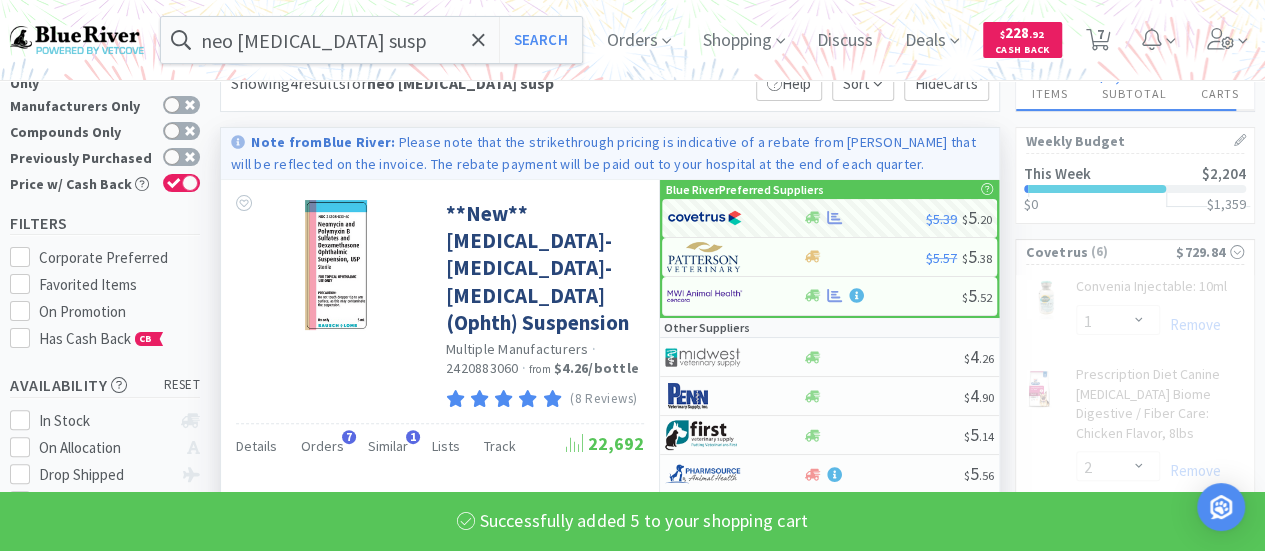 select on "5" 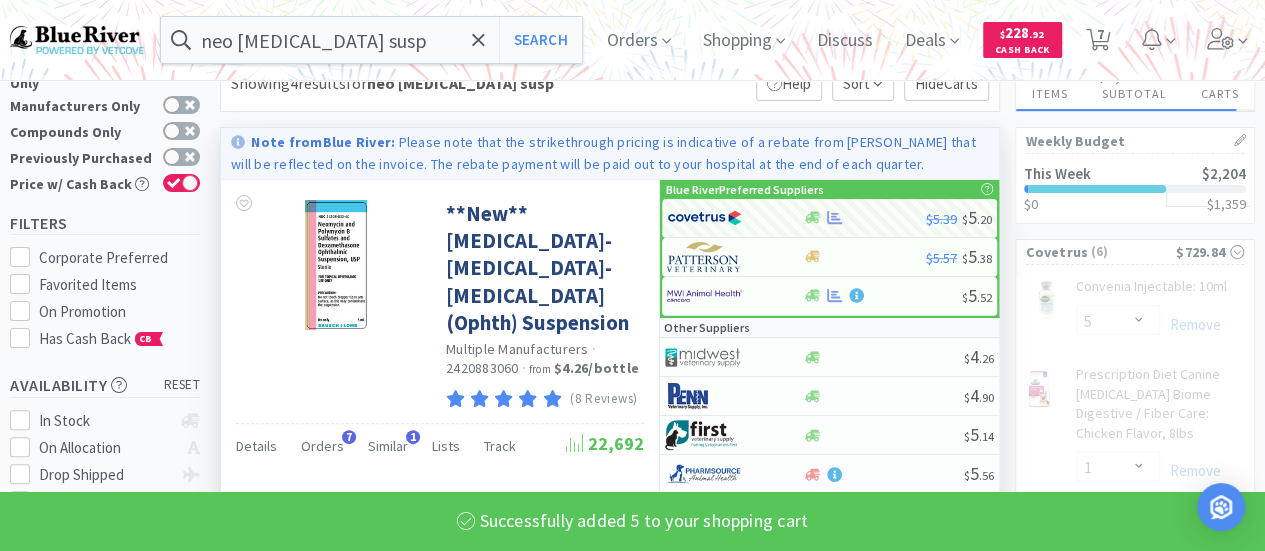 select on "1" 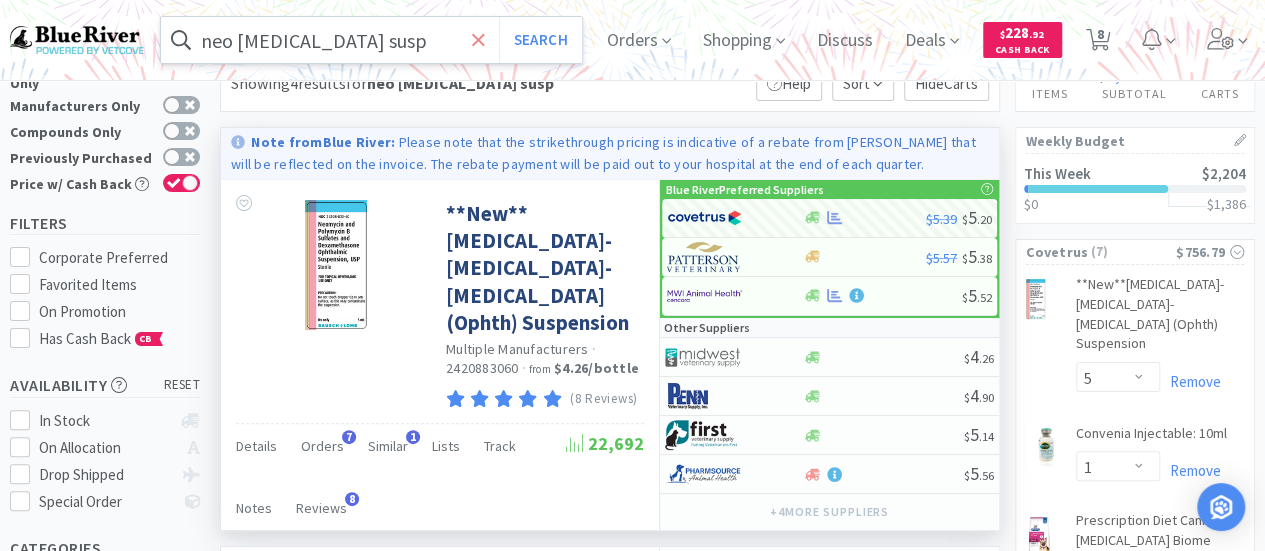 click 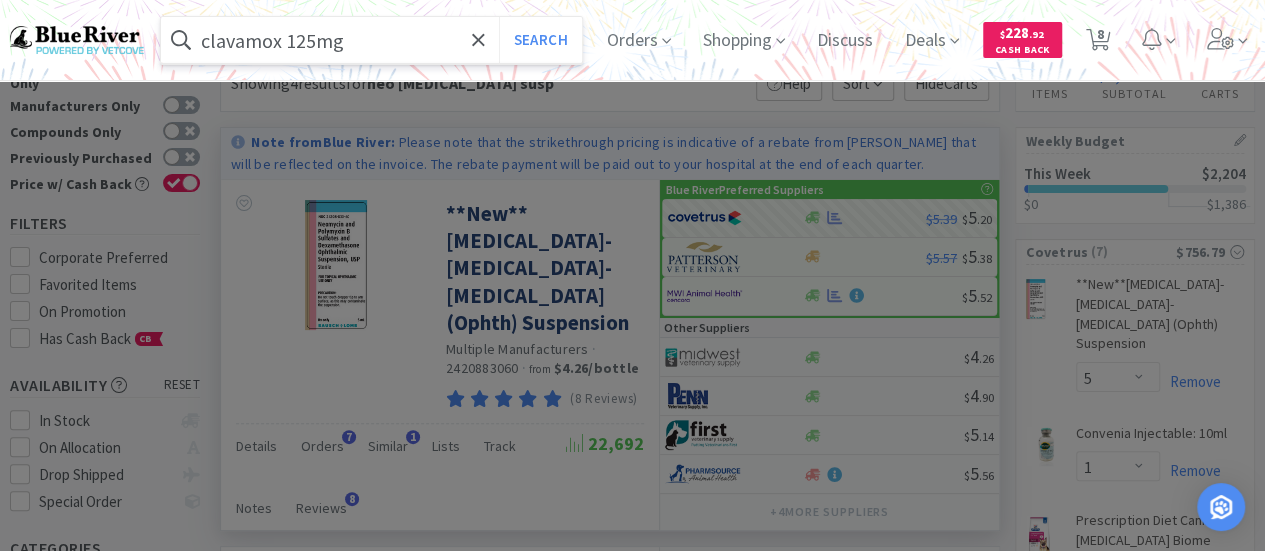type on "clavamox 125mg" 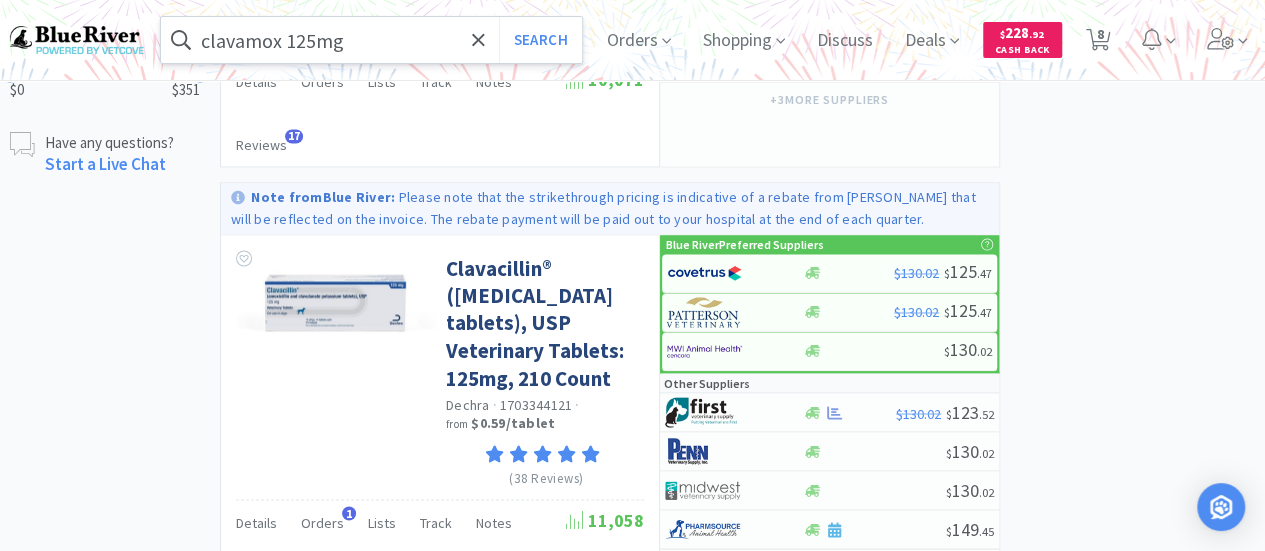 scroll, scrollTop: 1525, scrollLeft: 0, axis: vertical 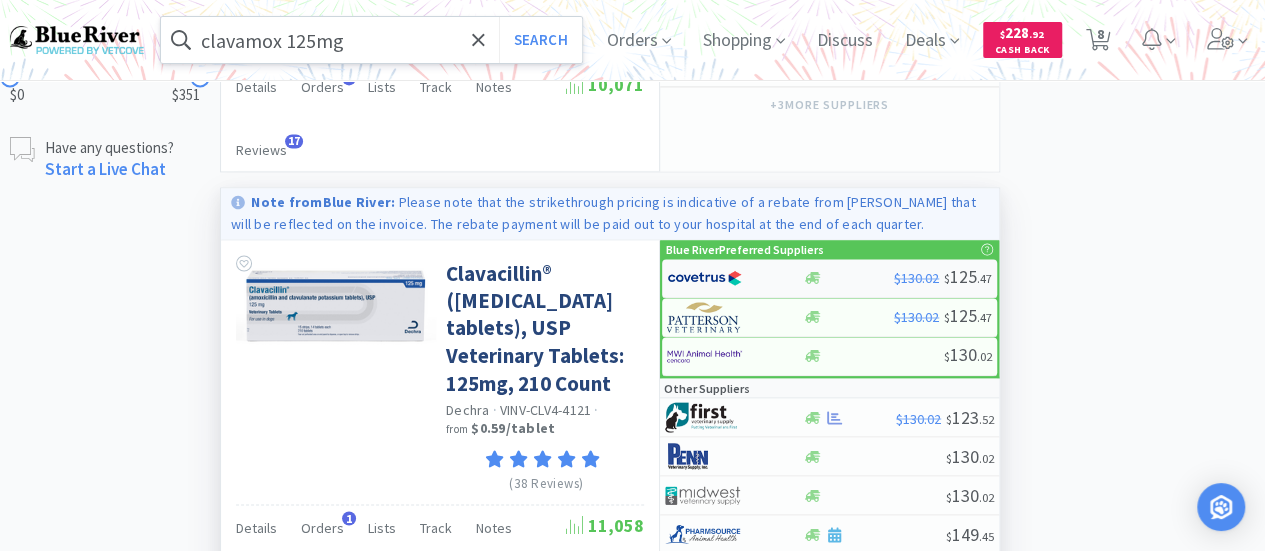 click at bounding box center [722, 278] 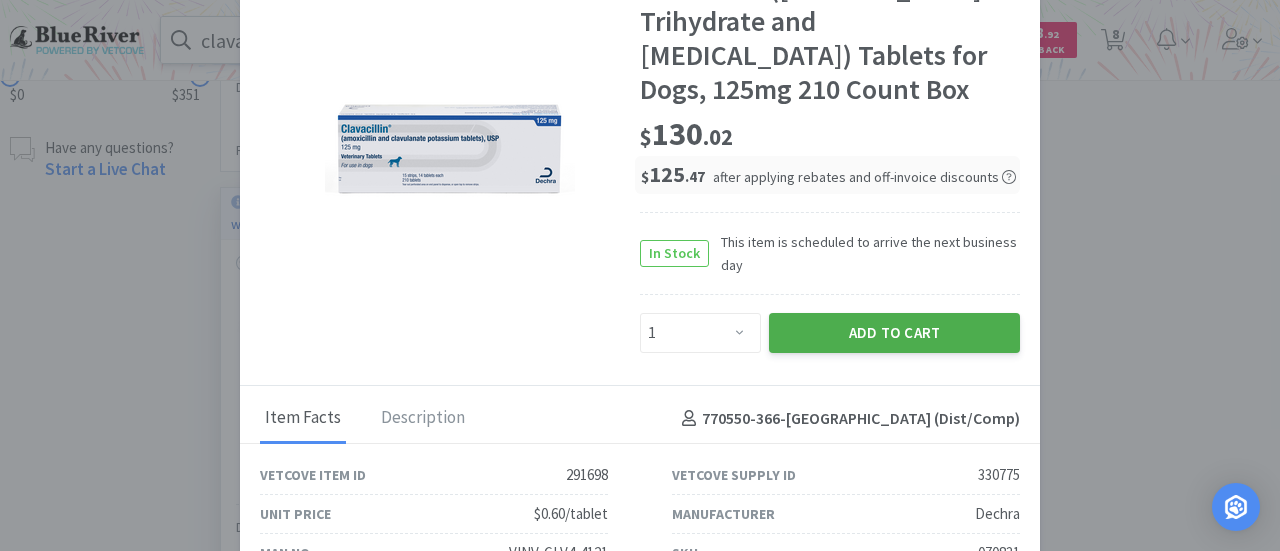 click on "Add to Cart" at bounding box center (894, 333) 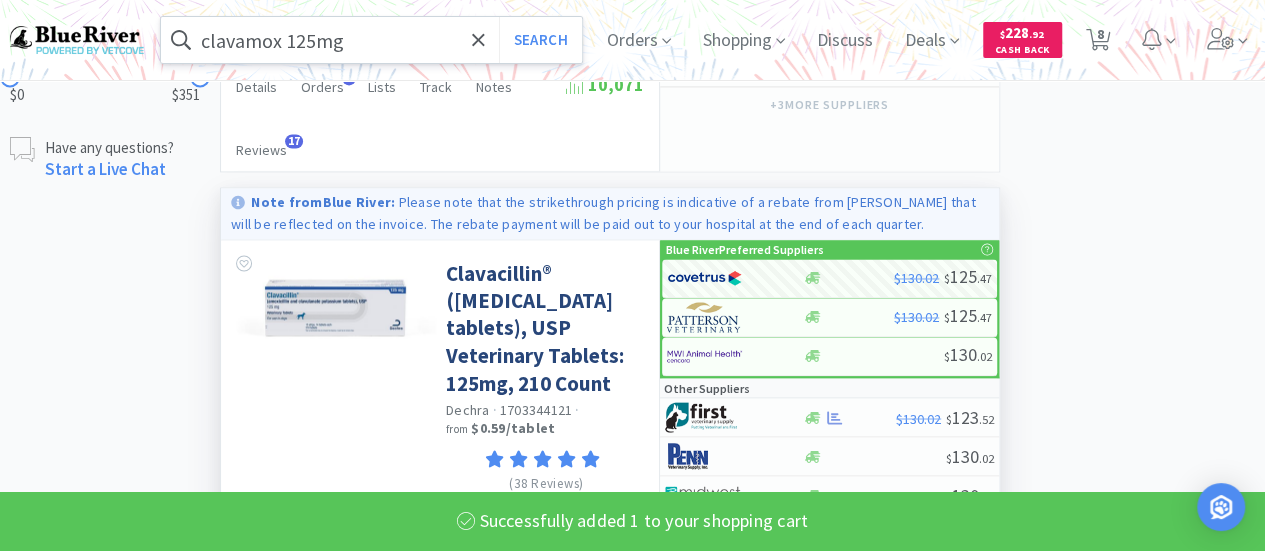 select on "1" 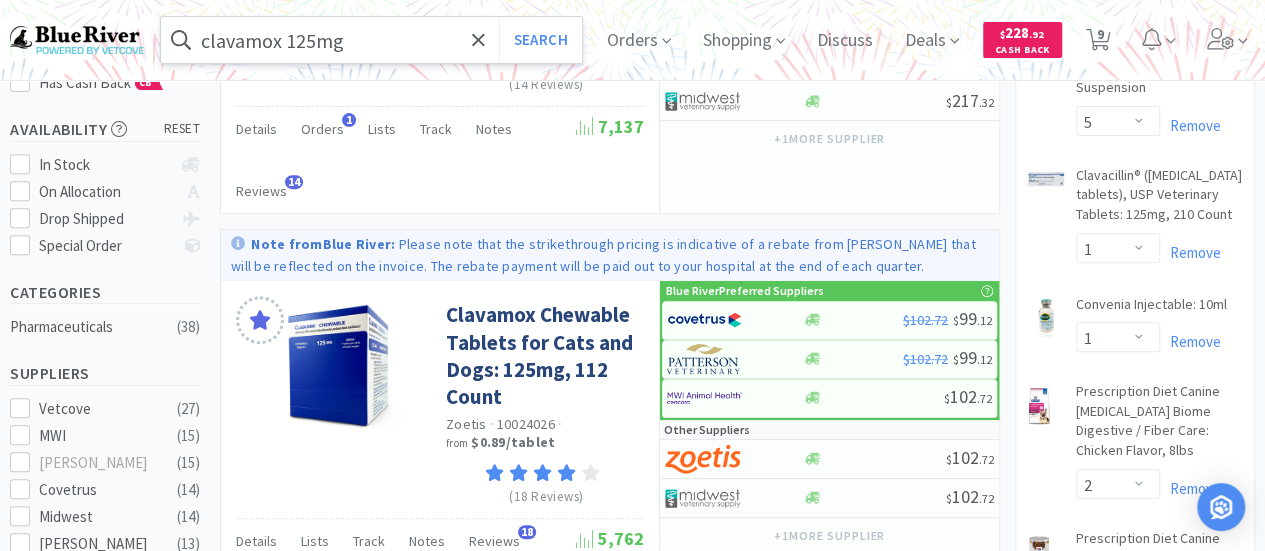 scroll, scrollTop: 0, scrollLeft: 0, axis: both 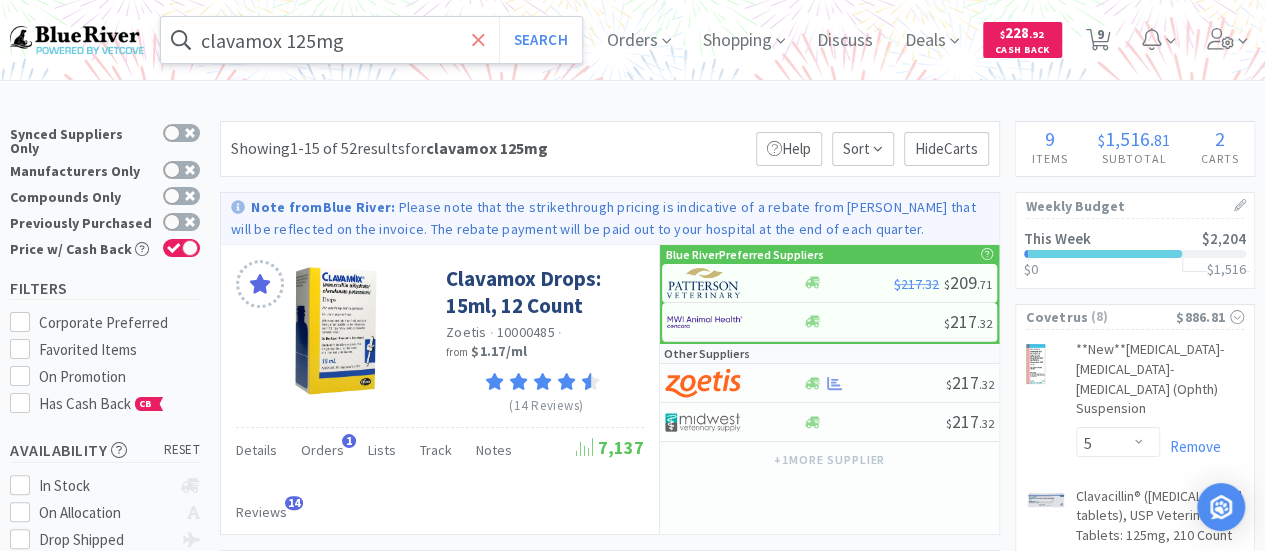 click 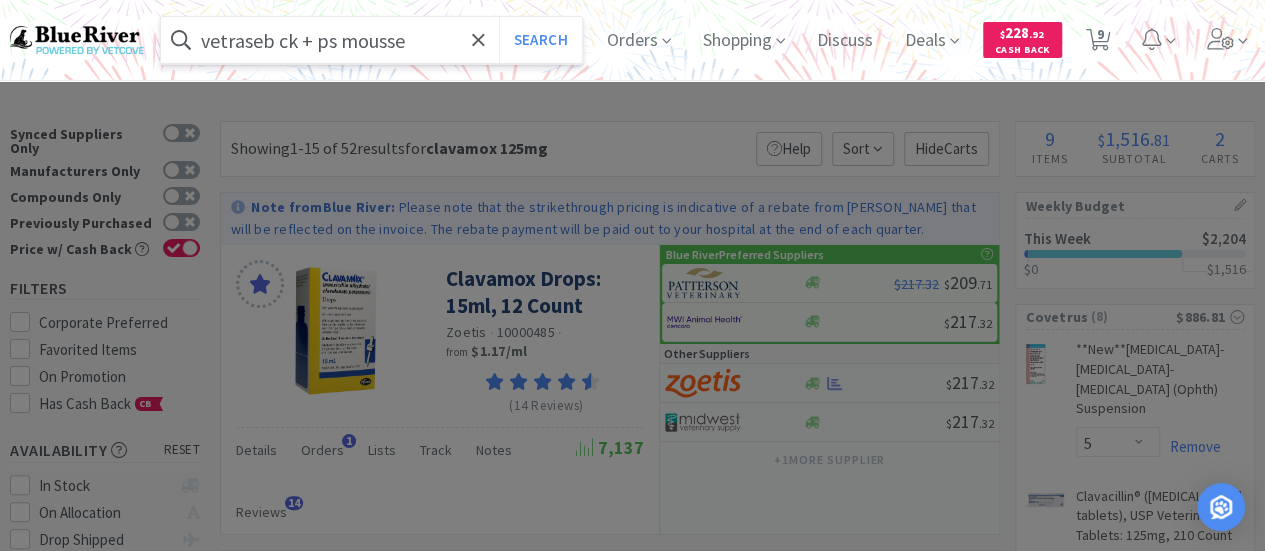 click on "Search" at bounding box center [540, 40] 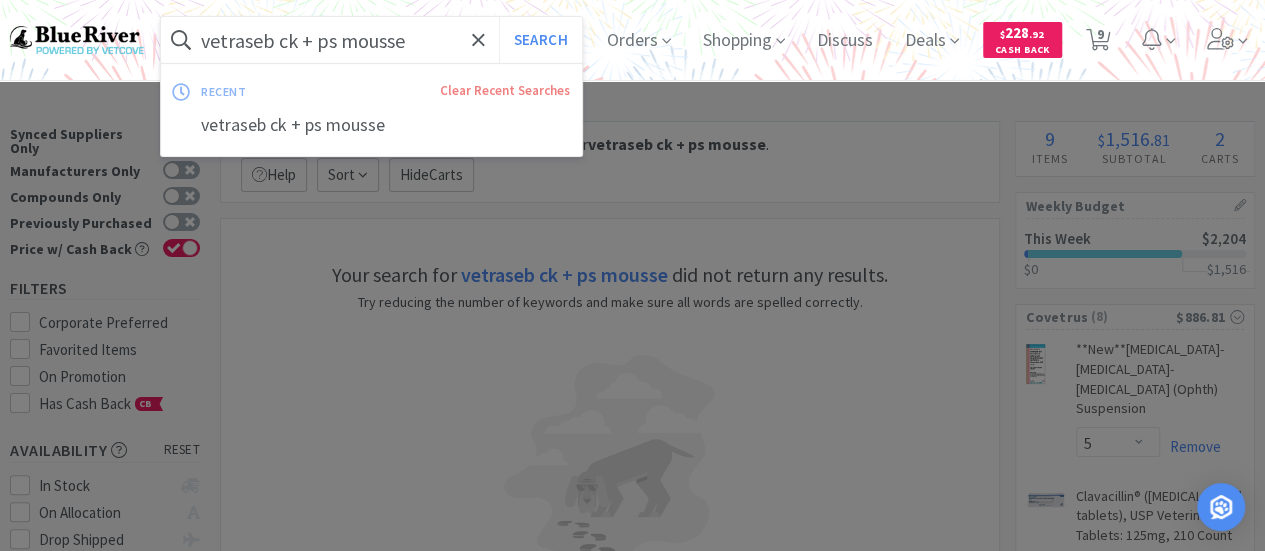 click on "vetraseb ck + ps mousse" at bounding box center (371, 40) 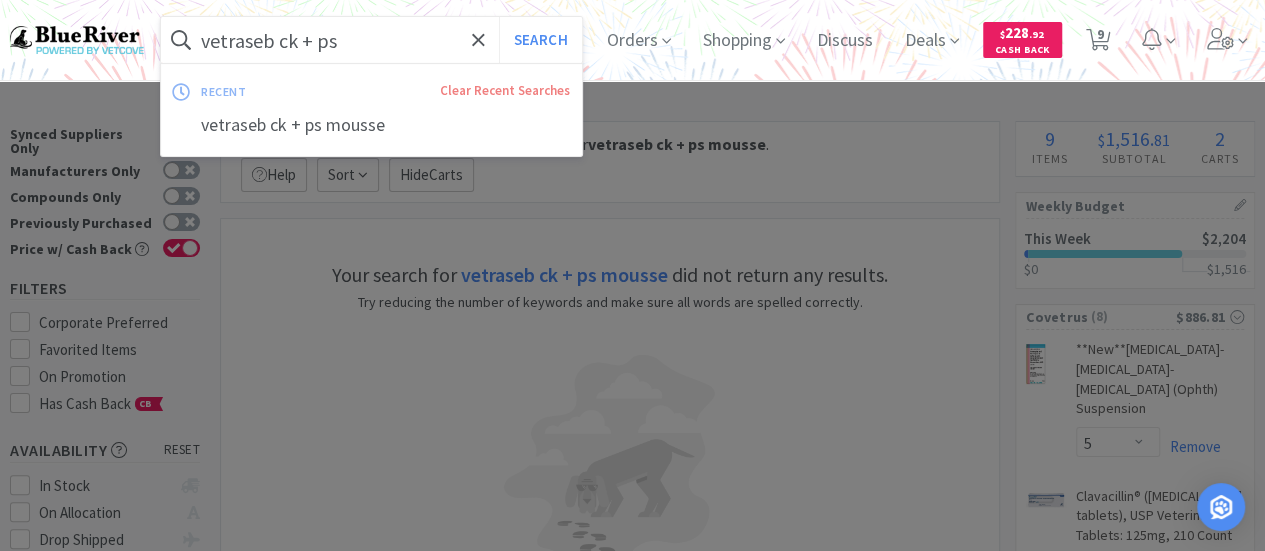 type on "vetraseb ck + ps" 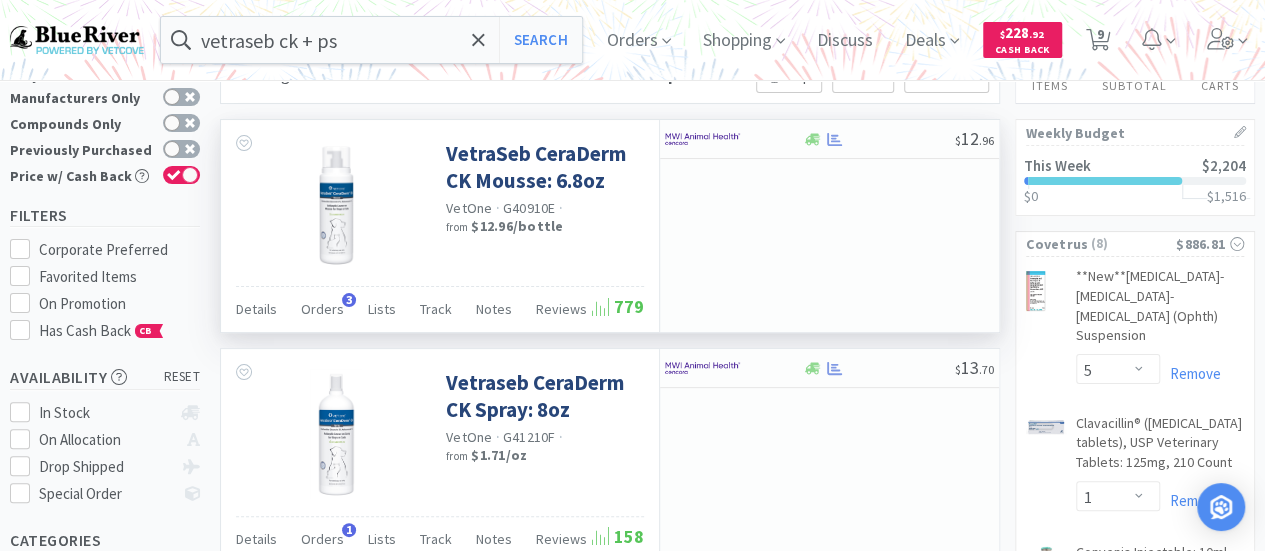 scroll, scrollTop: 0, scrollLeft: 0, axis: both 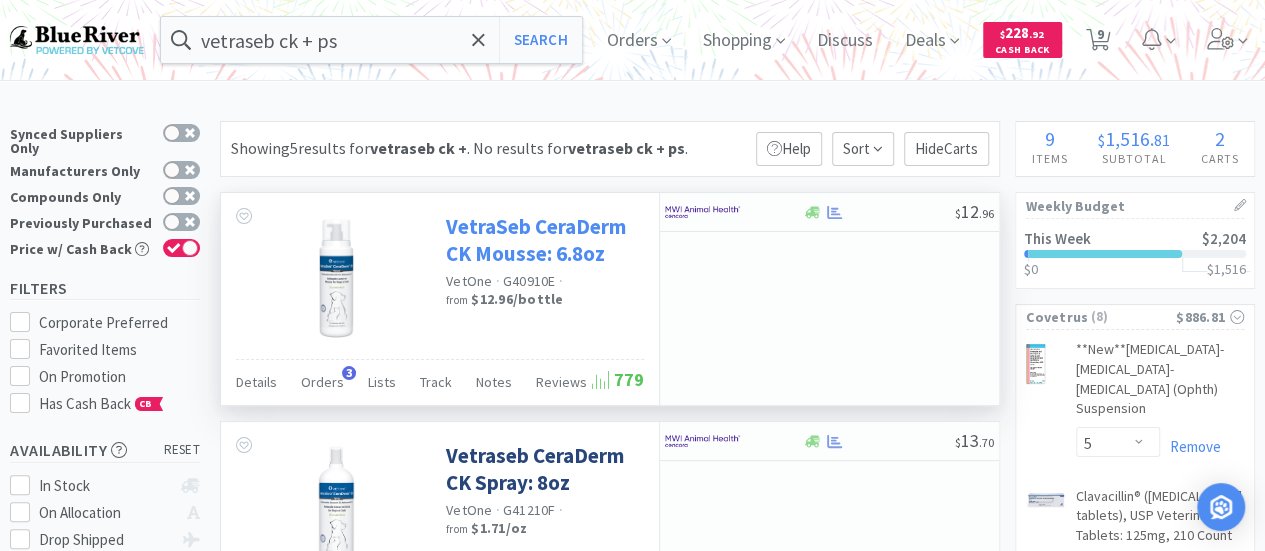 click on "VetraSeb CeraDerm CK Mousse: 6.8oz" at bounding box center [542, 240] 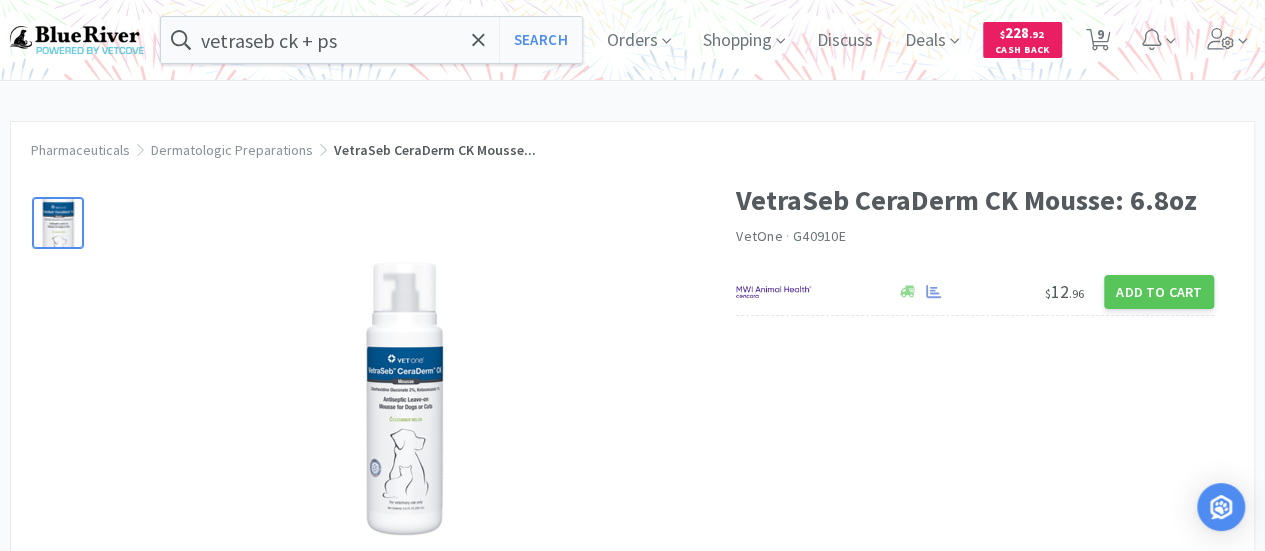 click at bounding box center [404, 398] 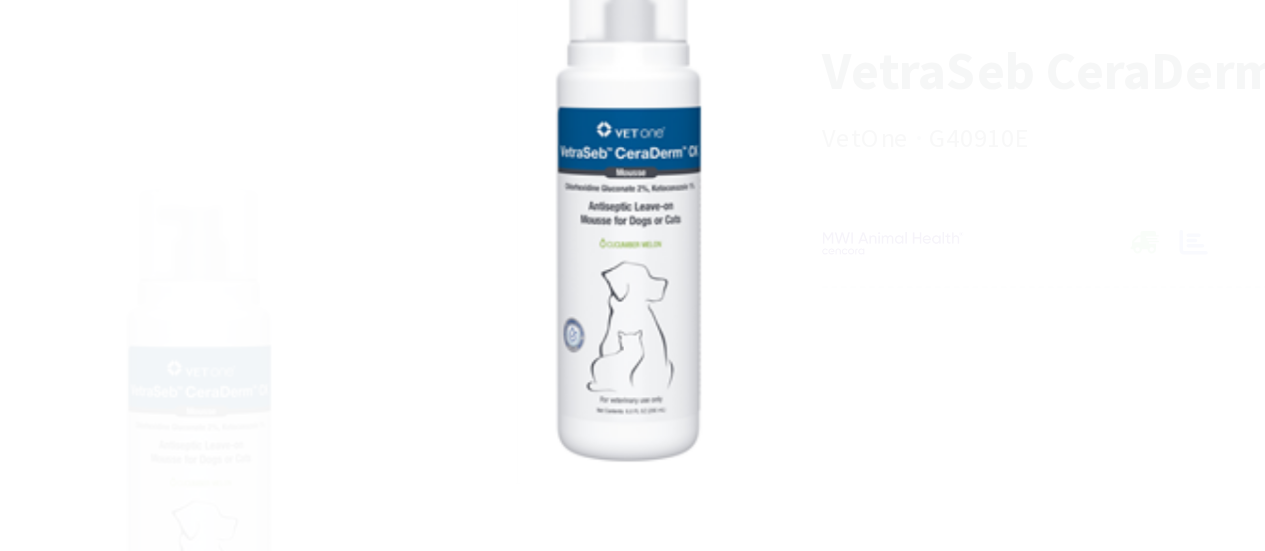click at bounding box center (632, 271) 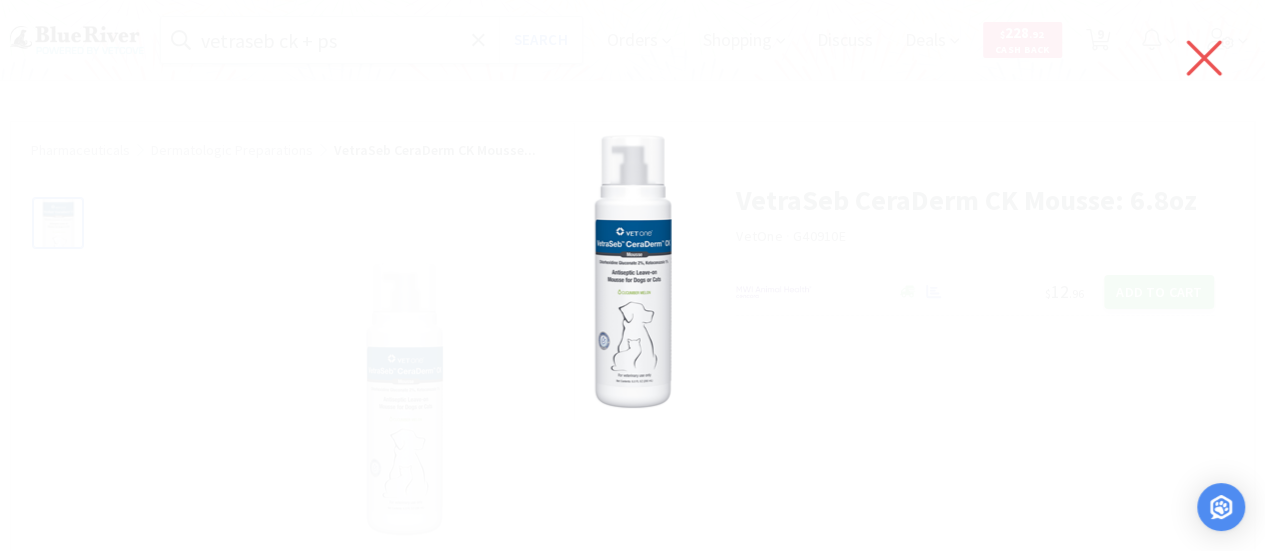 click 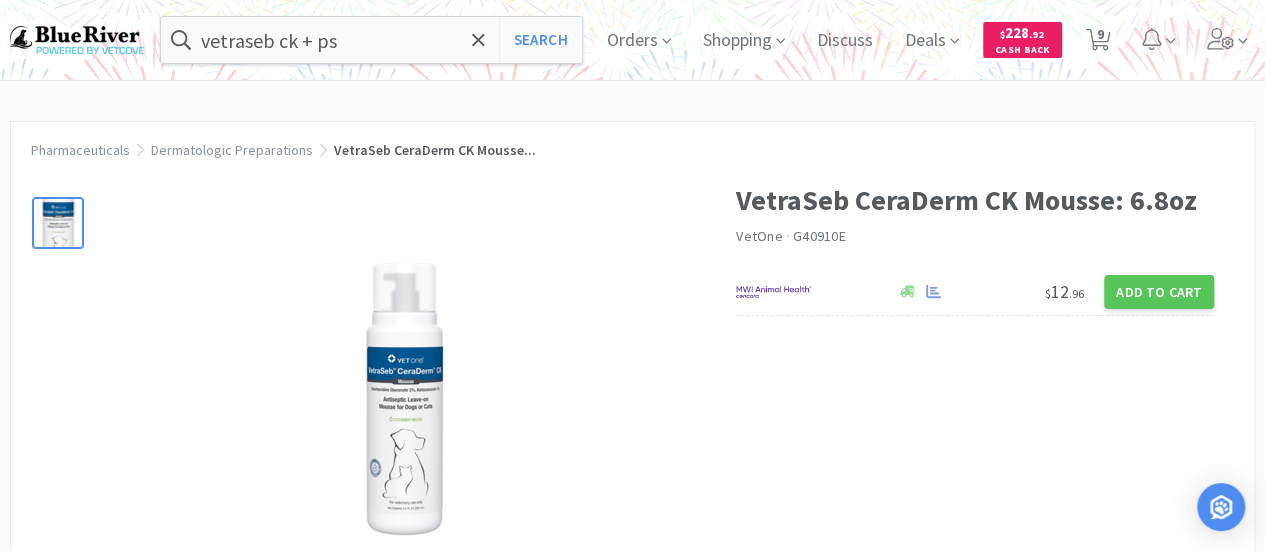 select on "5" 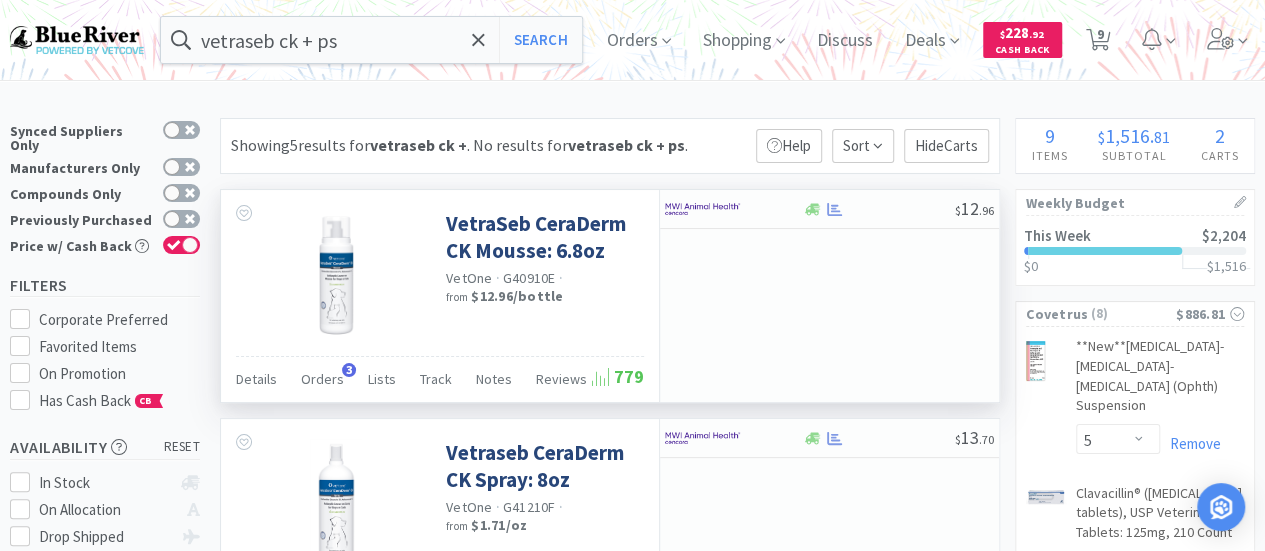 scroll, scrollTop: 0, scrollLeft: 0, axis: both 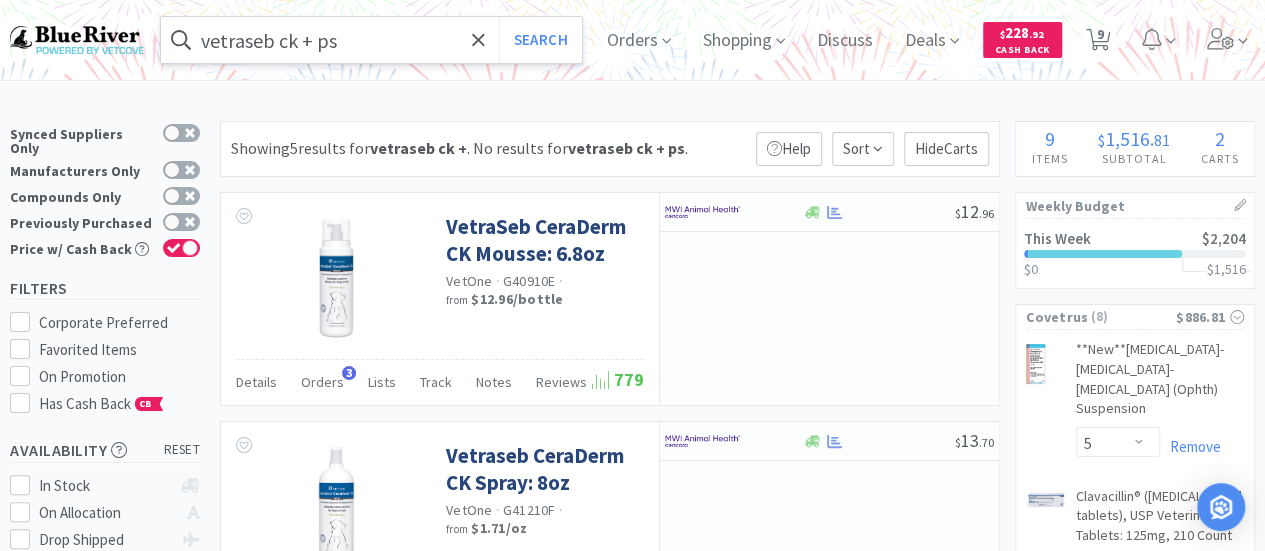 click on "vetraseb ck + ps" at bounding box center [371, 40] 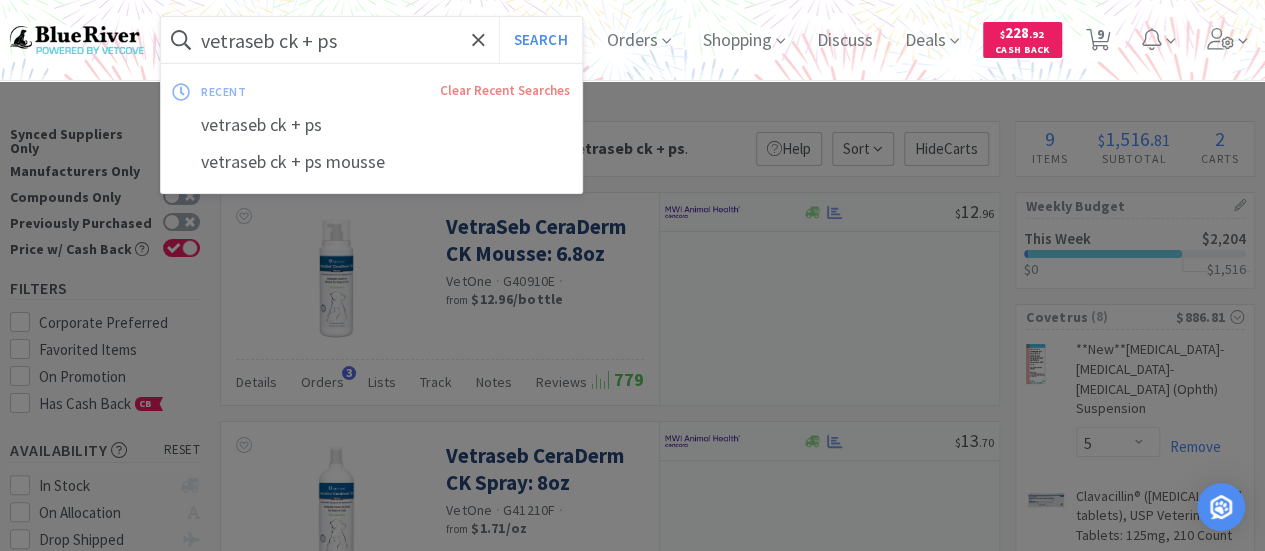 click on "vetraseb ck + ps" at bounding box center [371, 40] 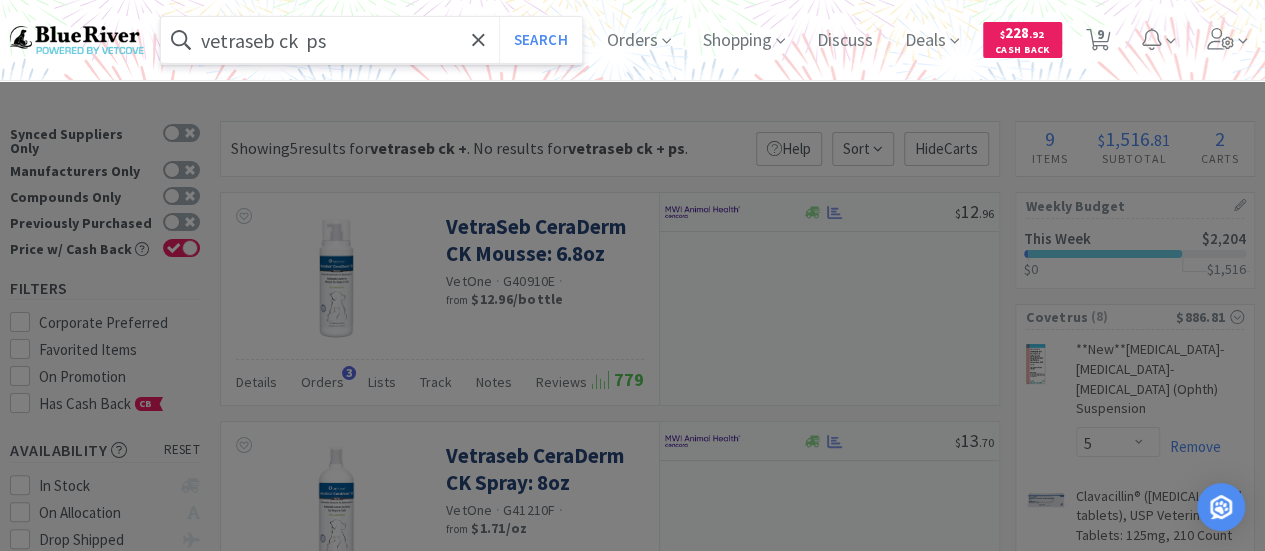 type on "vetraseb ck  ps" 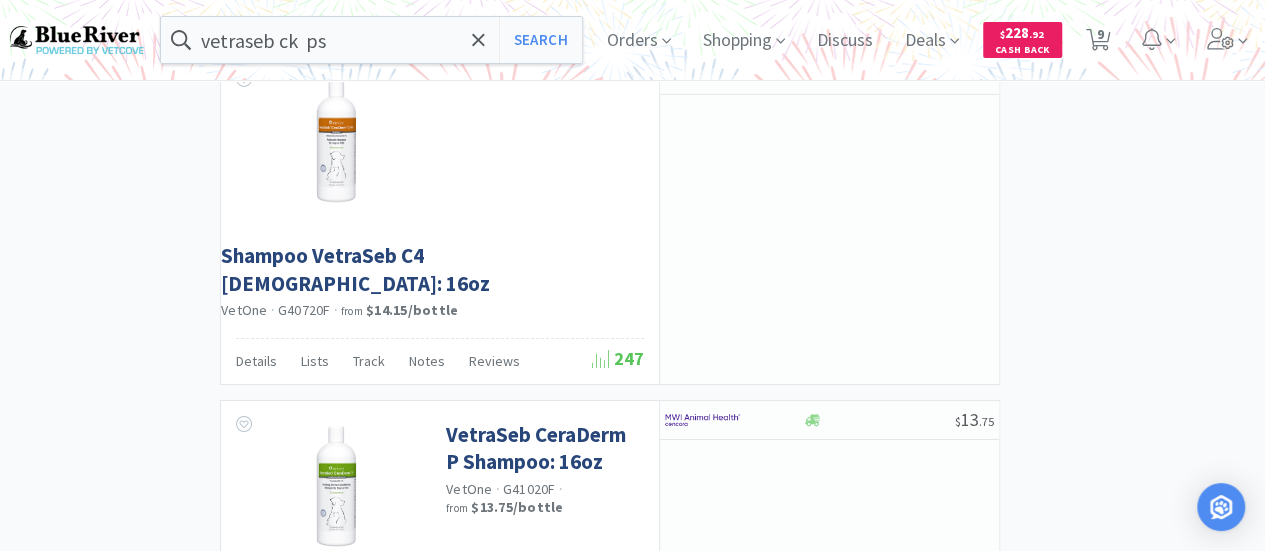 scroll, scrollTop: 3304, scrollLeft: 0, axis: vertical 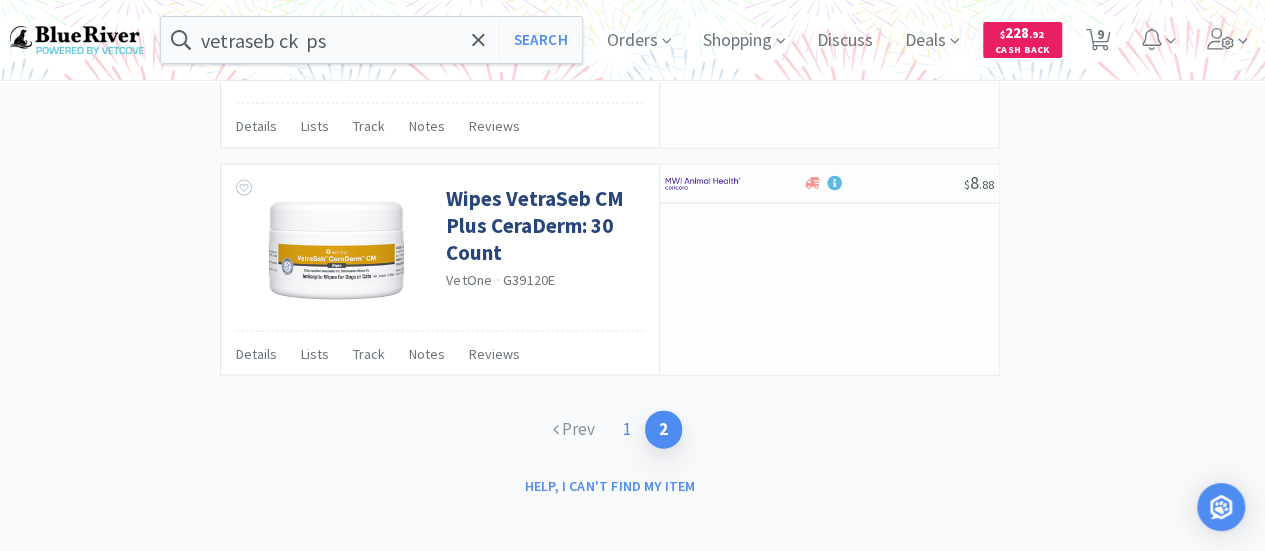 click on "1" at bounding box center (627, 429) 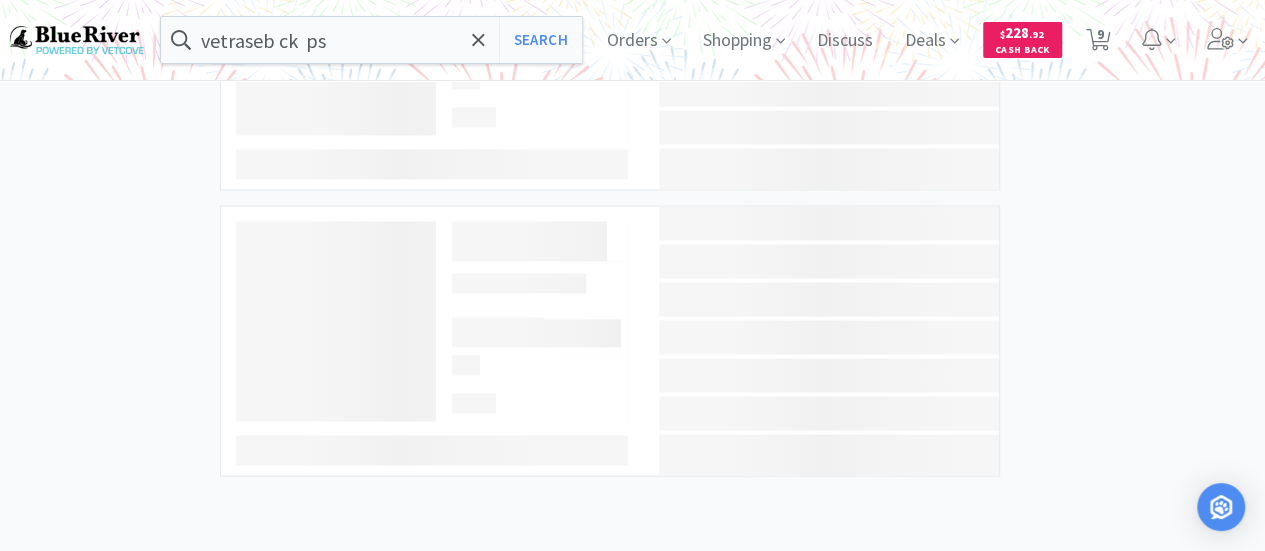 scroll, scrollTop: 0, scrollLeft: 0, axis: both 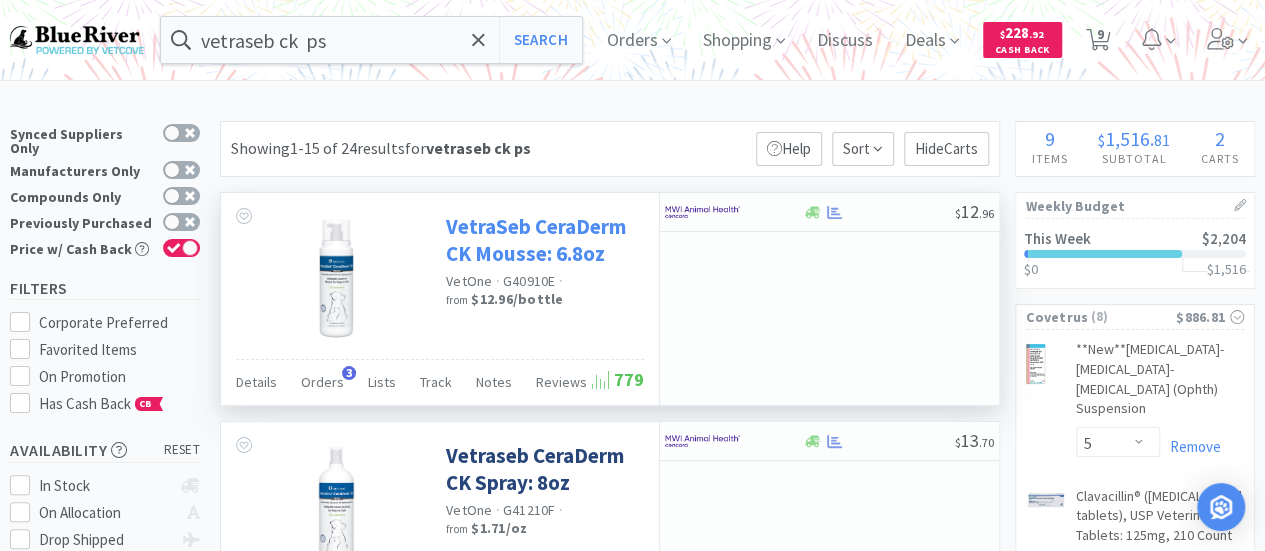 click on "VetraSeb CeraDerm CK Mousse: 6.8oz" at bounding box center (542, 240) 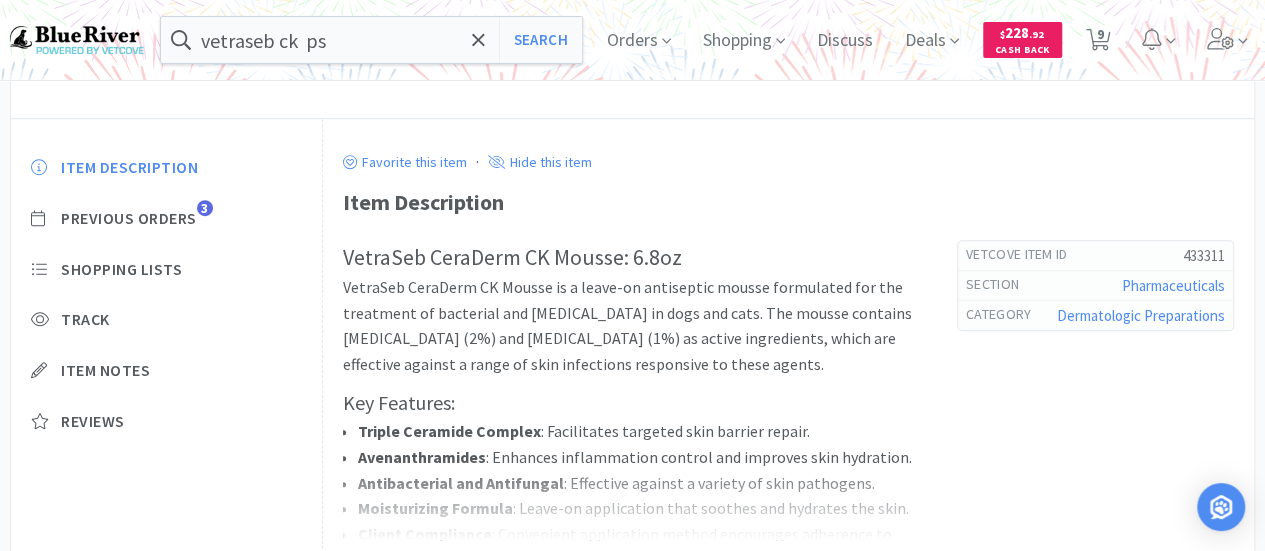 scroll, scrollTop: 668, scrollLeft: 0, axis: vertical 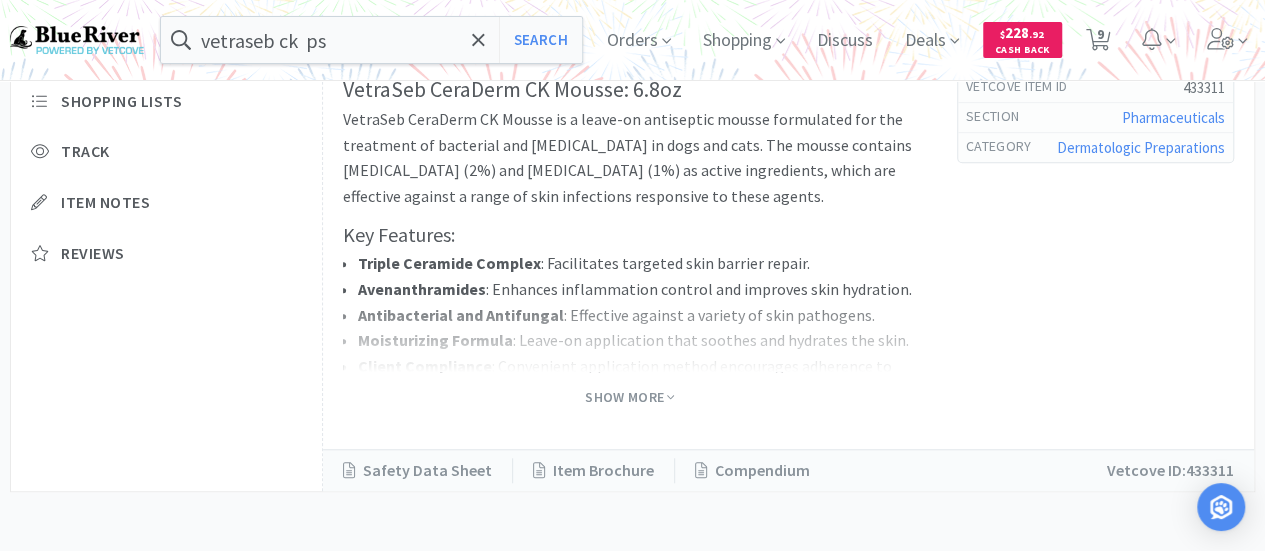 click on "Show More" at bounding box center [629, 397] 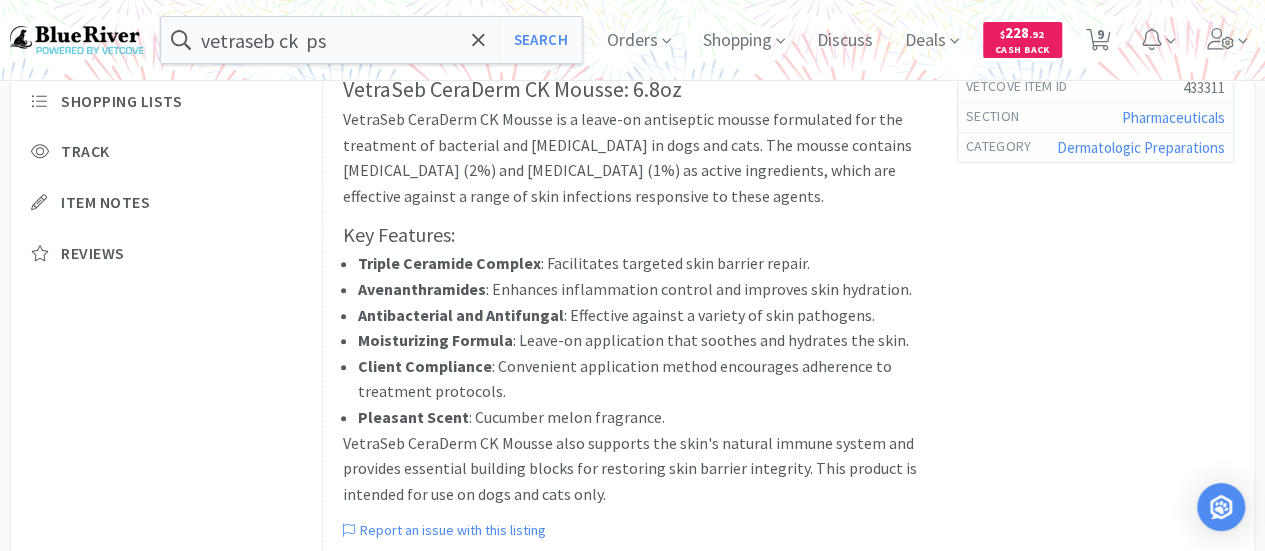 click on "Client Compliance : Convenient application method encourages adherence to treatment protocols." at bounding box center (637, 379) 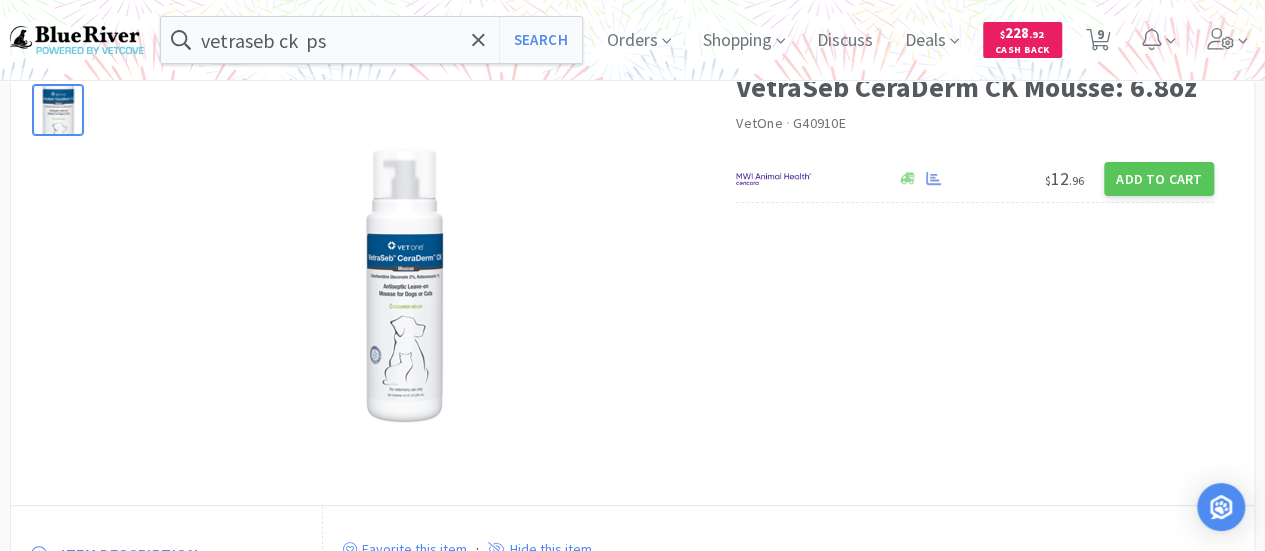 scroll, scrollTop: 111, scrollLeft: 0, axis: vertical 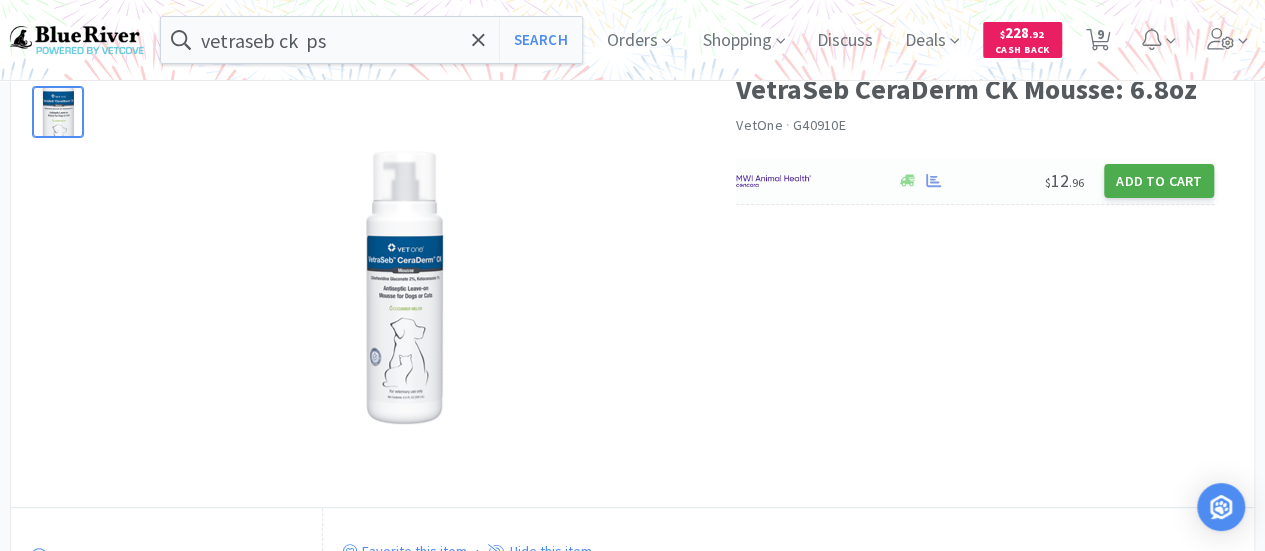 click on "Add to Cart" at bounding box center (1159, 181) 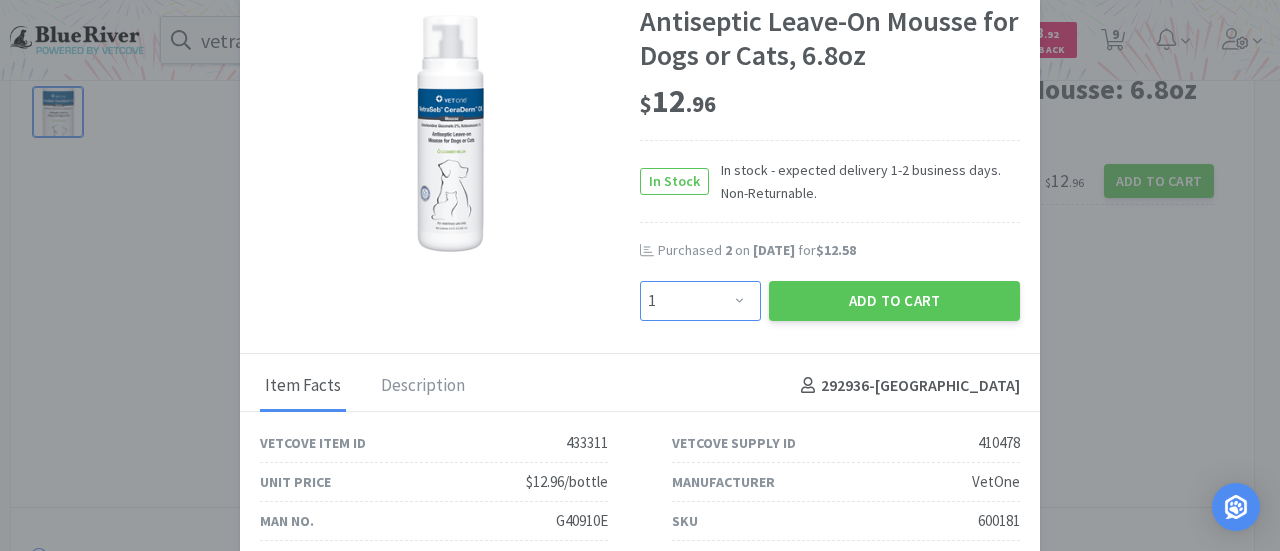 click on "Enter Quantity 1 2 3 4 5 6 7 8 9 10 11 12 13 14 15 16 17 18 19 20 Enter Quantity" at bounding box center [700, 301] 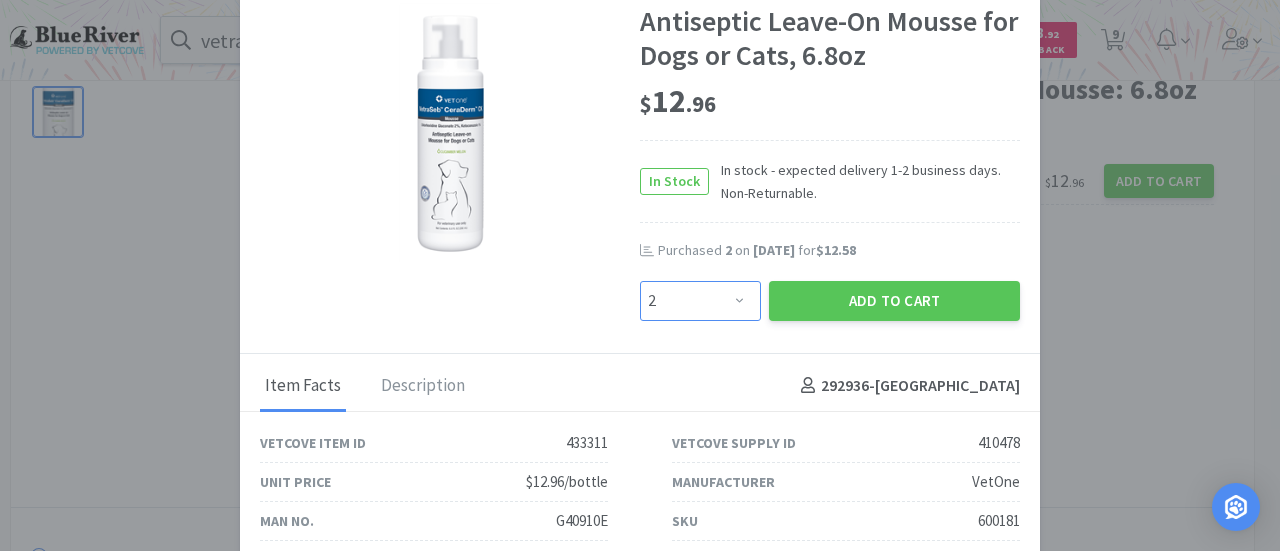 click on "Enter Quantity 1 2 3 4 5 6 7 8 9 10 11 12 13 14 15 16 17 18 19 20 Enter Quantity" at bounding box center (700, 301) 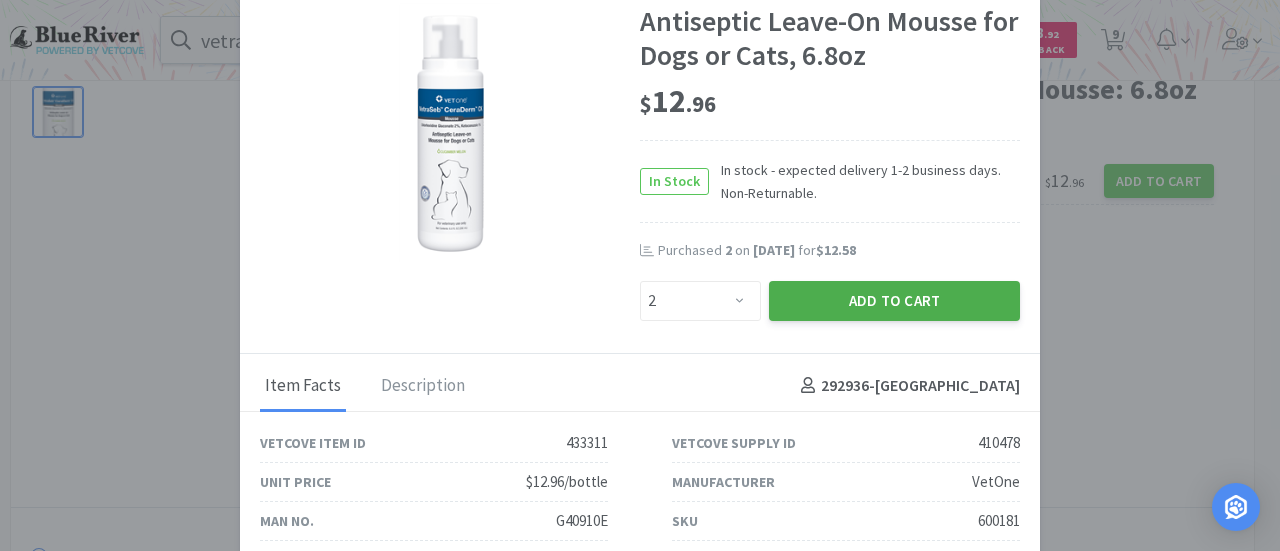 click on "Add to Cart" at bounding box center (894, 301) 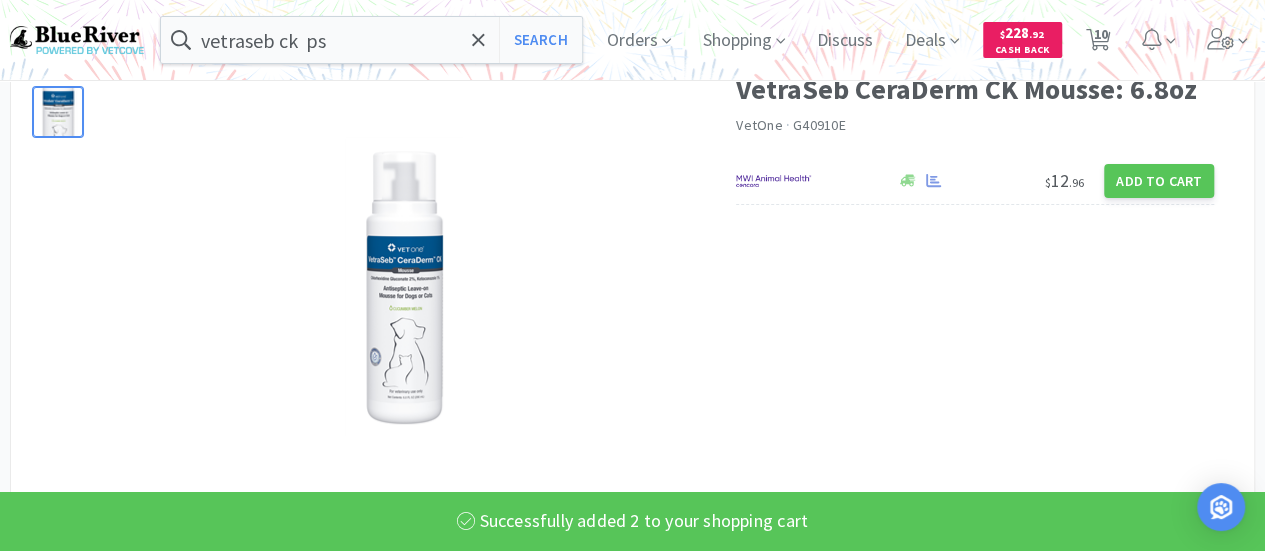 scroll, scrollTop: 0, scrollLeft: 0, axis: both 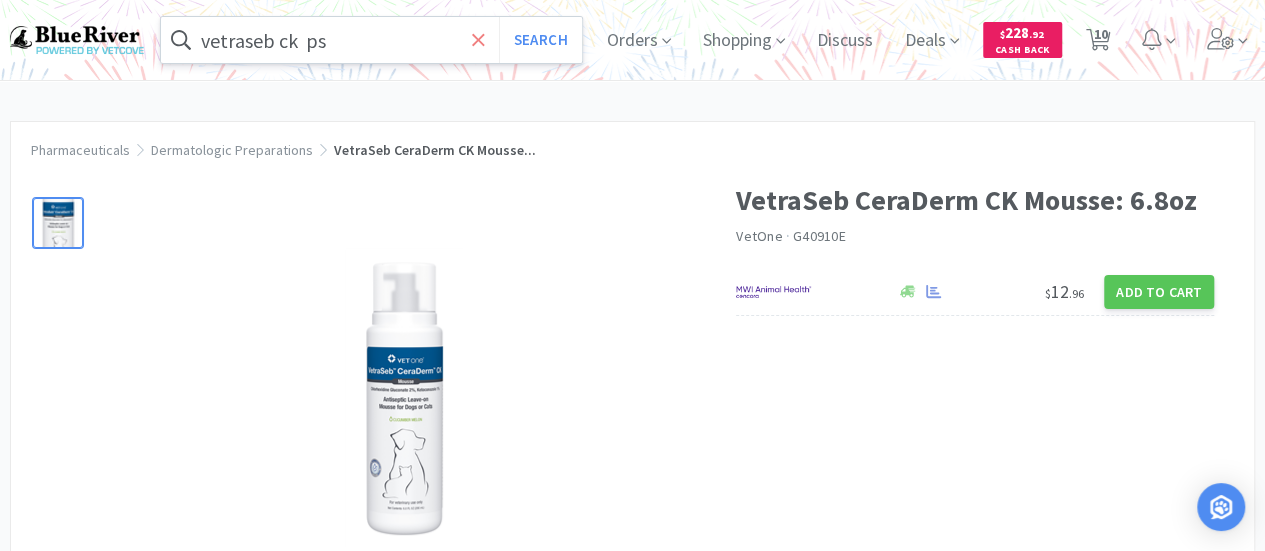 click 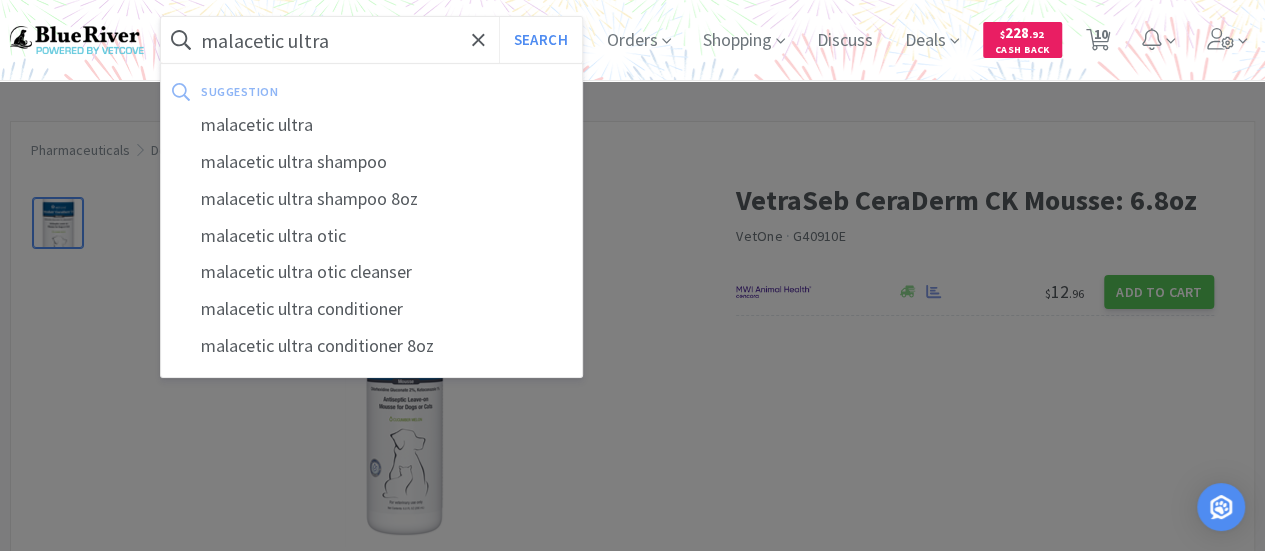 type on "malacetic ultra" 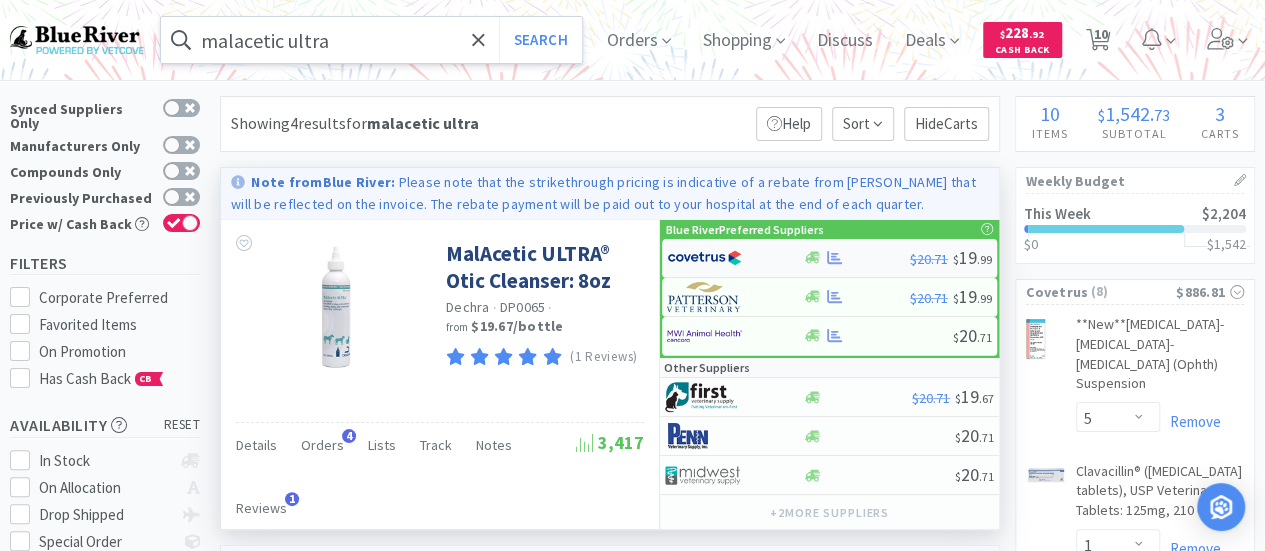 scroll, scrollTop: 0, scrollLeft: 0, axis: both 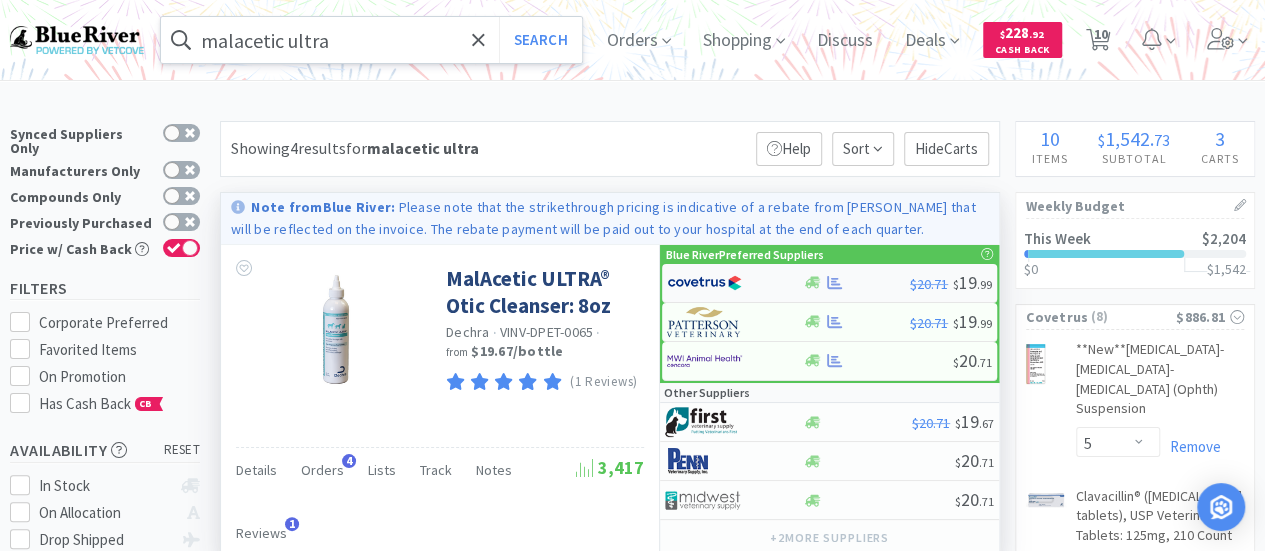 click at bounding box center (856, 282) 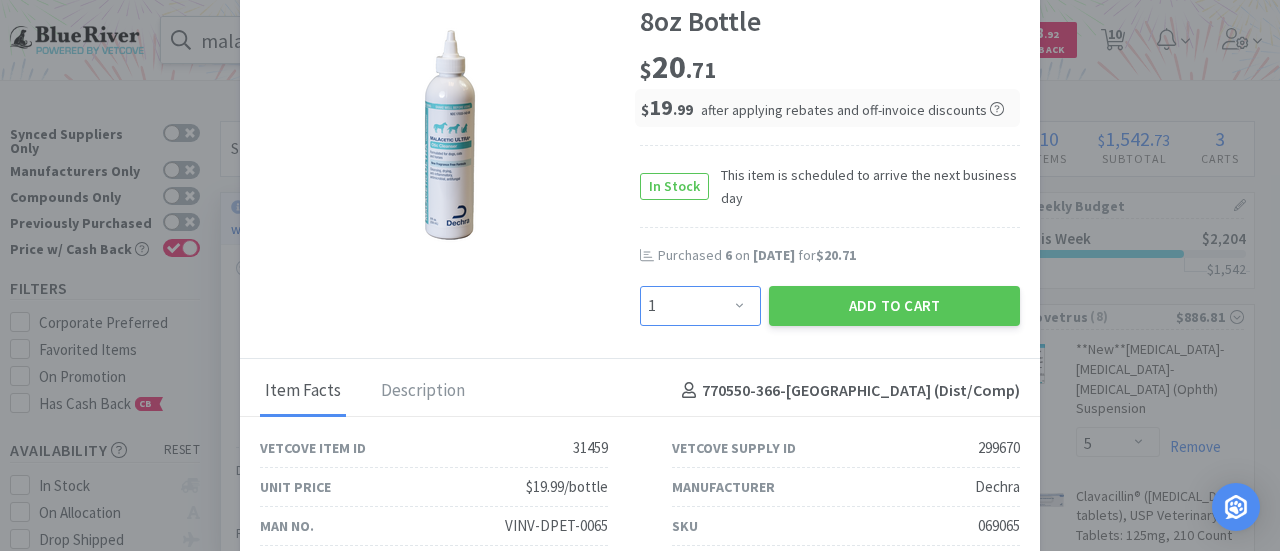 click on "Enter Quantity 1 2 3 4 5 6 7 8 9 10 11 12 13 14 15 16 17 18 19 20 Enter Quantity" at bounding box center (700, 306) 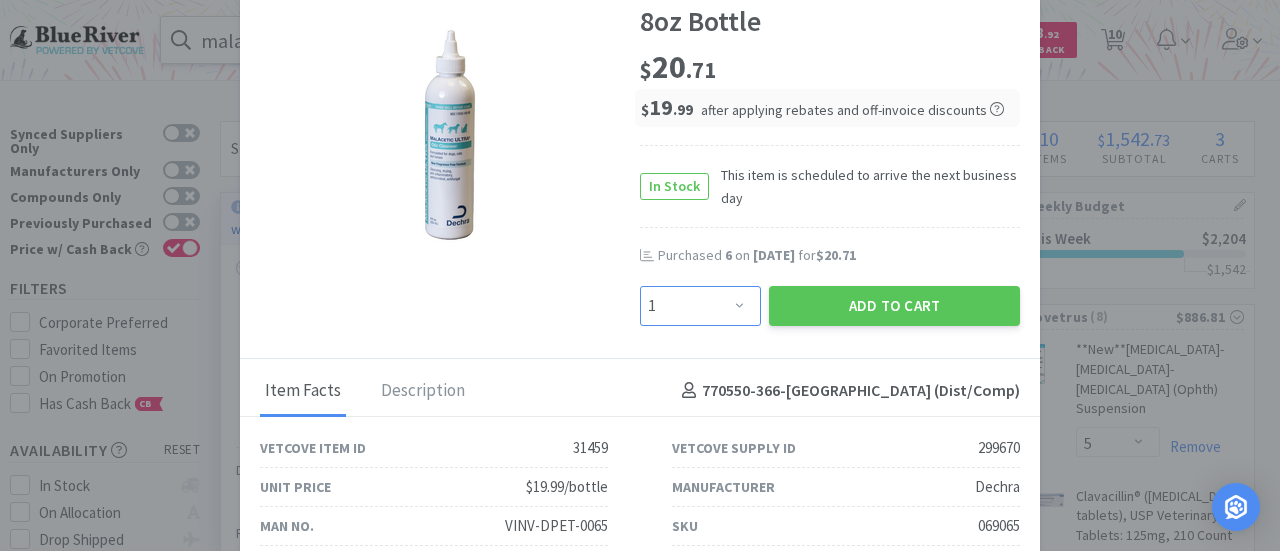 select on "4" 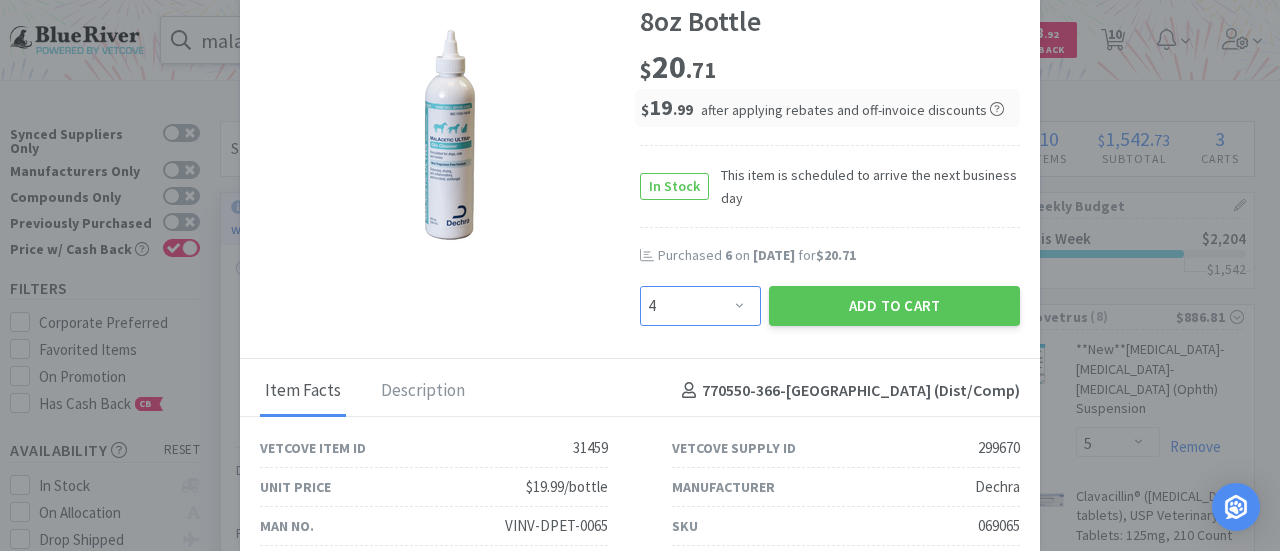 click on "Enter Quantity 1 2 3 4 5 6 7 8 9 10 11 12 13 14 15 16 17 18 19 20 Enter Quantity" at bounding box center [700, 306] 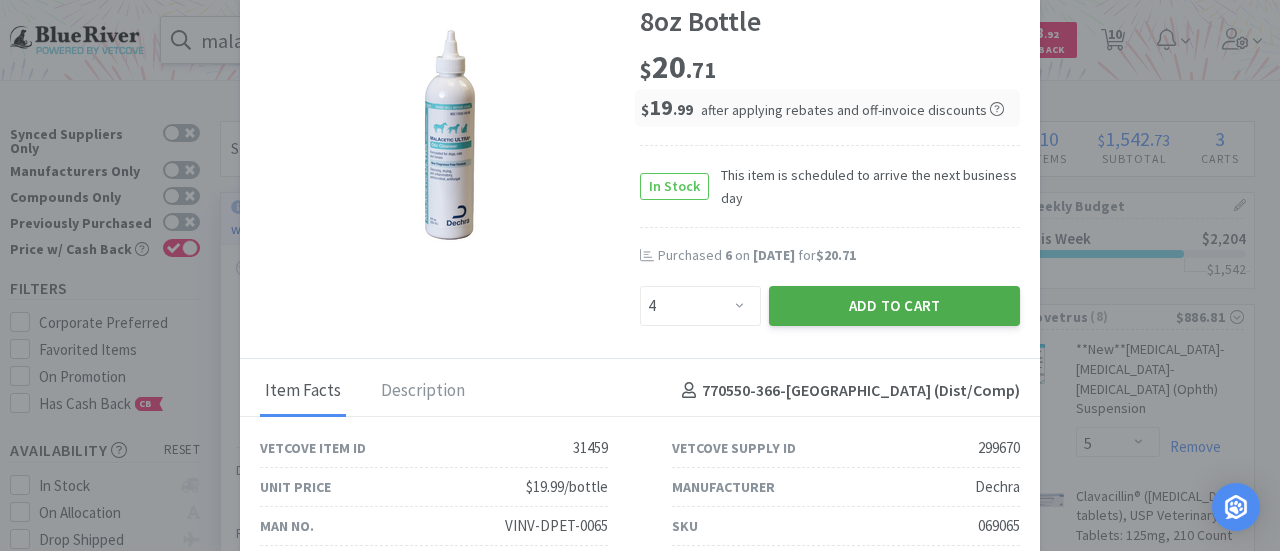click on "Add to Cart" at bounding box center (894, 306) 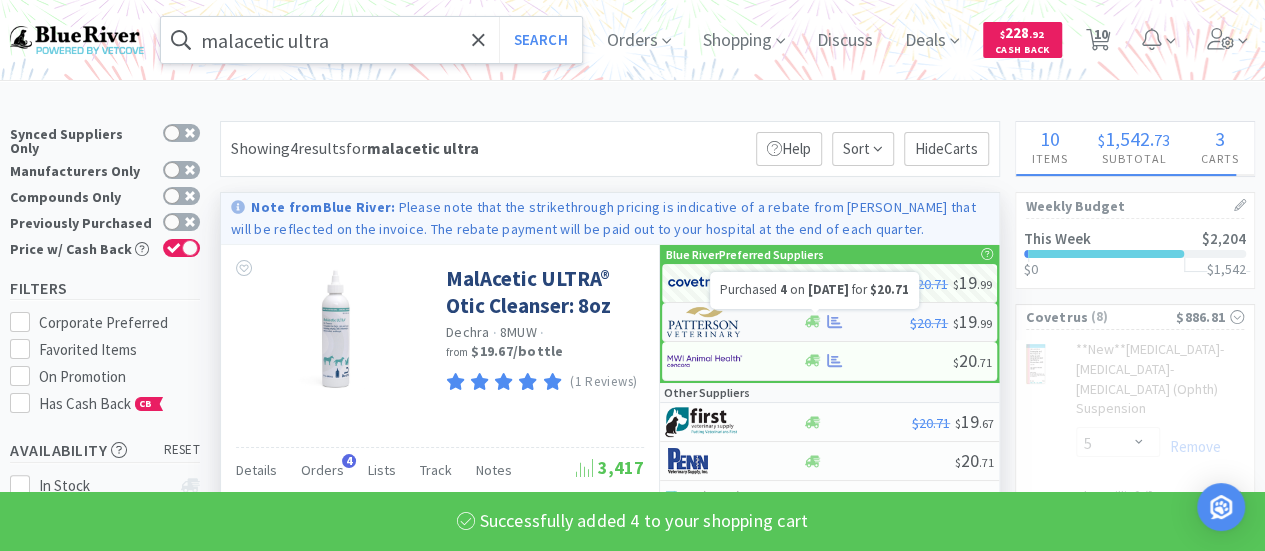 select on "4" 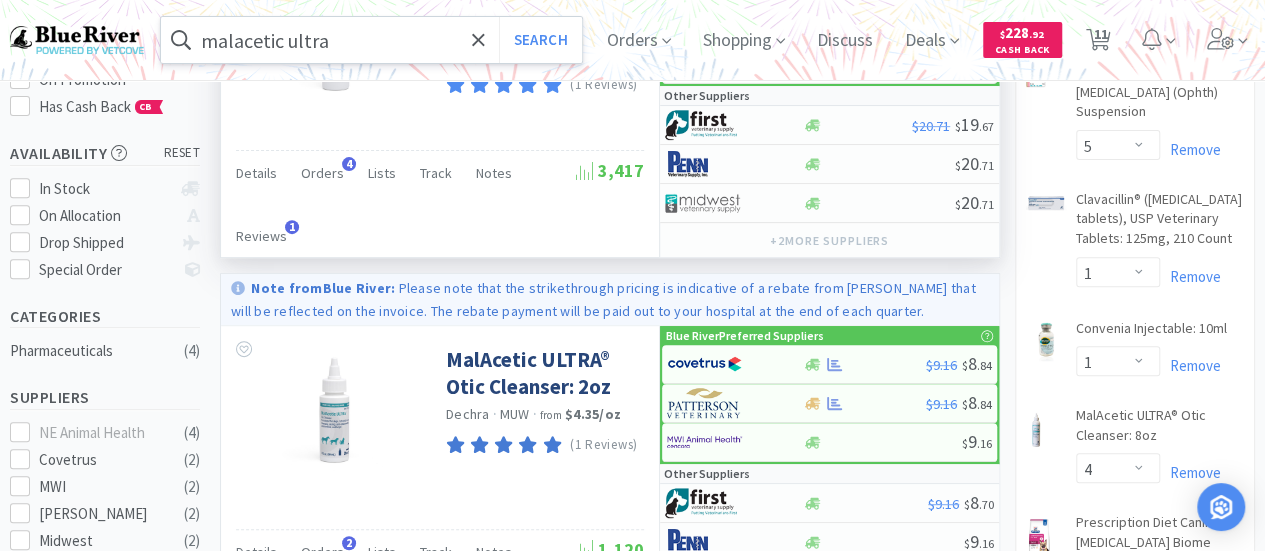 scroll, scrollTop: 298, scrollLeft: 0, axis: vertical 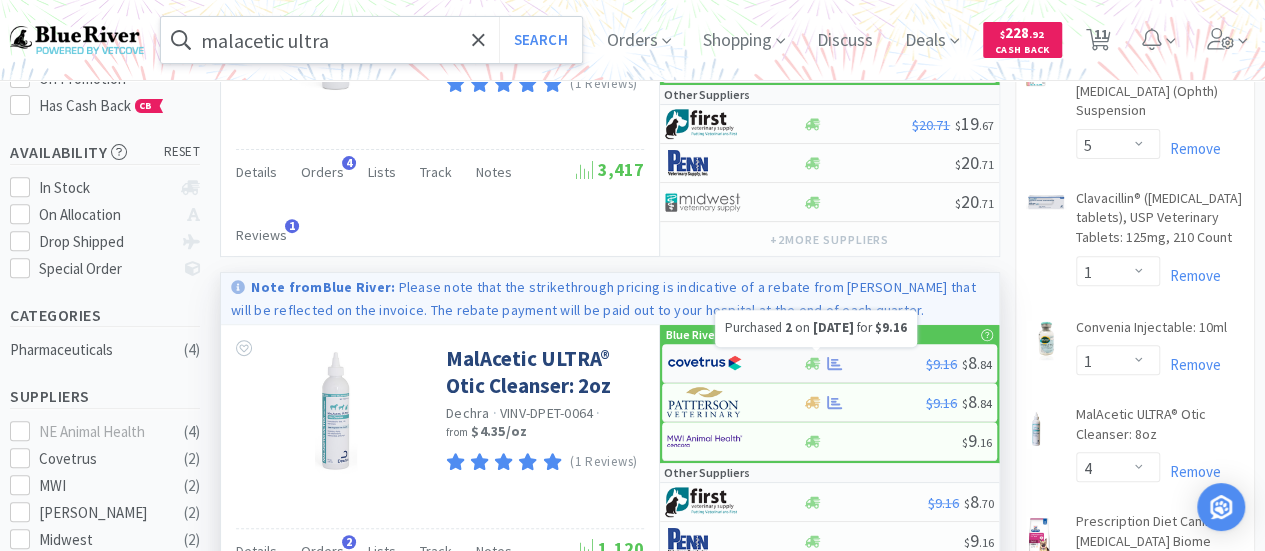 click 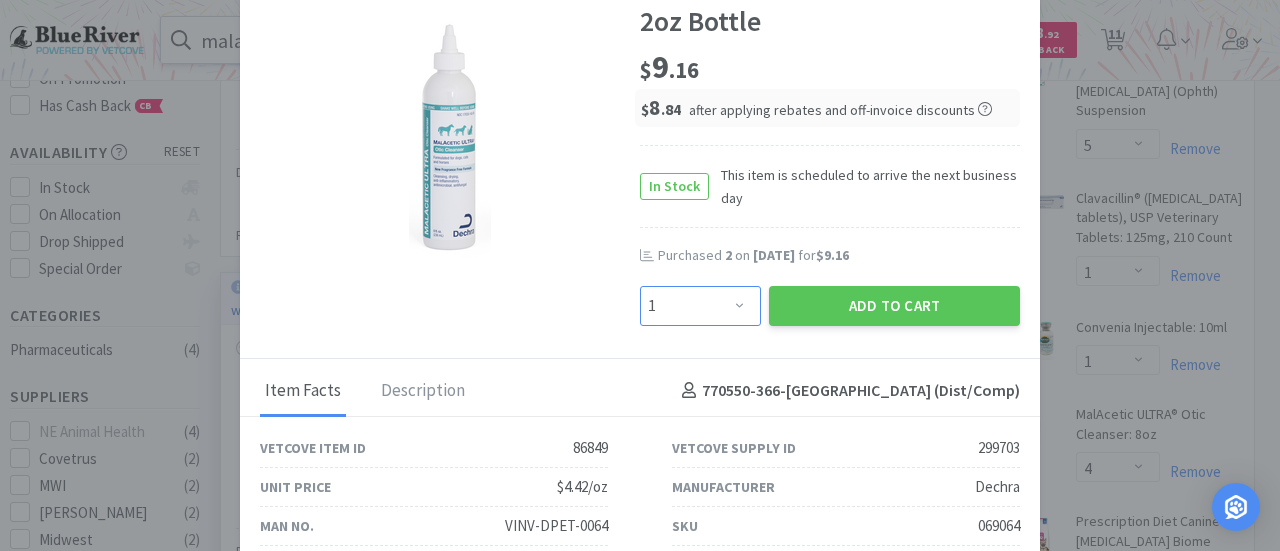 click on "Enter Quantity 1 2 3 4 5 6 7 8 9 10 11 12 13 14 15 16 17 18 19 20 Enter Quantity" at bounding box center (700, 306) 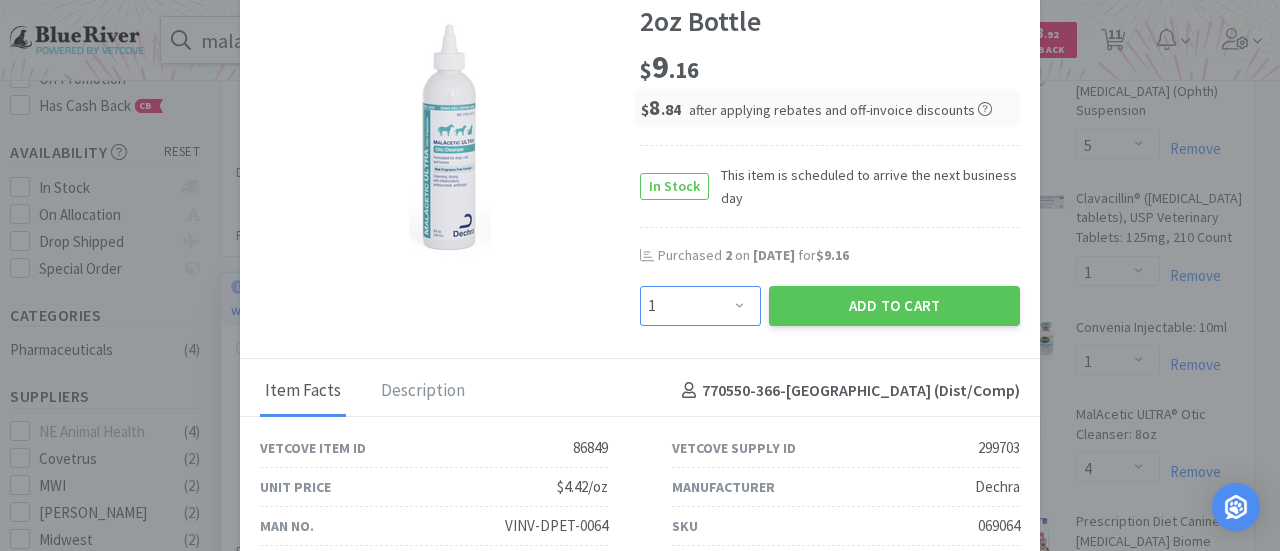 select on "2" 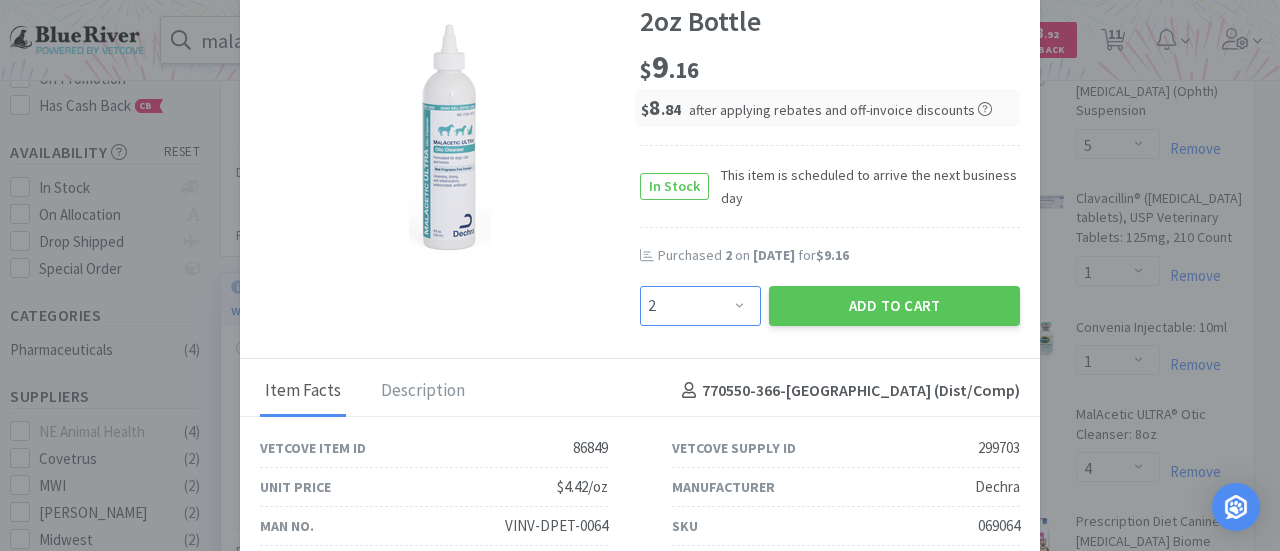 click on "Enter Quantity 1 2 3 4 5 6 7 8 9 10 11 12 13 14 15 16 17 18 19 20 Enter Quantity" at bounding box center [700, 306] 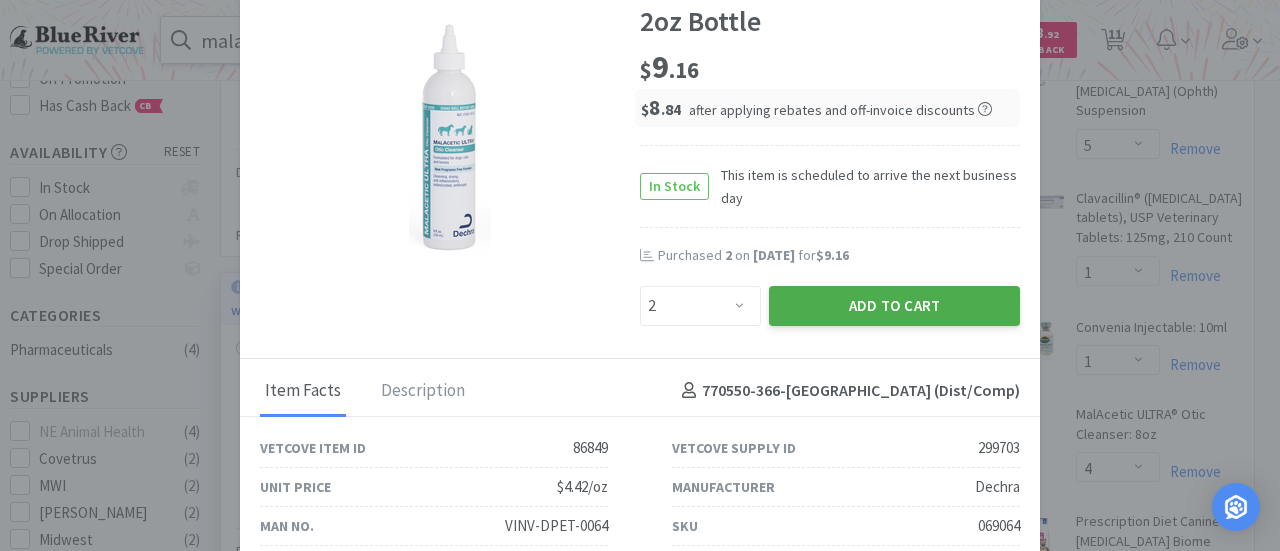 click on "Add to Cart" at bounding box center (894, 306) 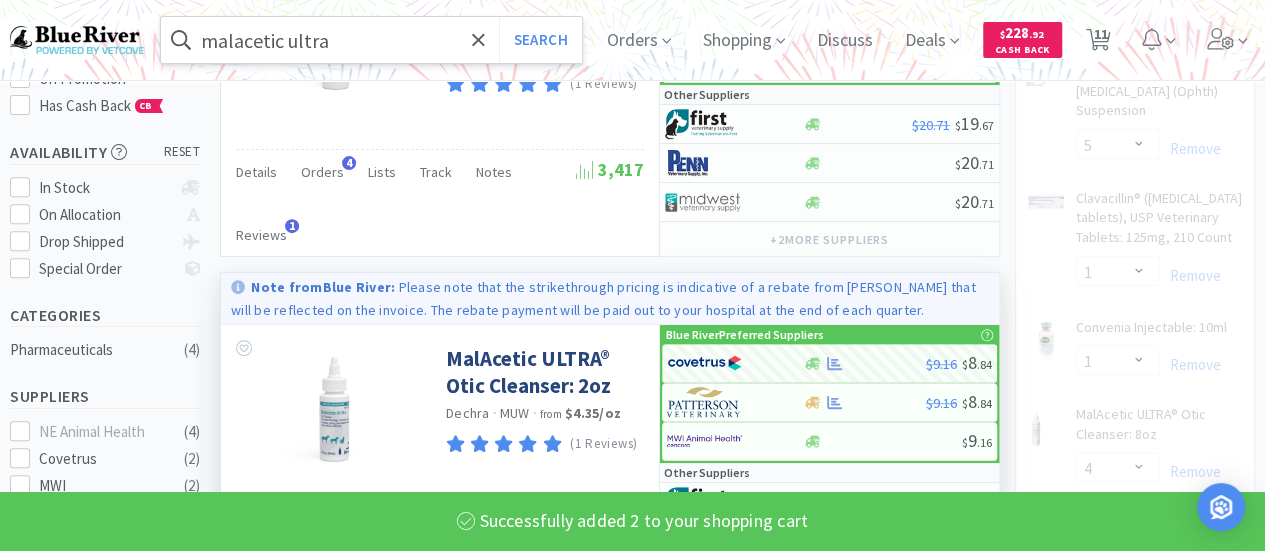 select on "2" 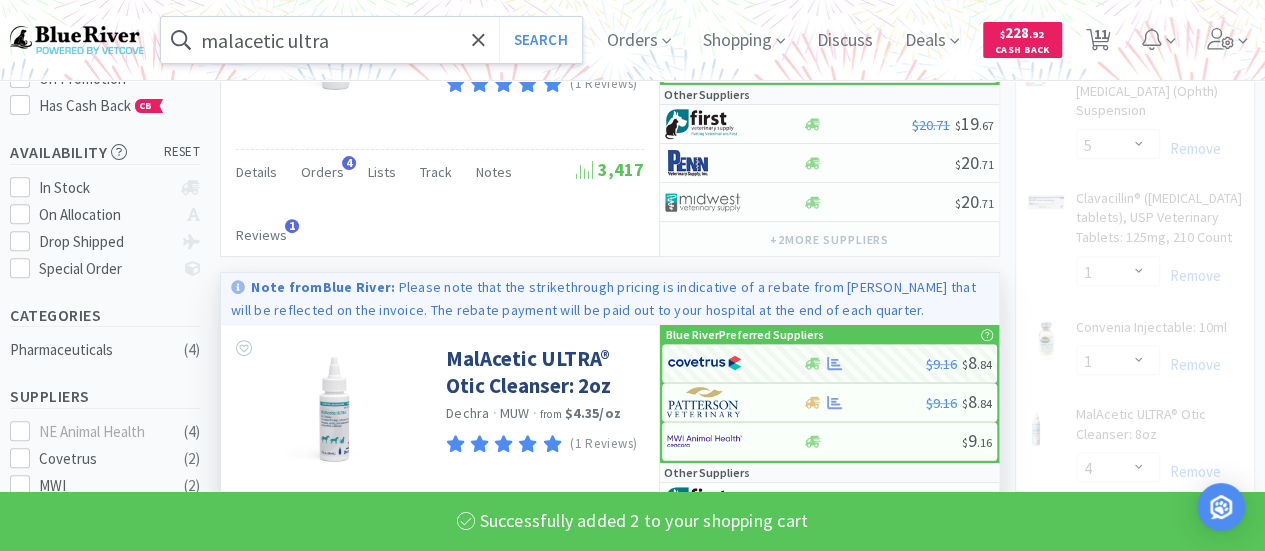select on "4" 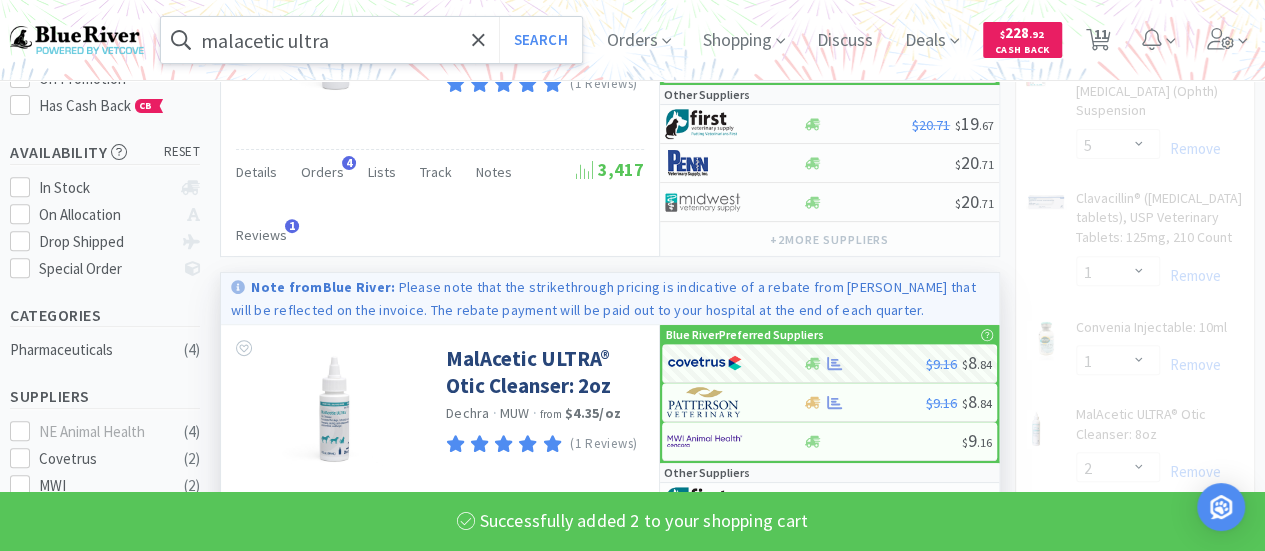 select on "1" 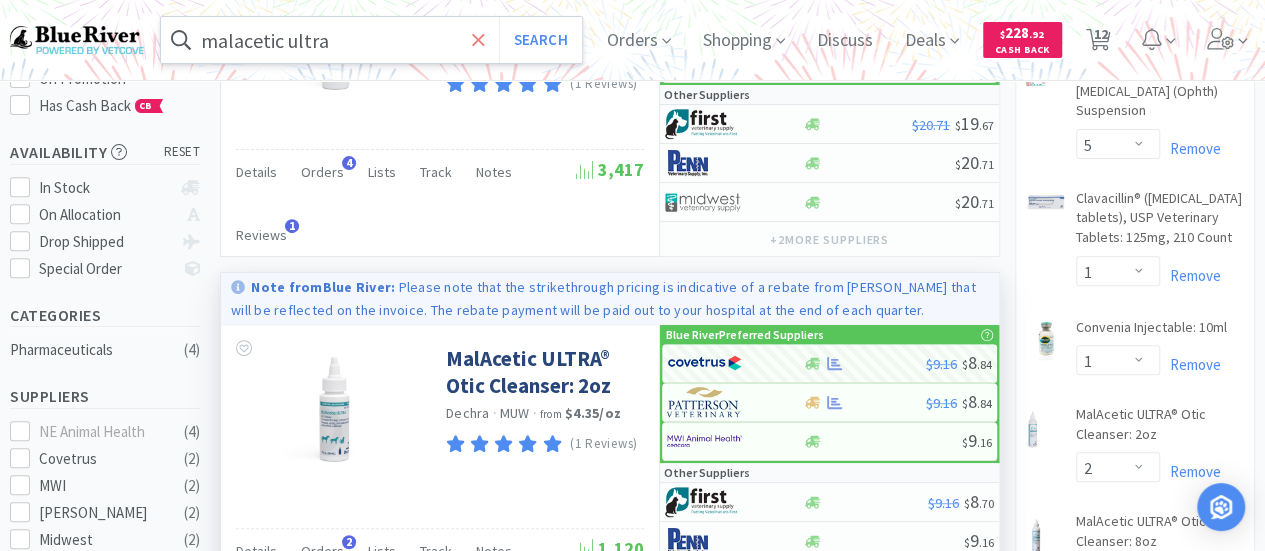 click 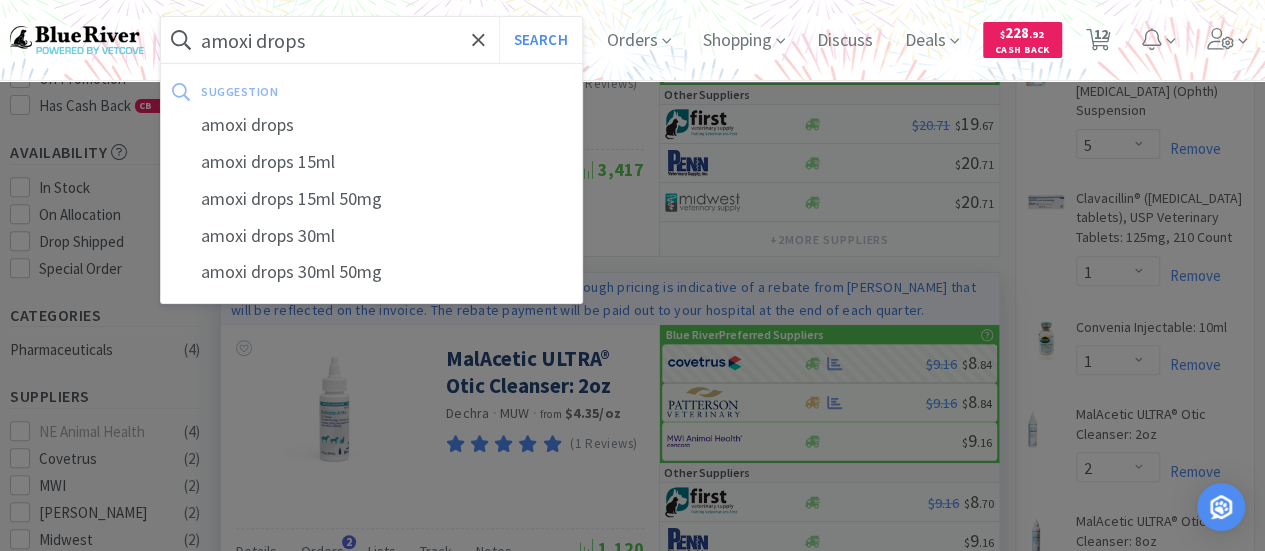 type on "amoxi drops" 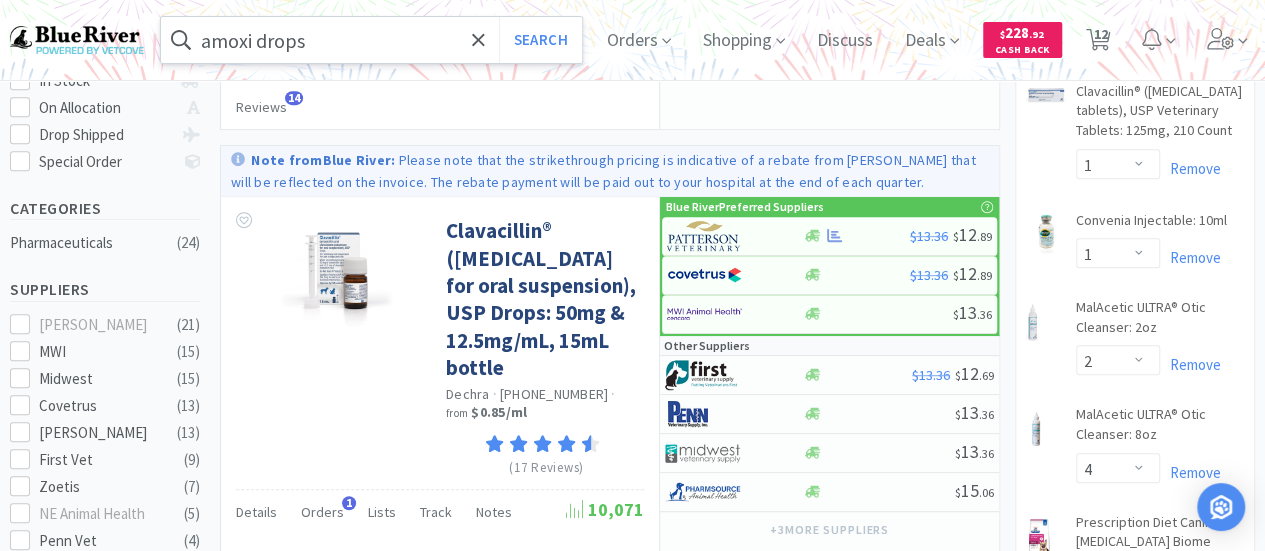 scroll, scrollTop: 404, scrollLeft: 0, axis: vertical 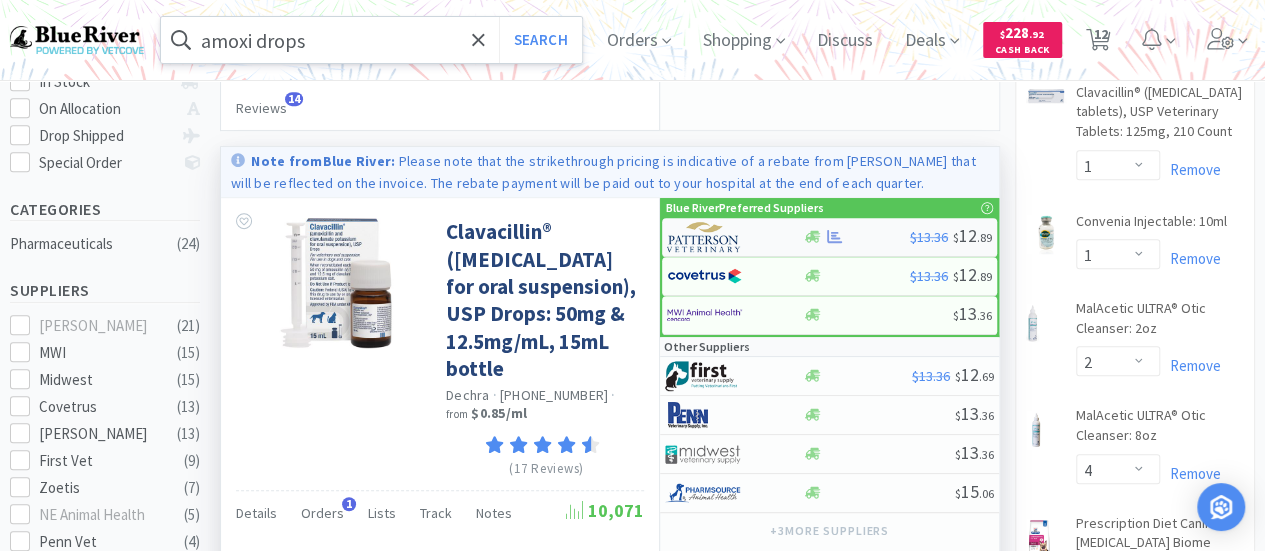click at bounding box center [856, 236] 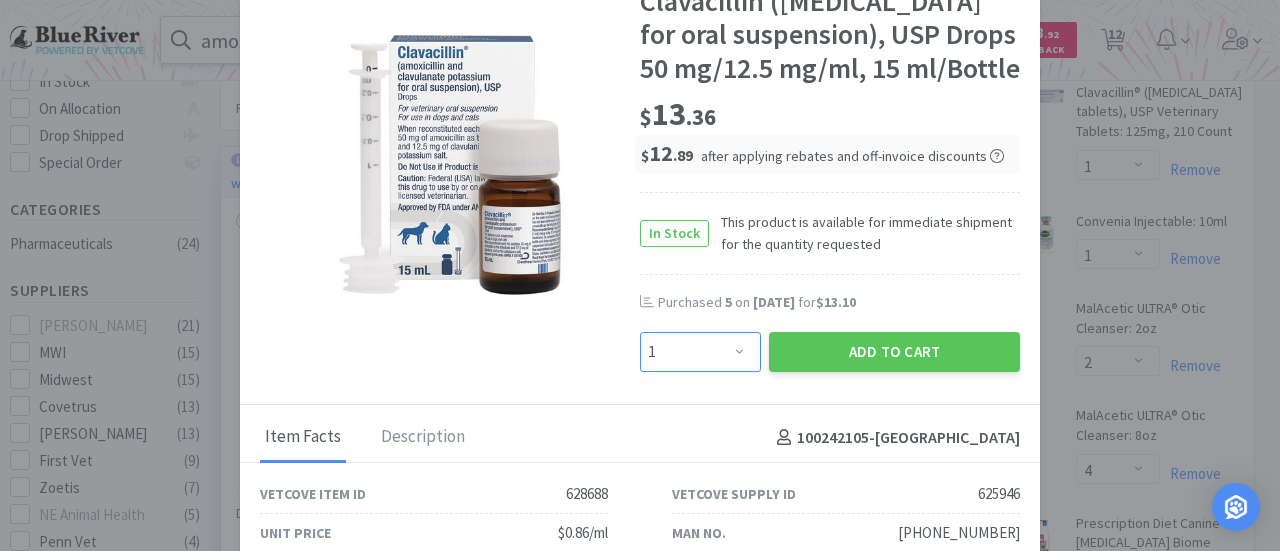 click on "Enter Quantity 1 2 3 4 5 6 7 8 9 10 11 12 13 14 15 16 17 18 19 20 Enter Quantity" at bounding box center [700, 352] 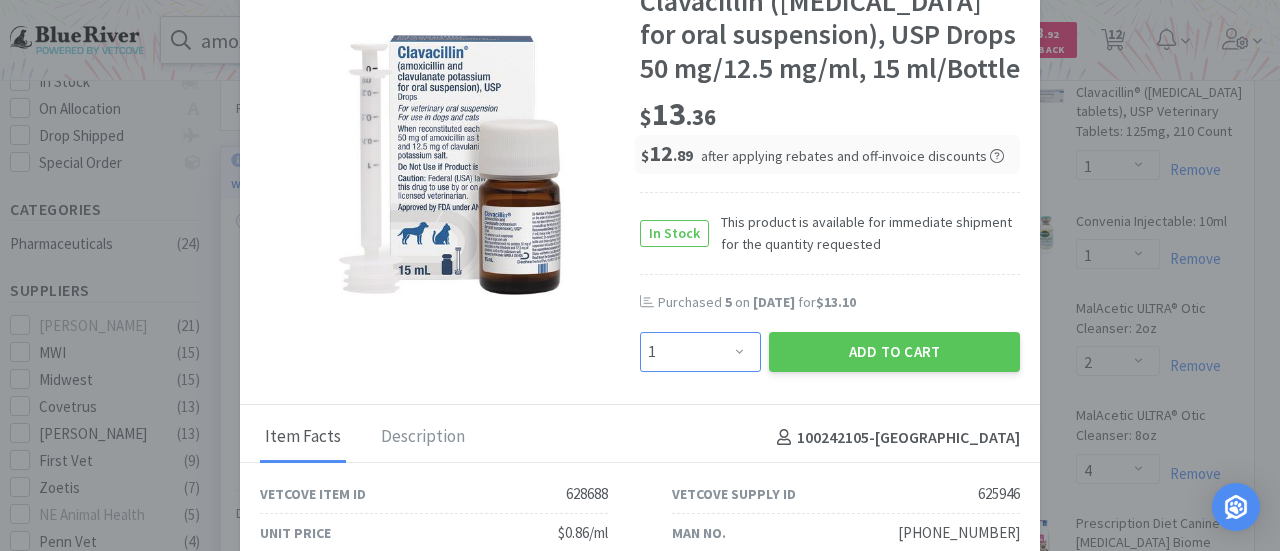 select on "4" 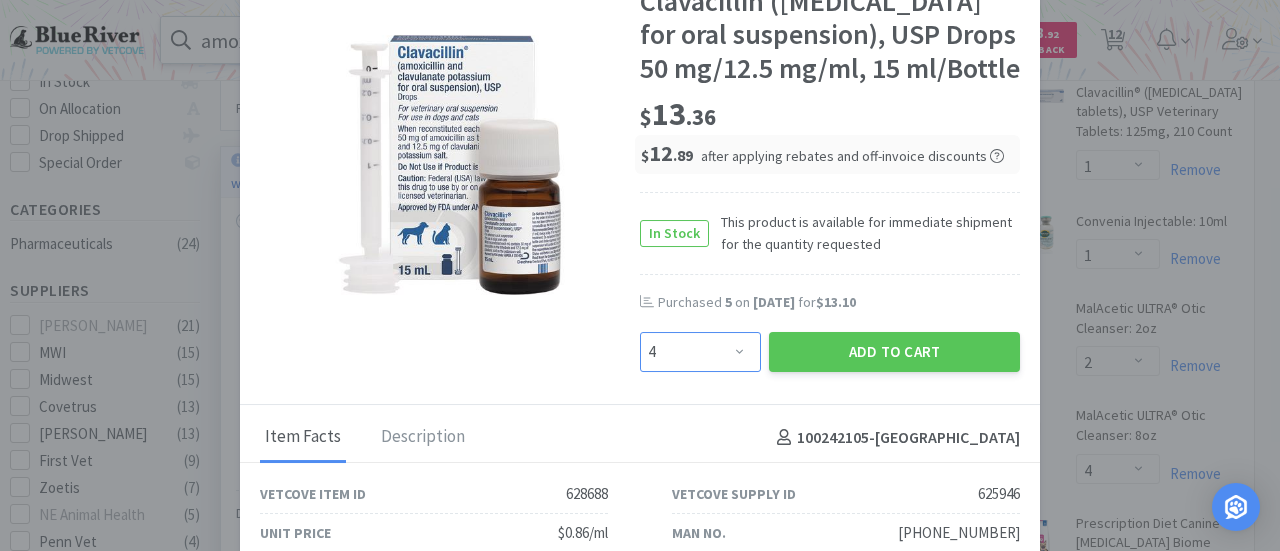 click on "Enter Quantity 1 2 3 4 5 6 7 8 9 10 11 12 13 14 15 16 17 18 19 20 Enter Quantity" at bounding box center (700, 352) 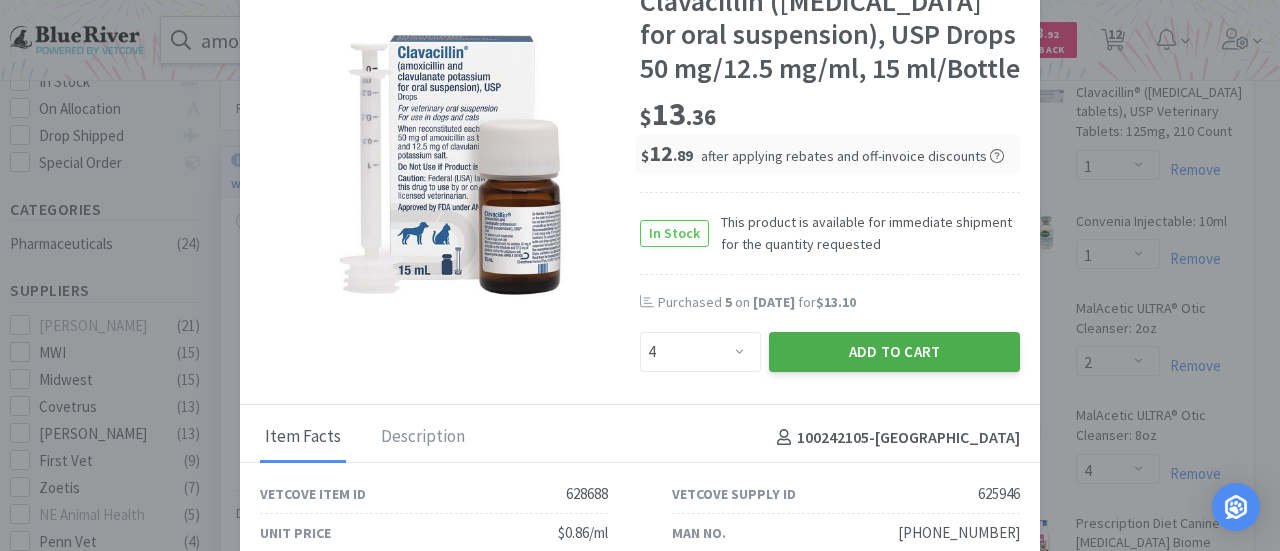 click on "Add to Cart" at bounding box center [894, 352] 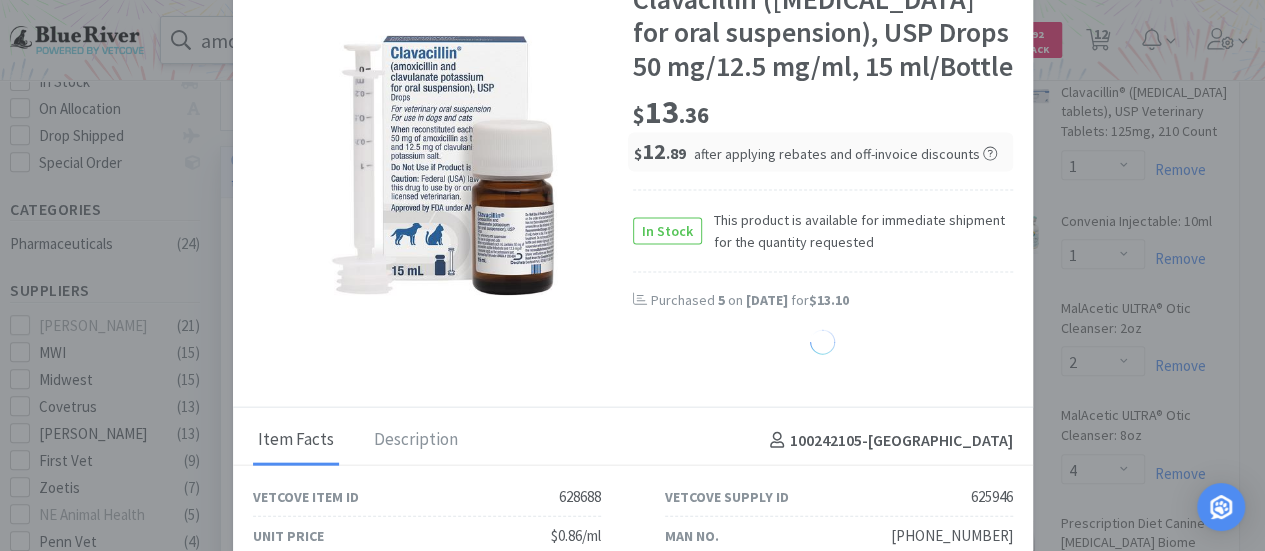 select on "4" 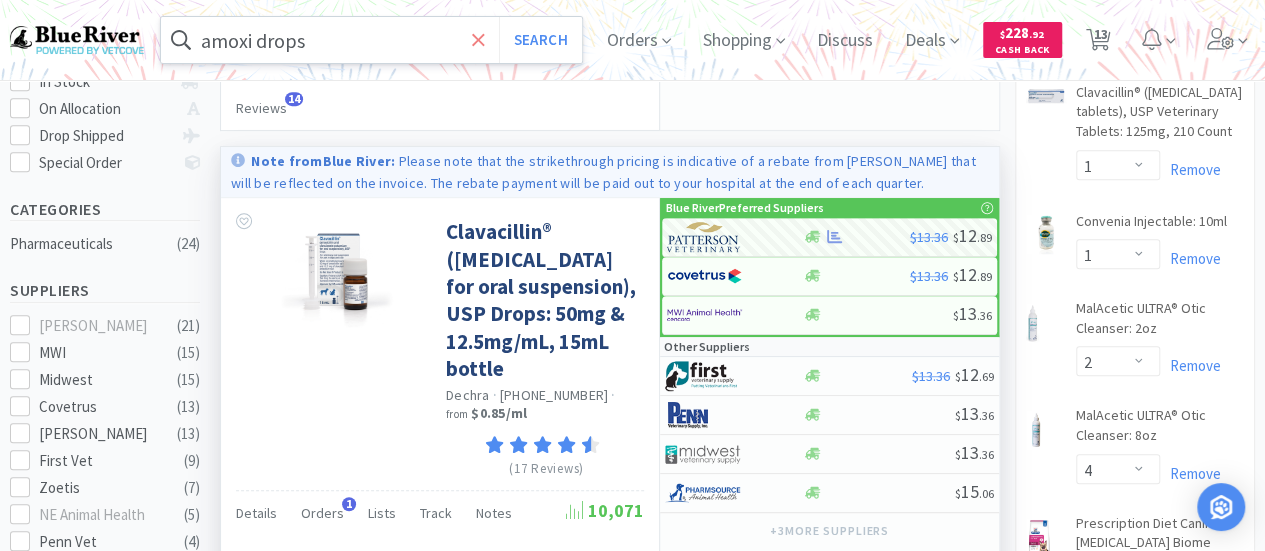 click at bounding box center [478, 40] 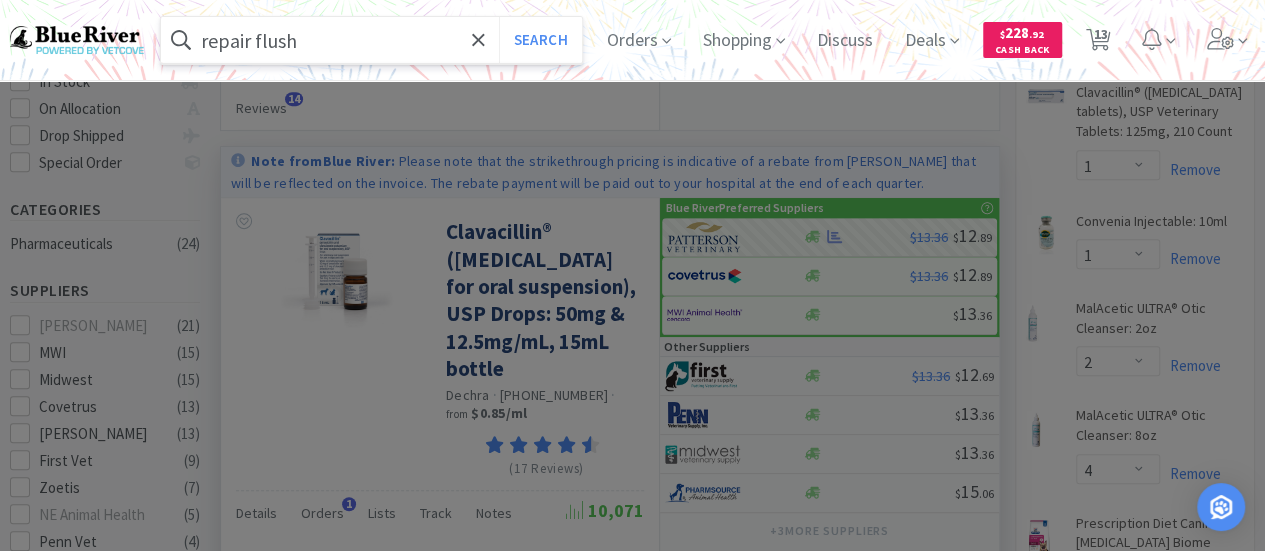 type on "repair flush" 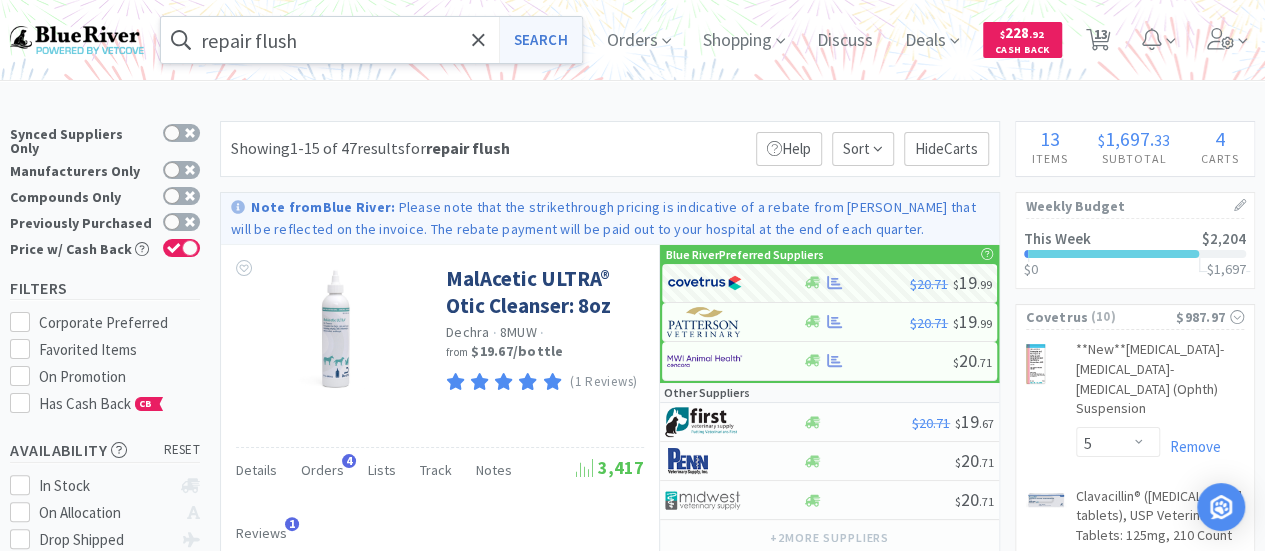 click on "Search" at bounding box center (540, 40) 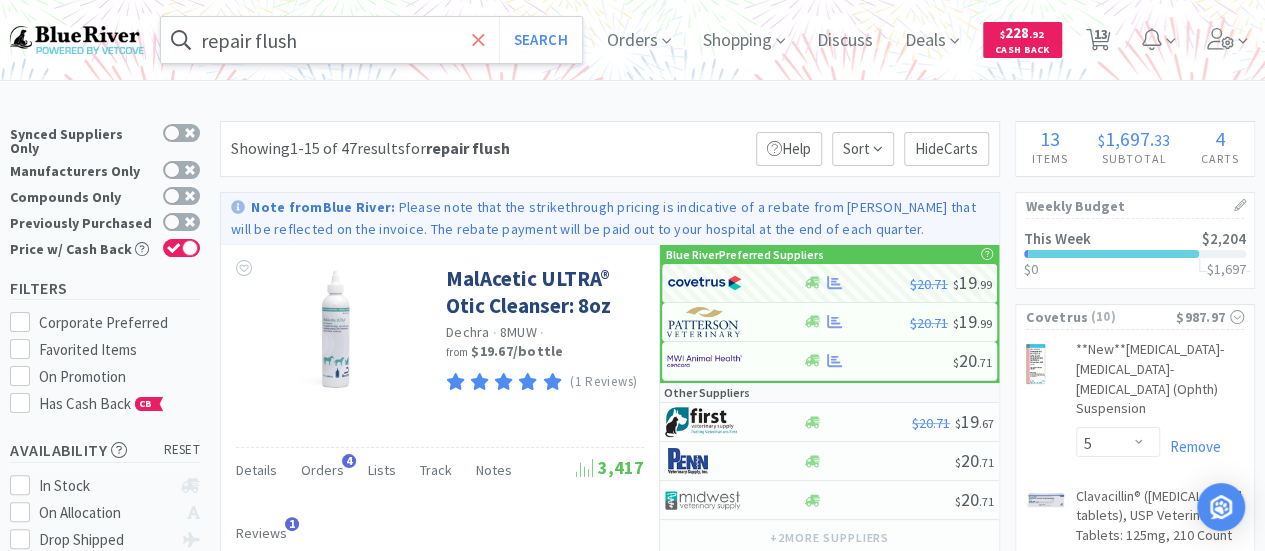 click 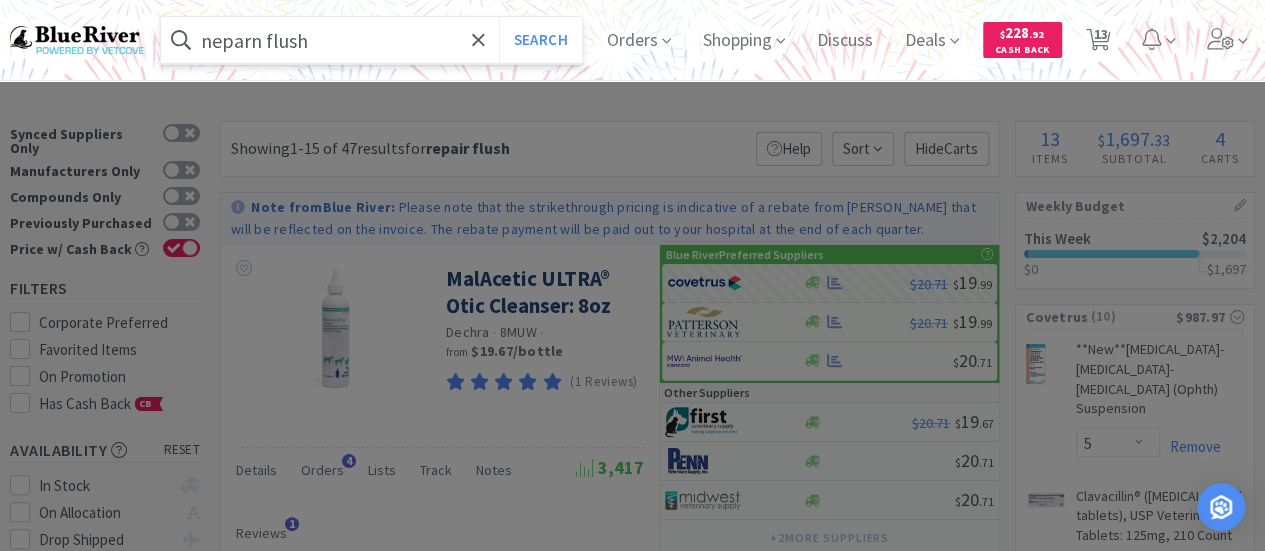 type on "neparn flush" 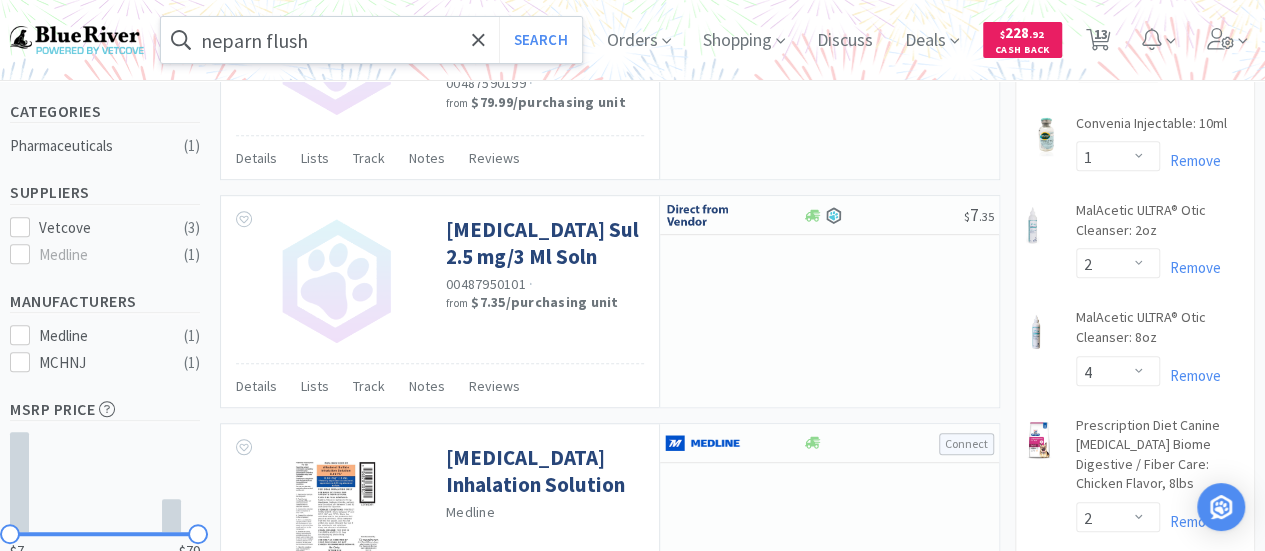 scroll, scrollTop: 503, scrollLeft: 0, axis: vertical 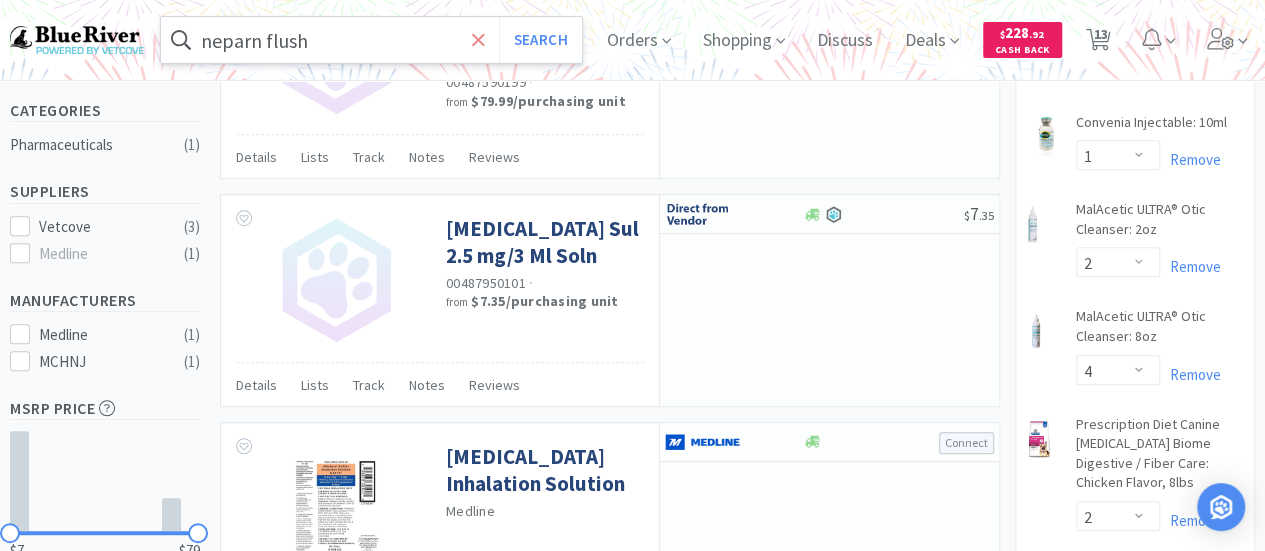 click 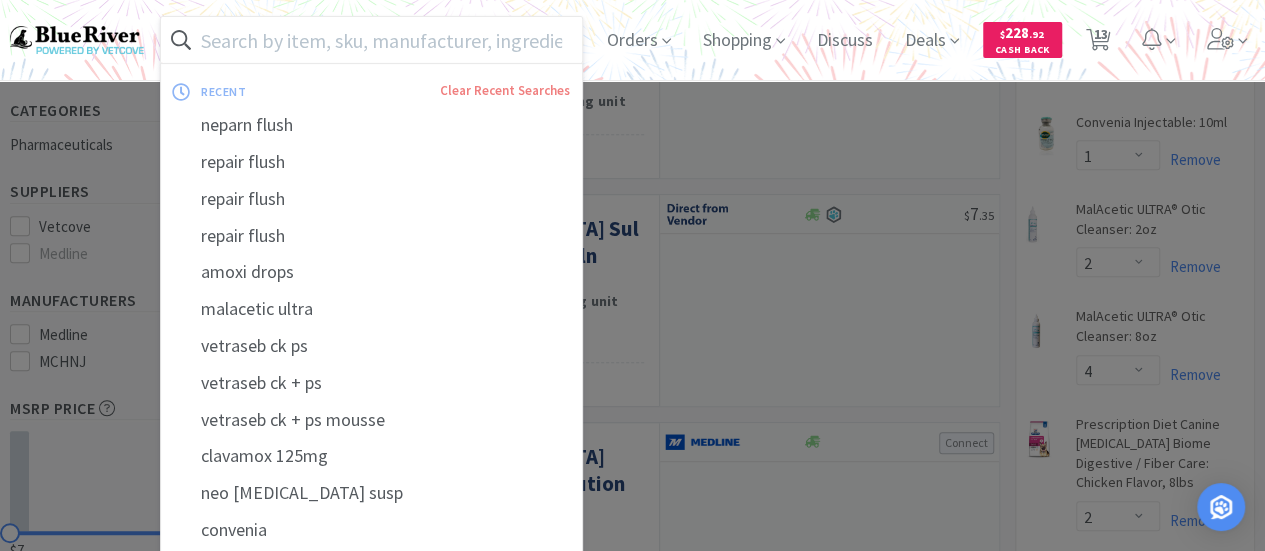 click on "Orders Shopping Discuss Discuss Deals $ 228 . 92 Cash Back 13 13" at bounding box center (923, 40) 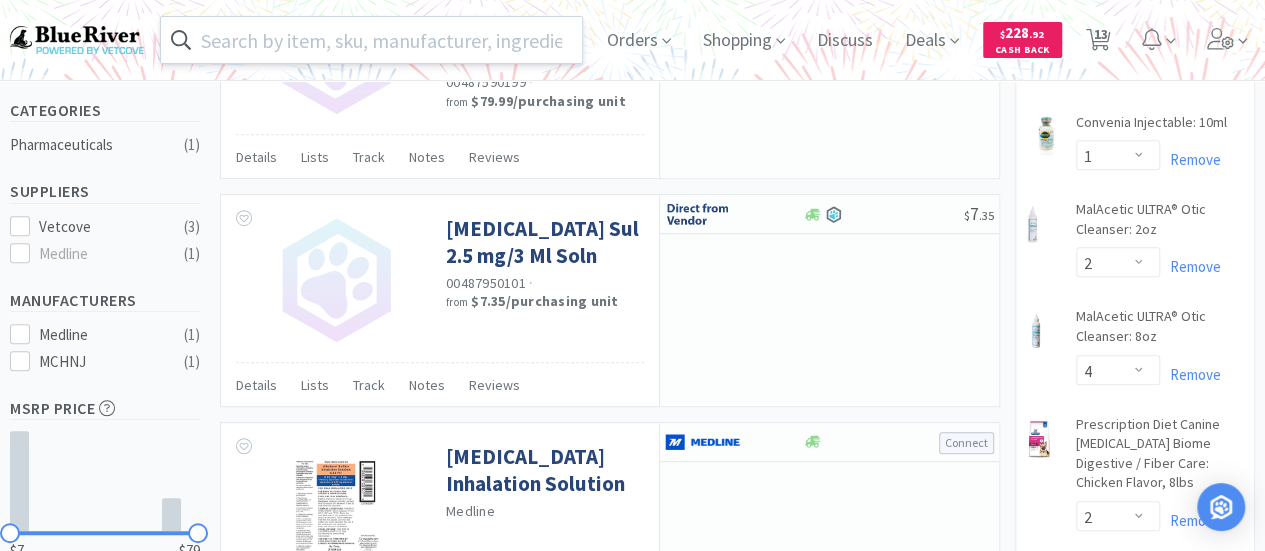 click at bounding box center [371, 40] 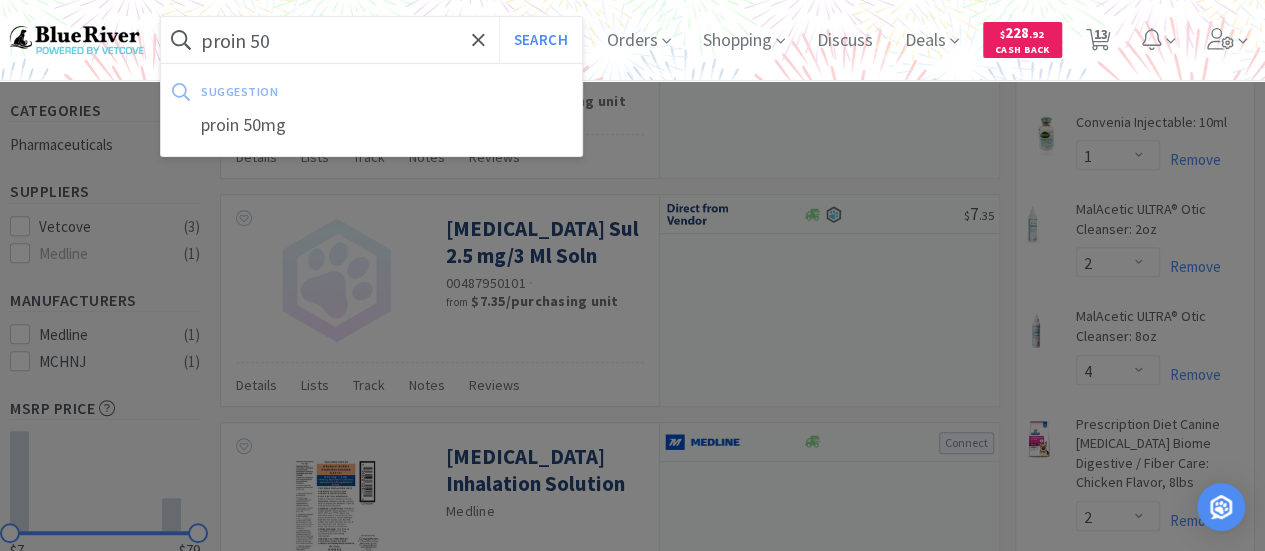 type on "proin 50" 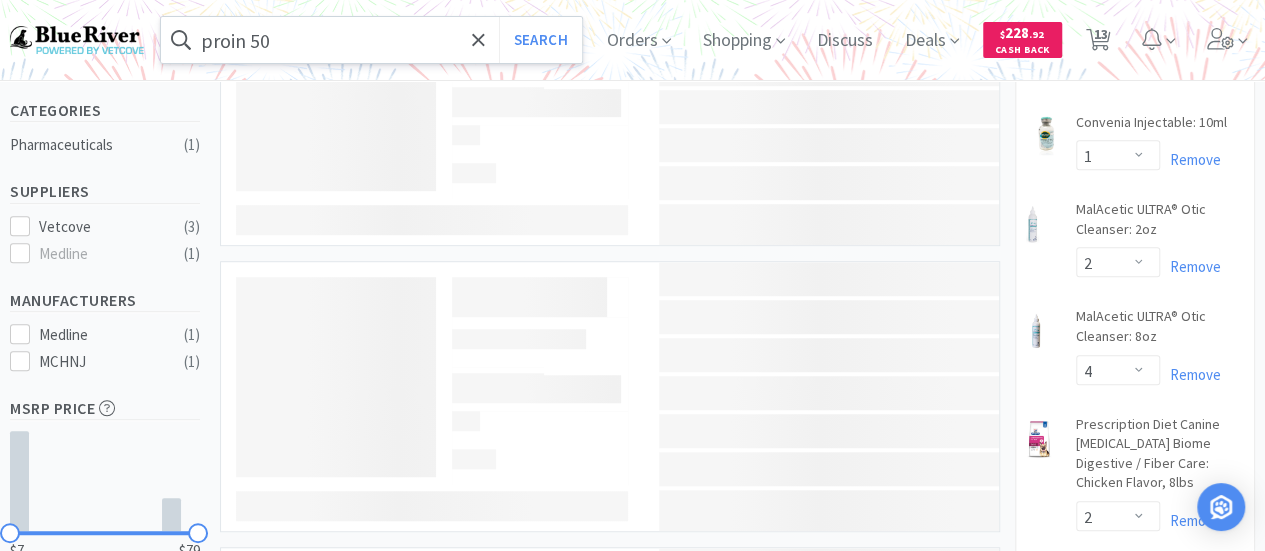 scroll, scrollTop: 0, scrollLeft: 0, axis: both 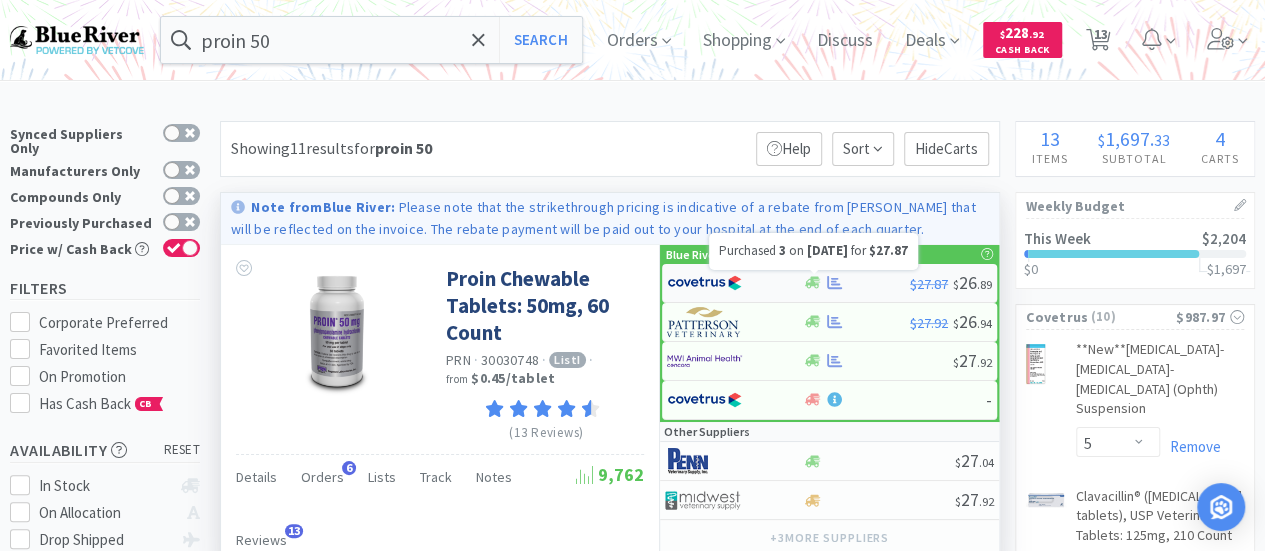 click 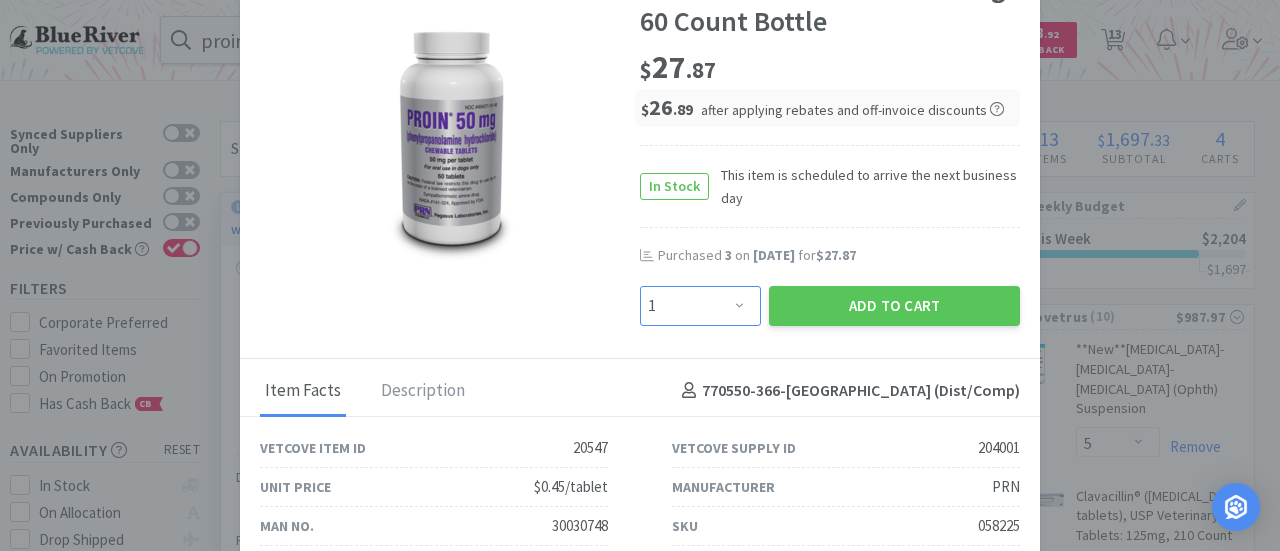 click on "Enter Quantity 1 2 3 4 5 6 7 8 9 10 11 12 13 14 15 16 17 18 19 20 Enter Quantity" at bounding box center [700, 306] 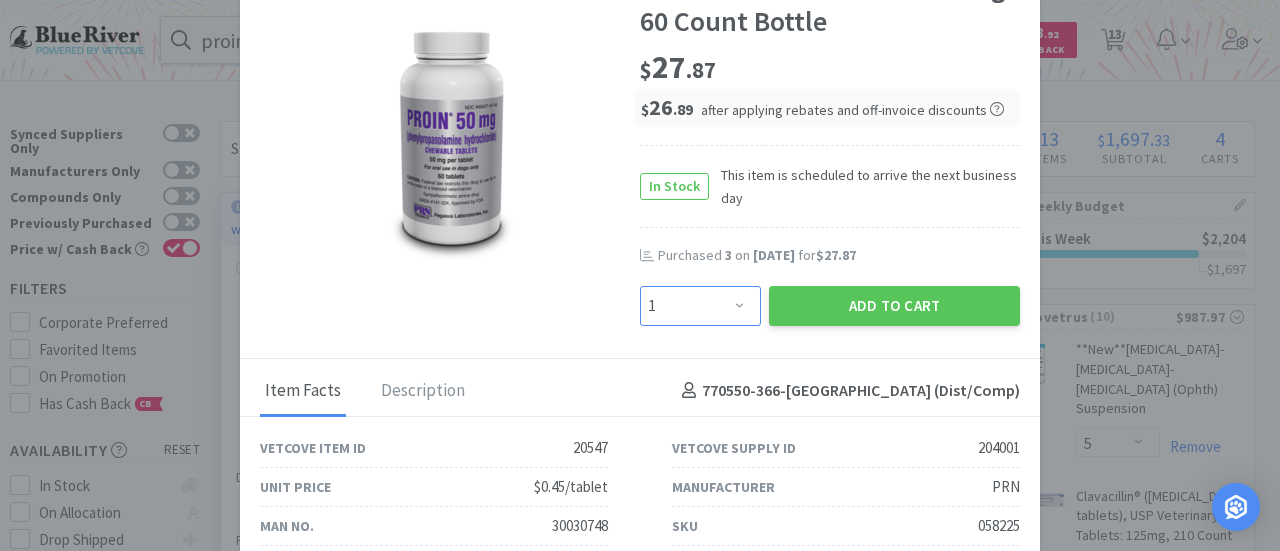 select on "3" 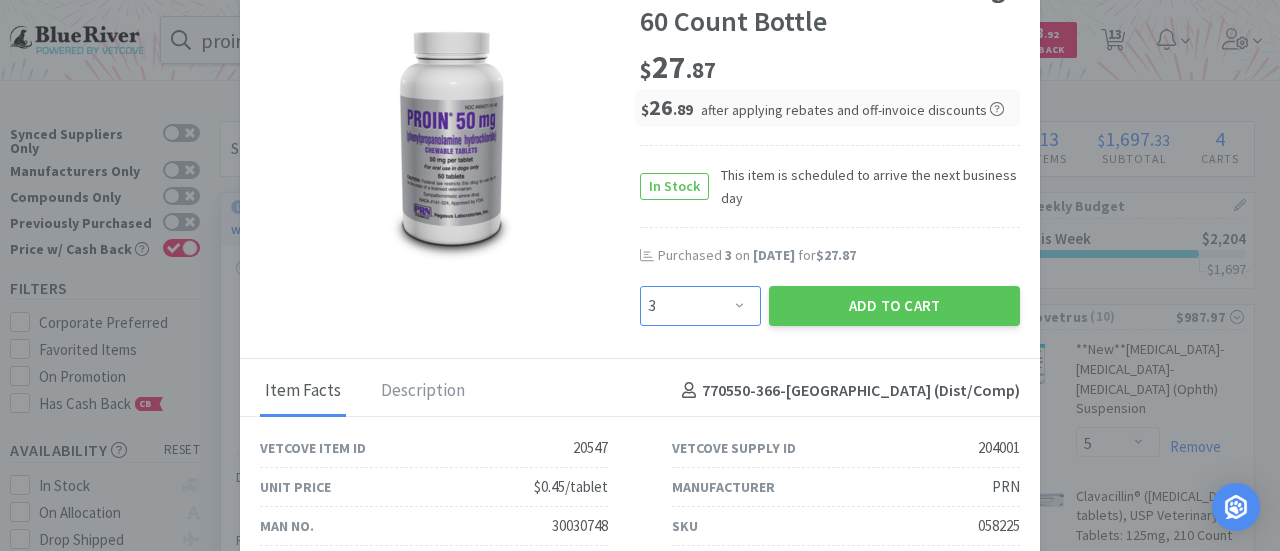click on "Enter Quantity 1 2 3 4 5 6 7 8 9 10 11 12 13 14 15 16 17 18 19 20 Enter Quantity" at bounding box center [700, 306] 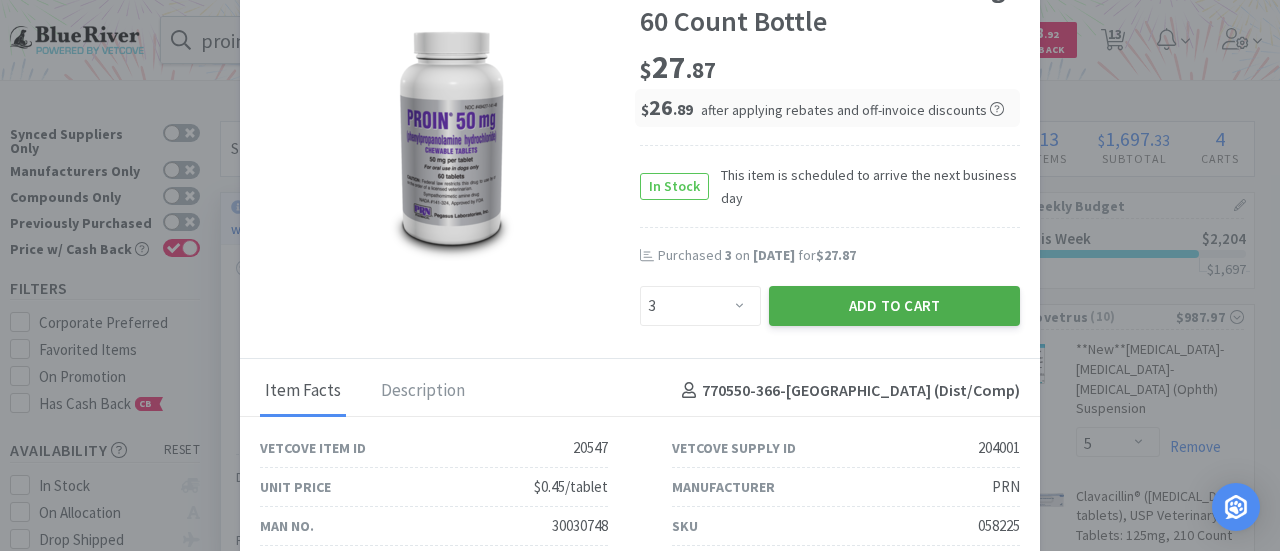 click on "Add to Cart" at bounding box center [894, 306] 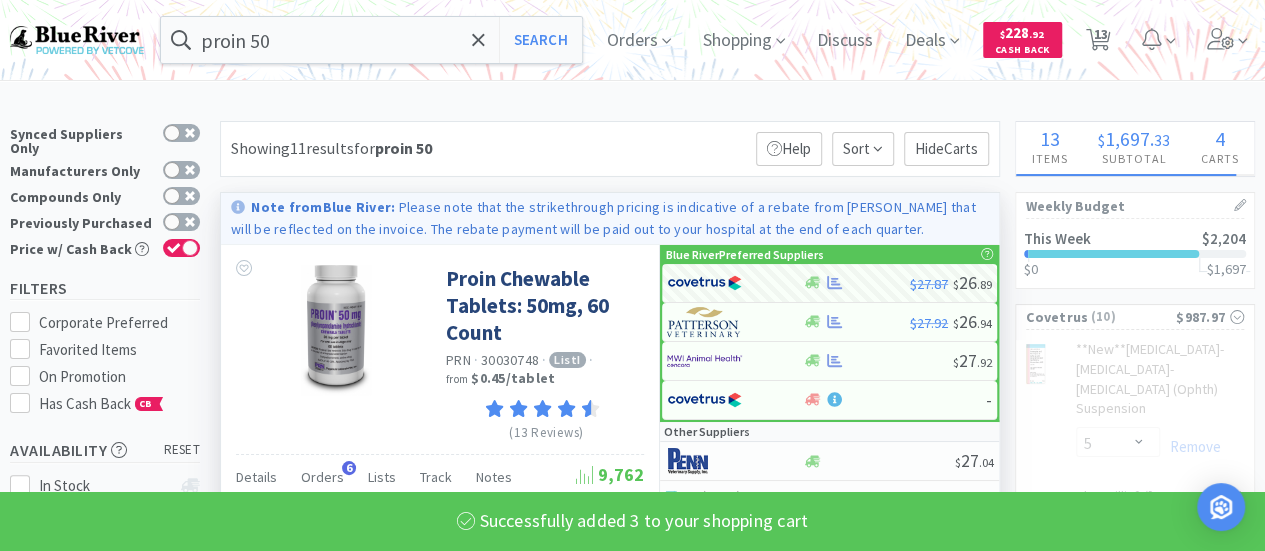 select on "3" 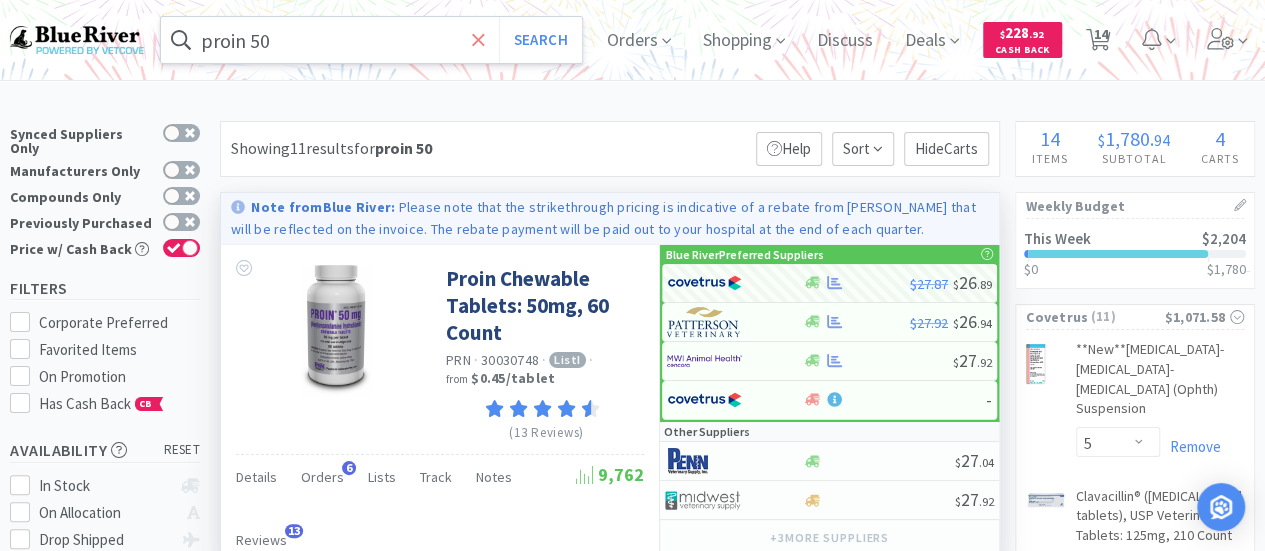 click 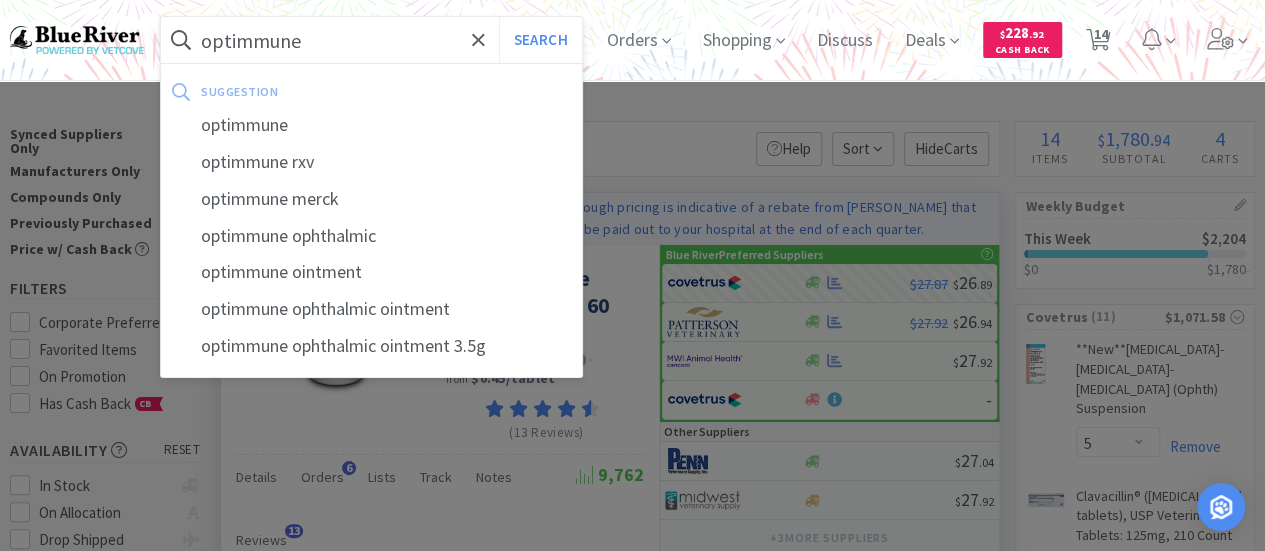 click on "Search" at bounding box center [540, 40] 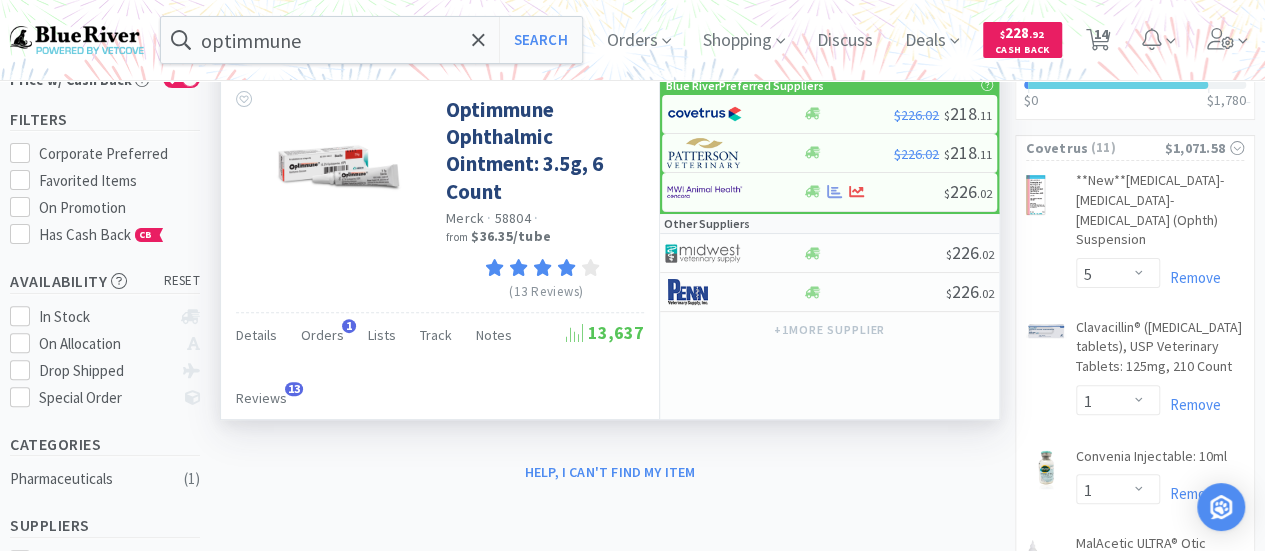 scroll, scrollTop: 0, scrollLeft: 0, axis: both 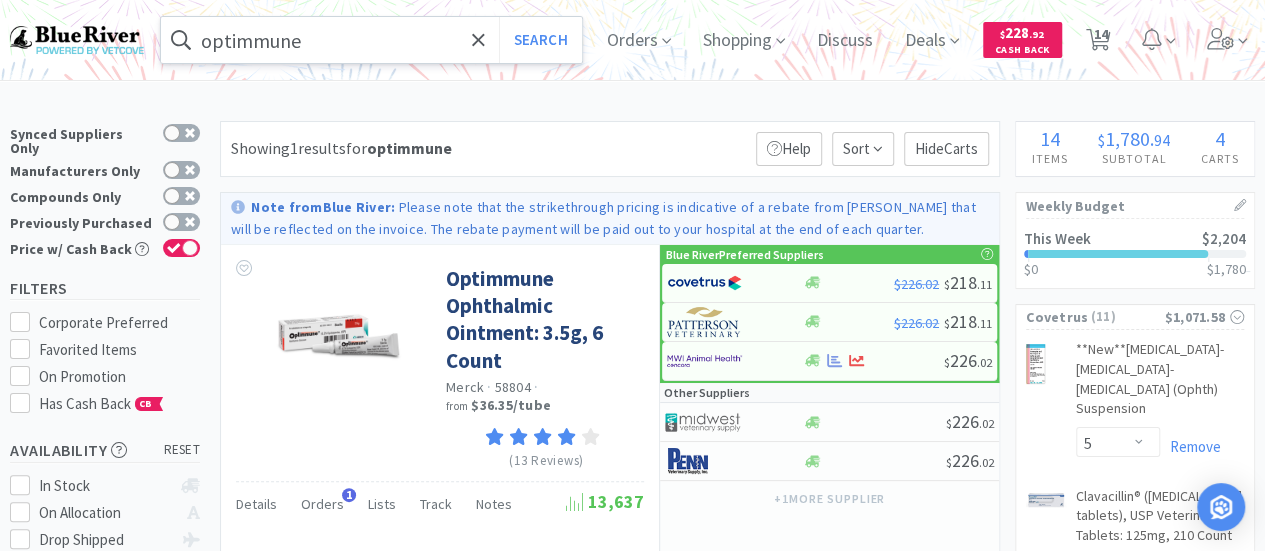 click on "optimmune" at bounding box center [371, 40] 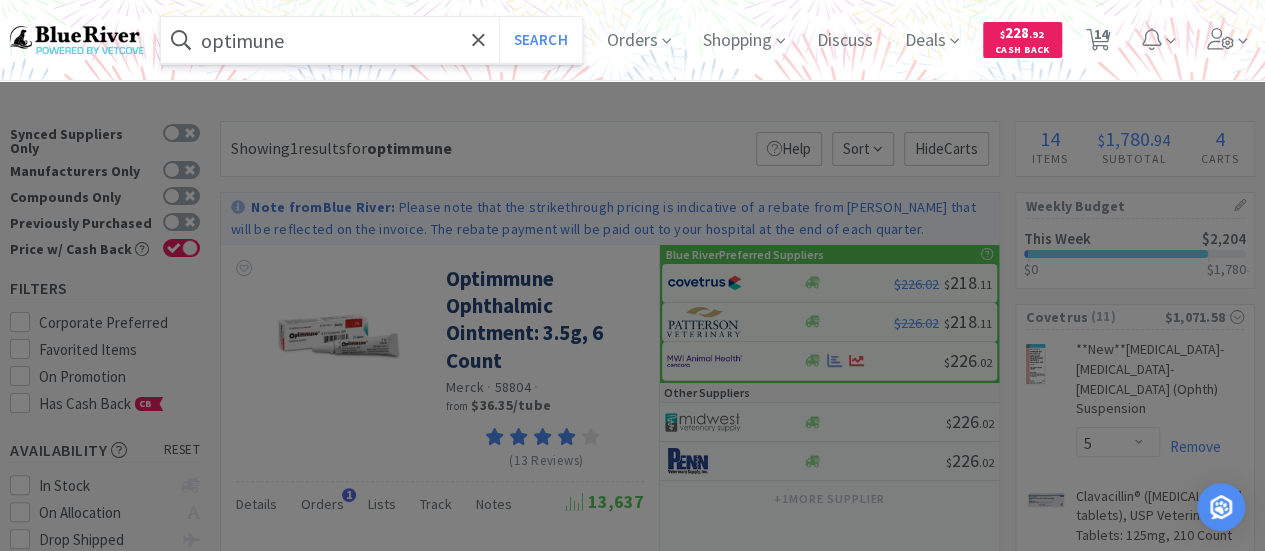 type on "optimune" 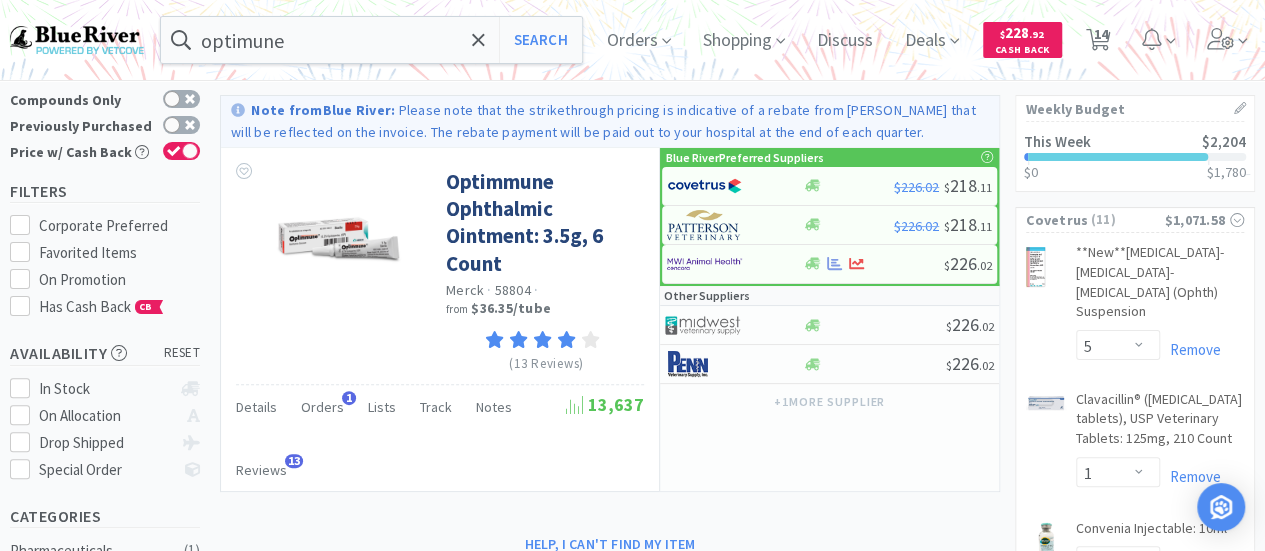 scroll, scrollTop: 94, scrollLeft: 0, axis: vertical 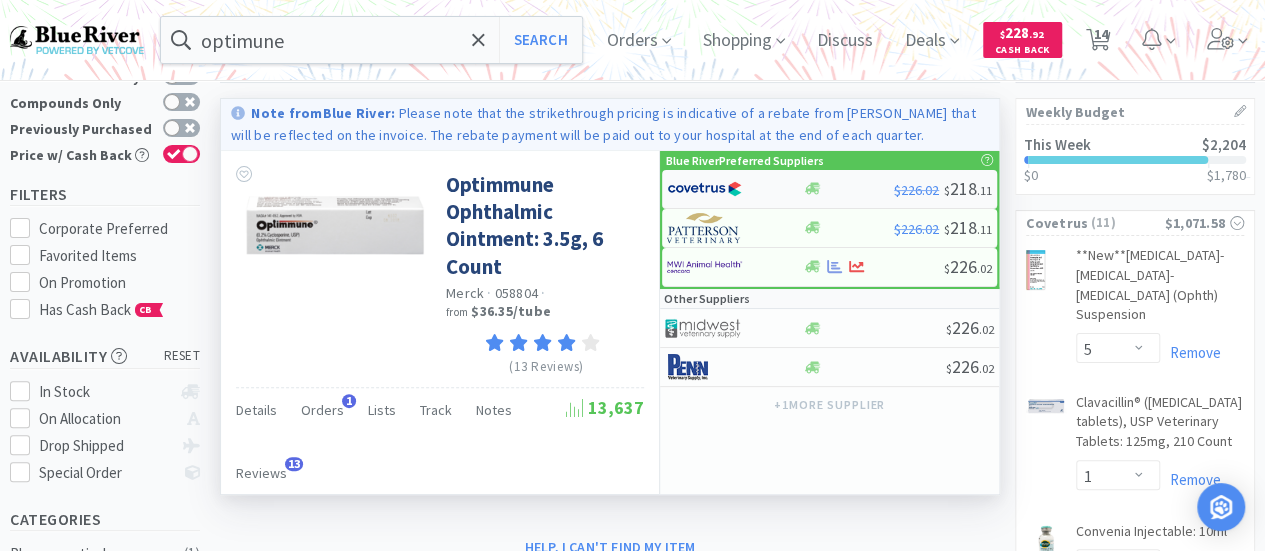 click at bounding box center [848, 188] 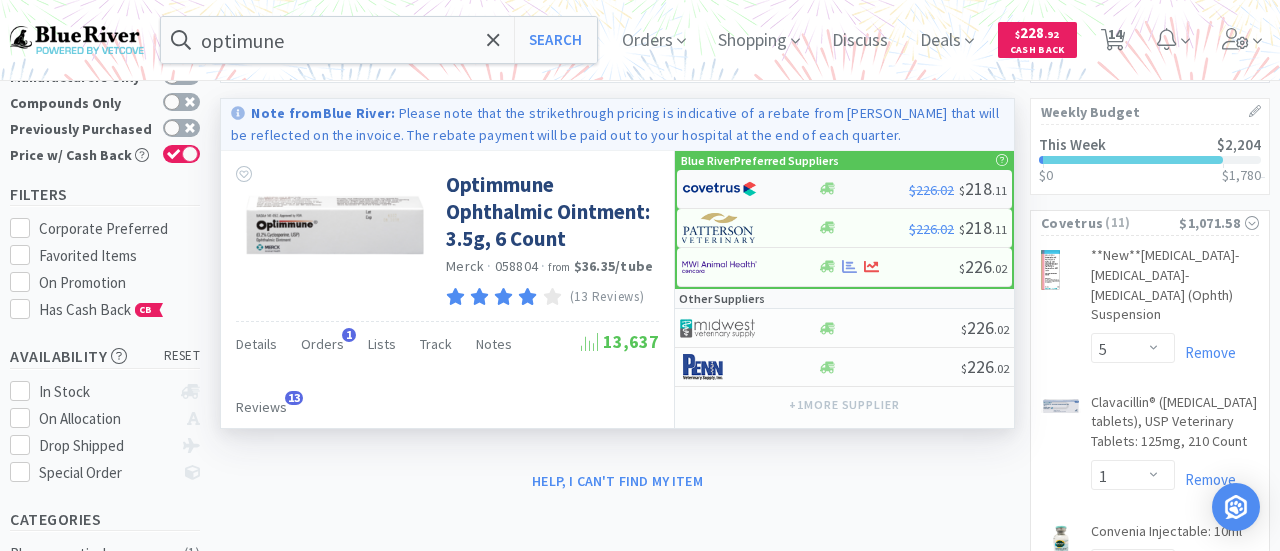 select on "1" 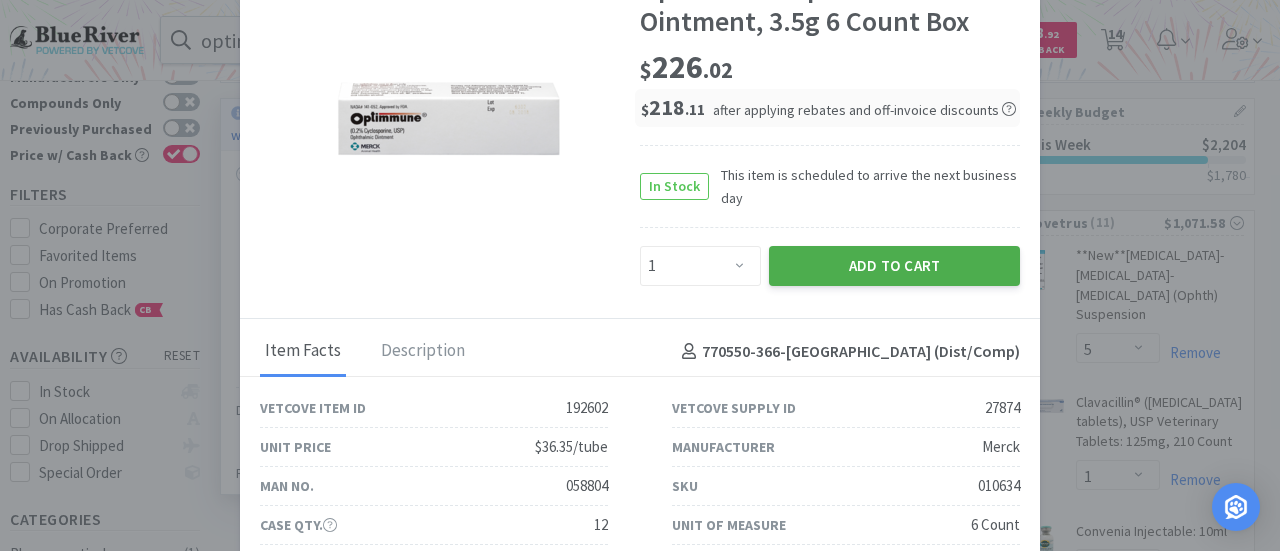 click on "Add to Cart" at bounding box center [894, 266] 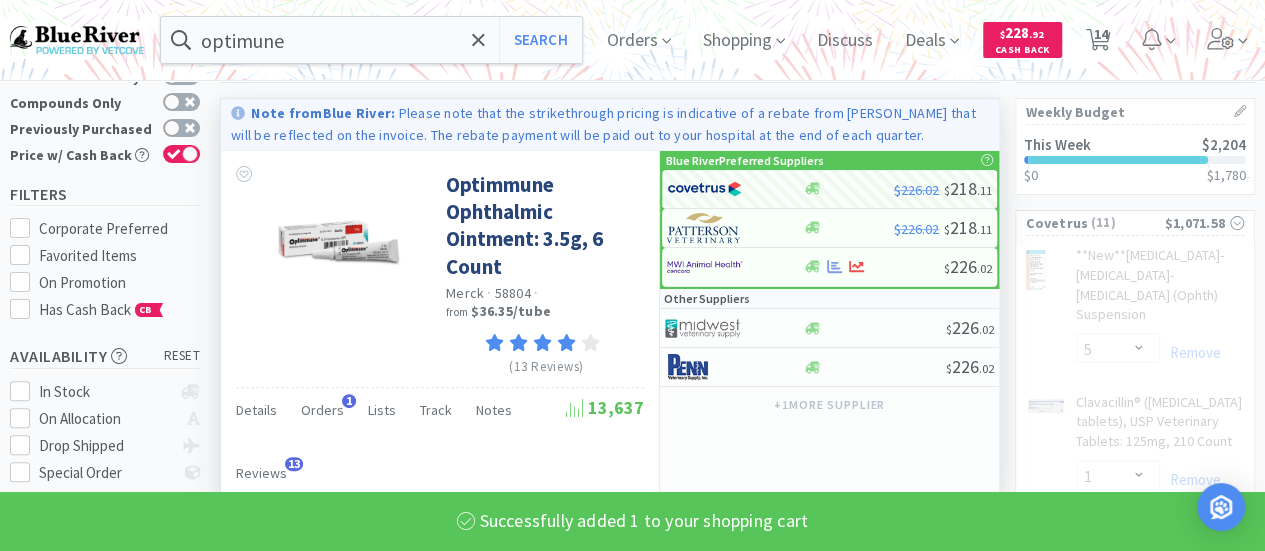 select on "1" 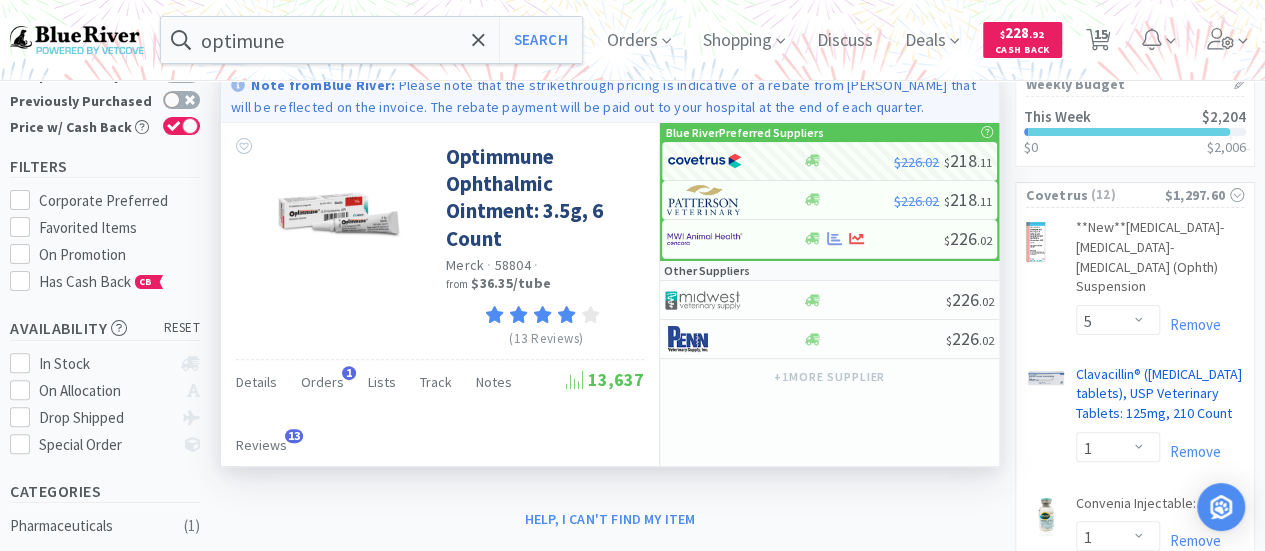 scroll, scrollTop: 0, scrollLeft: 0, axis: both 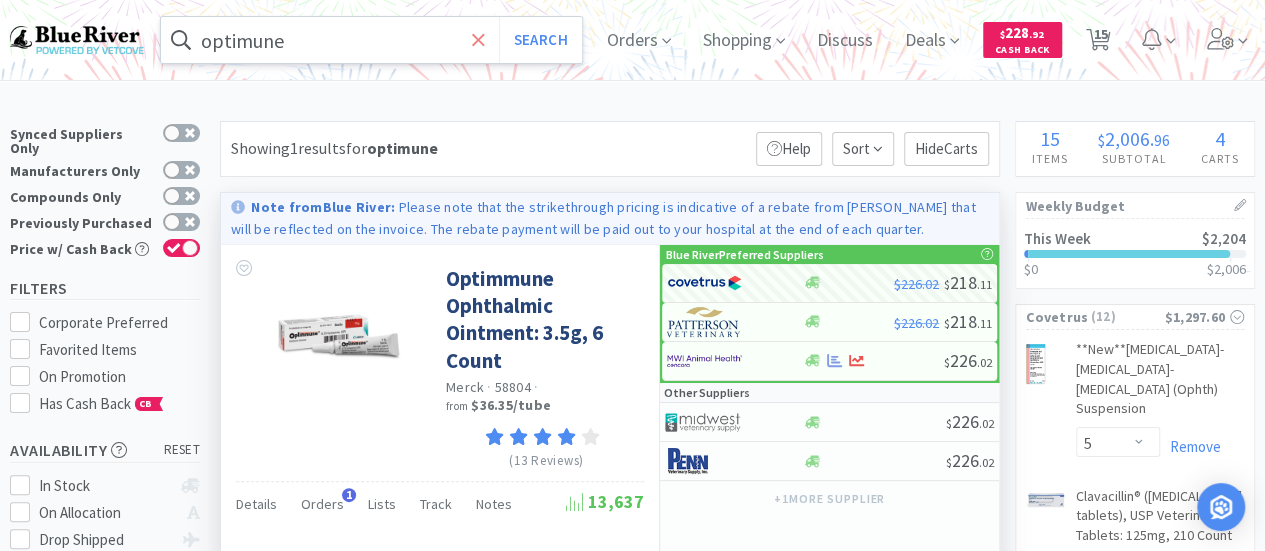 click 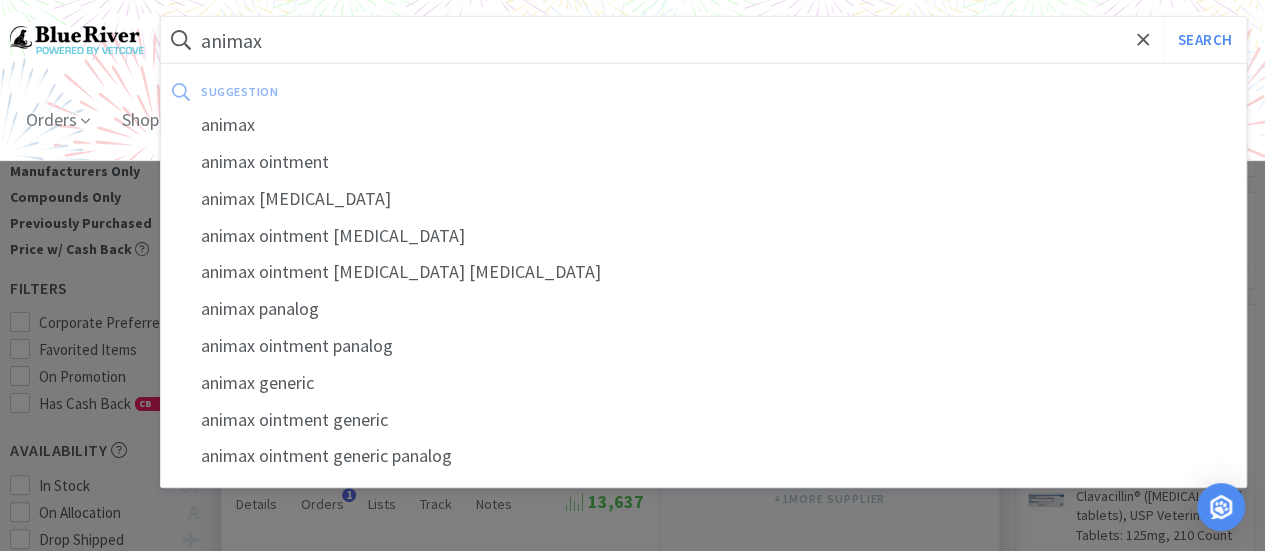 type on "animax" 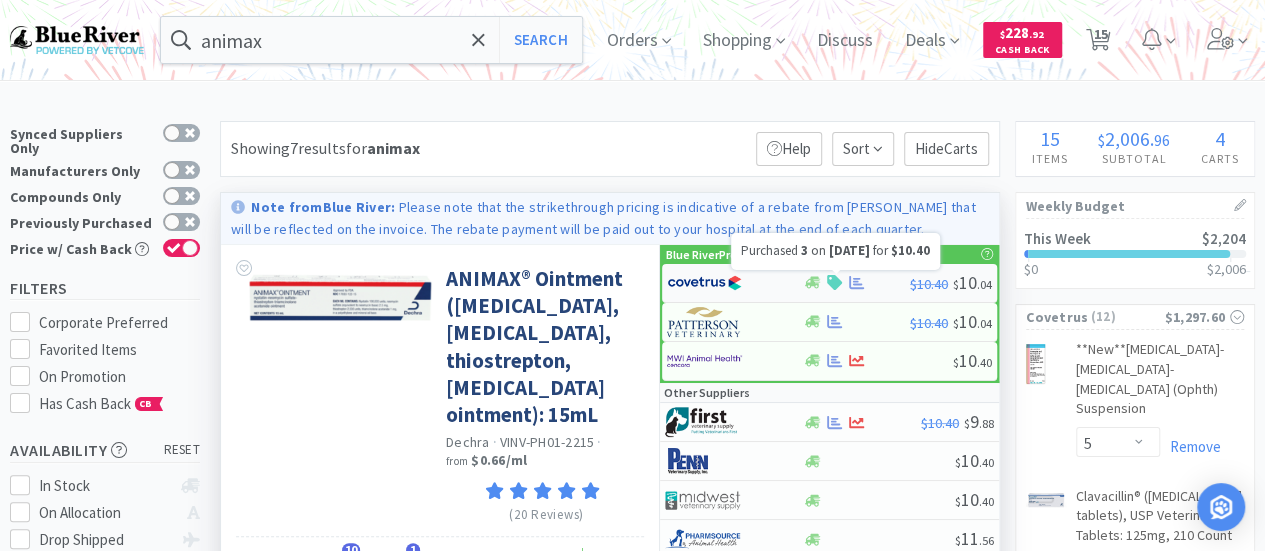 click 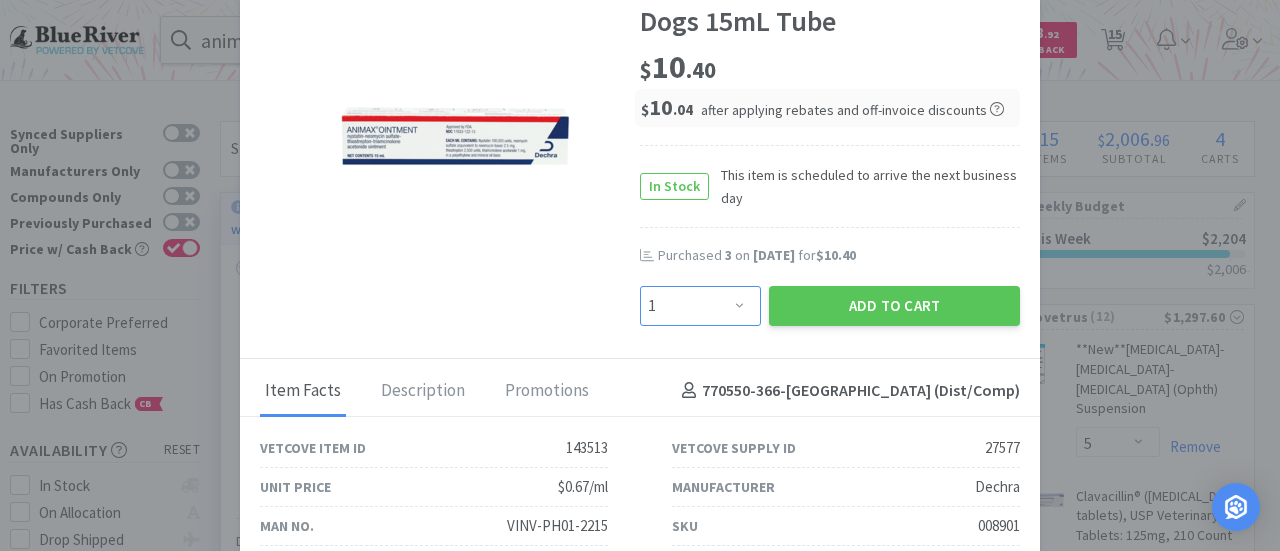 click on "Enter Quantity 1 2 3 4 5 6 7 8 9 10 11 12 13 14 15 16 17 18 19 20 Enter Quantity" at bounding box center [700, 306] 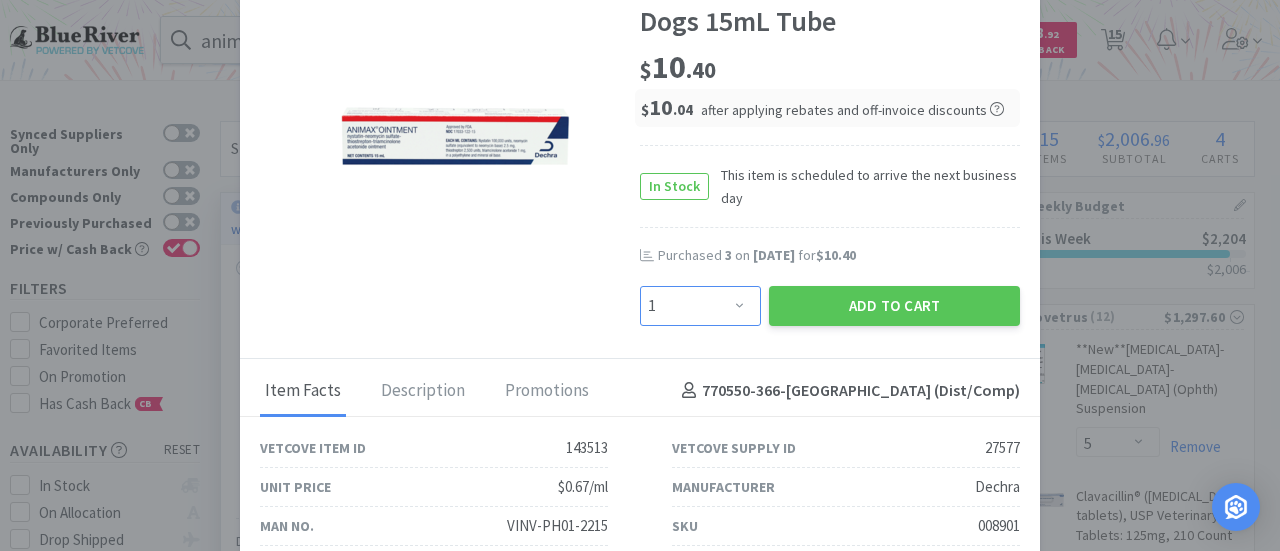 select on "3" 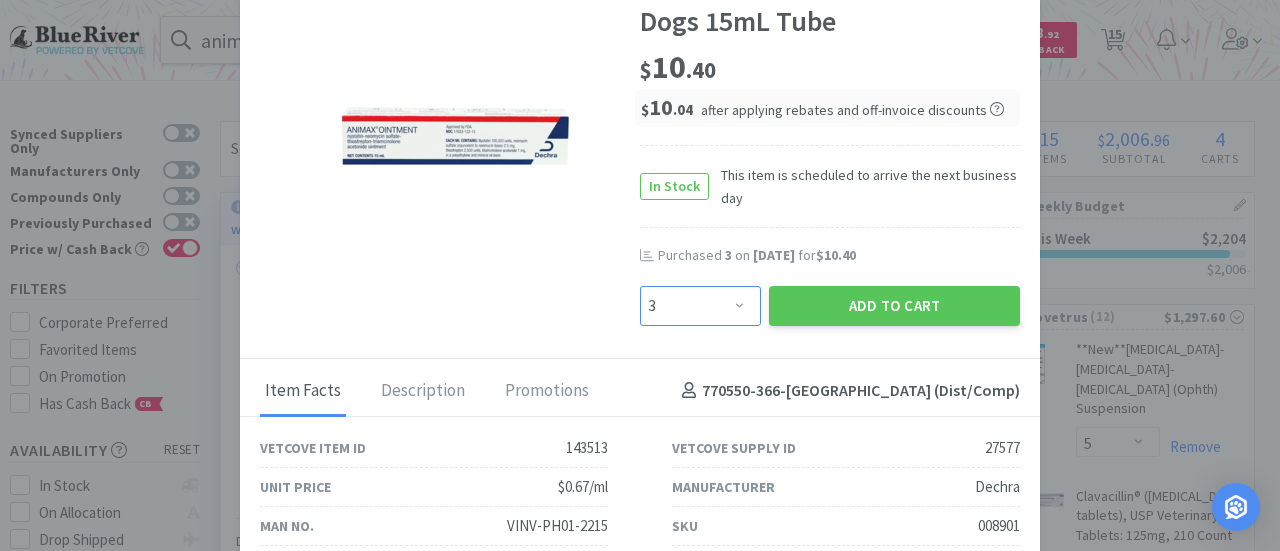 click on "Enter Quantity 1 2 3 4 5 6 7 8 9 10 11 12 13 14 15 16 17 18 19 20 Enter Quantity" at bounding box center (700, 306) 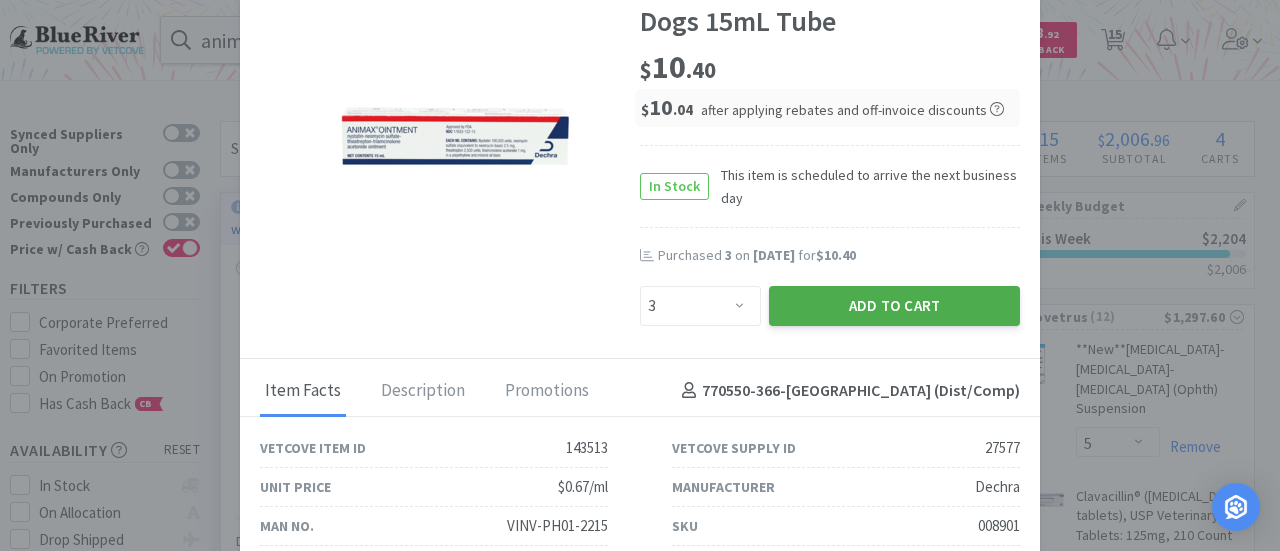 click on "Add to Cart" at bounding box center [894, 306] 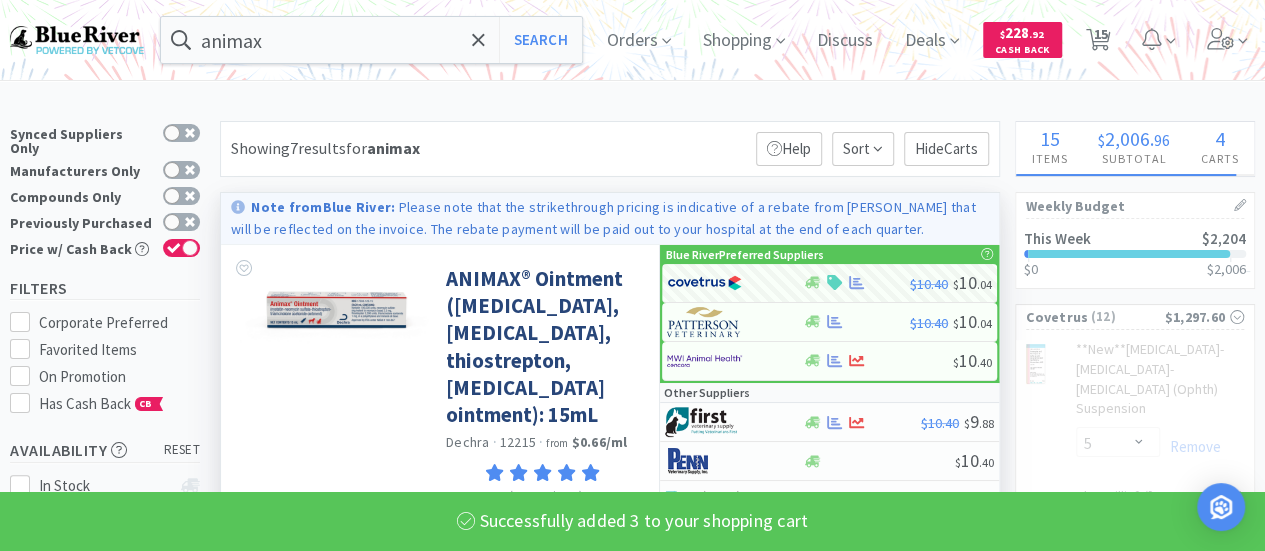 select on "3" 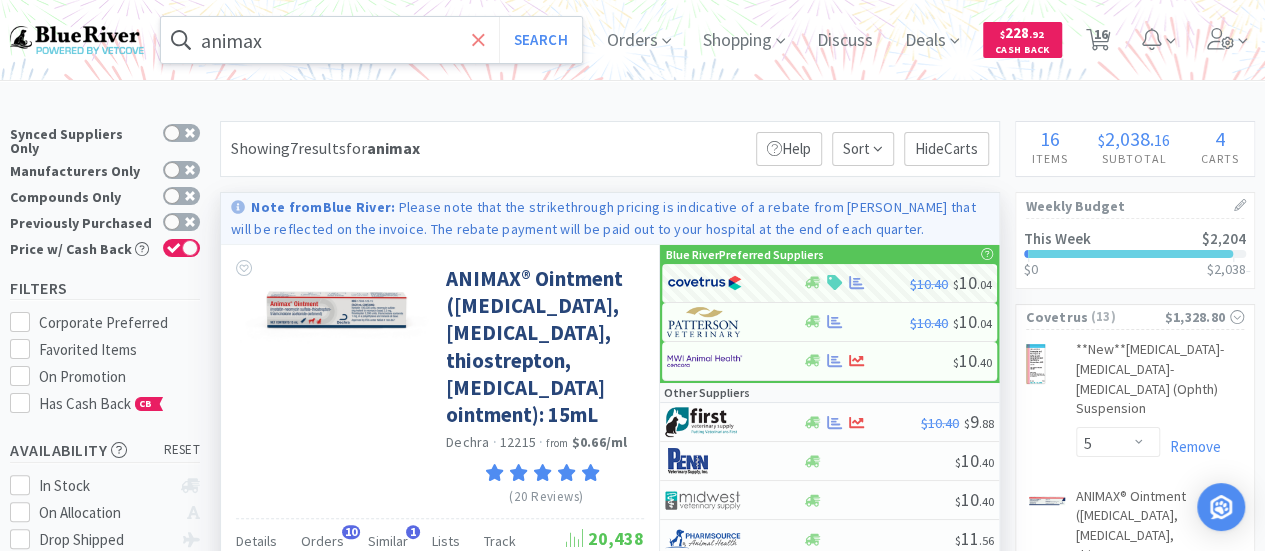 click 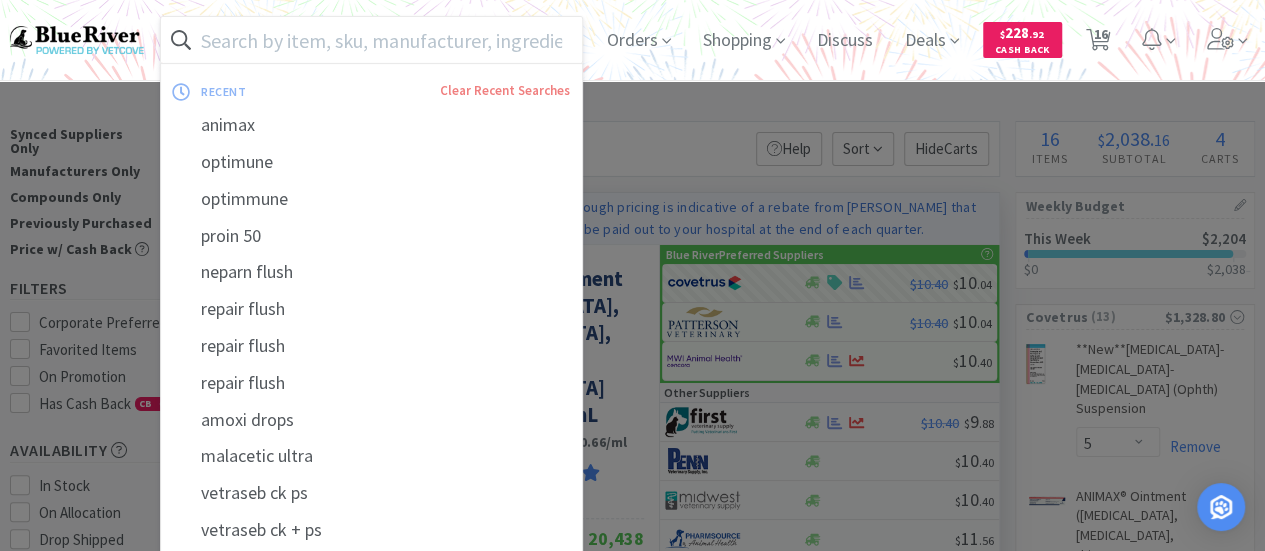 click at bounding box center (371, 40) 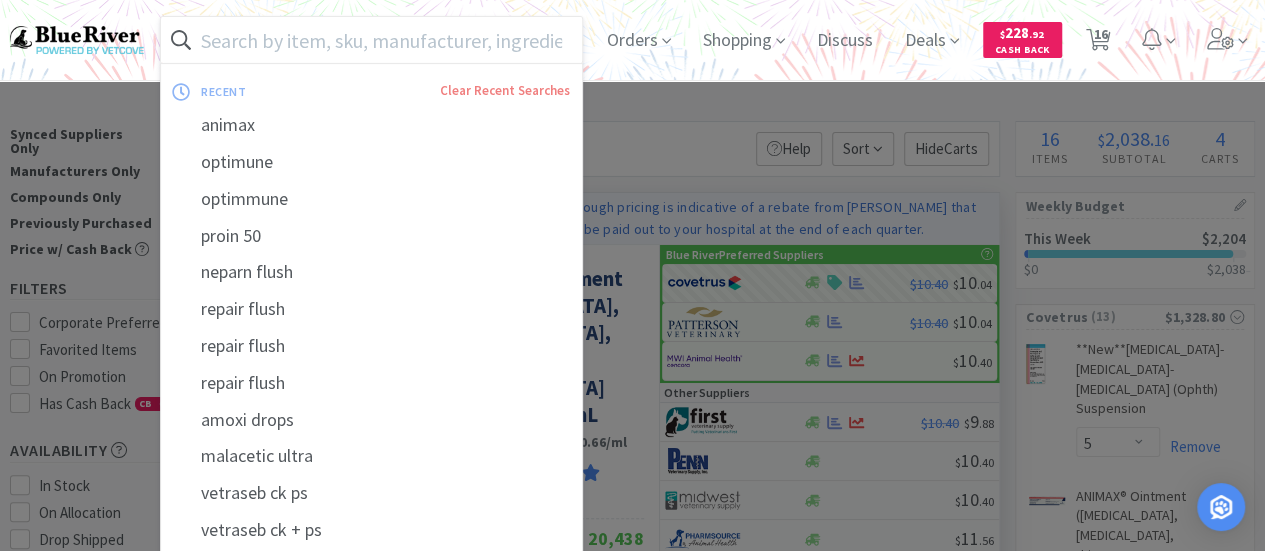 click at bounding box center (371, 40) 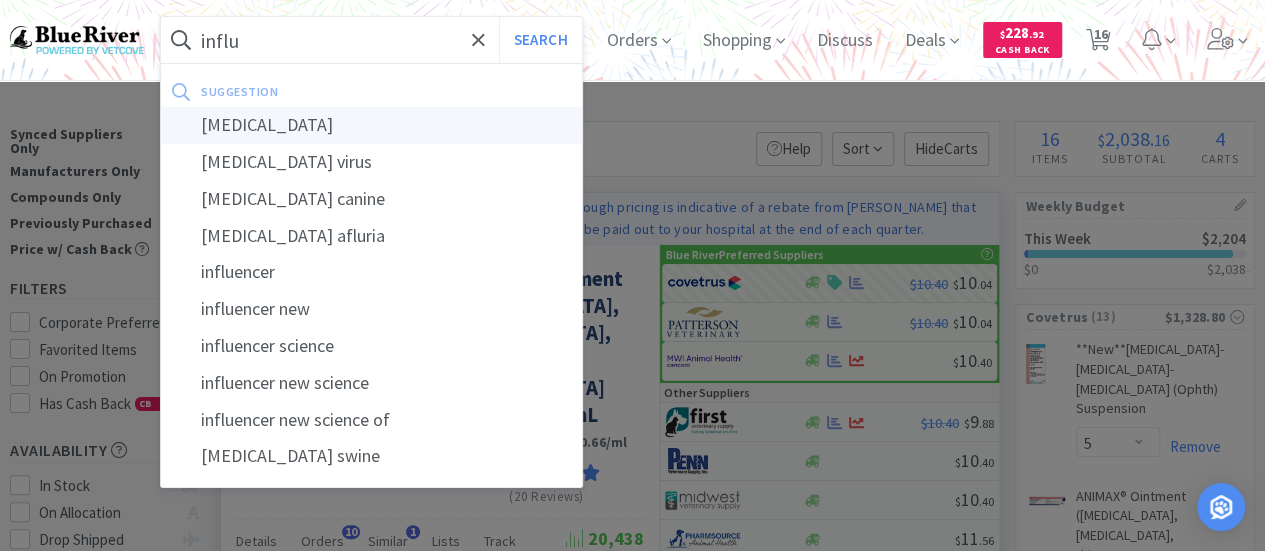 click on "[MEDICAL_DATA]" at bounding box center [371, 125] 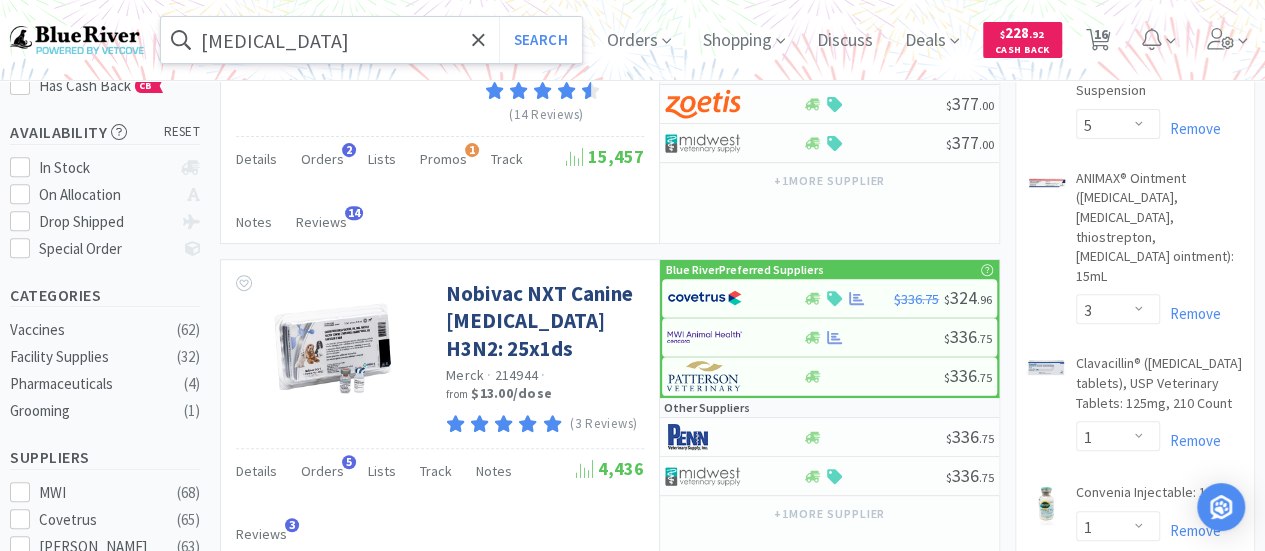 scroll, scrollTop: 320, scrollLeft: 0, axis: vertical 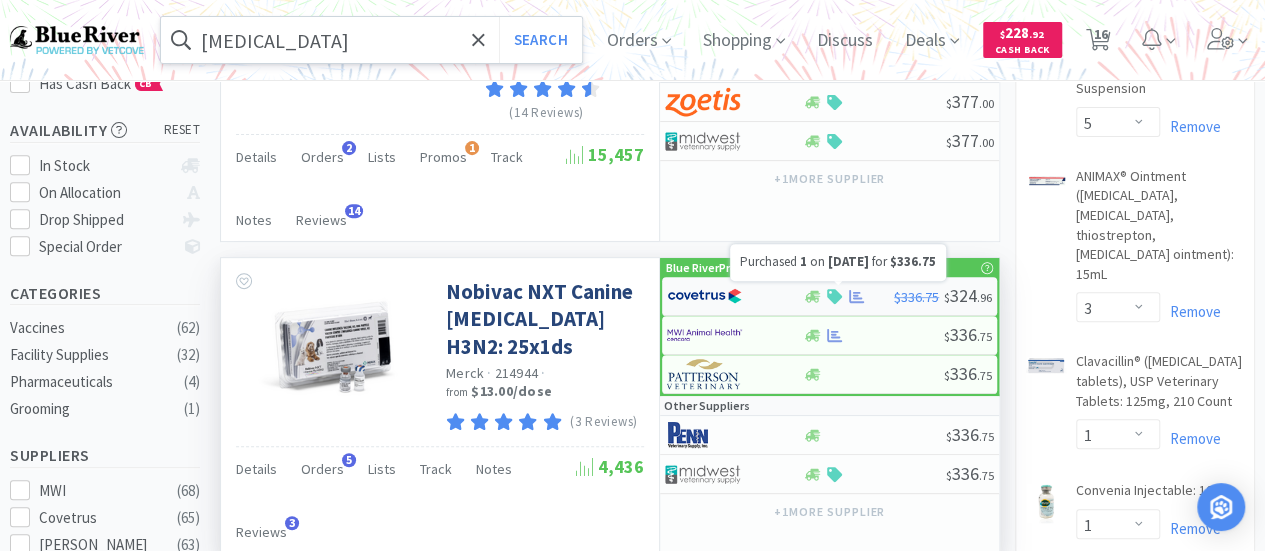 click 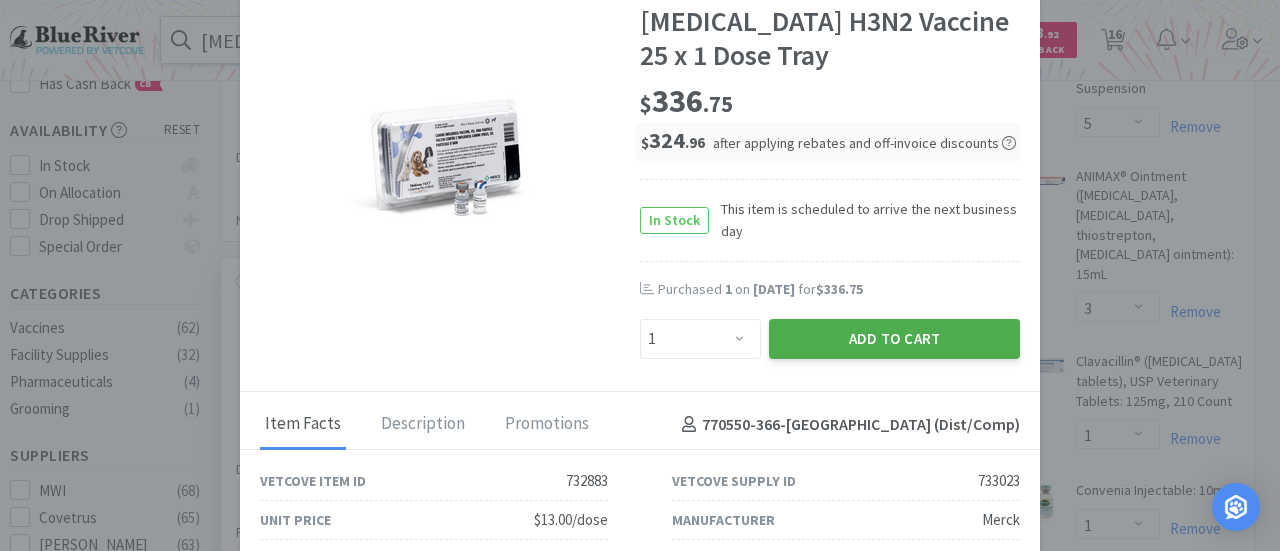 click on "Add to Cart" at bounding box center (894, 339) 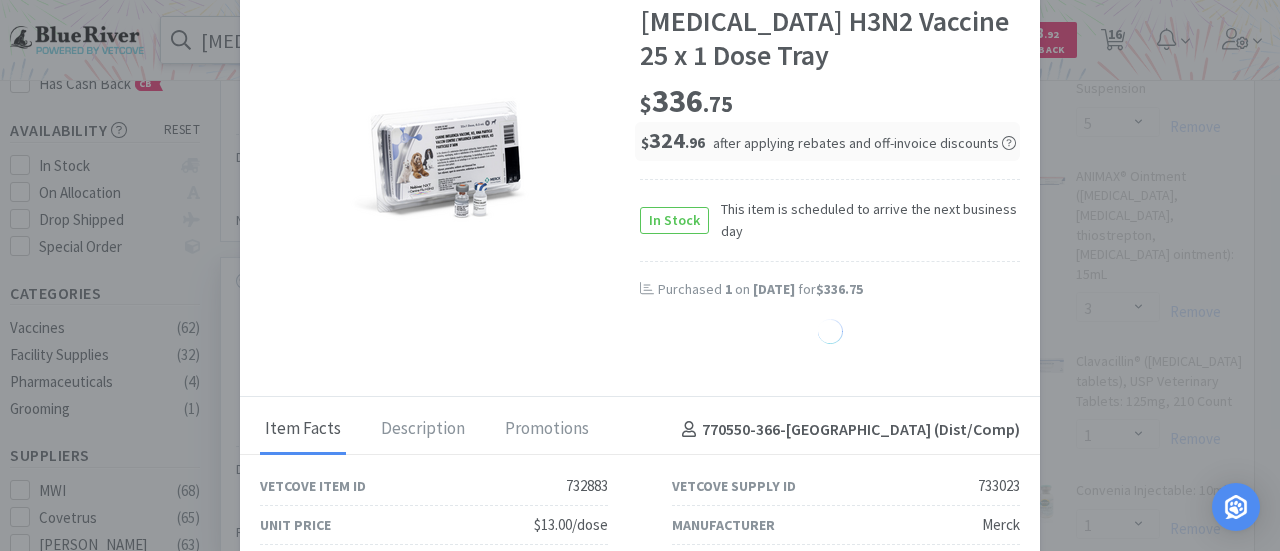 select on "1" 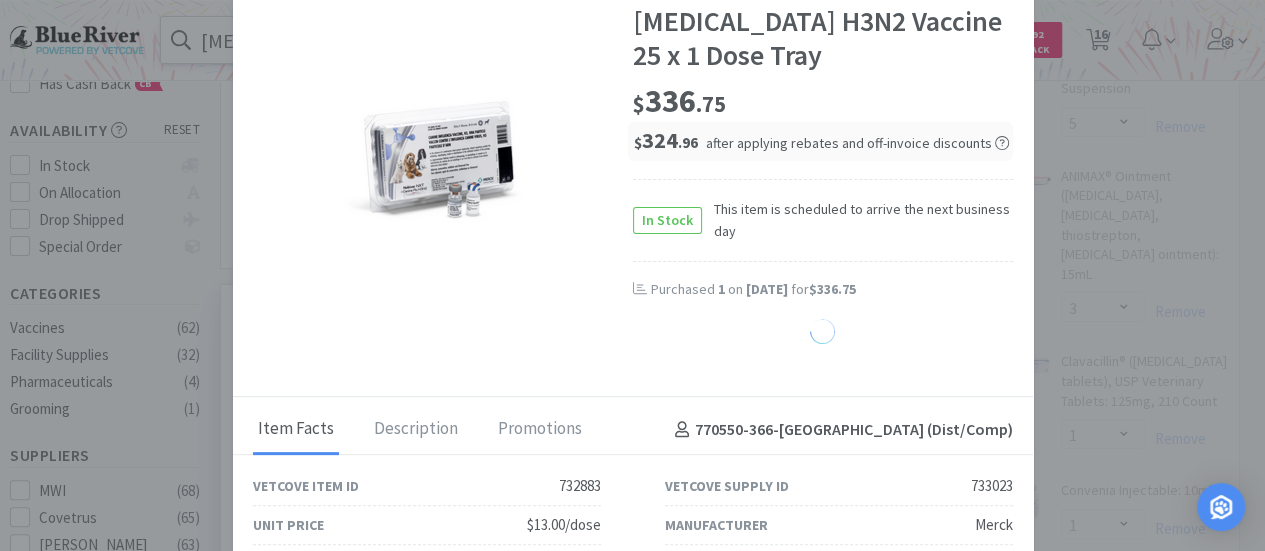 select on "1" 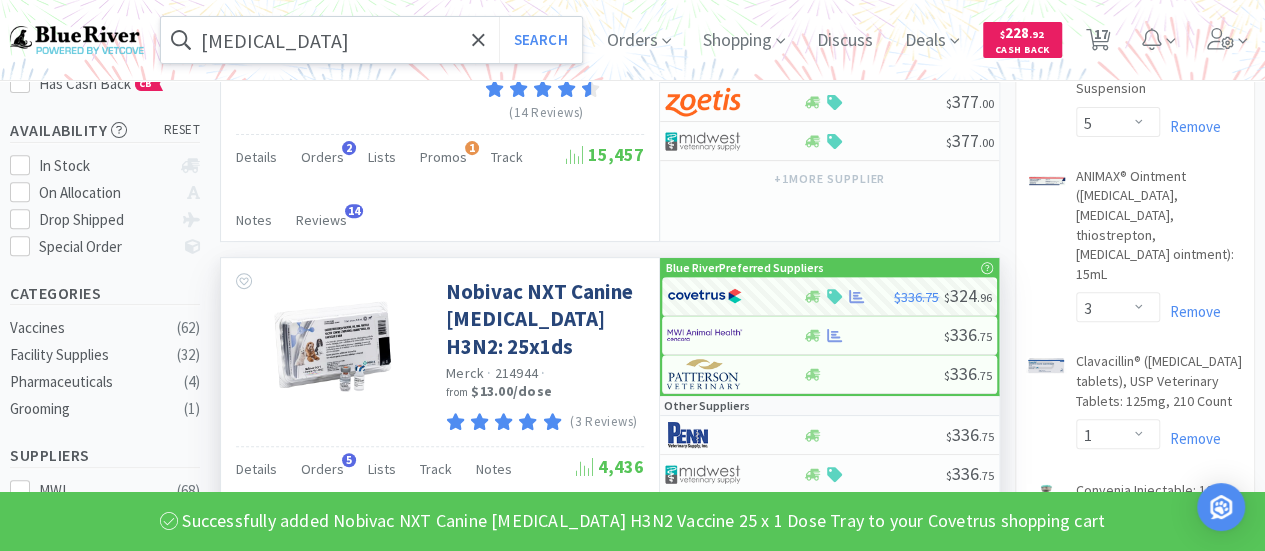 scroll, scrollTop: 0, scrollLeft: 0, axis: both 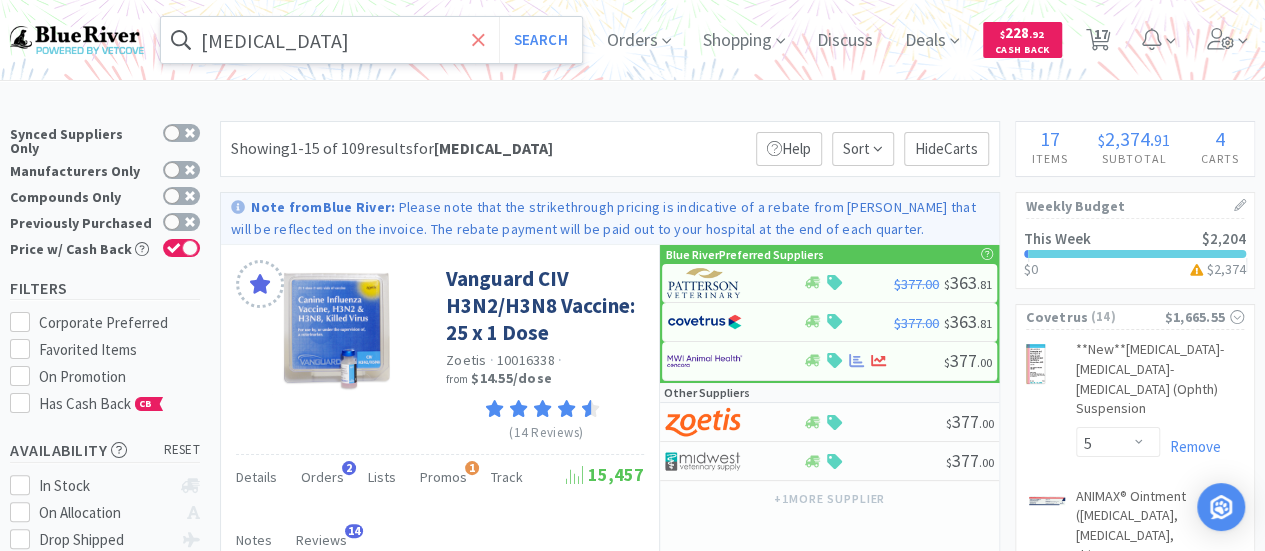 click 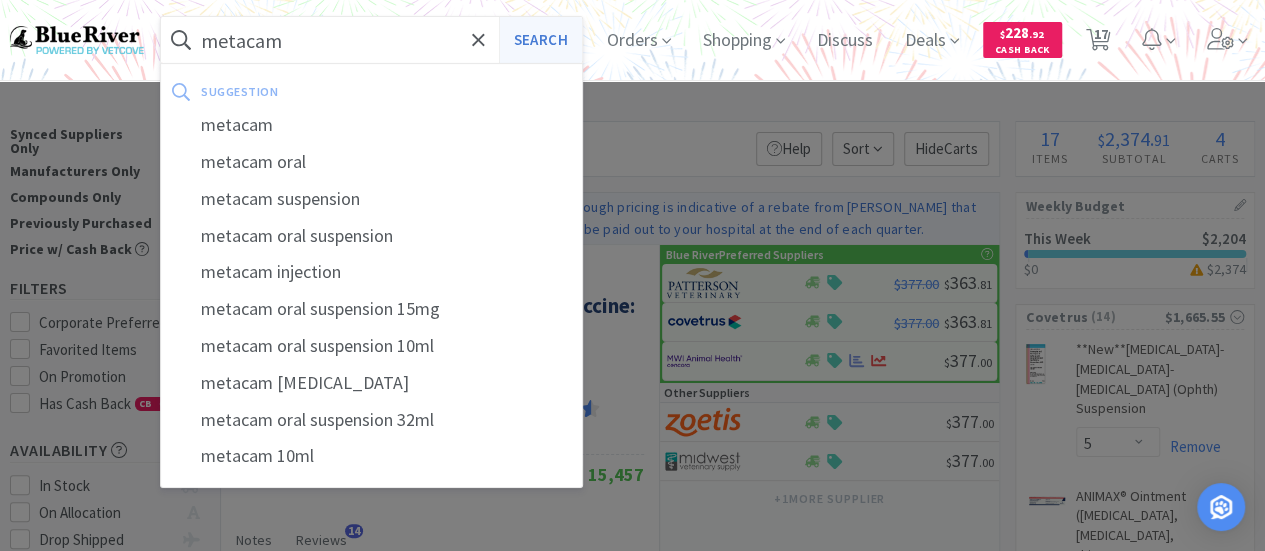 type on "metacam" 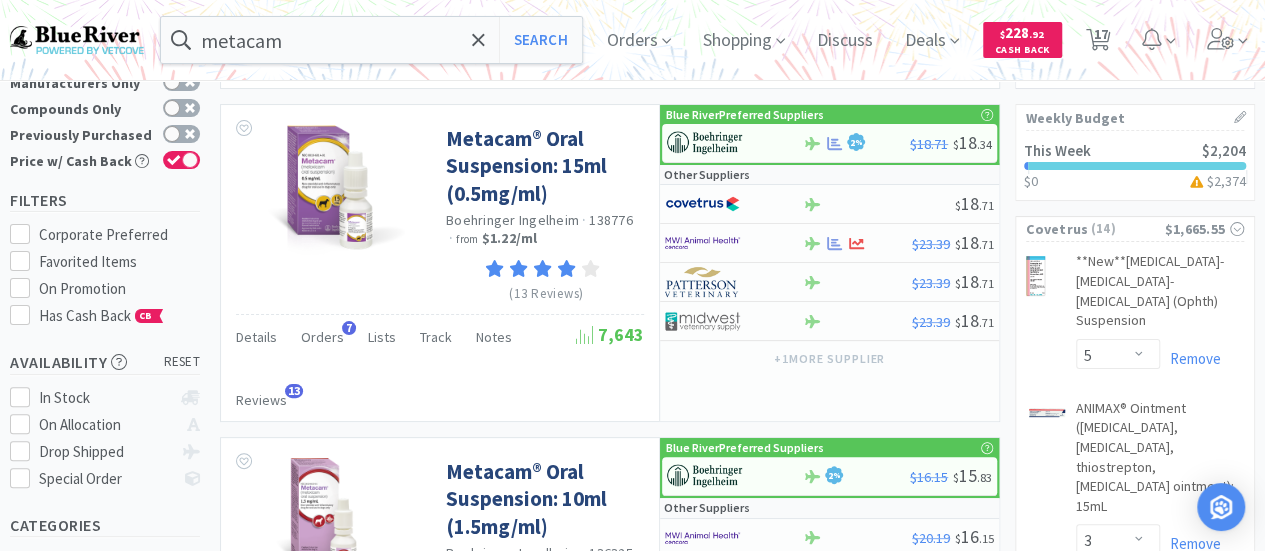 scroll, scrollTop: 87, scrollLeft: 0, axis: vertical 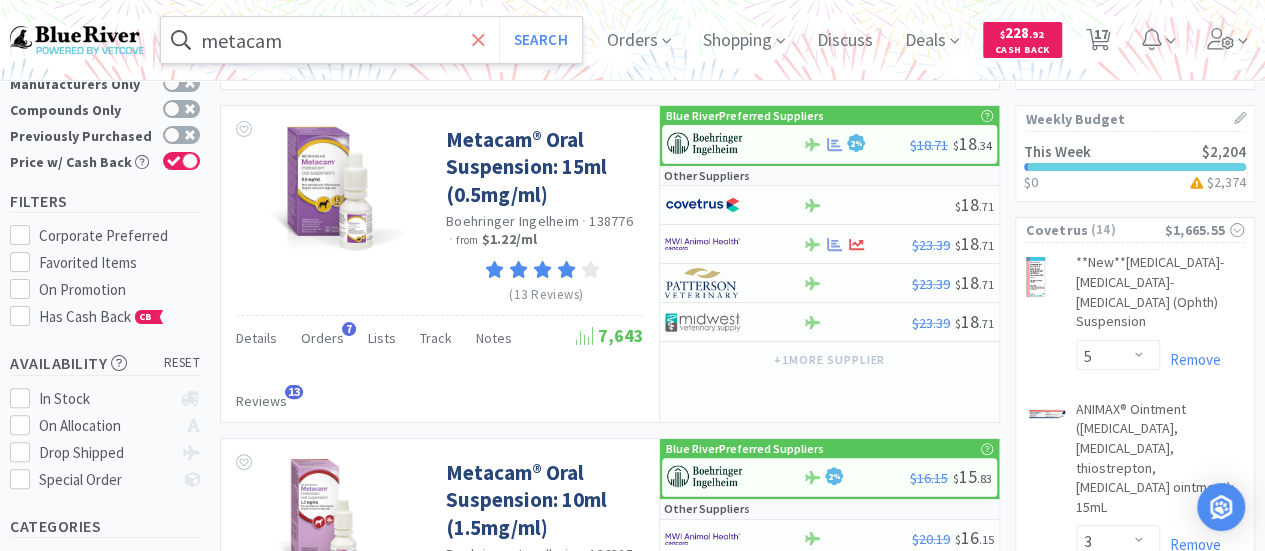click 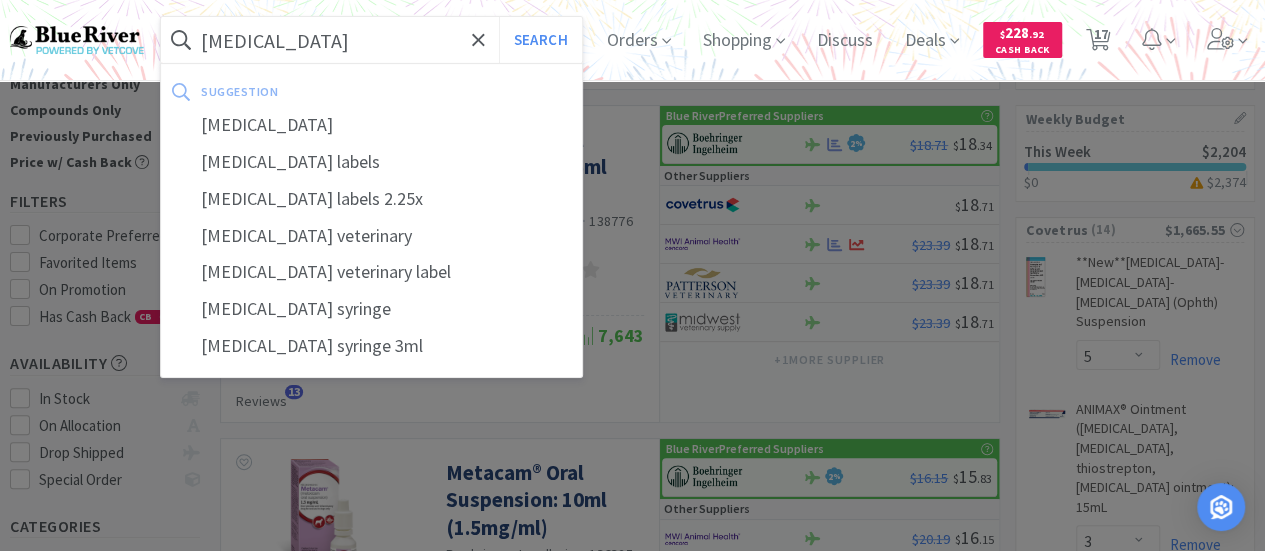 type 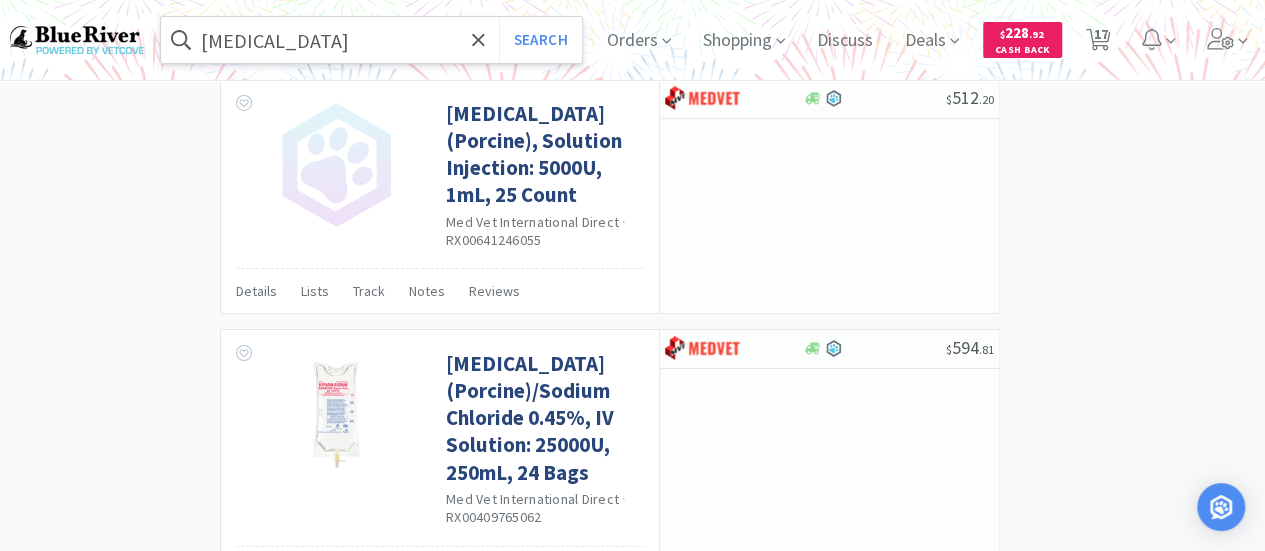 scroll, scrollTop: 3474, scrollLeft: 0, axis: vertical 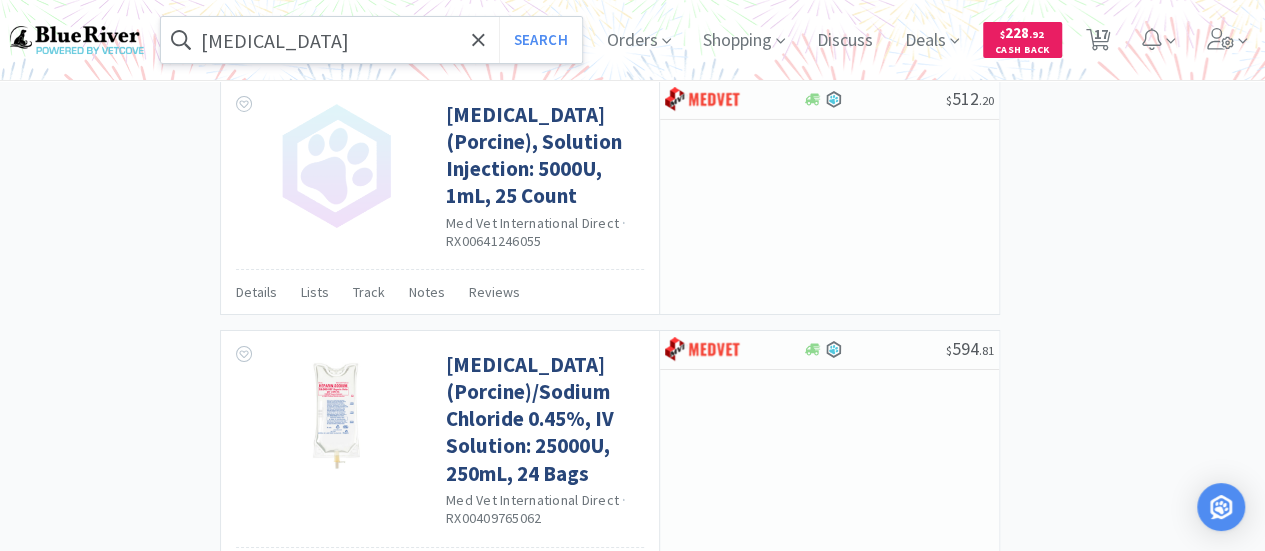 click on "2" at bounding box center [592, 645] 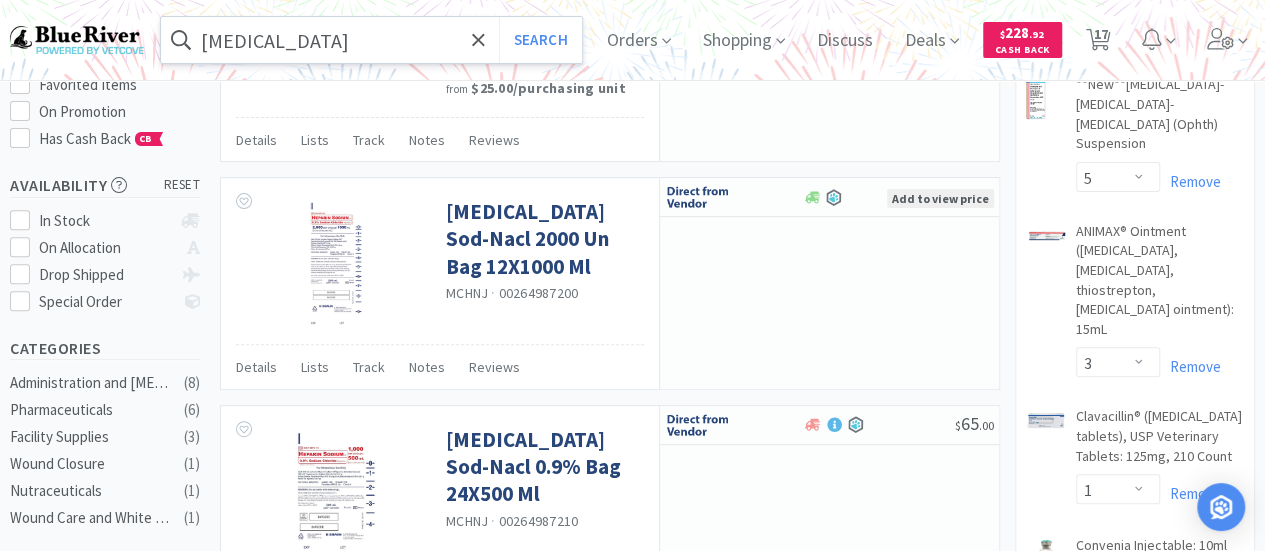 scroll, scrollTop: 0, scrollLeft: 0, axis: both 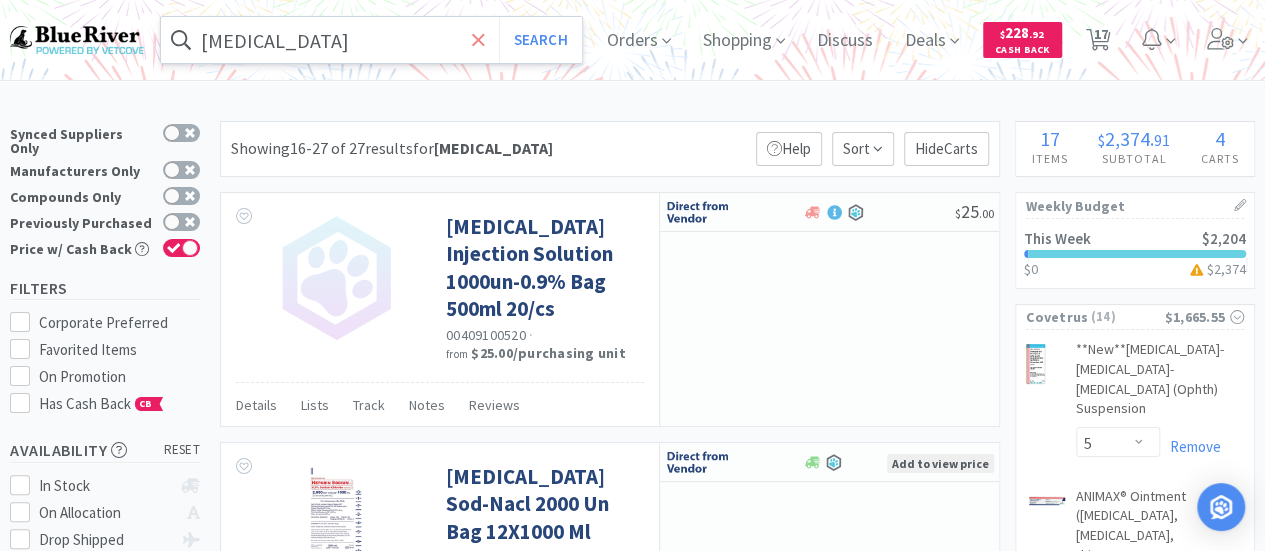 click 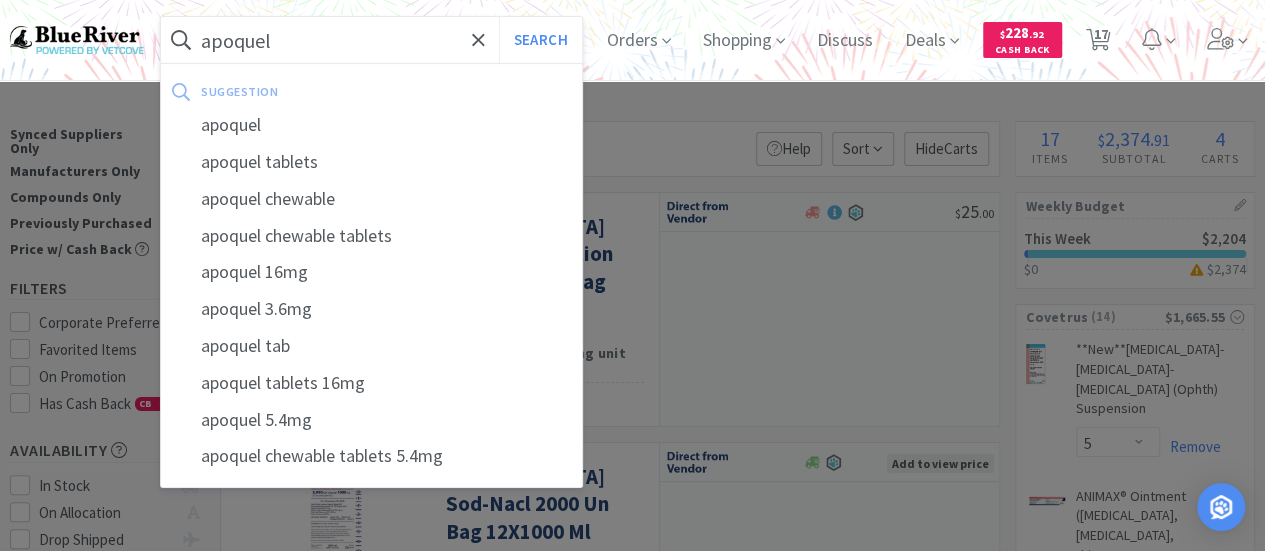 click on "Search" at bounding box center (540, 40) 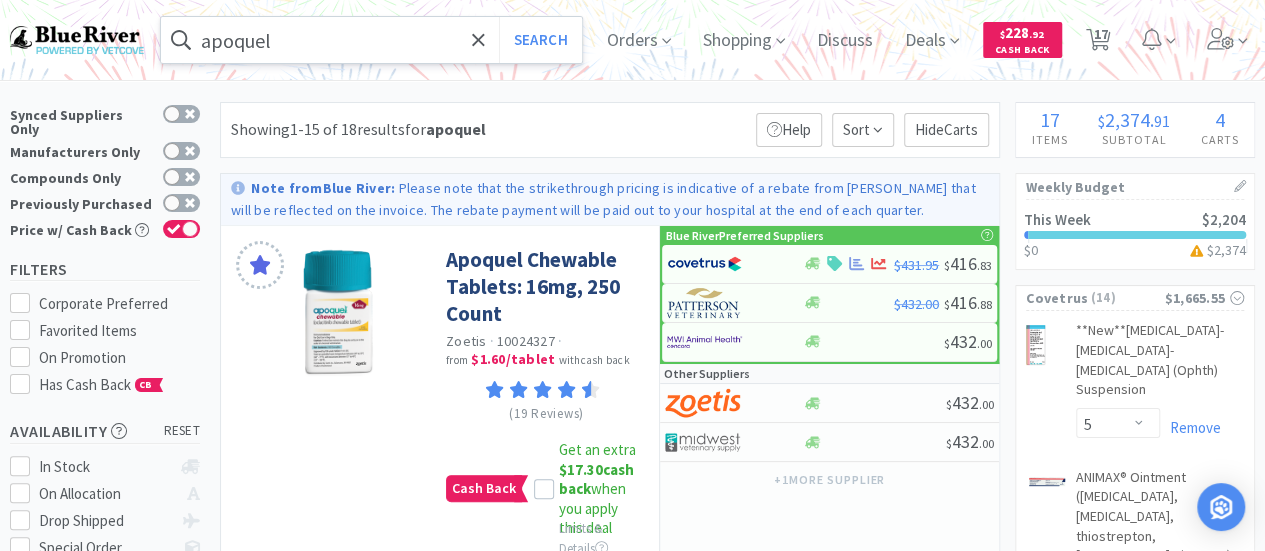 scroll, scrollTop: 0, scrollLeft: 0, axis: both 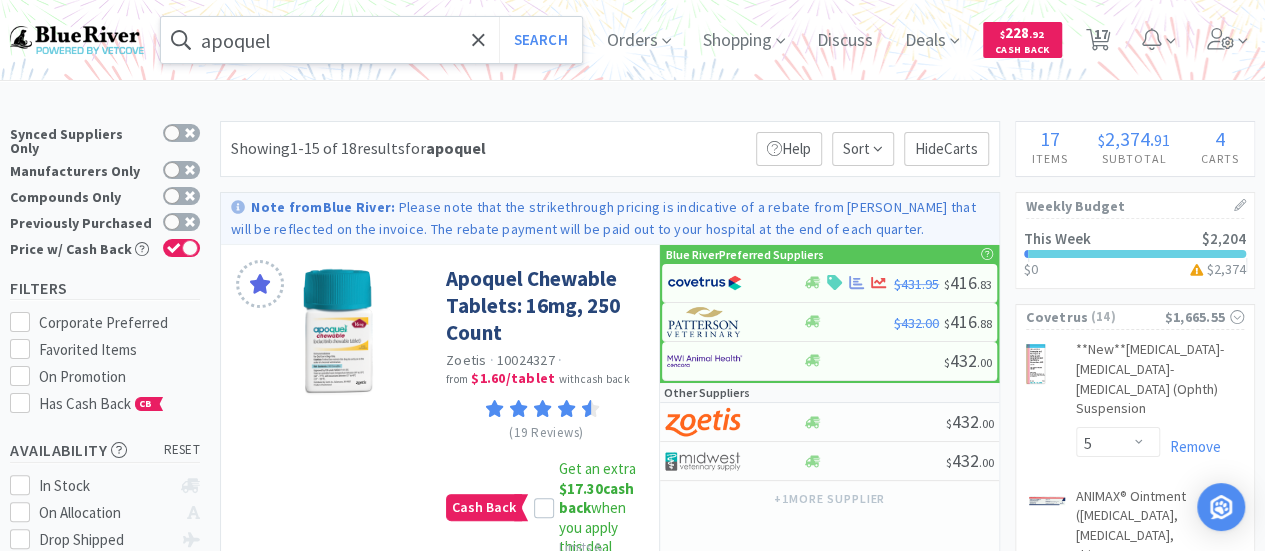 click on "apoquel" at bounding box center [371, 40] 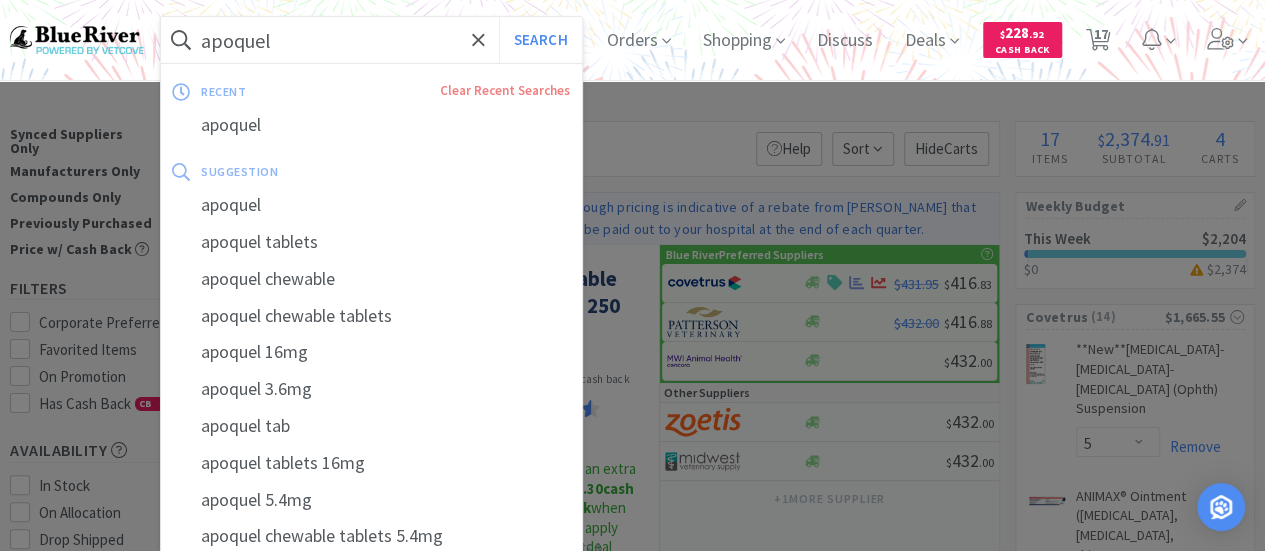 click on "apoquel" at bounding box center (371, 40) 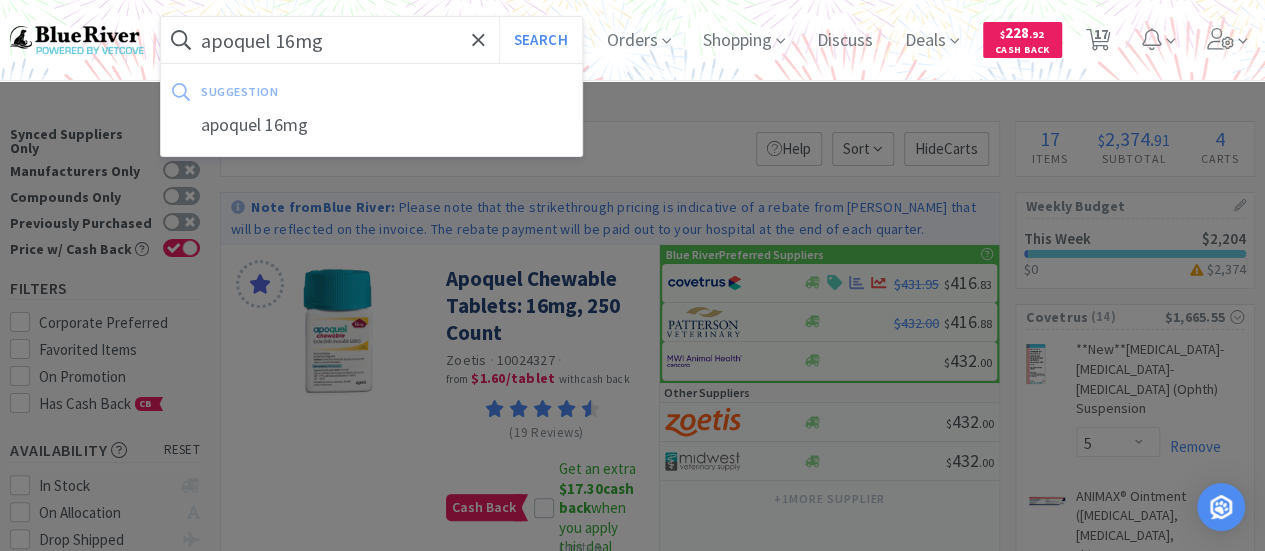 click on "Search" at bounding box center (540, 40) 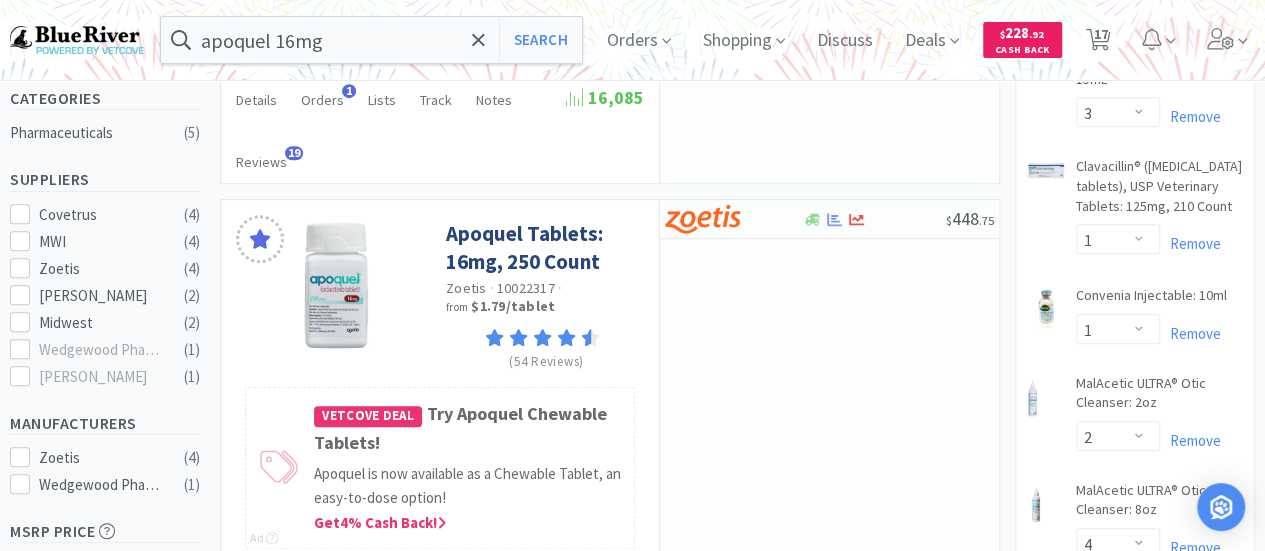 scroll, scrollTop: 517, scrollLeft: 0, axis: vertical 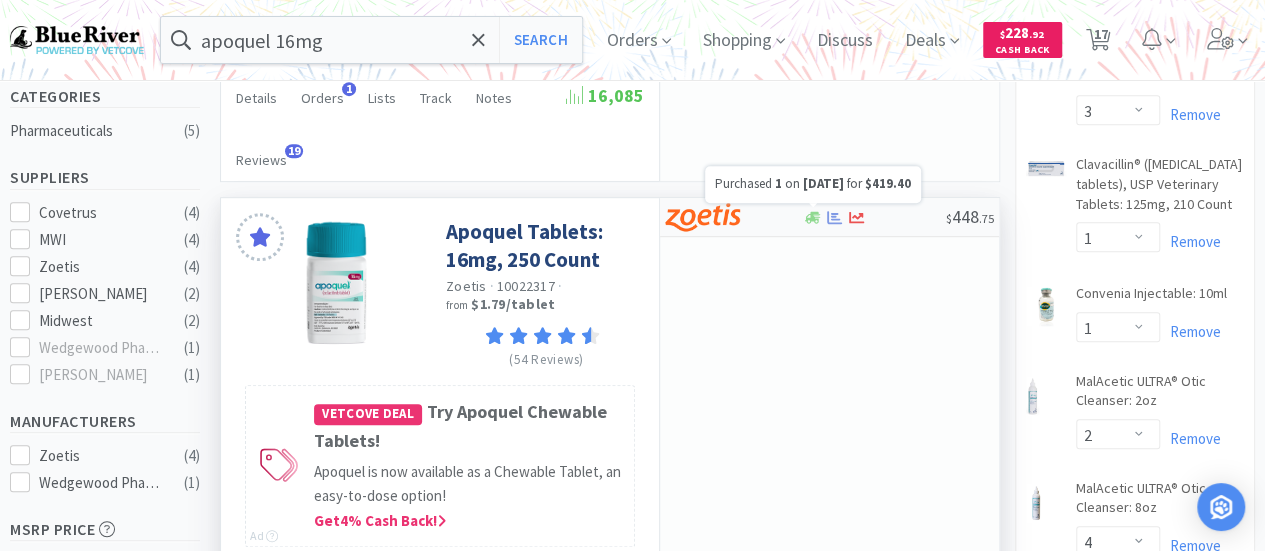 click 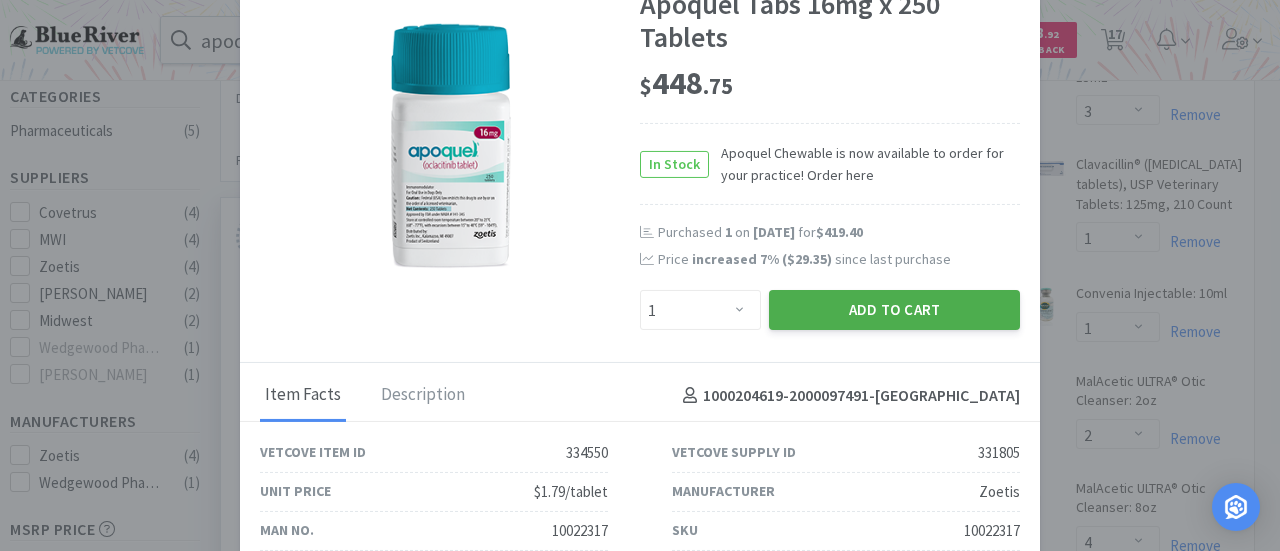 click on "Add to Cart" at bounding box center (894, 310) 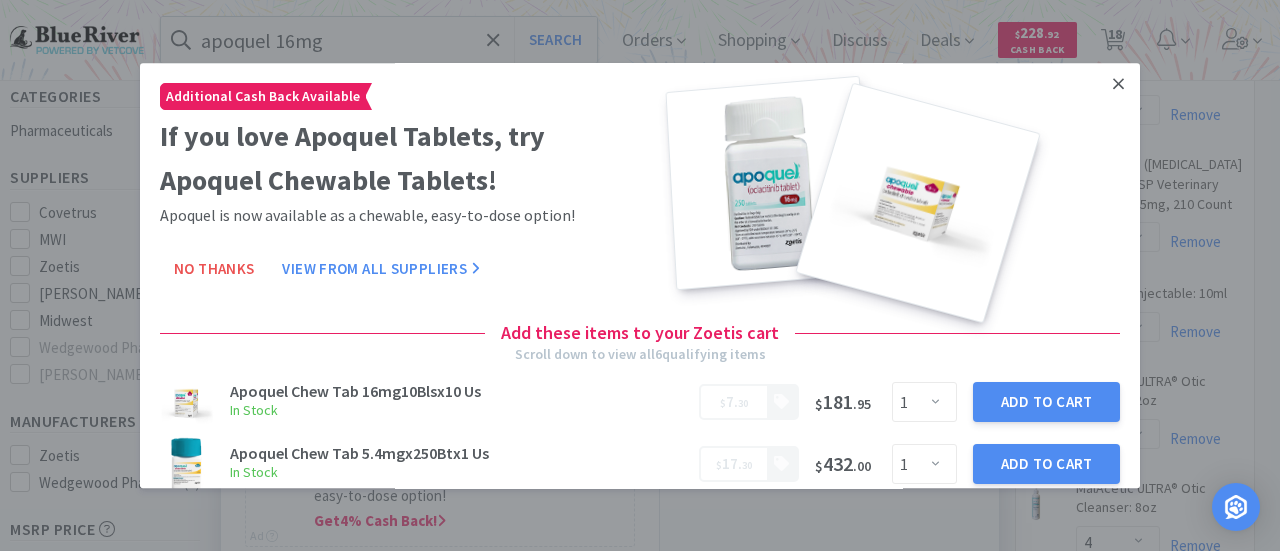 click 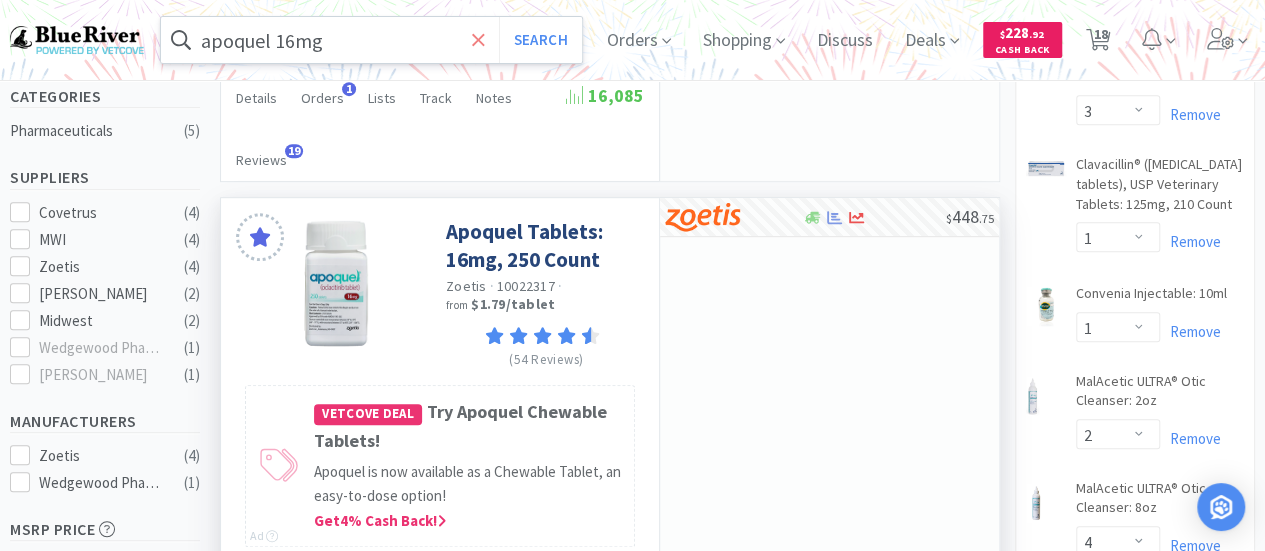 click 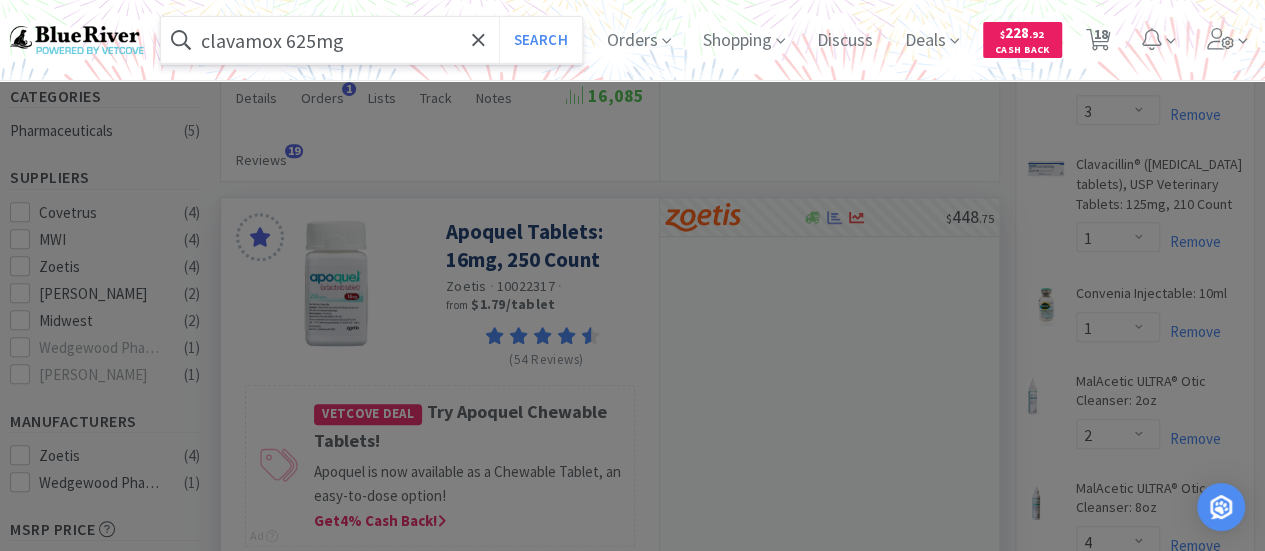 click on "Search" at bounding box center (540, 40) 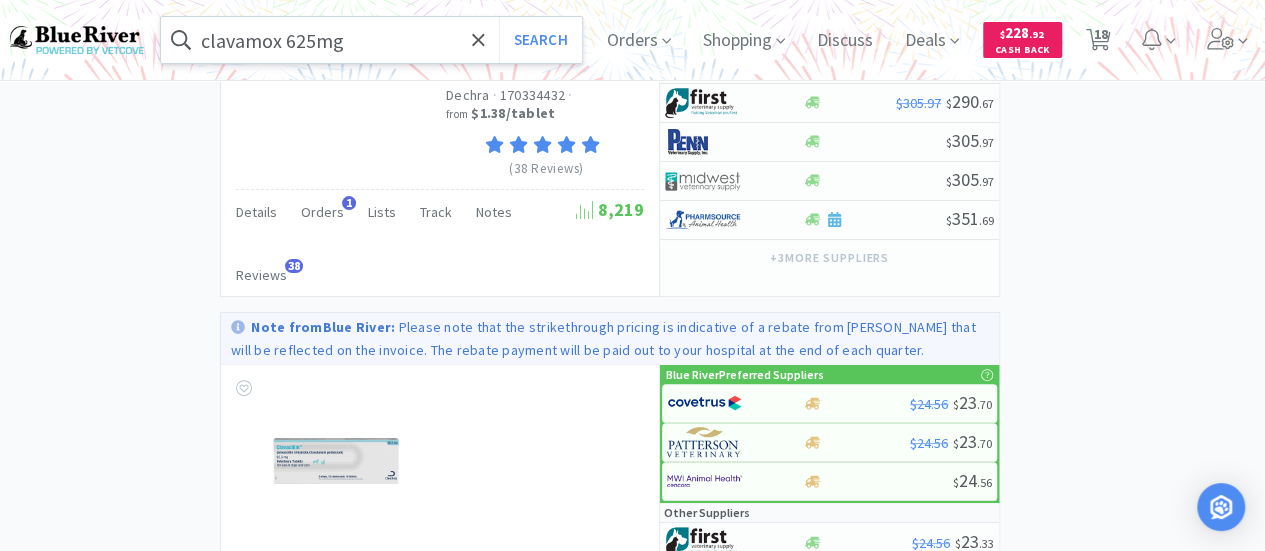 scroll, scrollTop: 3824, scrollLeft: 0, axis: vertical 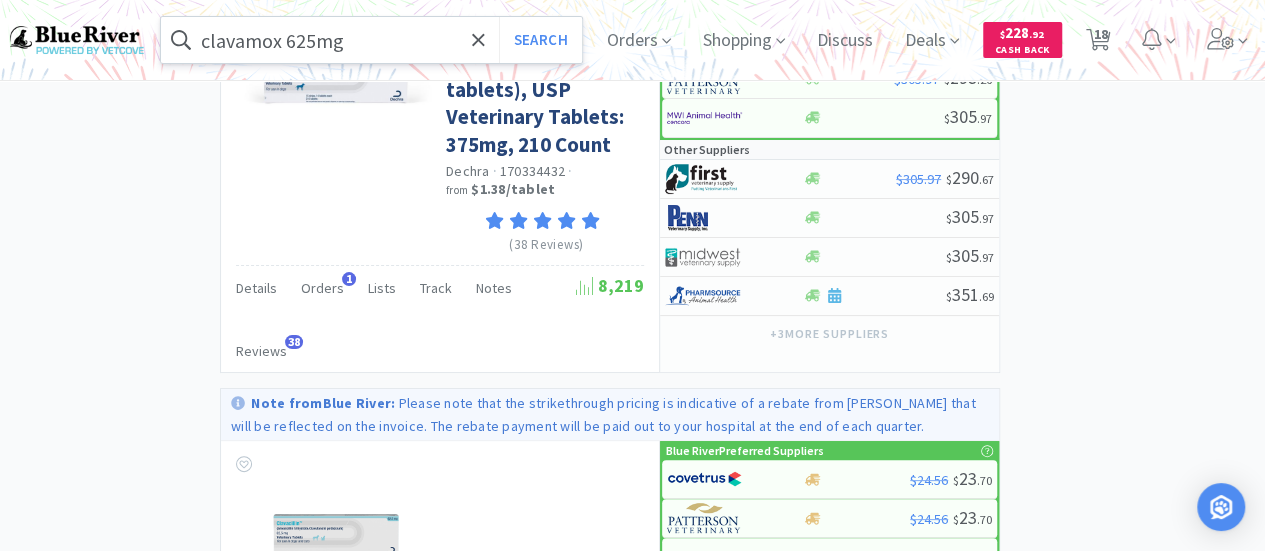 click on "clavamox 625mg" at bounding box center [371, 40] 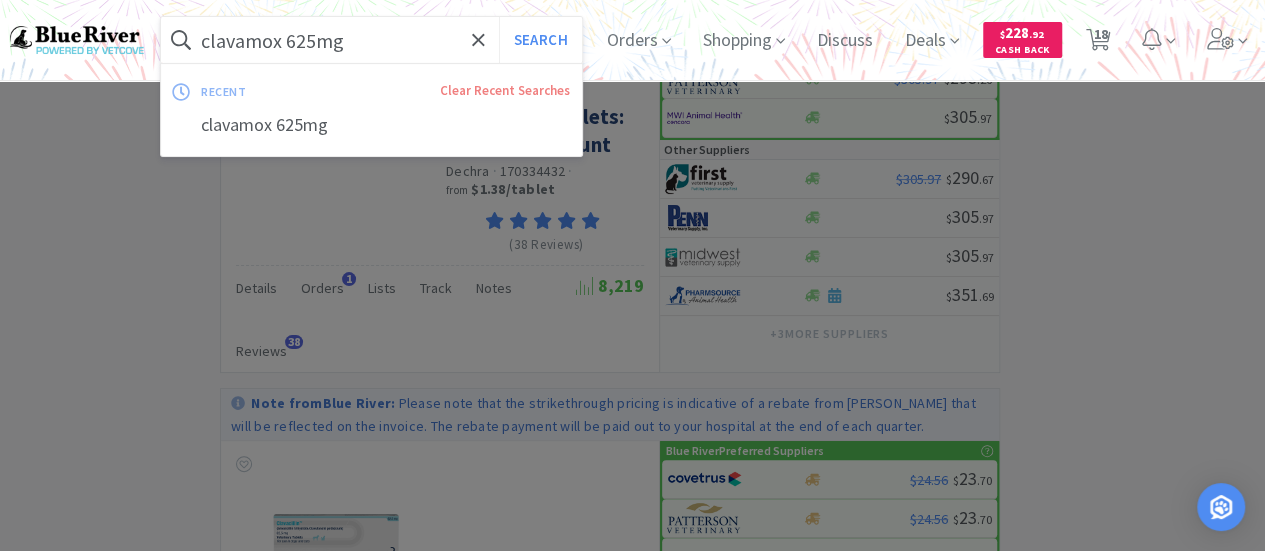 click on "clavamox 625mg" at bounding box center [371, 40] 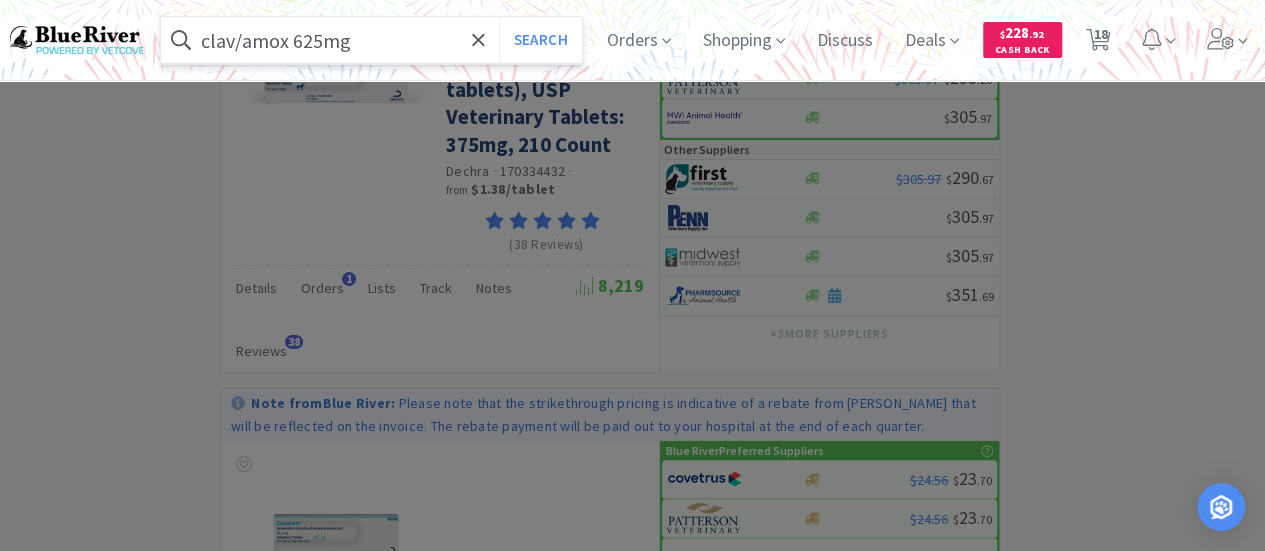 click on "Search" at bounding box center (540, 40) 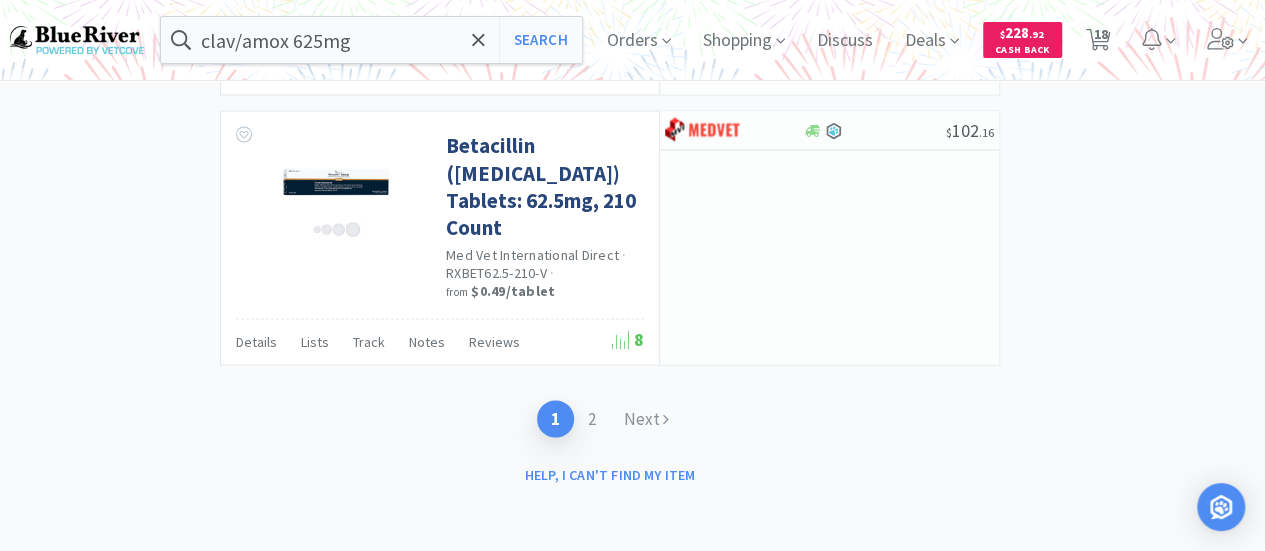 scroll, scrollTop: 5796, scrollLeft: 0, axis: vertical 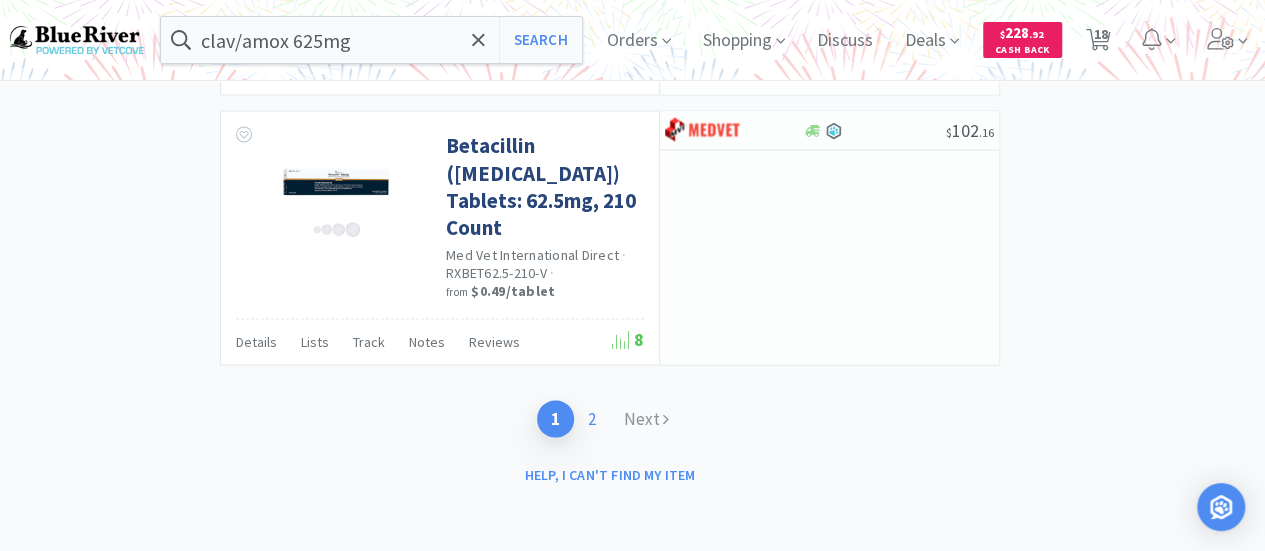 click on "2" at bounding box center (592, 418) 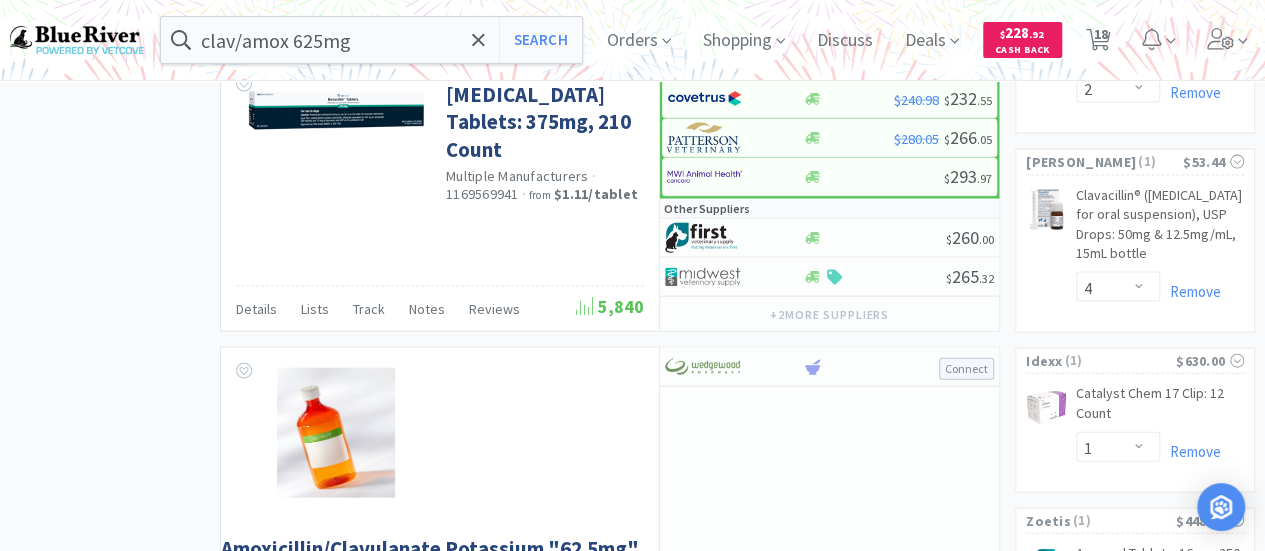 scroll, scrollTop: 2054, scrollLeft: 0, axis: vertical 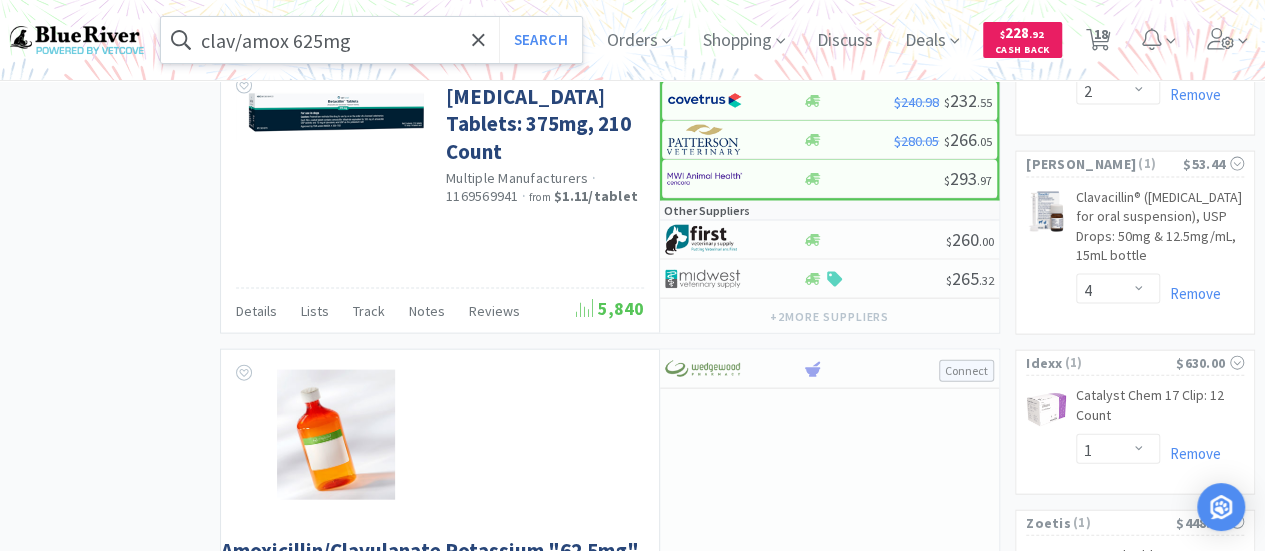 click on "clav/amox 625mg" at bounding box center [371, 40] 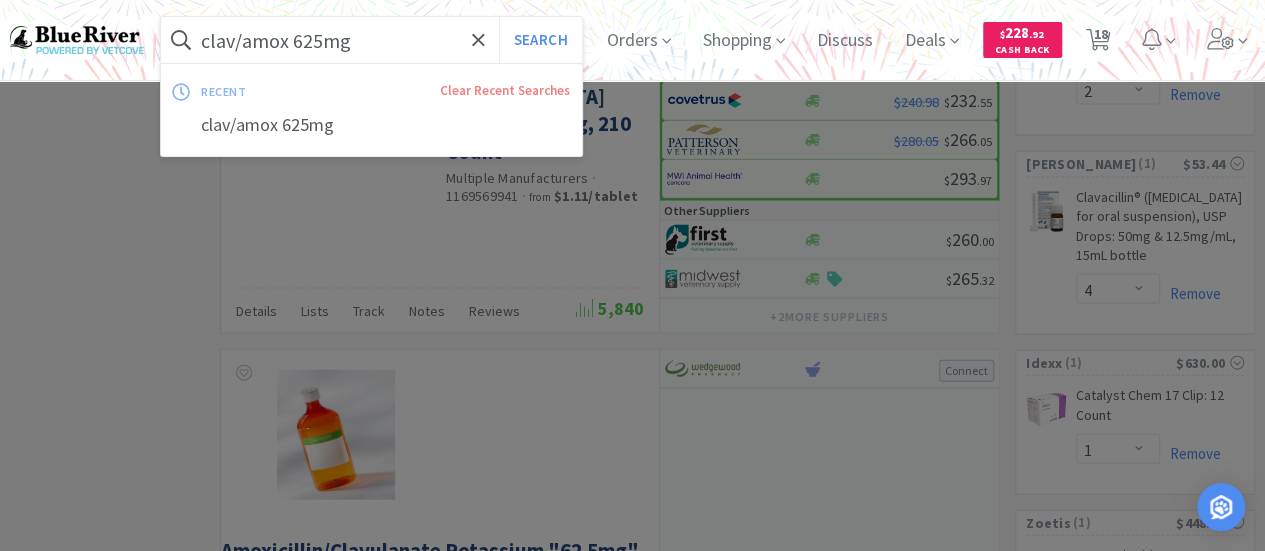 click on "clav/amox 625mg" at bounding box center (371, 40) 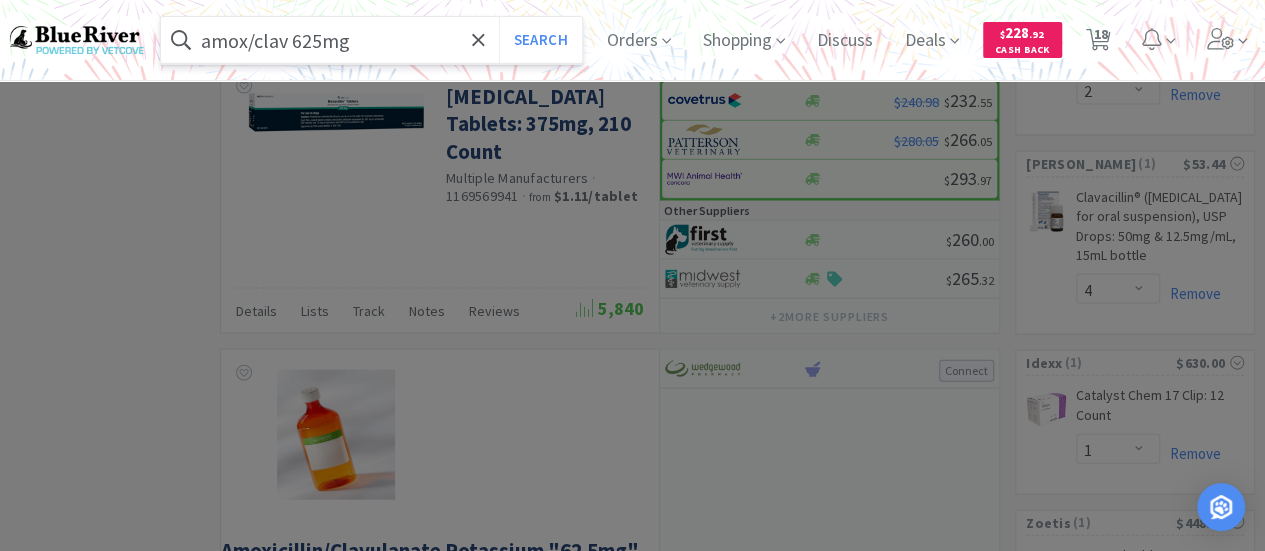 click on "Search" at bounding box center [540, 40] 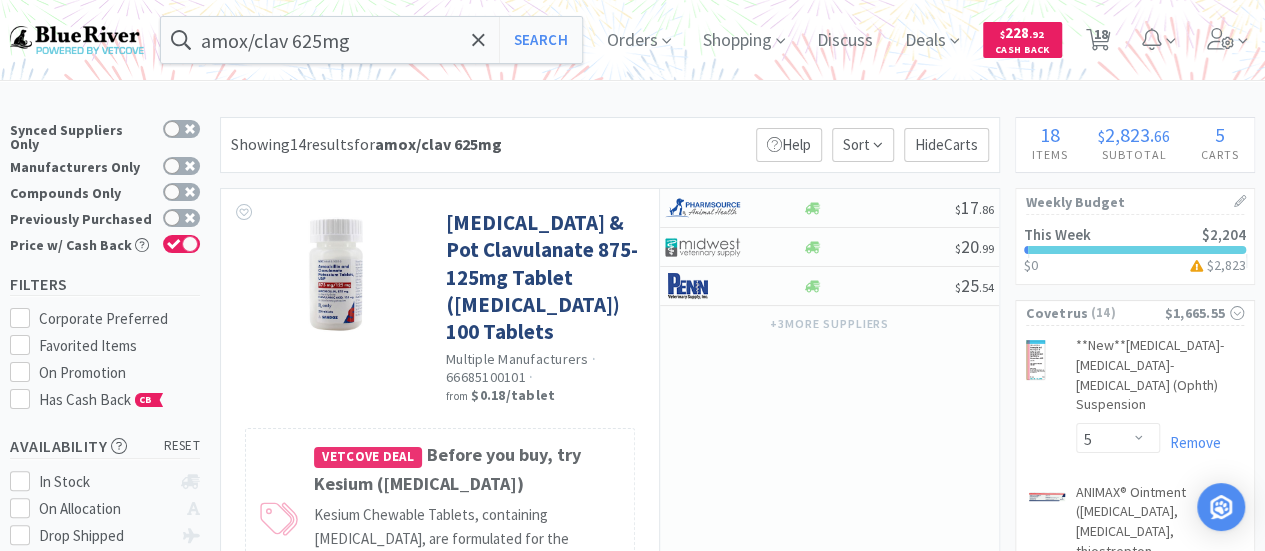 scroll, scrollTop: 0, scrollLeft: 0, axis: both 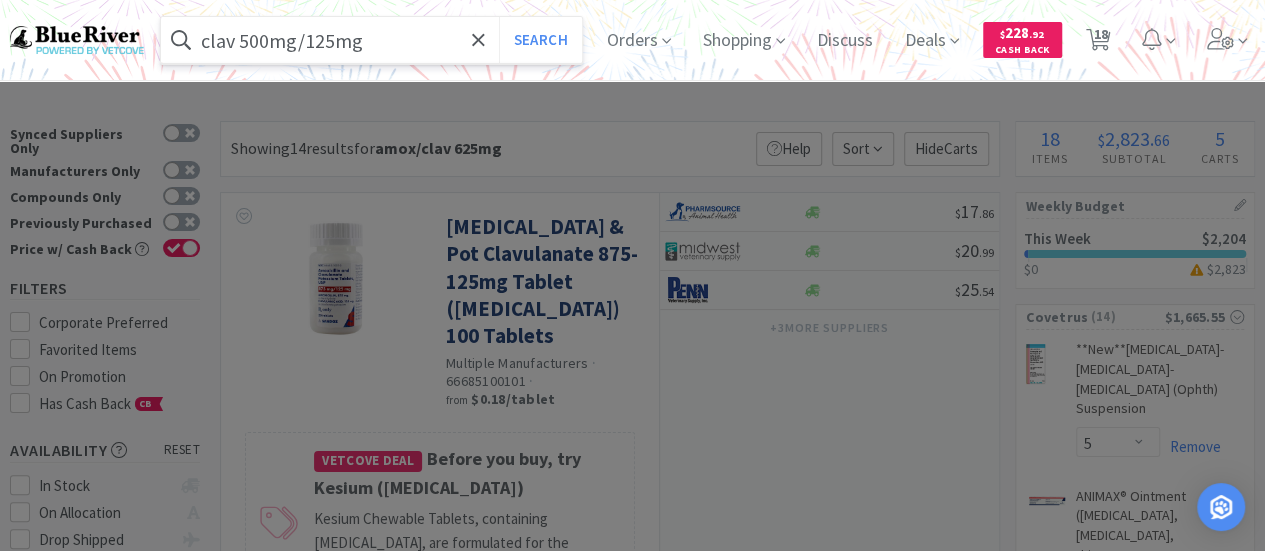 click on "Search" at bounding box center [540, 40] 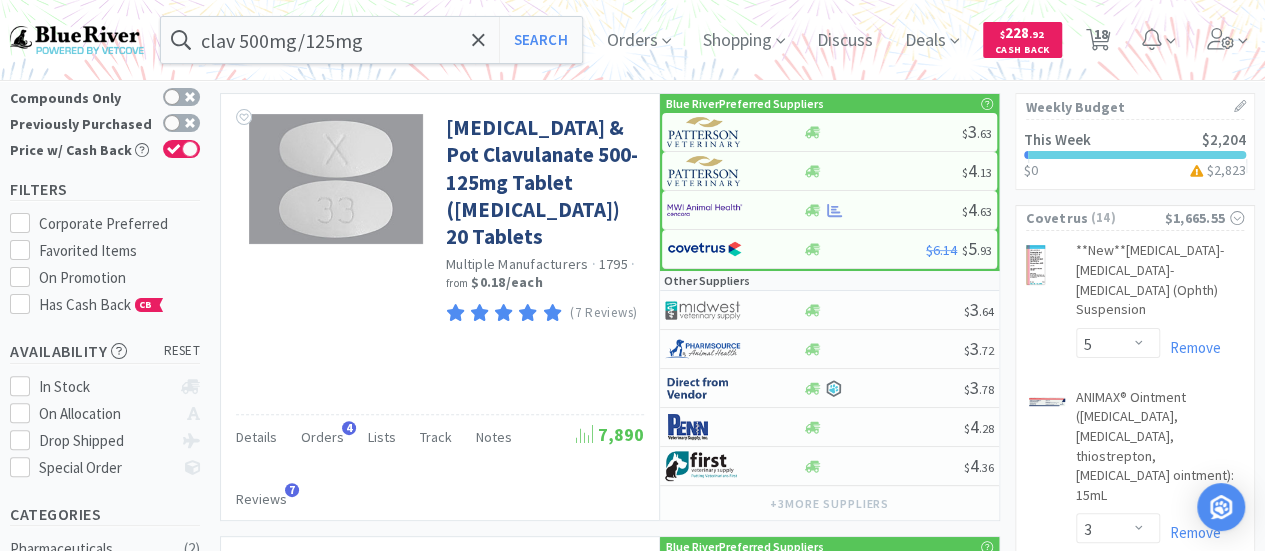 scroll, scrollTop: 0, scrollLeft: 0, axis: both 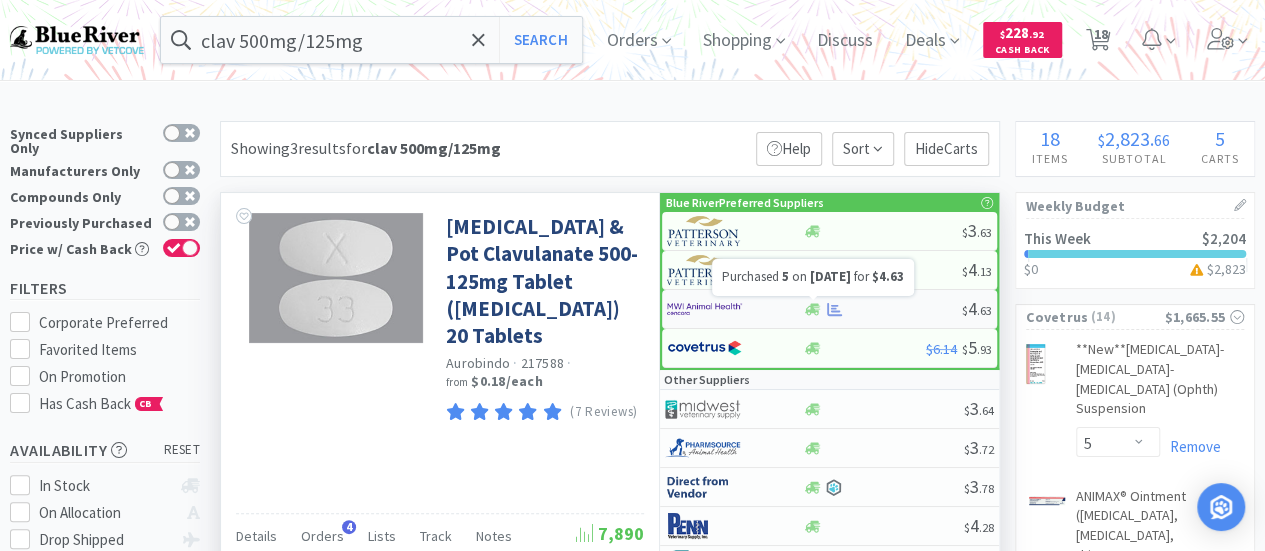 click 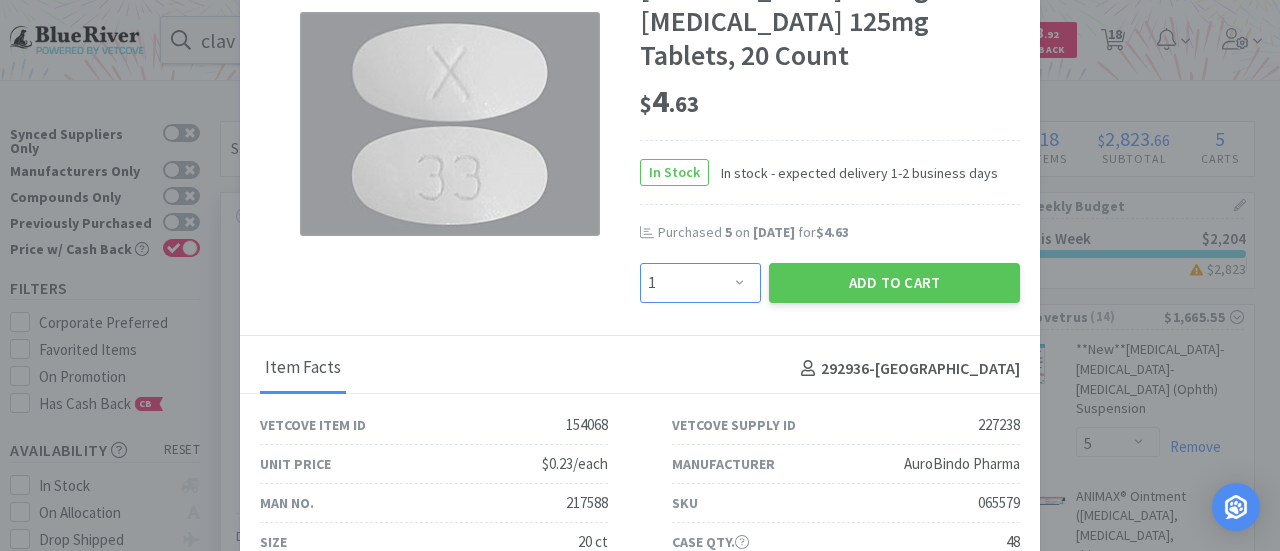click on "Enter Quantity 1 2 3 4 5 6 7 8 9 10 11 12 13 14 15 16 17 18 19 20 Enter Quantity" at bounding box center (700, 283) 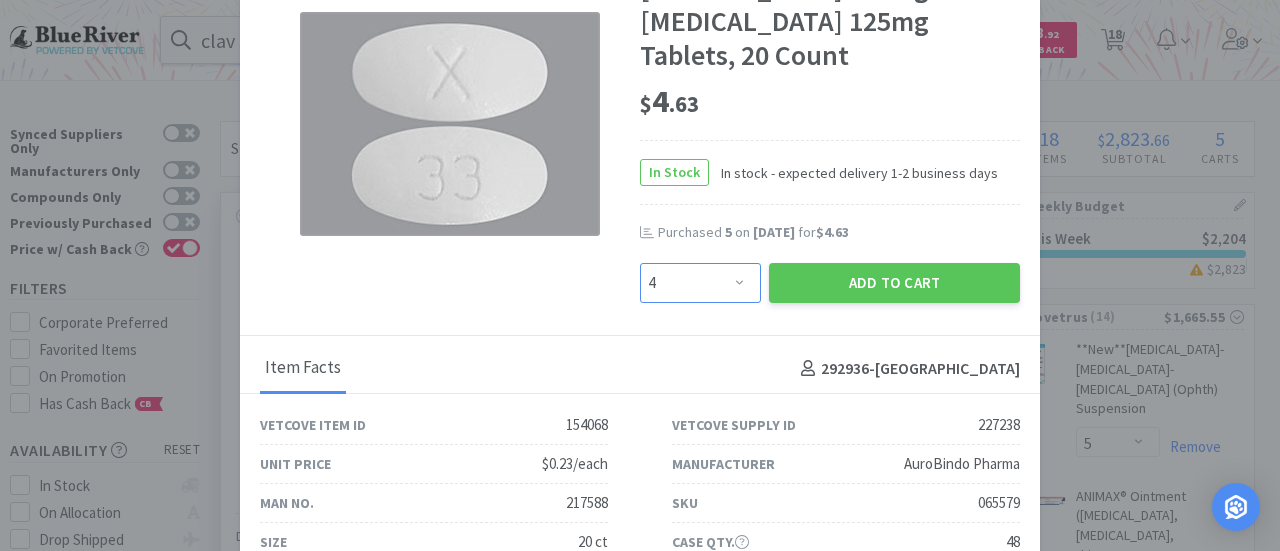 click on "Enter Quantity 1 2 3 4 5 6 7 8 9 10 11 12 13 14 15 16 17 18 19 20 Enter Quantity" at bounding box center (700, 283) 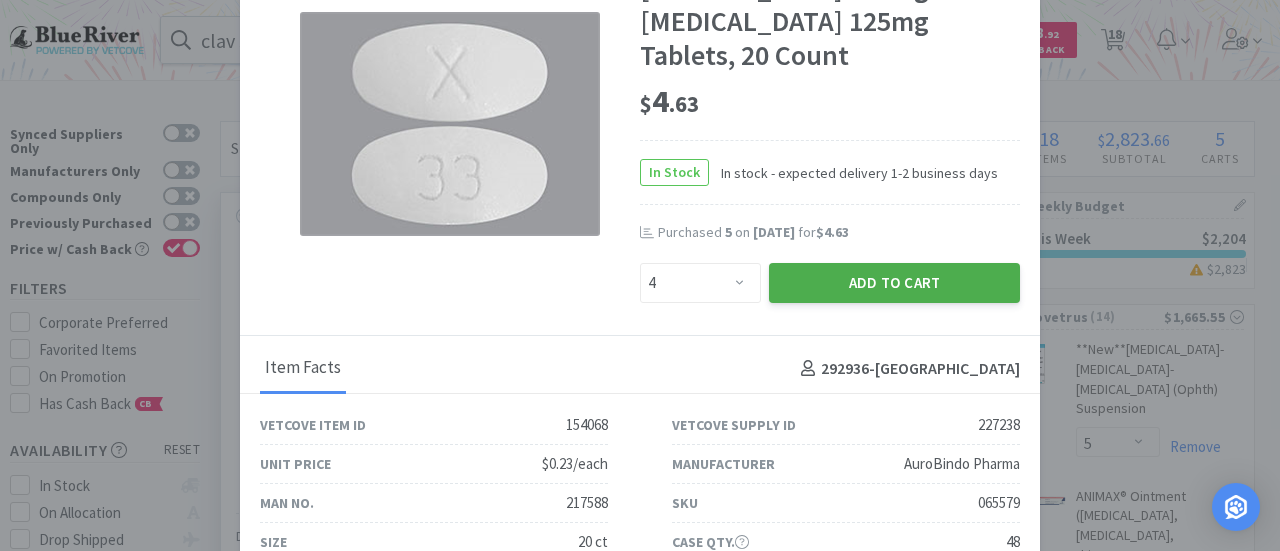 click on "Add to Cart" at bounding box center (894, 283) 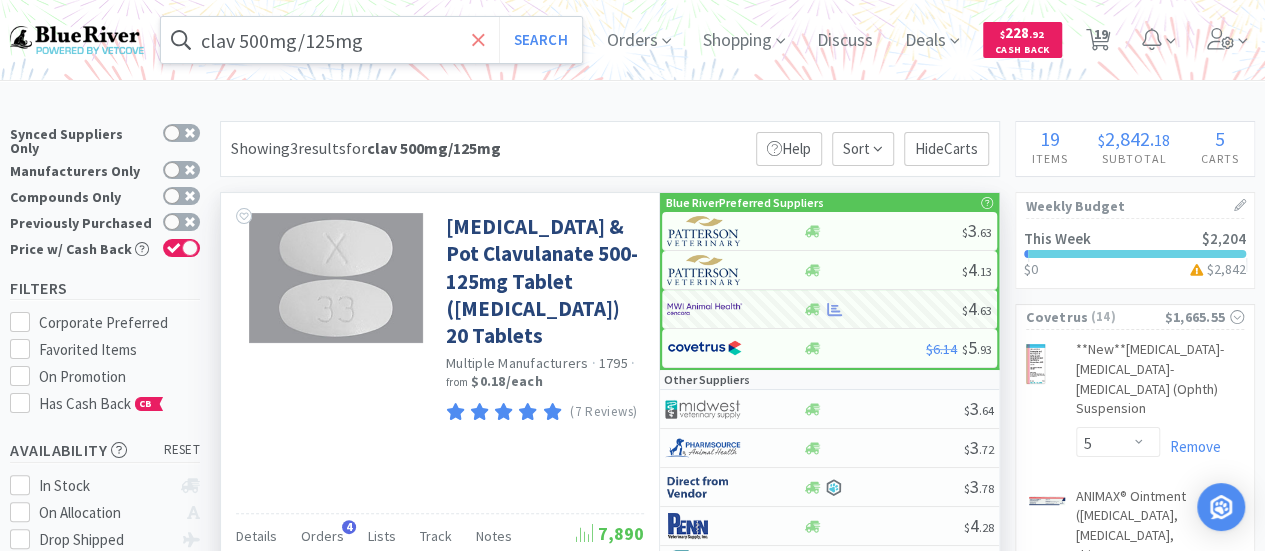click 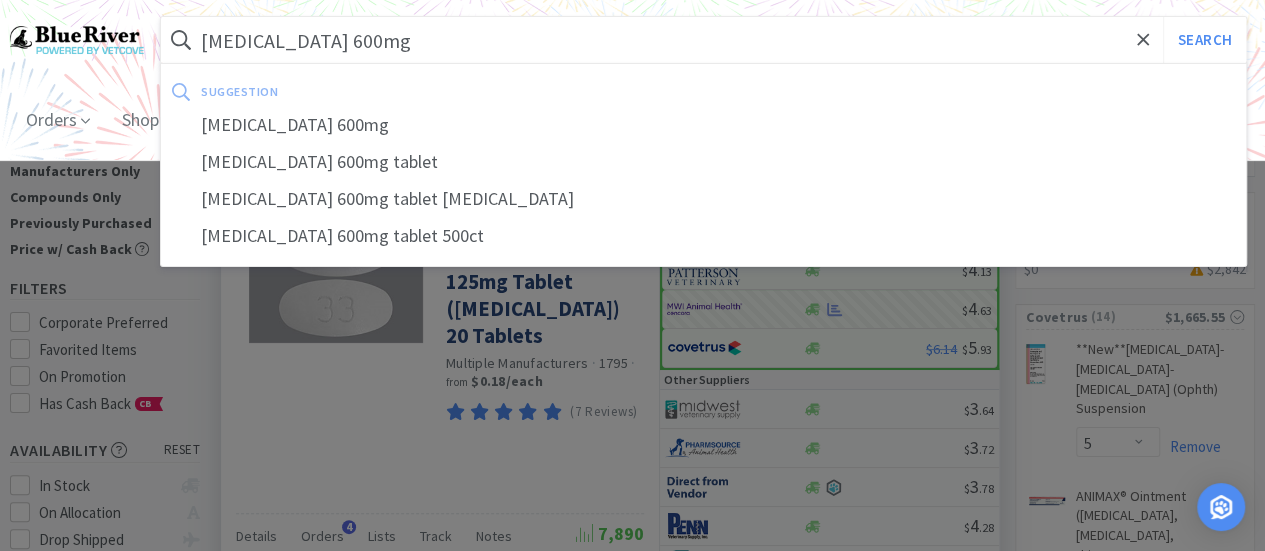 click on "Search" at bounding box center (1204, 40) 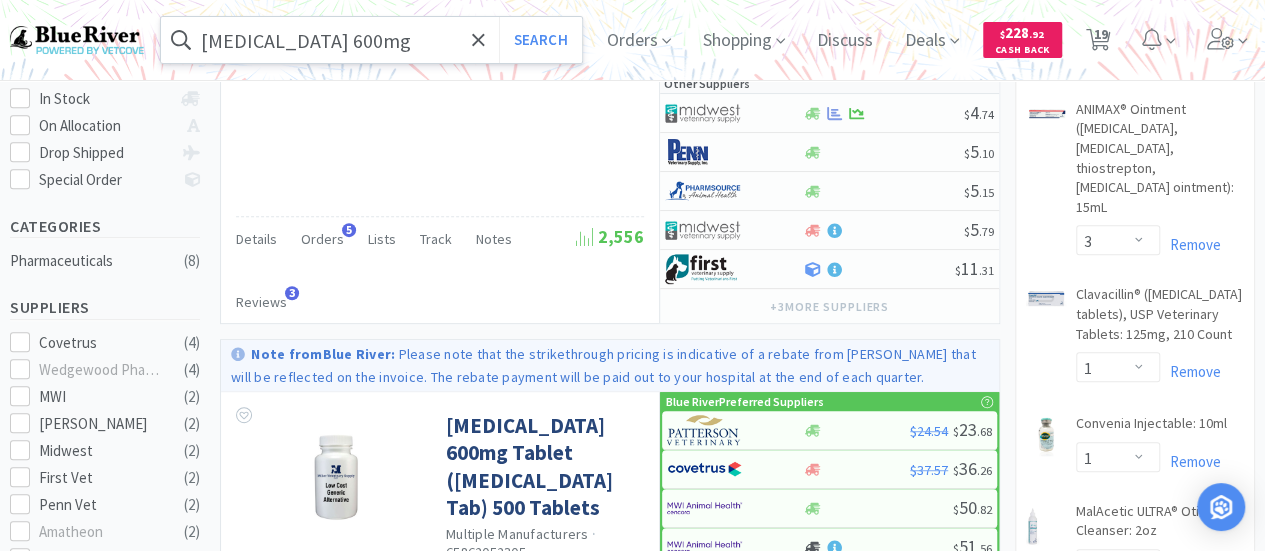 scroll, scrollTop: 0, scrollLeft: 0, axis: both 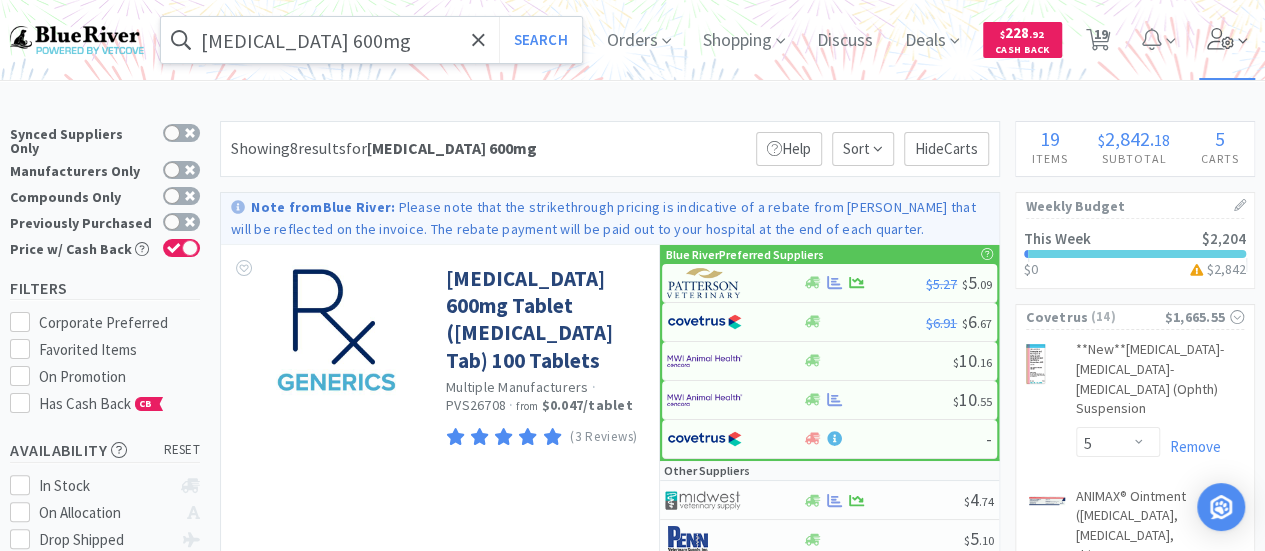 click 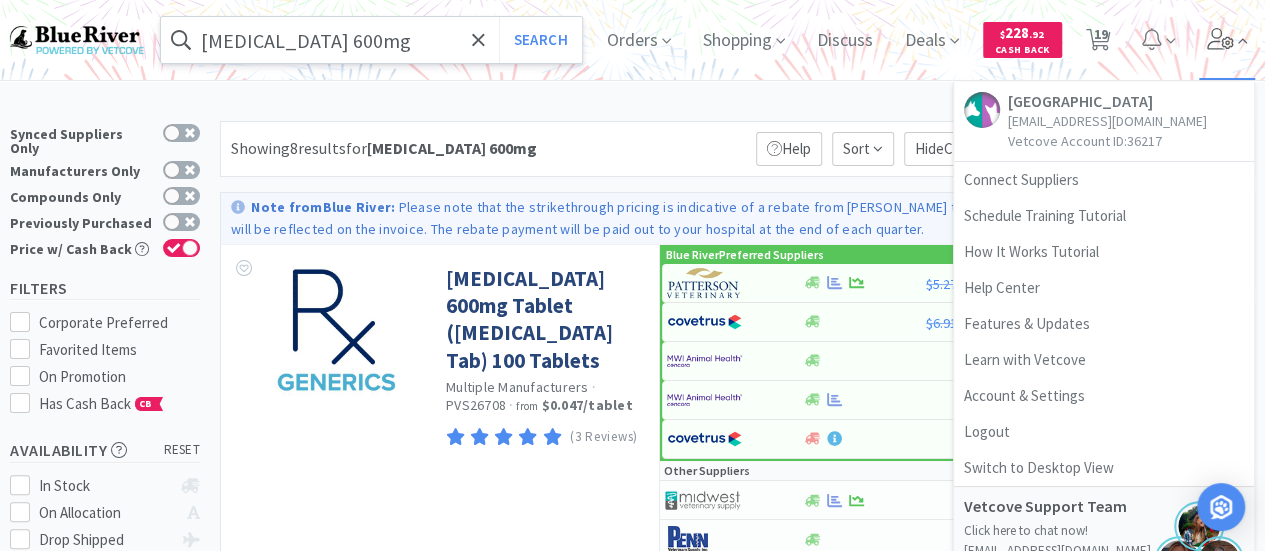 click 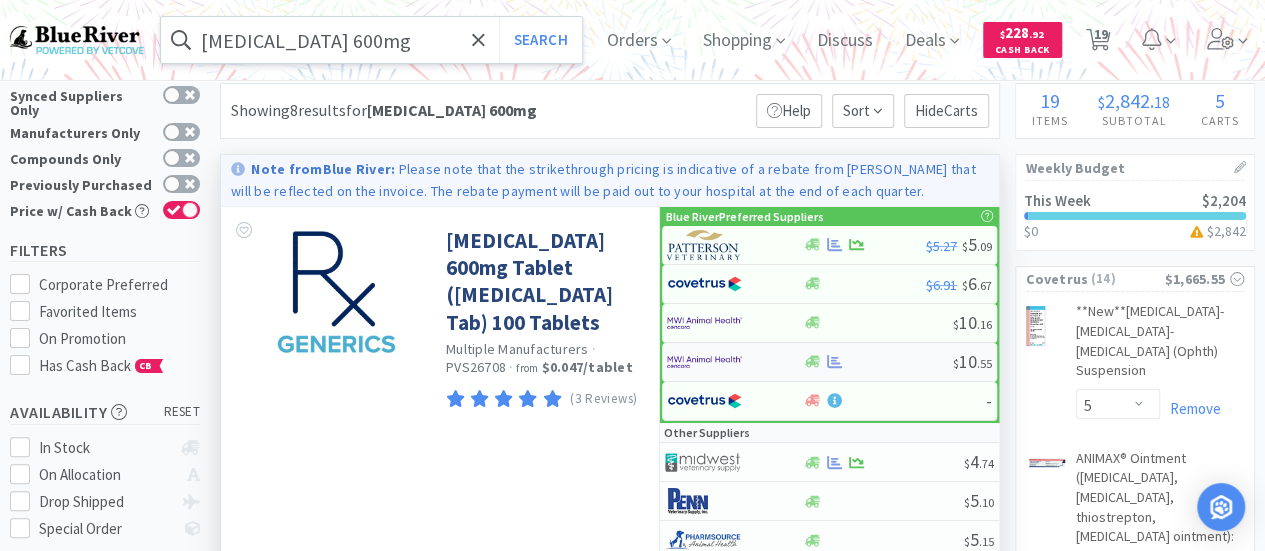 scroll, scrollTop: 33, scrollLeft: 0, axis: vertical 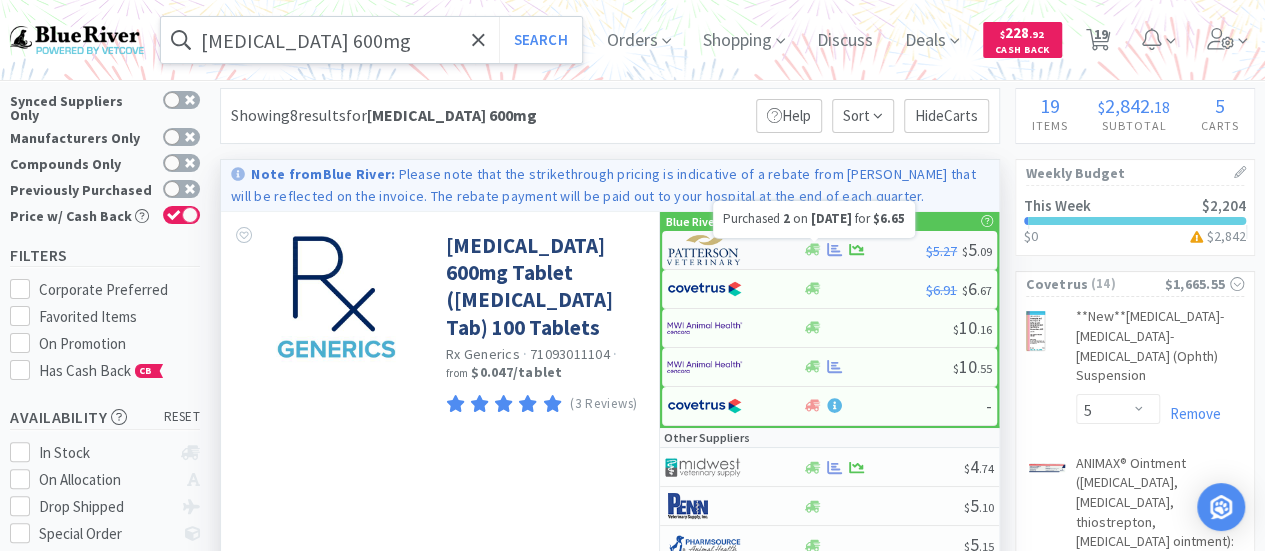 click 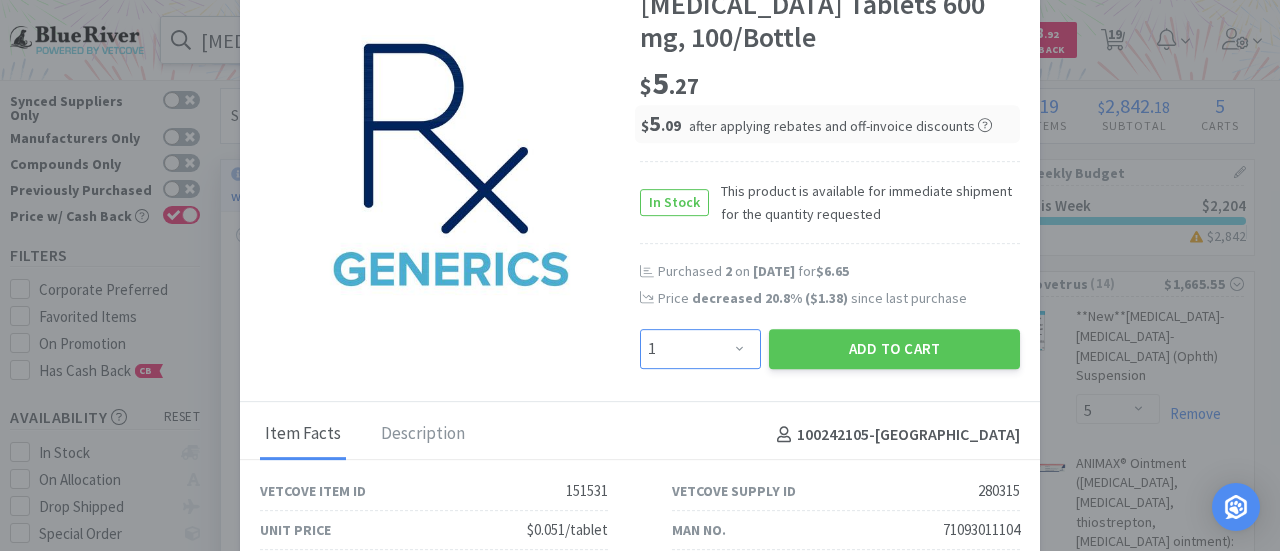 click on "Enter Quantity 1 2 3 4 5 6 7 8 9 10 11 12 13 14 15 16 17 18 19 20 Enter Quantity" at bounding box center (700, 349) 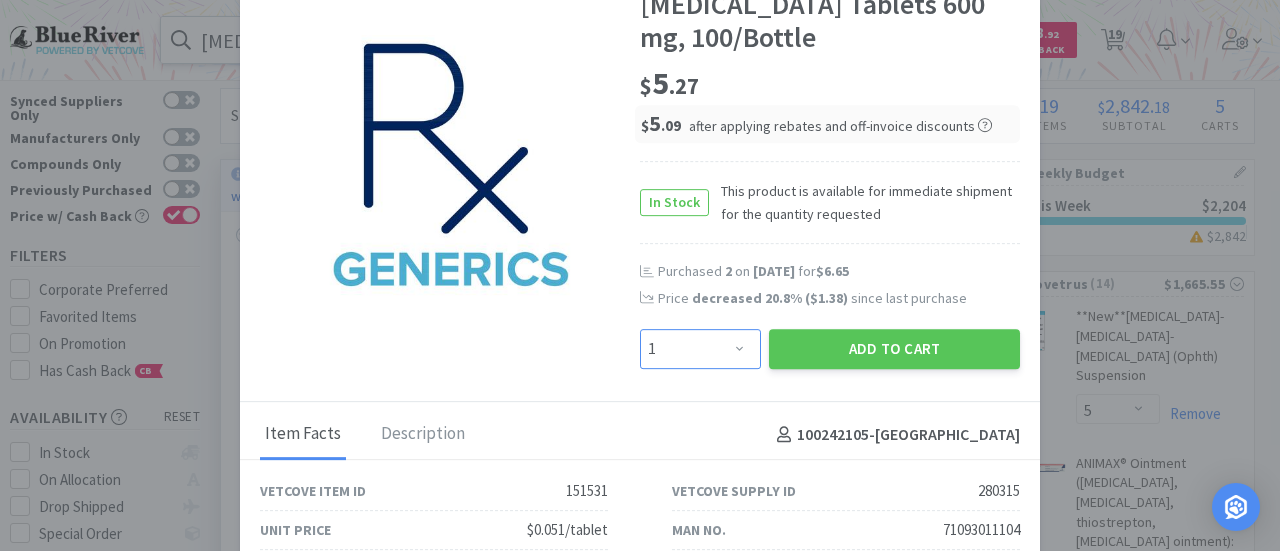 click on "Enter Quantity 1 2 3 4 5 6 7 8 9 10 11 12 13 14 15 16 17 18 19 20 Enter Quantity" at bounding box center (700, 349) 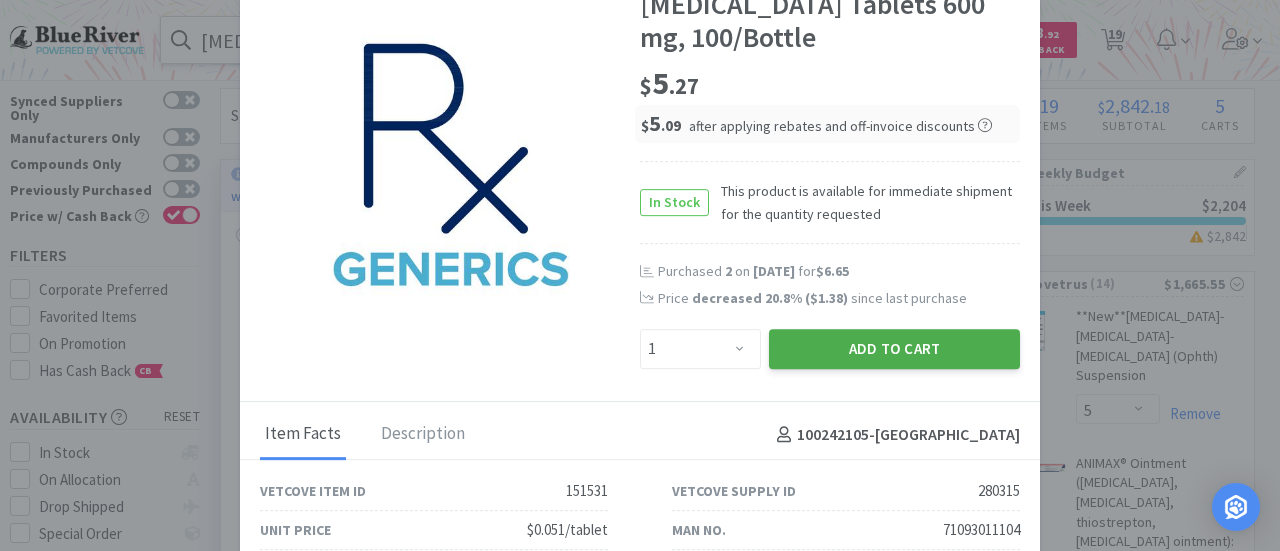 click on "Add to Cart" at bounding box center (894, 349) 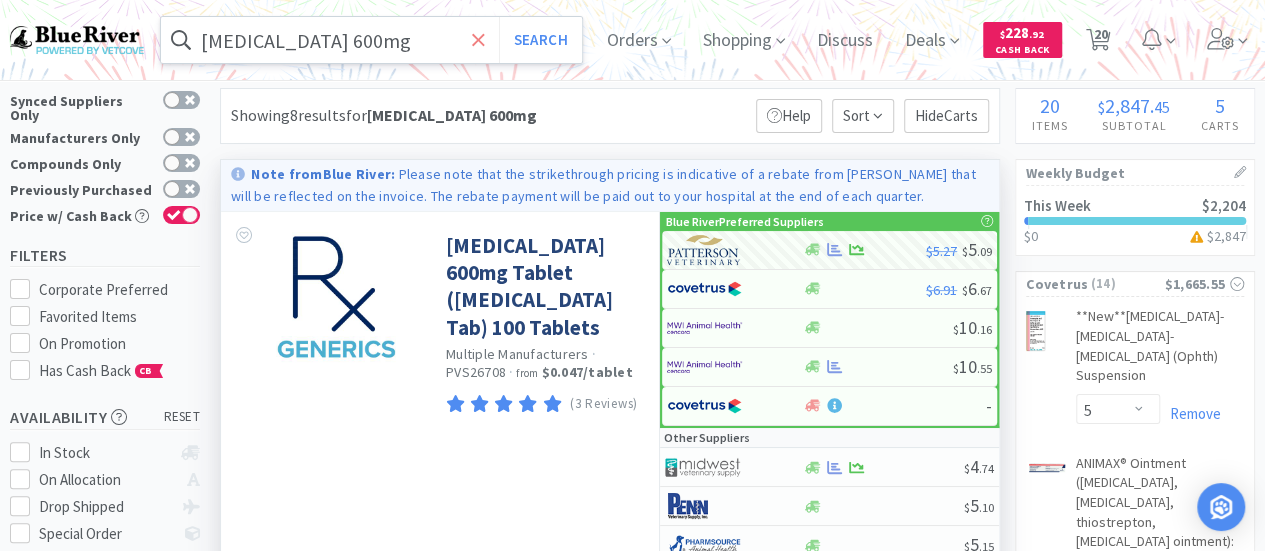 click at bounding box center (478, 40) 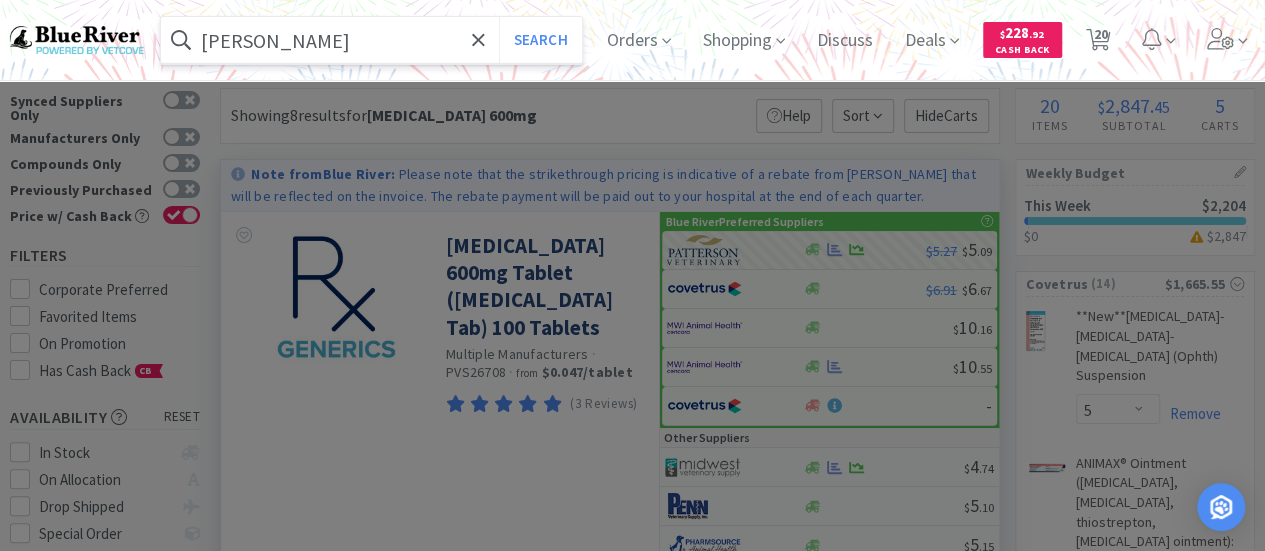 click on "Search" at bounding box center (540, 40) 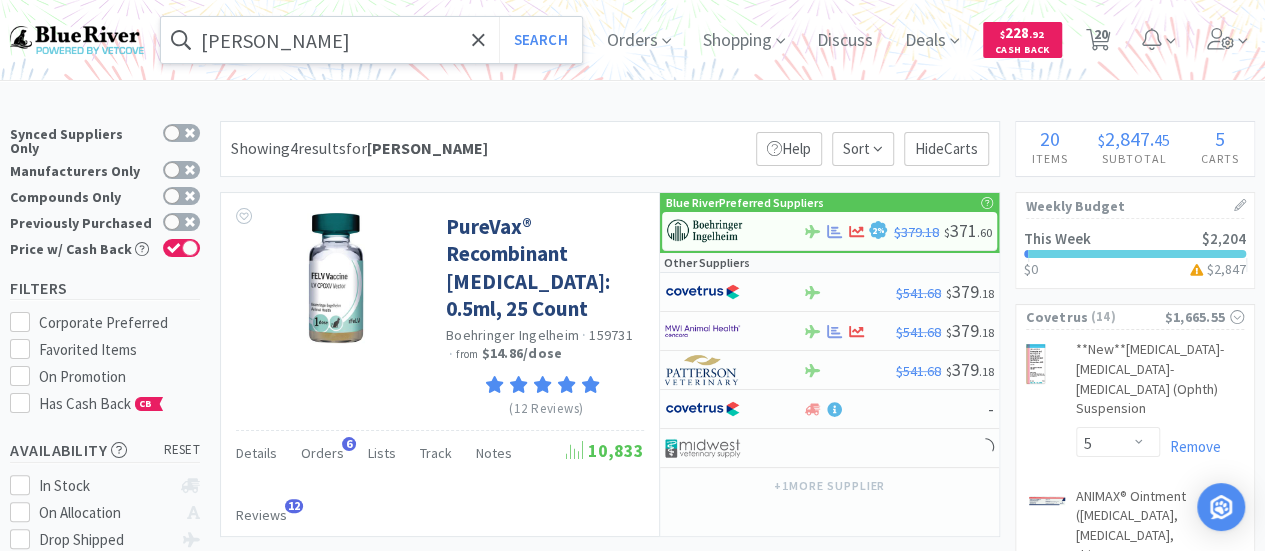 click at bounding box center [478, 40] 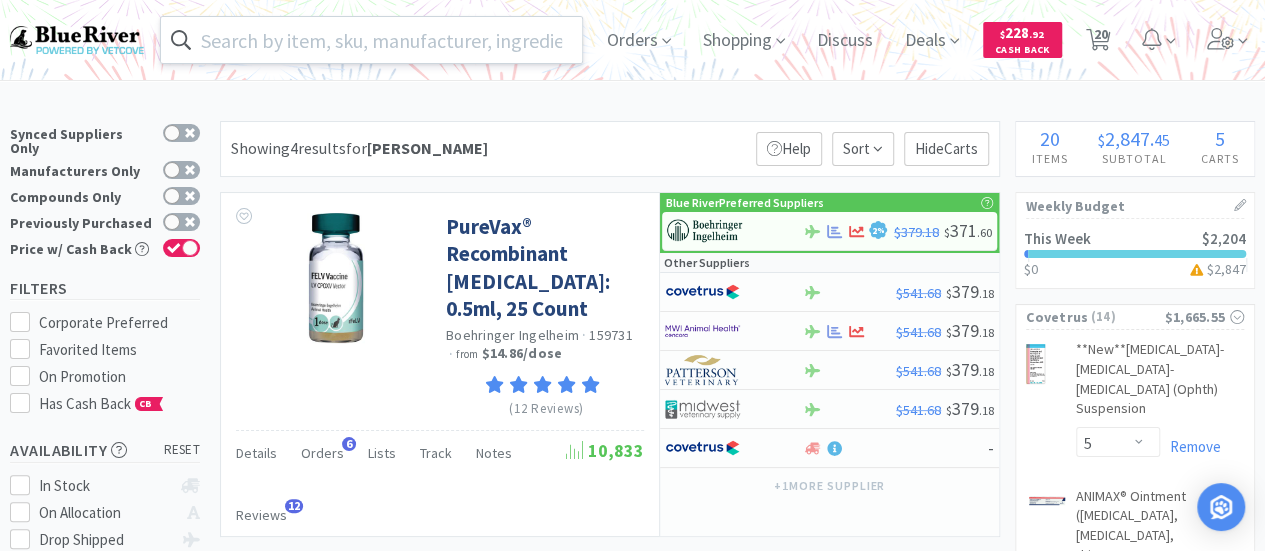 click at bounding box center [632, 275] 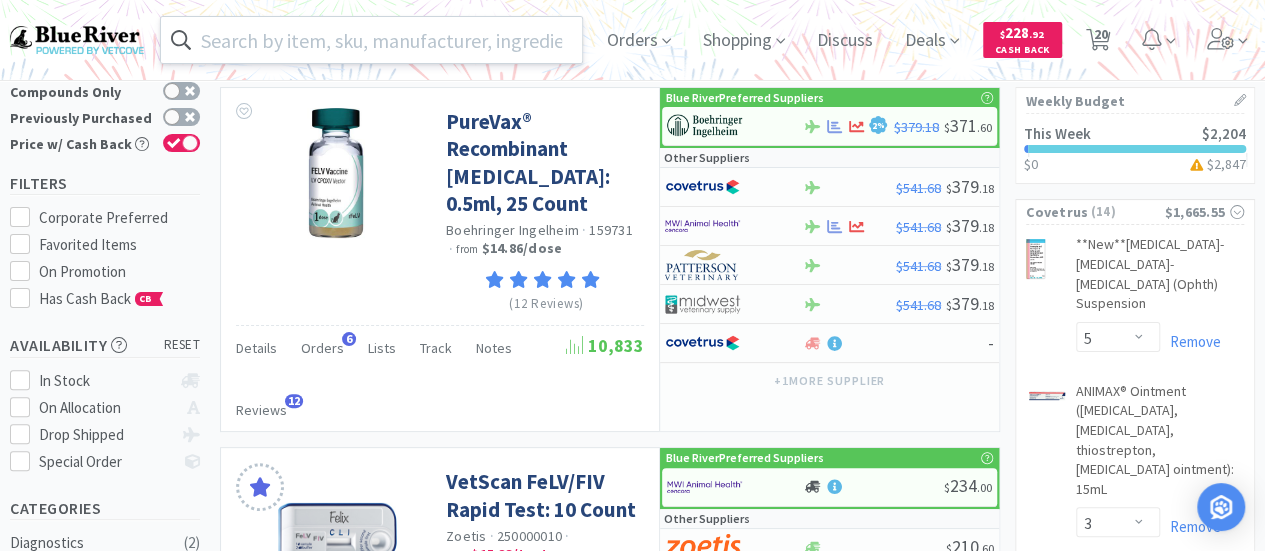 scroll, scrollTop: 0, scrollLeft: 0, axis: both 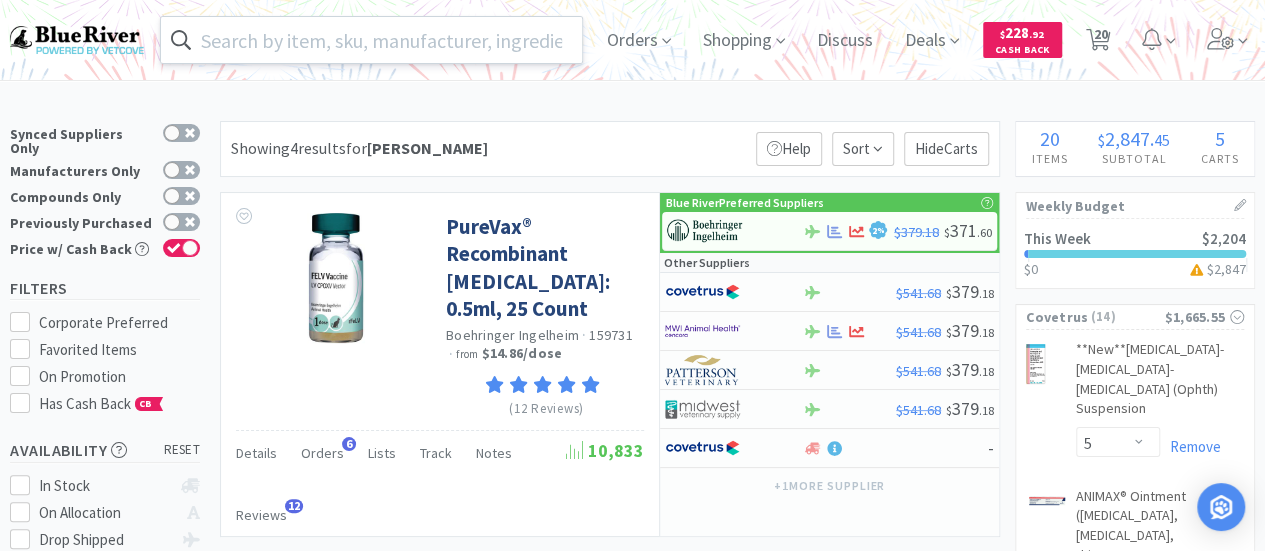 click at bounding box center [371, 40] 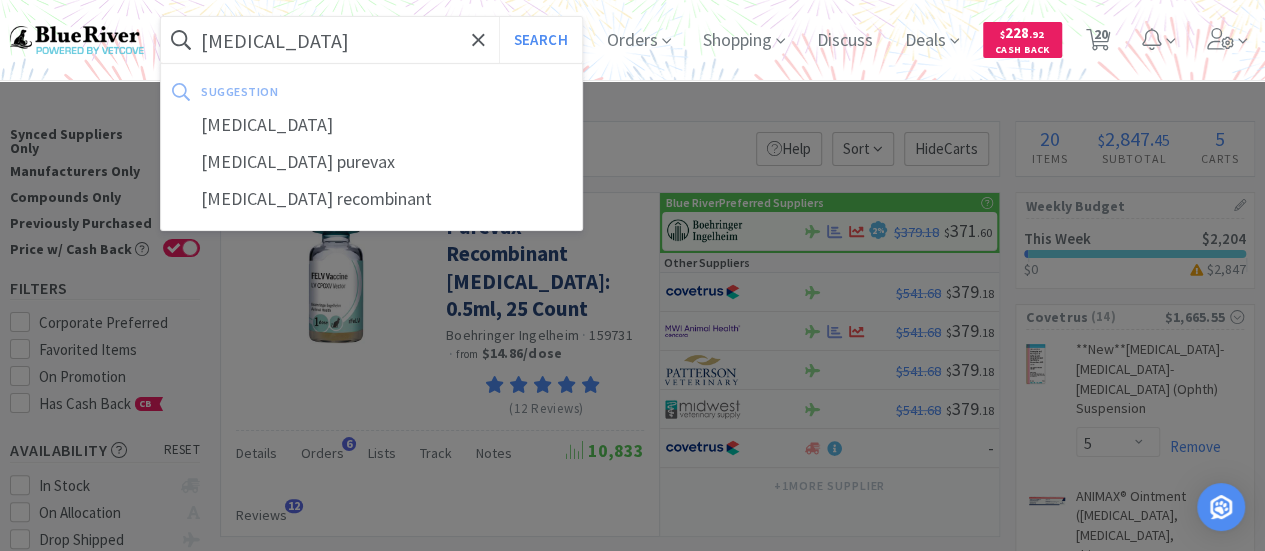click on "Search" at bounding box center [540, 40] 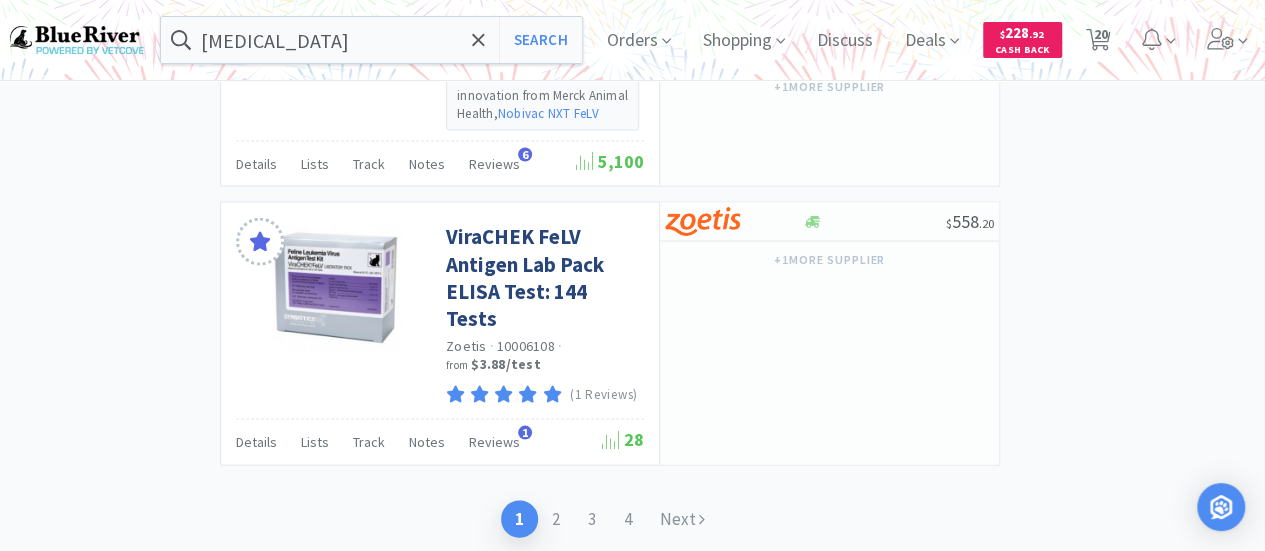scroll, scrollTop: 5651, scrollLeft: 0, axis: vertical 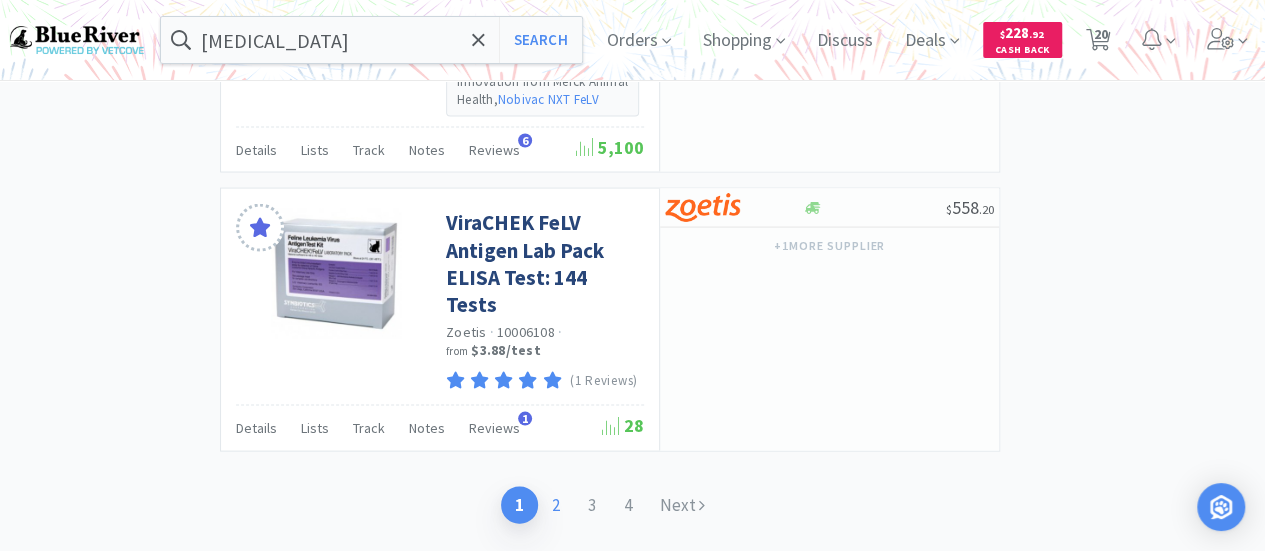 click on "2" at bounding box center [556, 504] 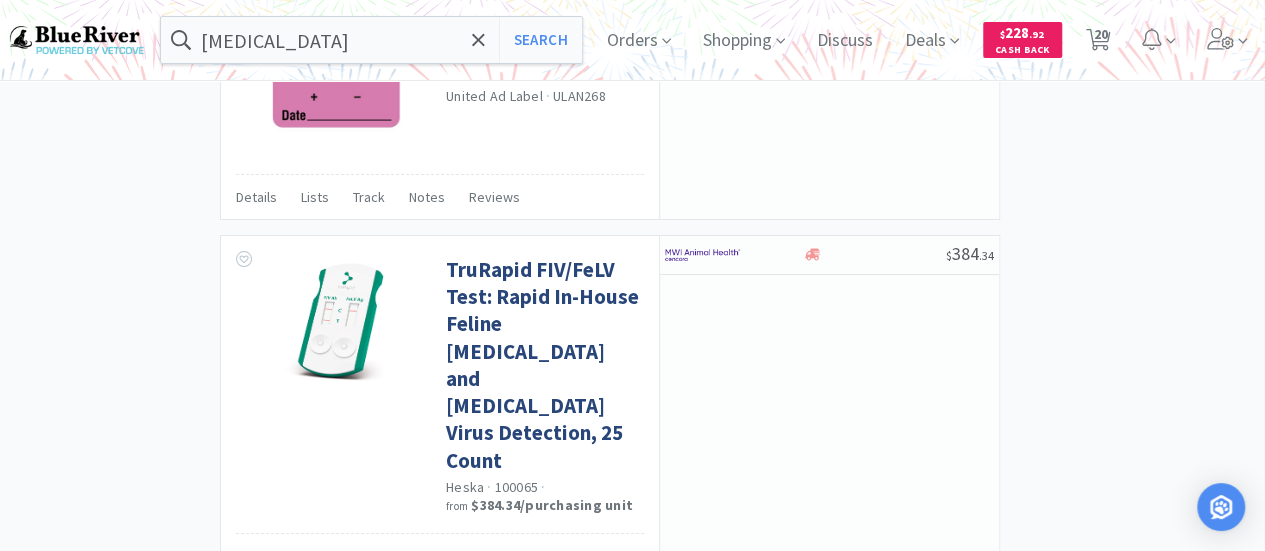 scroll, scrollTop: 3828, scrollLeft: 0, axis: vertical 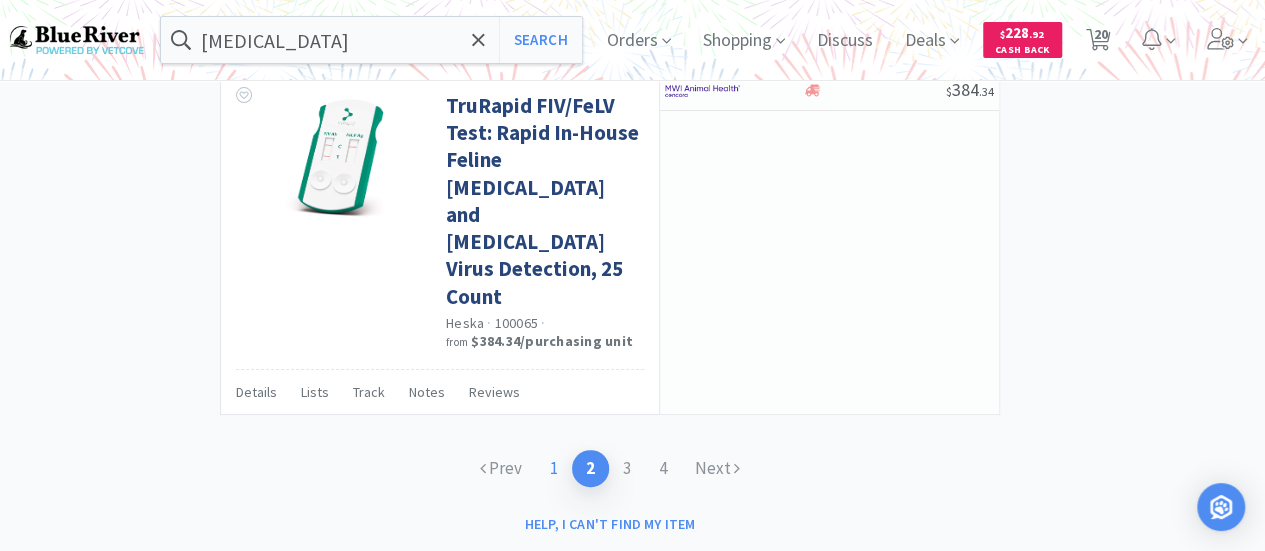 click on "1" at bounding box center [554, 468] 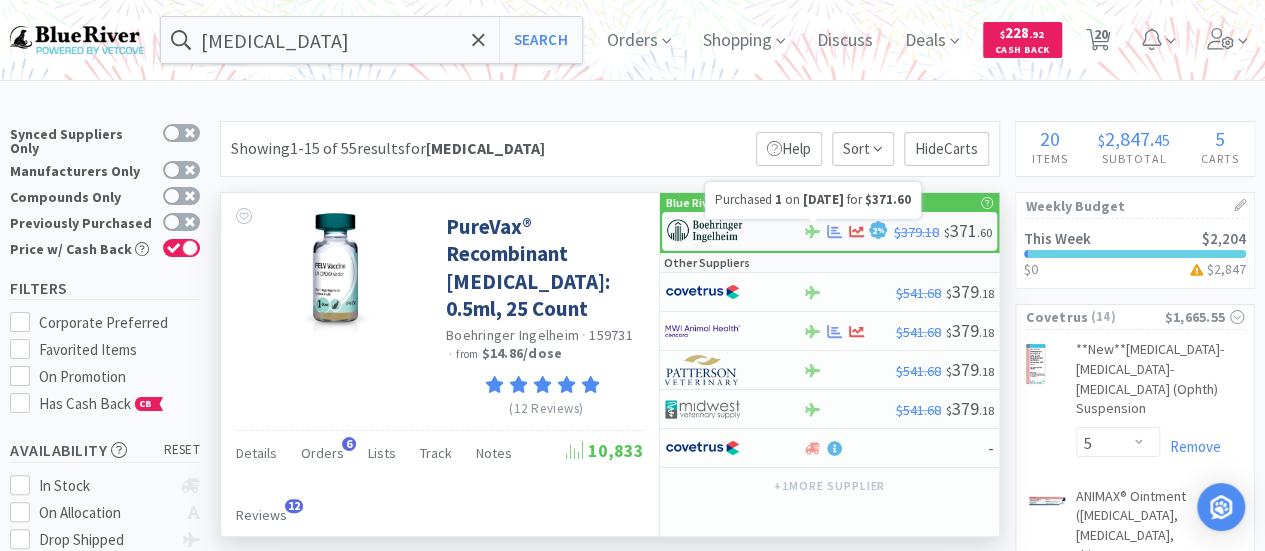 click 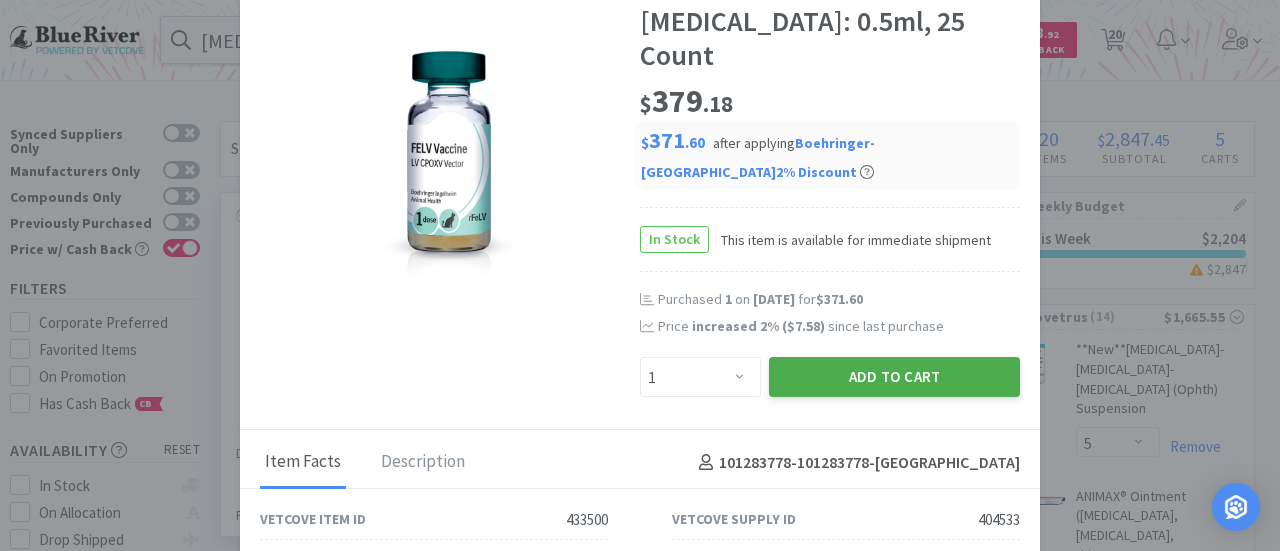 click on "Add to Cart" at bounding box center [894, 377] 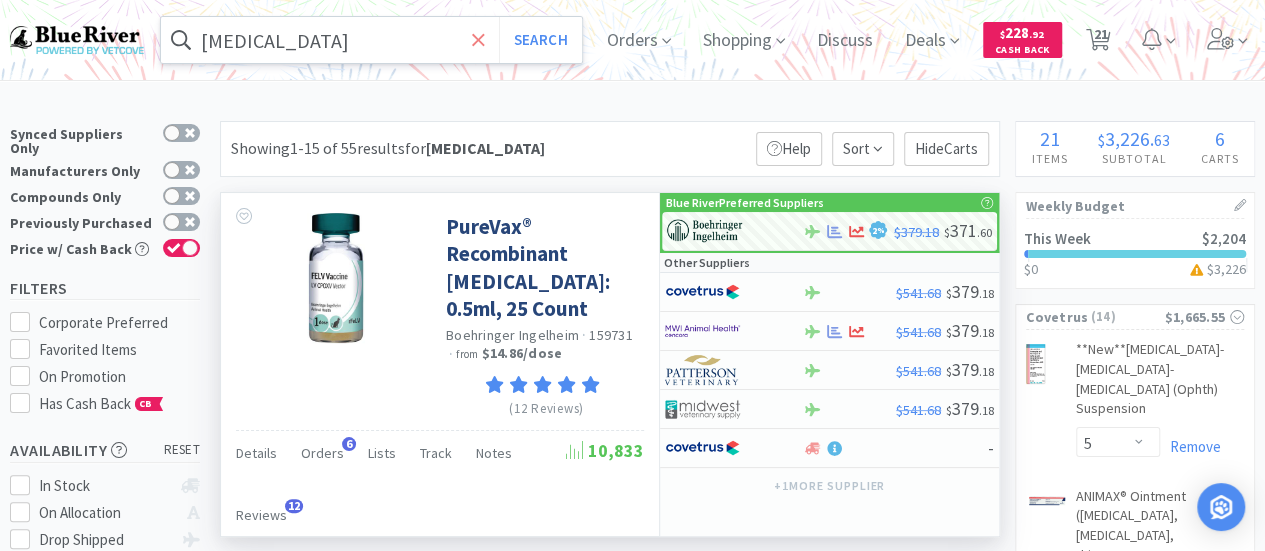 click 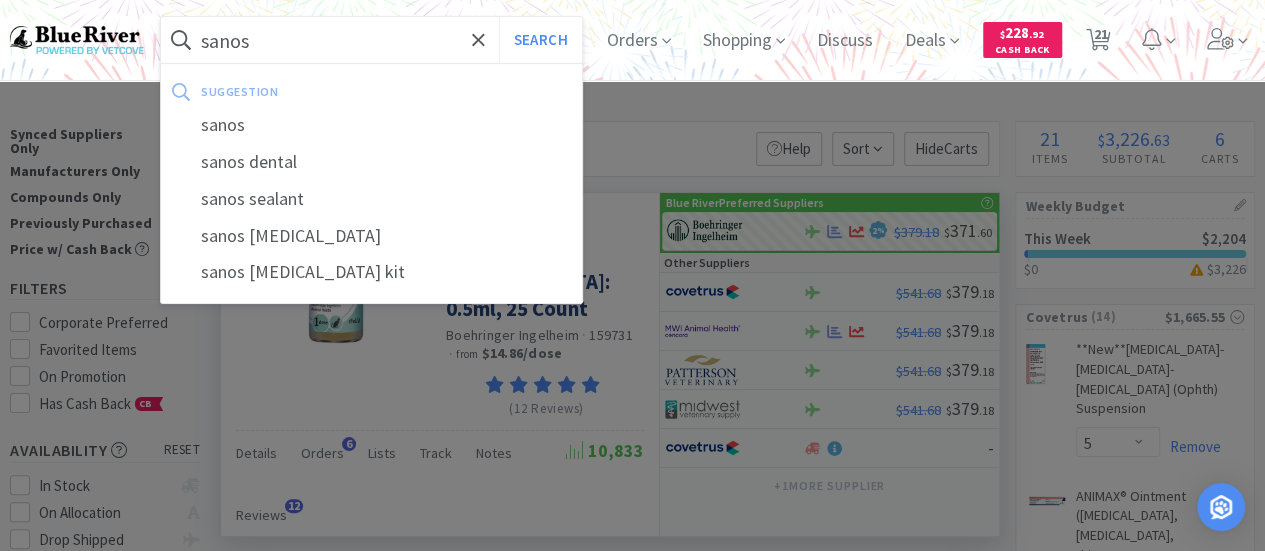 click on "Search" at bounding box center (540, 40) 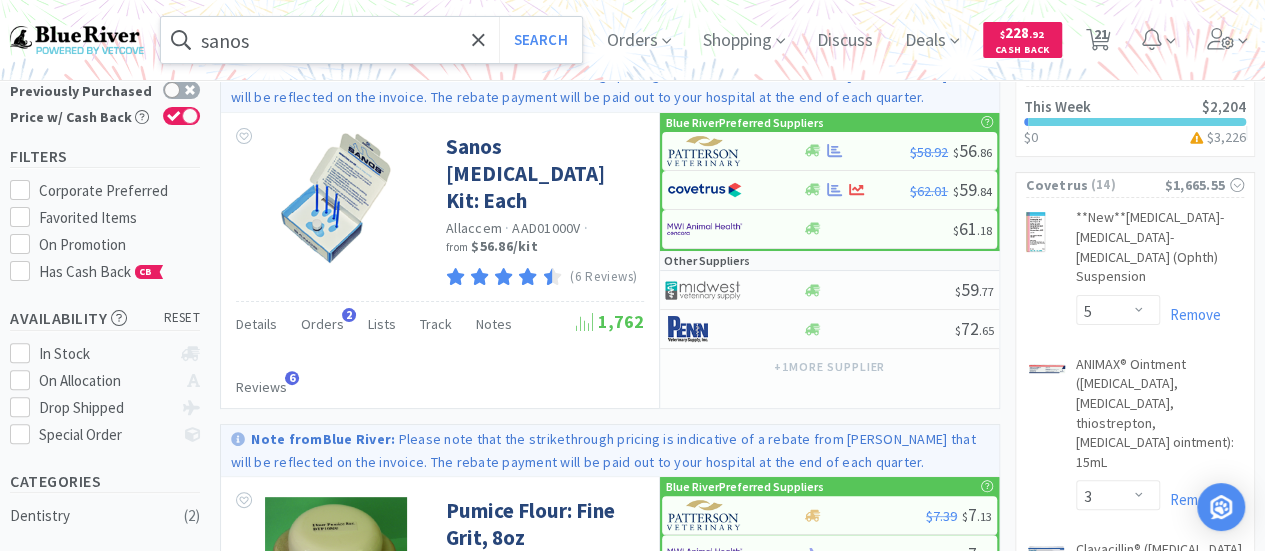scroll, scrollTop: 0, scrollLeft: 0, axis: both 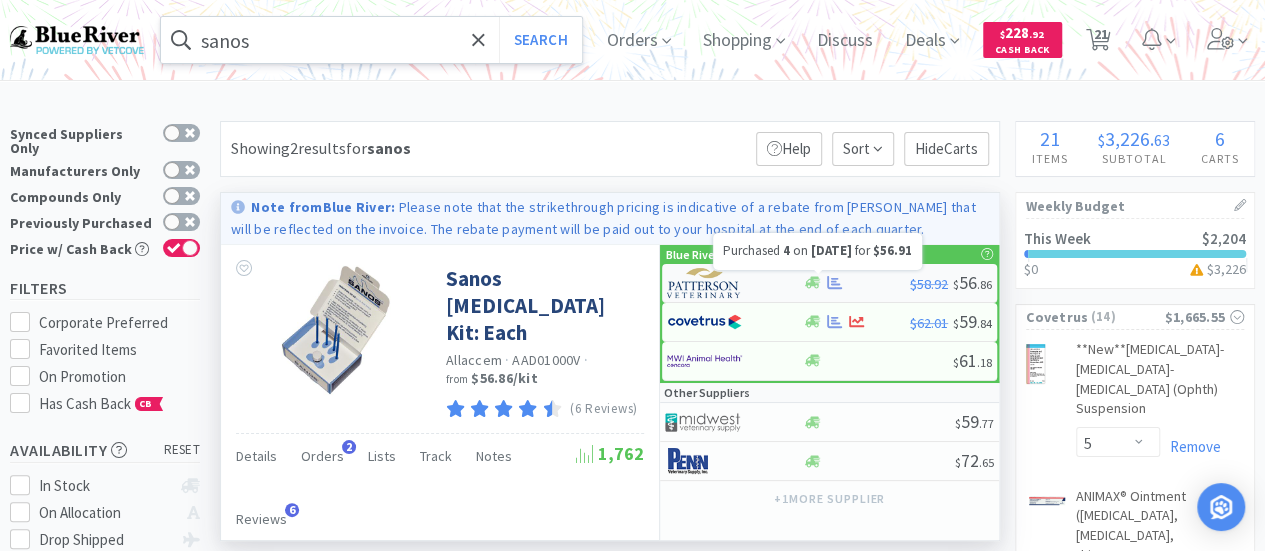 click 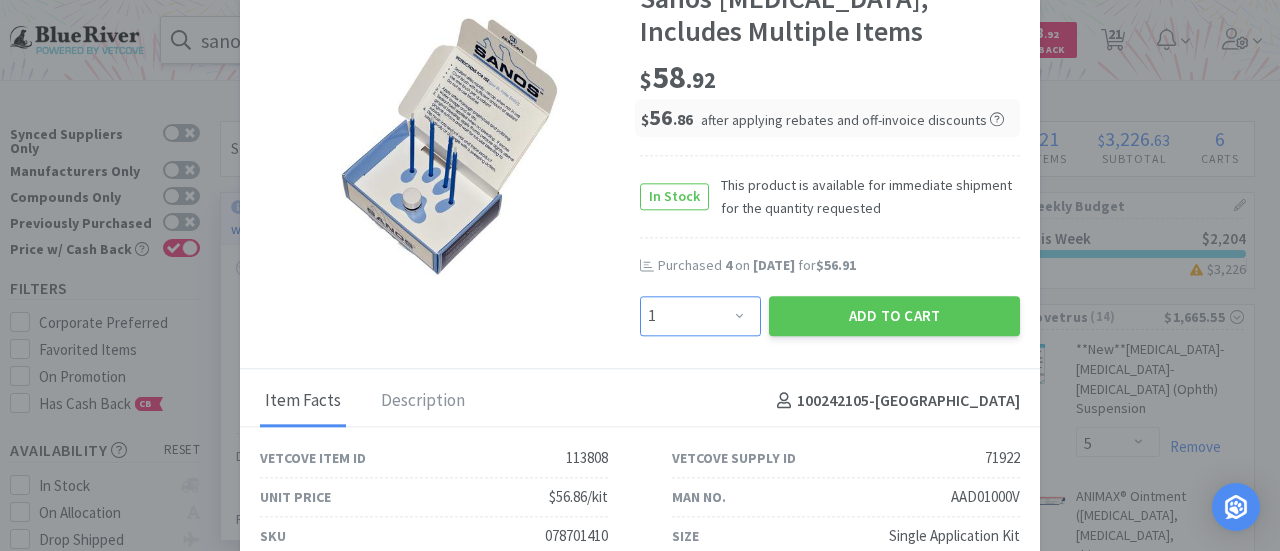 click on "Enter Quantity 1 2 3 4 5 6 7 8 9 10 11 12 13 14 15 16 17 18 19 20 Enter Quantity" at bounding box center (700, 316) 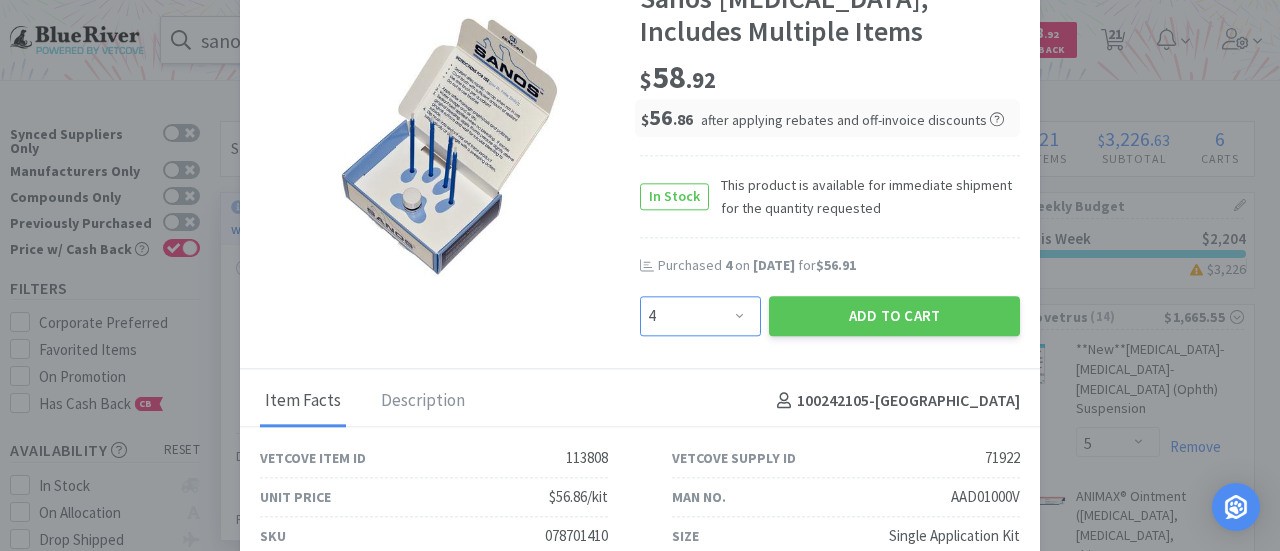 click on "Enter Quantity 1 2 3 4 5 6 7 8 9 10 11 12 13 14 15 16 17 18 19 20 Enter Quantity" at bounding box center [700, 316] 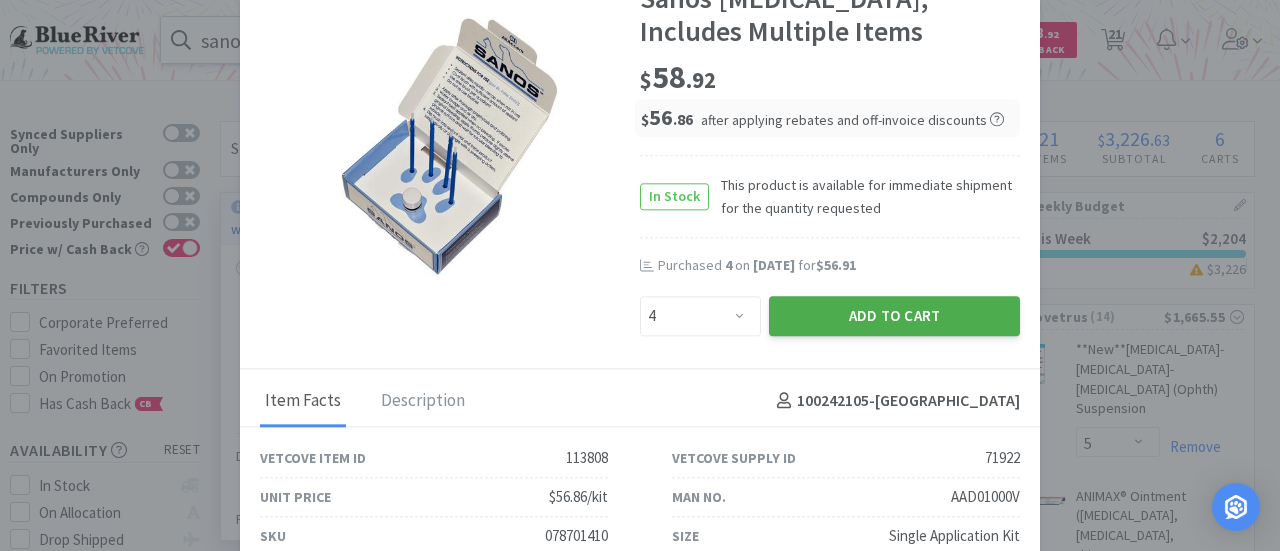 click on "Add to Cart" at bounding box center [894, 316] 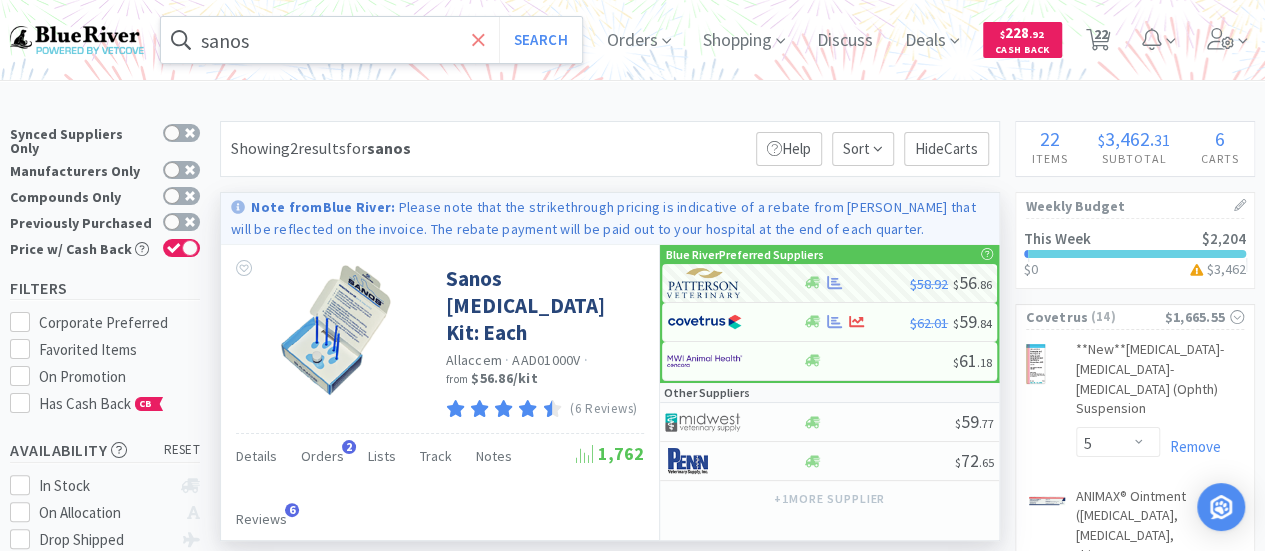 click 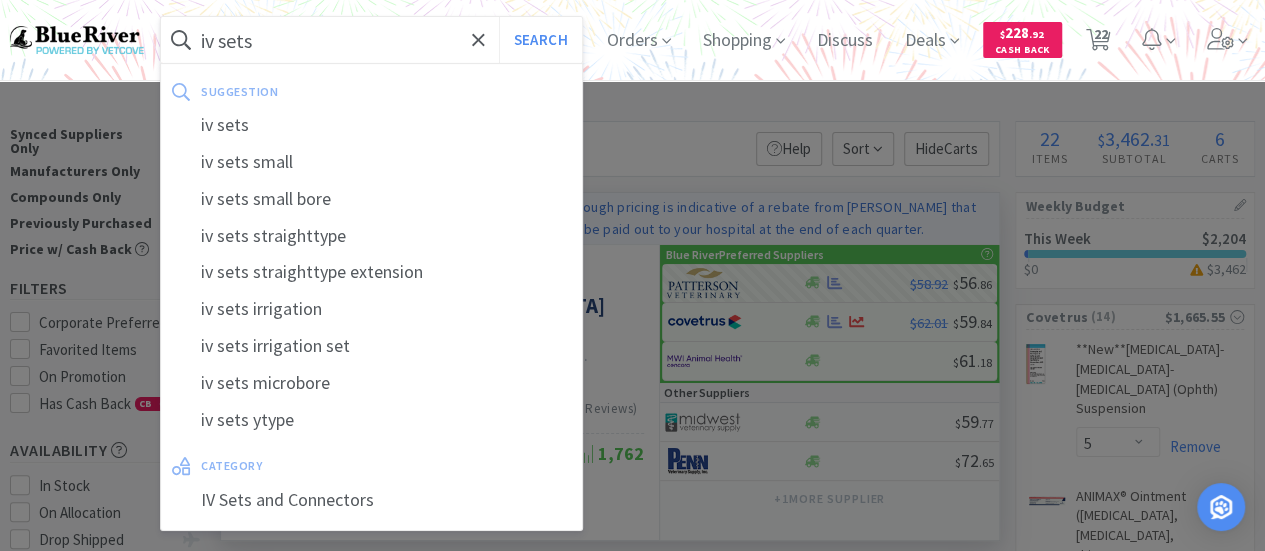 click on "Search" at bounding box center (540, 40) 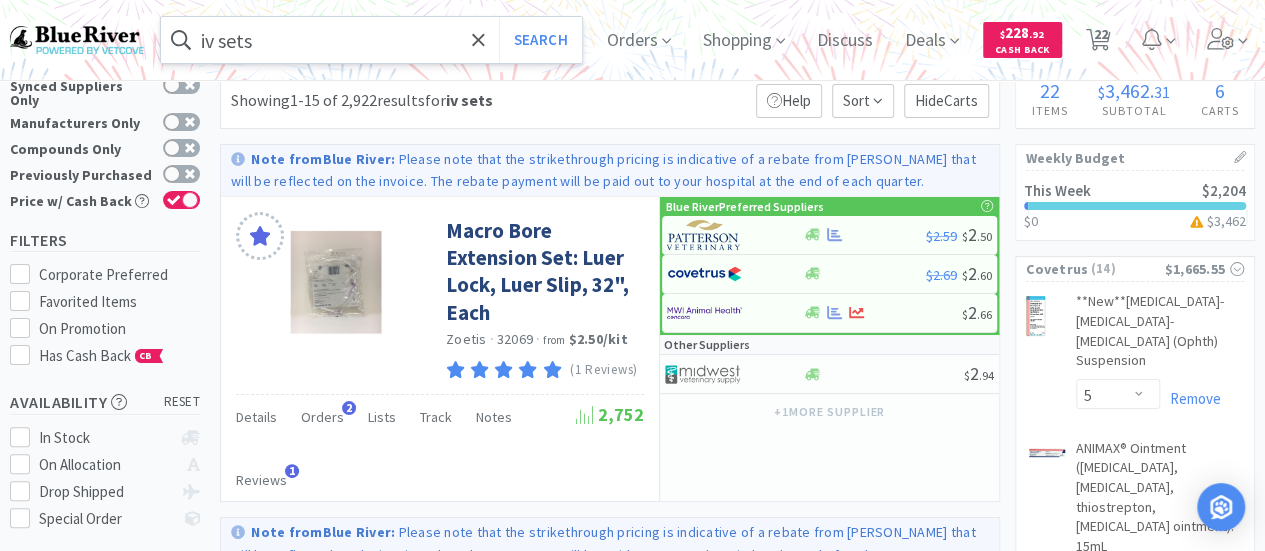 scroll, scrollTop: 47, scrollLeft: 0, axis: vertical 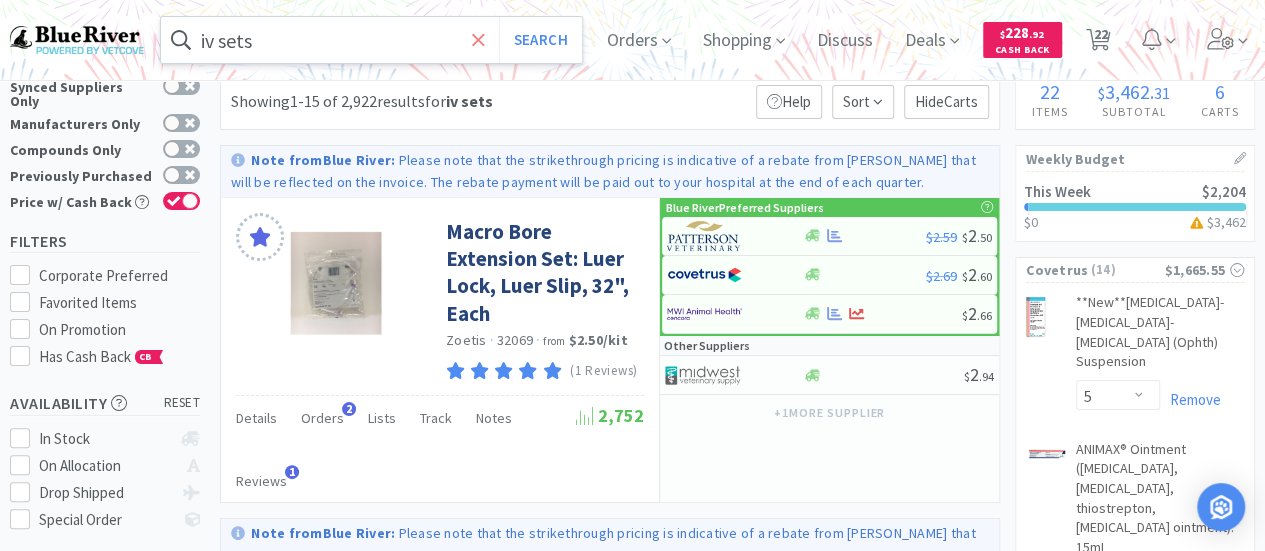 click 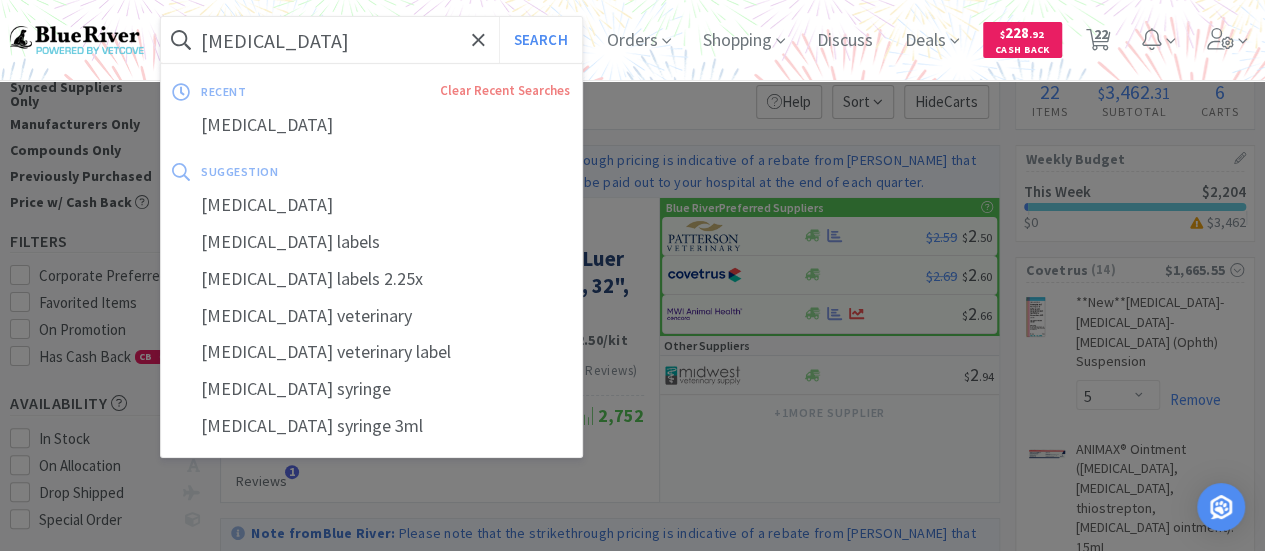 click on "Search" at bounding box center [540, 40] 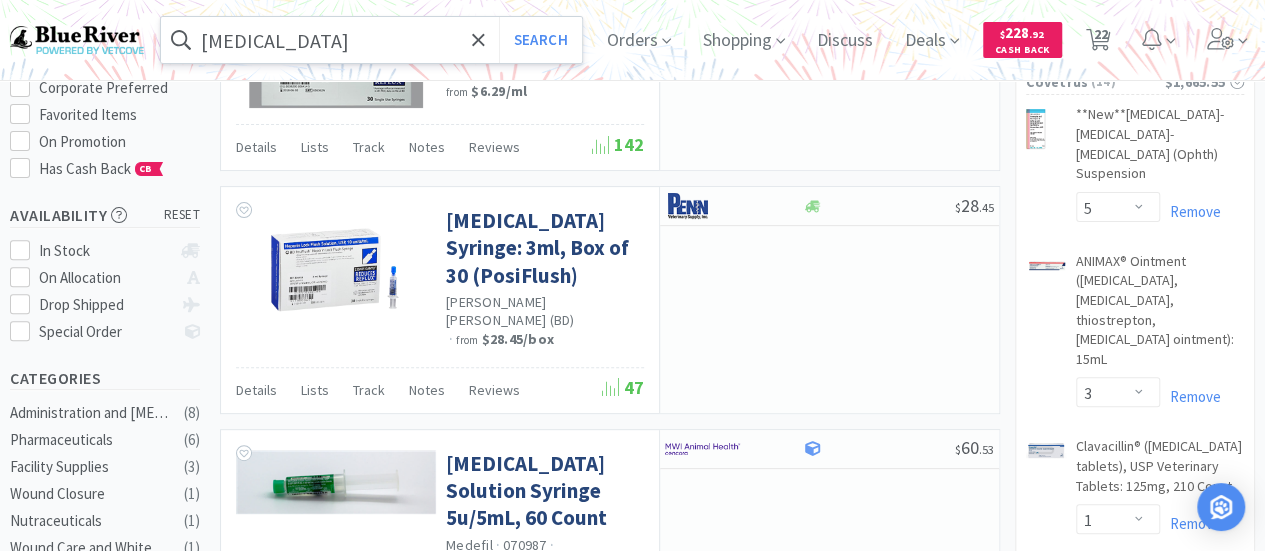 scroll, scrollTop: 0, scrollLeft: 0, axis: both 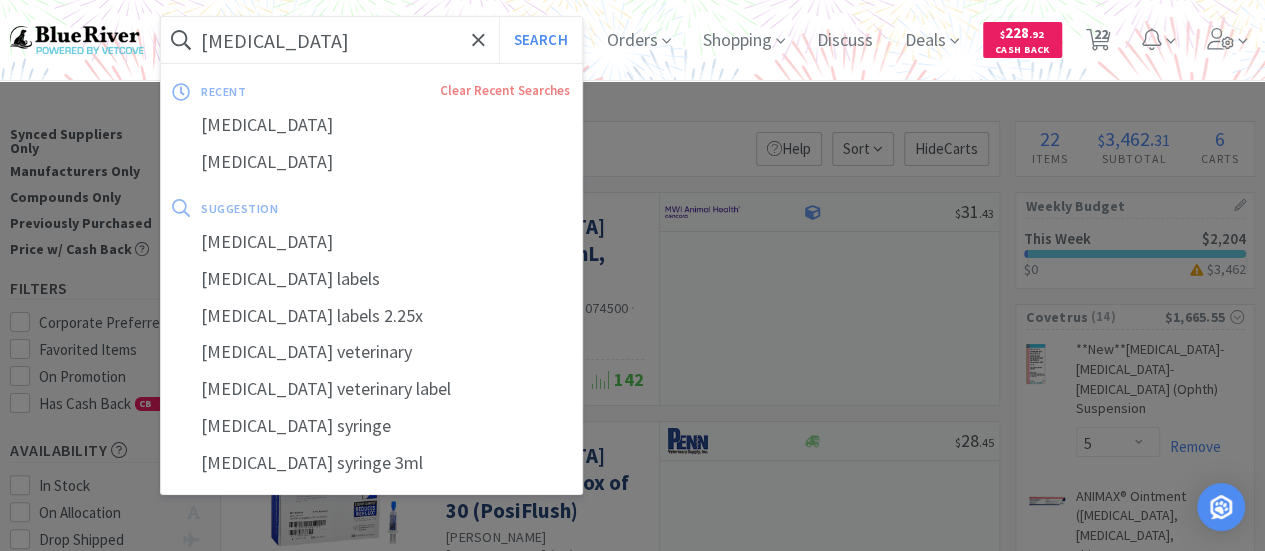 click on "[MEDICAL_DATA]" at bounding box center [371, 40] 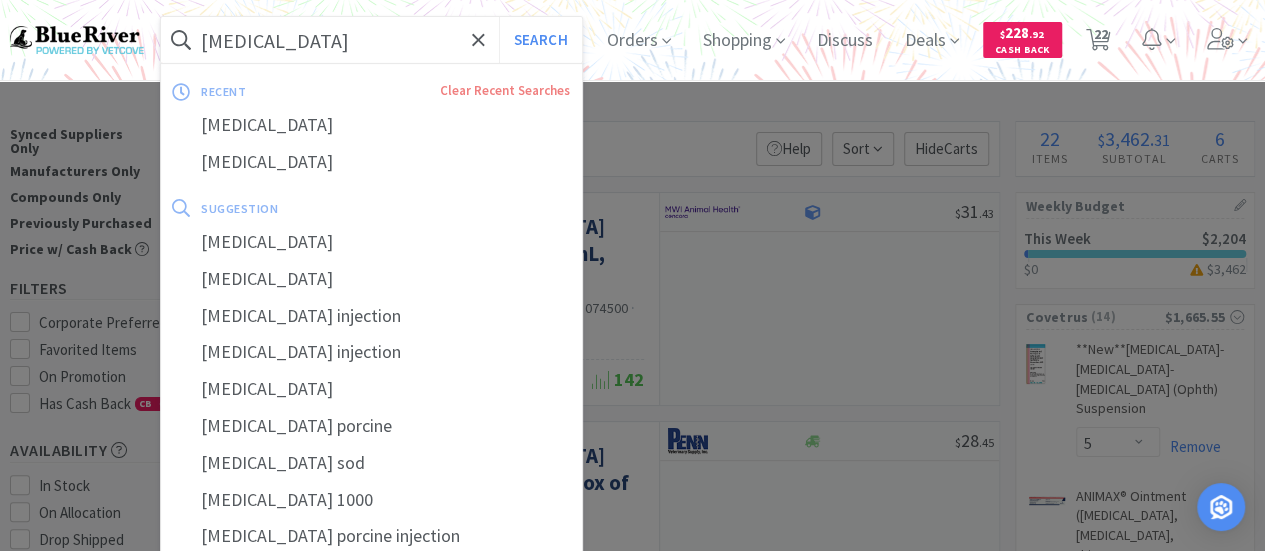 click on "Search" at bounding box center (540, 40) 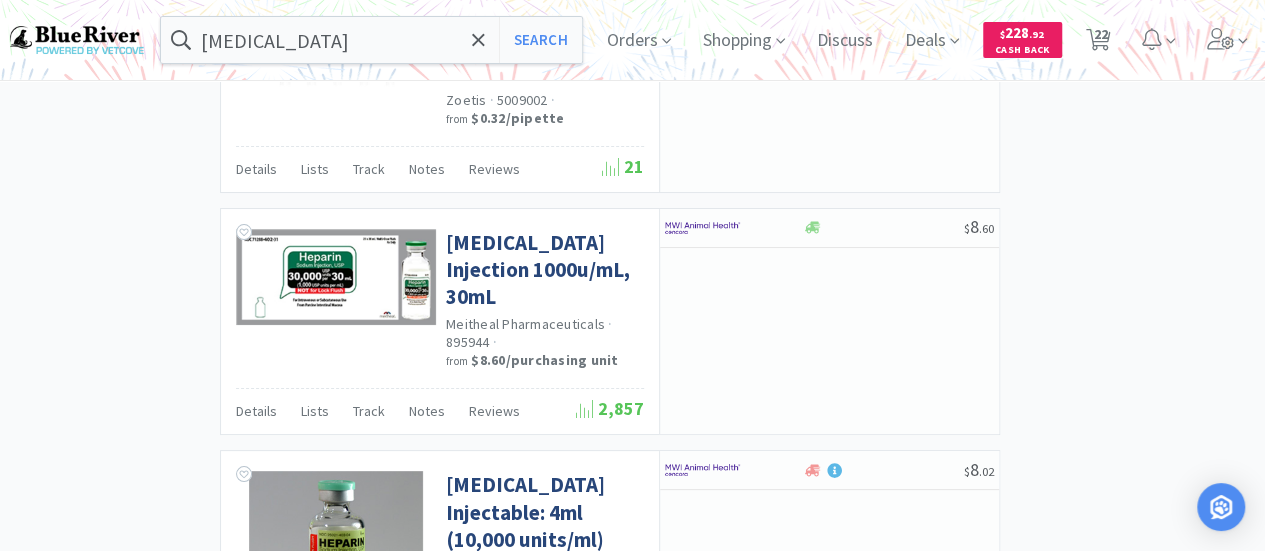 scroll, scrollTop: 3872, scrollLeft: 0, axis: vertical 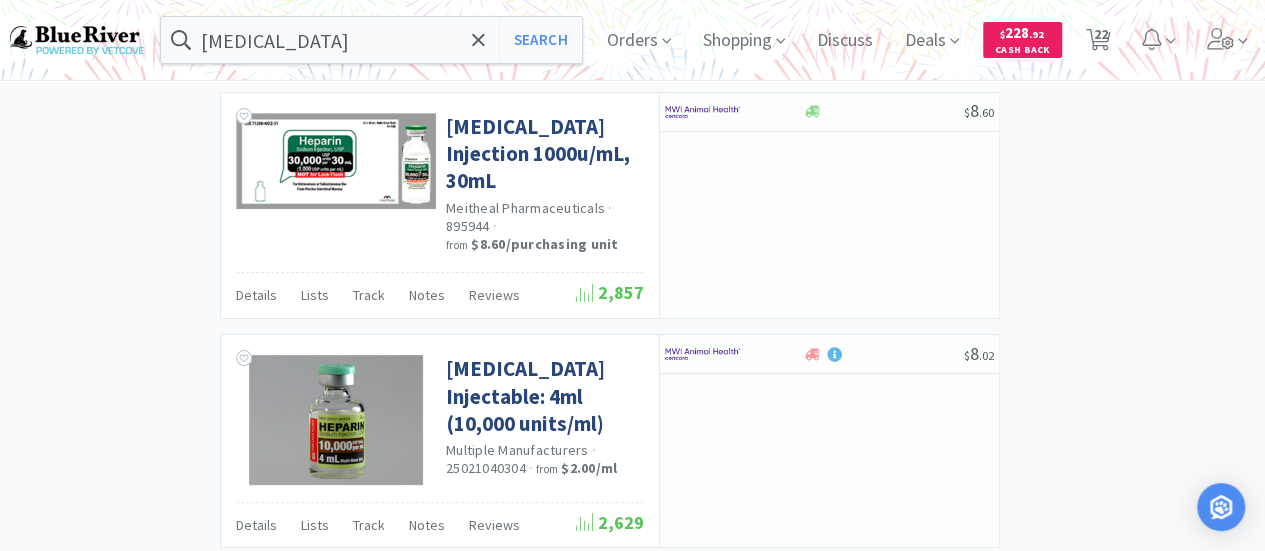 click on "2" at bounding box center [545, 601] 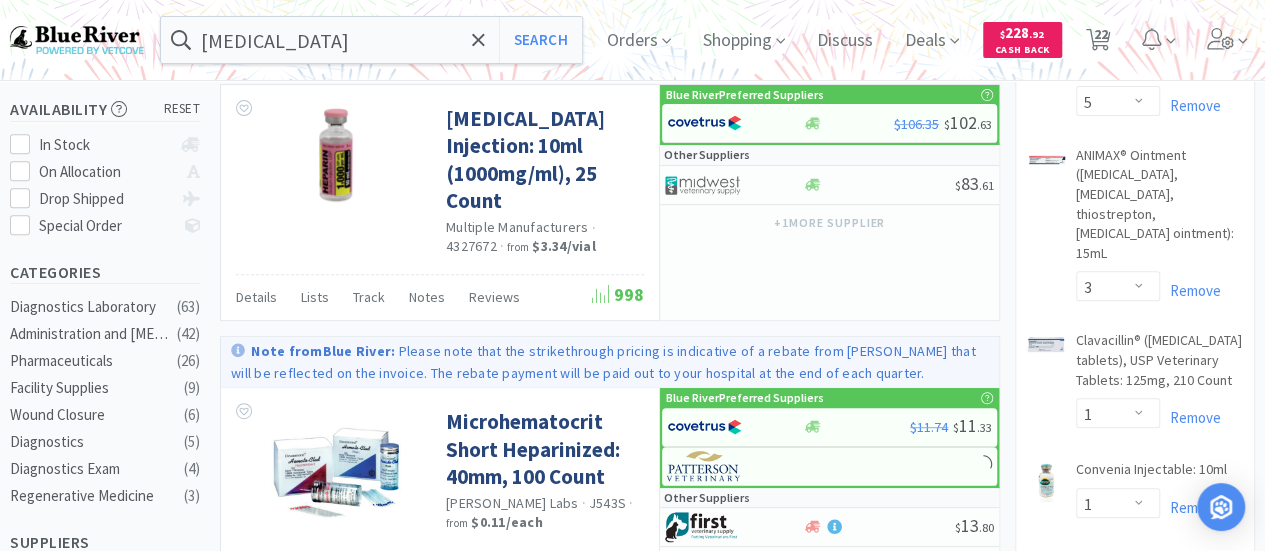 scroll, scrollTop: 342, scrollLeft: 0, axis: vertical 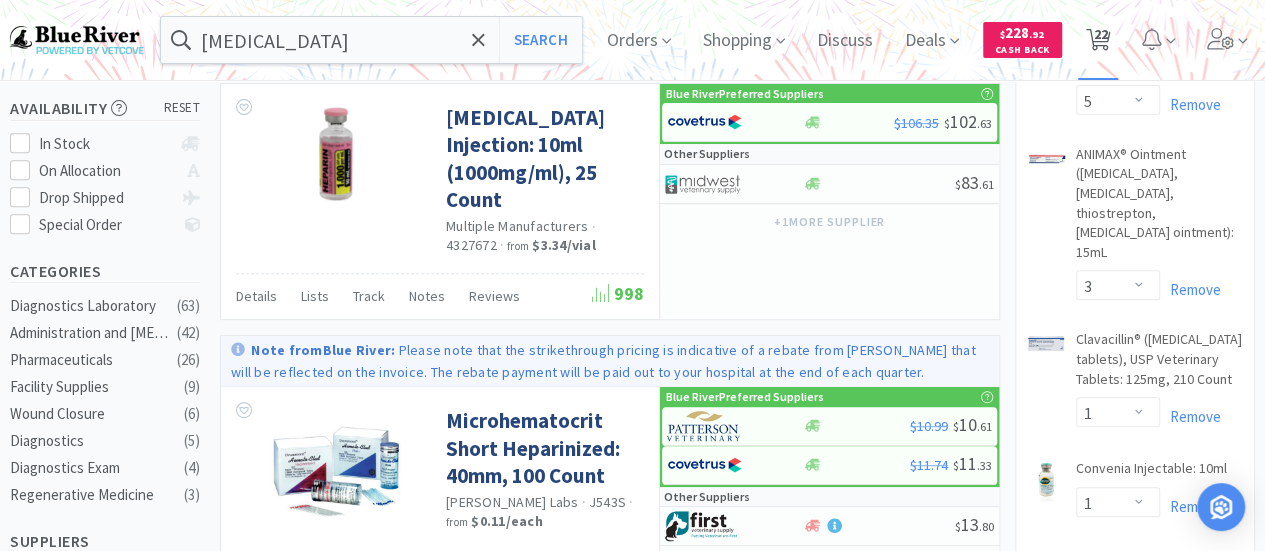click on "22" at bounding box center (1100, 34) 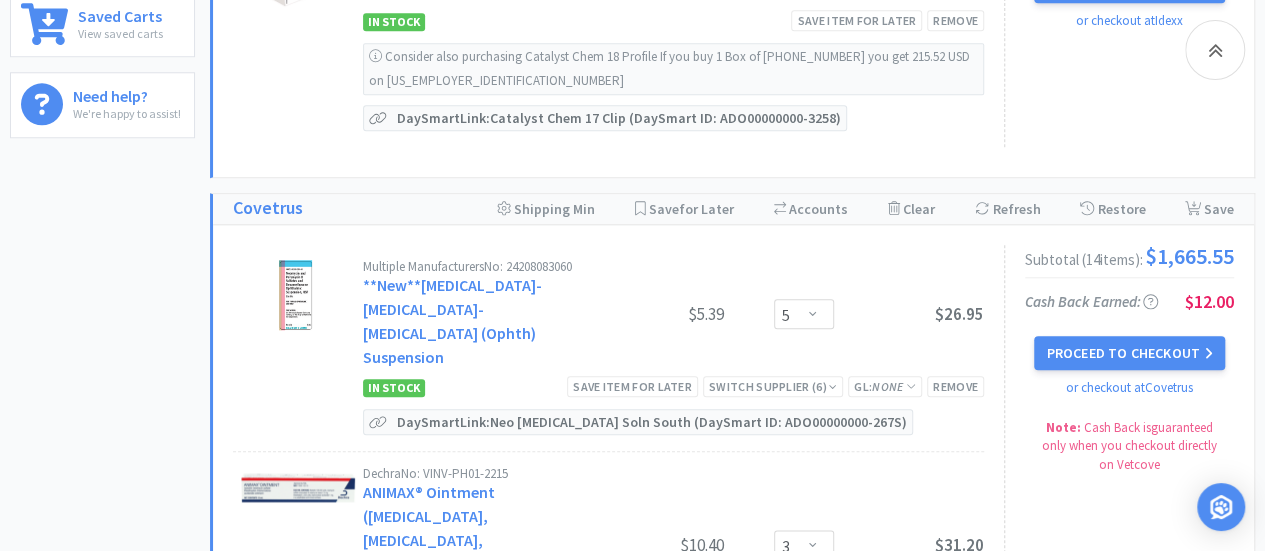 scroll, scrollTop: 974, scrollLeft: 0, axis: vertical 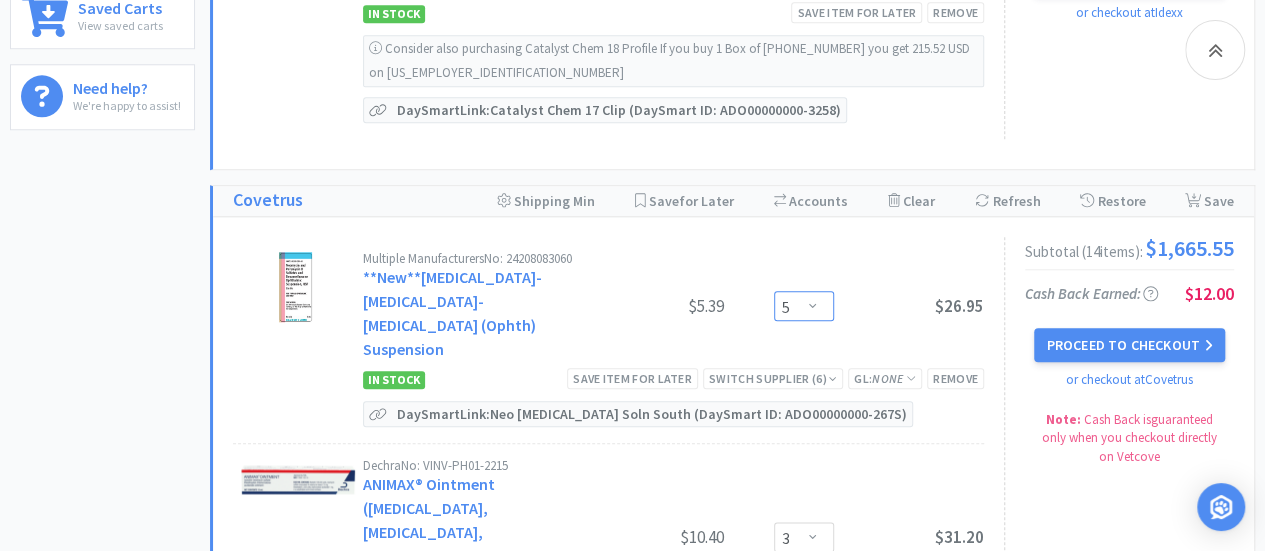 click on "Enter Quantity 1 2 3 4 5 6 7 8 9 10 11 12 13 14 15 16 17 18 19 20 Enter Quantity" at bounding box center [804, 306] 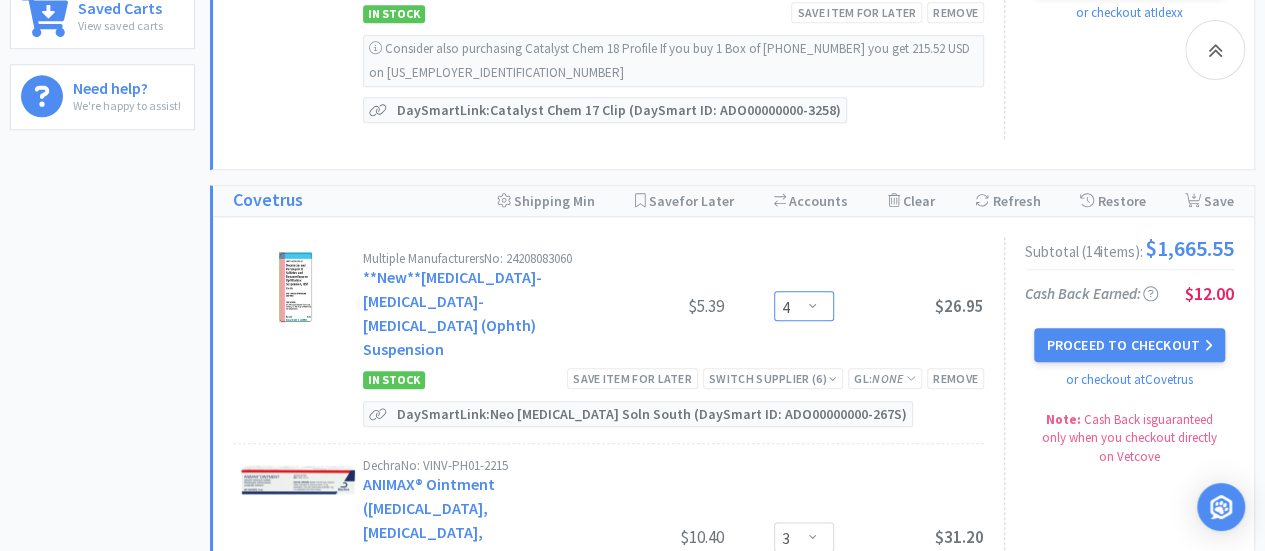 click on "Enter Quantity 1 2 3 4 5 6 7 8 9 10 11 12 13 14 15 16 17 18 19 20 Enter Quantity" at bounding box center [804, 306] 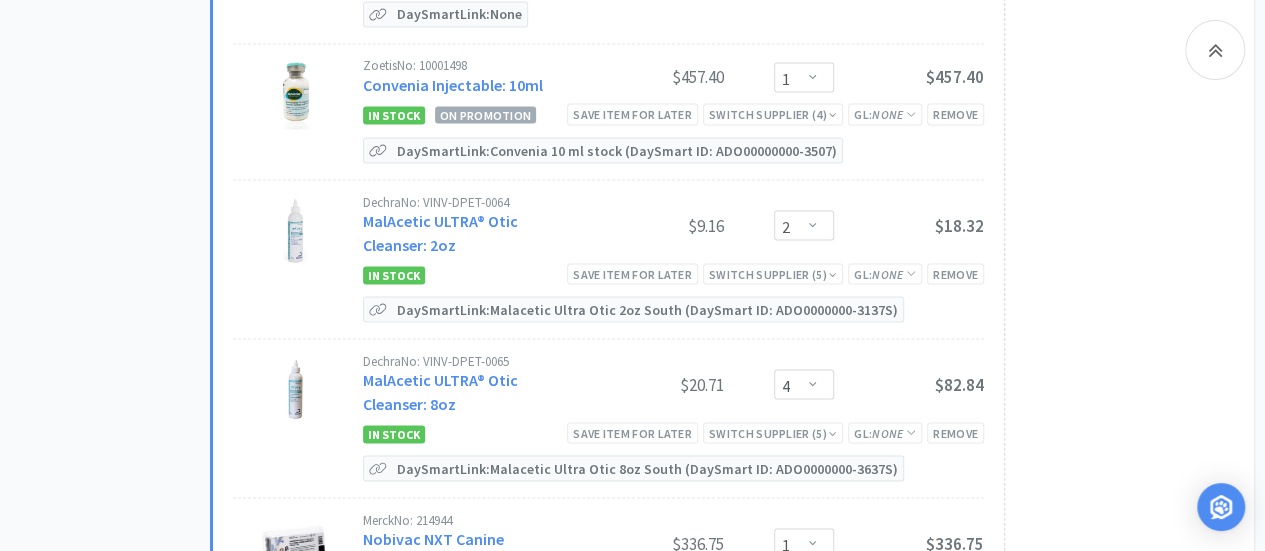 scroll, scrollTop: 1814, scrollLeft: 0, axis: vertical 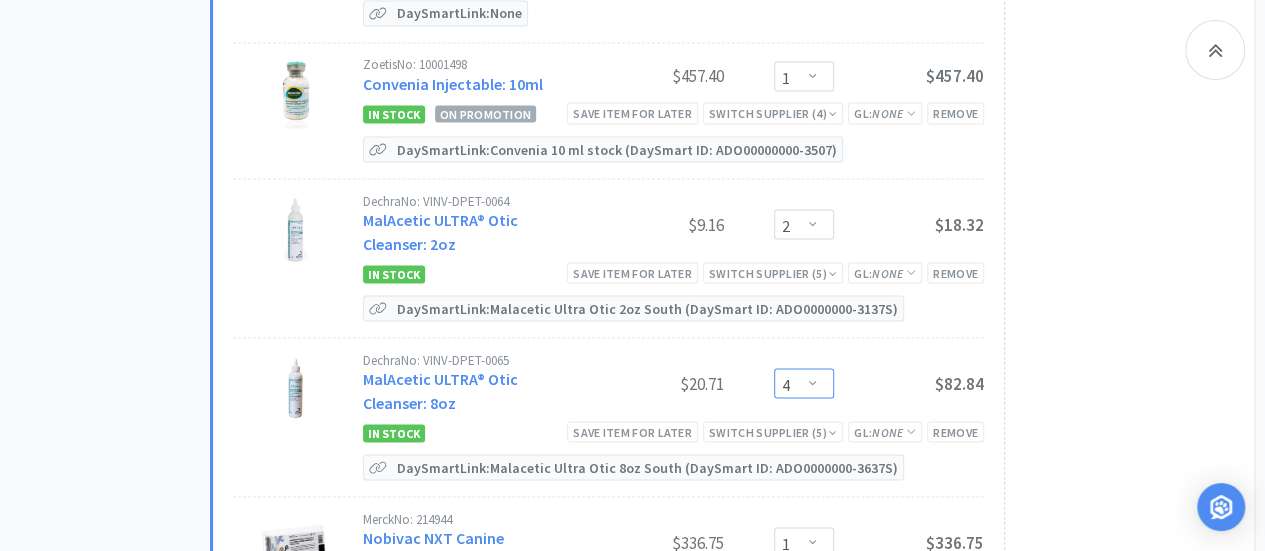 click on "Enter Quantity 1 2 3 4 5 6 7 8 9 10 11 12 13 14 15 16 17 18 19 20 Enter Quantity" at bounding box center (804, 383) 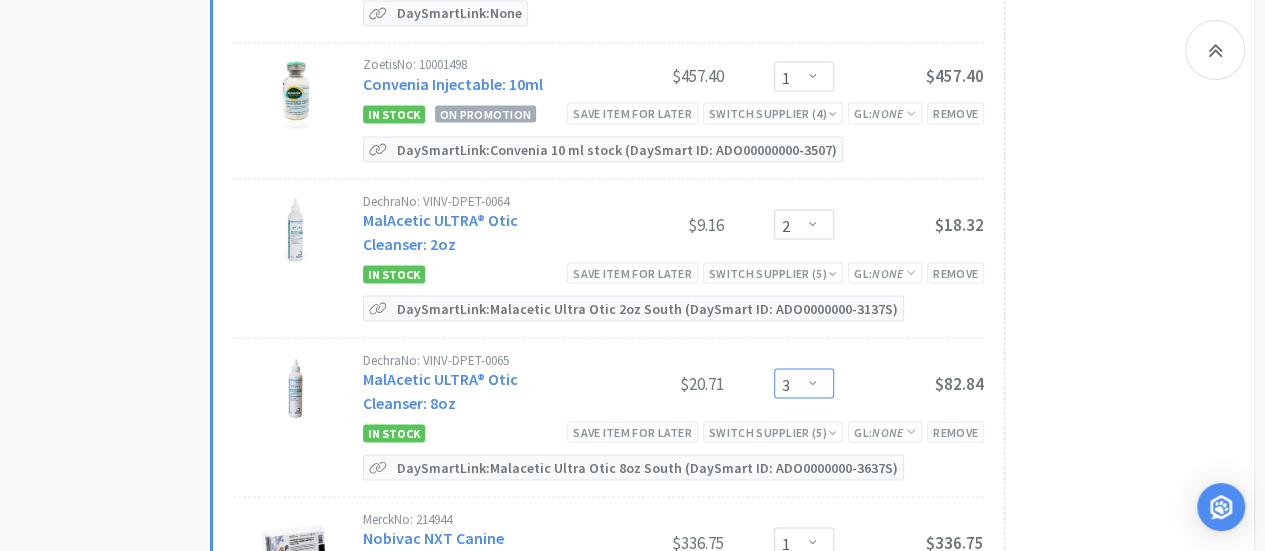 click on "Enter Quantity 1 2 3 4 5 6 7 8 9 10 11 12 13 14 15 16 17 18 19 20 Enter Quantity" at bounding box center [804, 383] 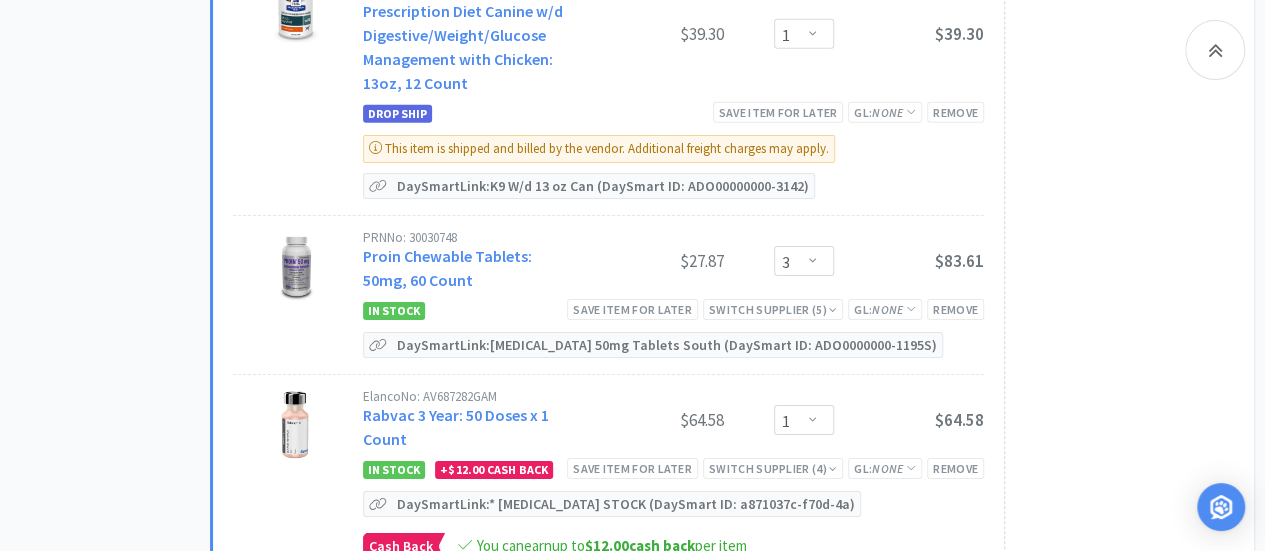 scroll, scrollTop: 3187, scrollLeft: 0, axis: vertical 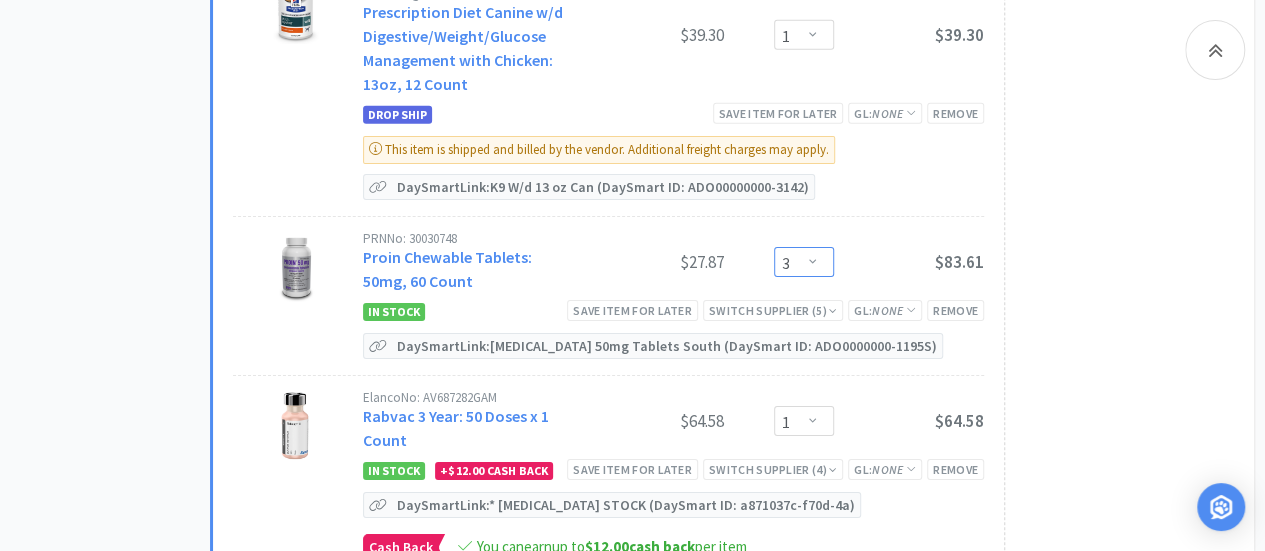 click on "Enter Quantity 1 2 3 4 5 6 7 8 9 10 11 12 13 14 15 16 17 18 19 20 Enter Quantity" at bounding box center [804, 262] 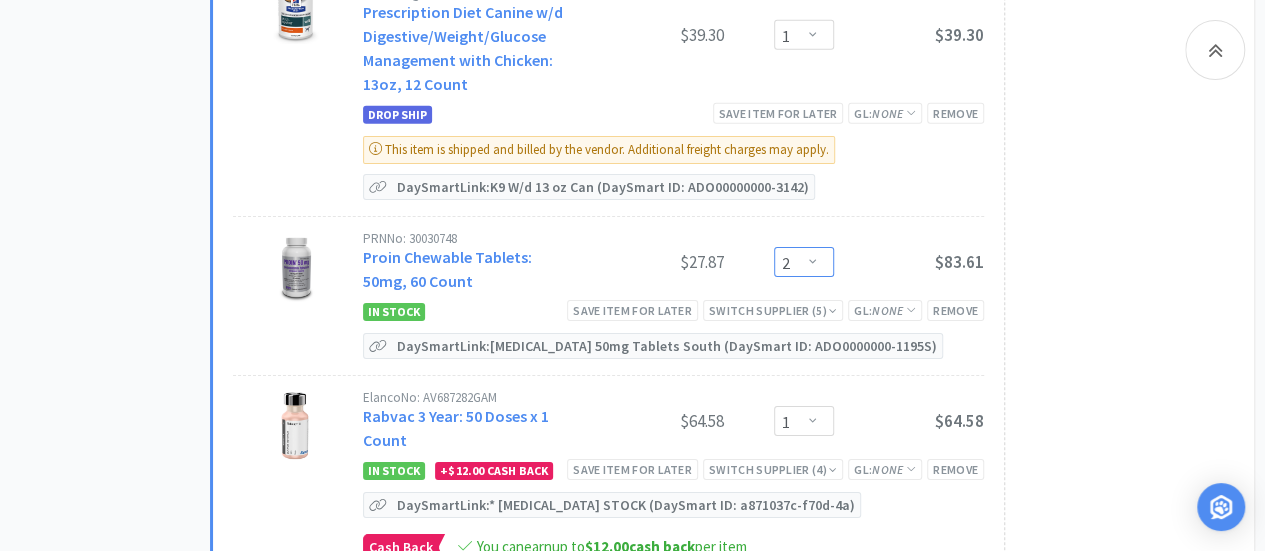 click on "Enter Quantity 1 2 3 4 5 6 7 8 9 10 11 12 13 14 15 16 17 18 19 20 Enter Quantity" at bounding box center [804, 262] 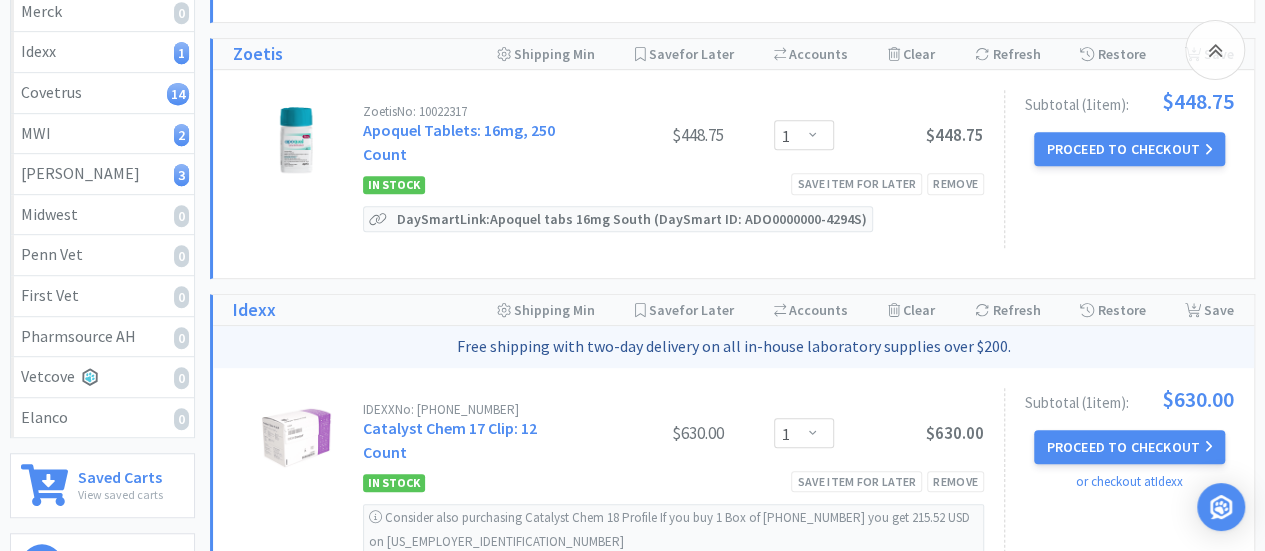 scroll, scrollTop: 0, scrollLeft: 0, axis: both 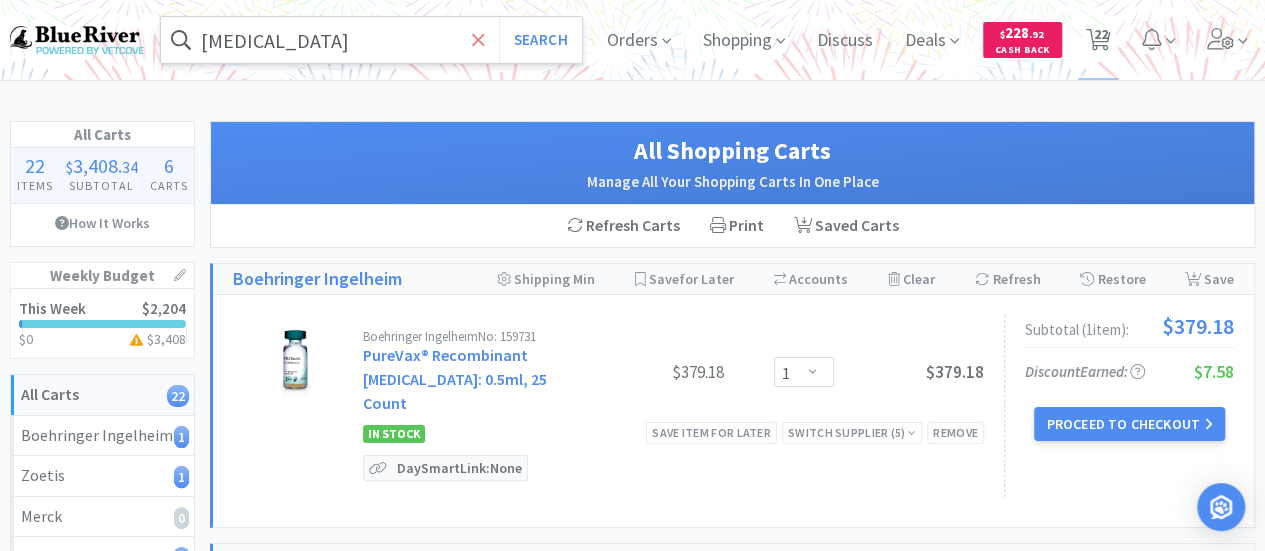 click at bounding box center (478, 40) 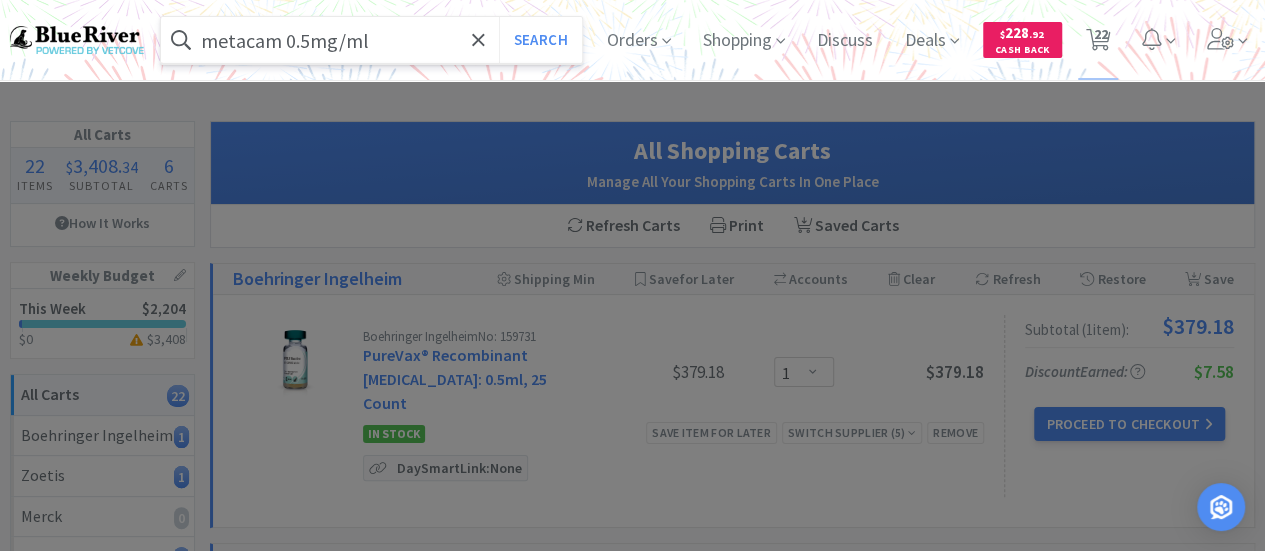 click on "Search" at bounding box center (540, 40) 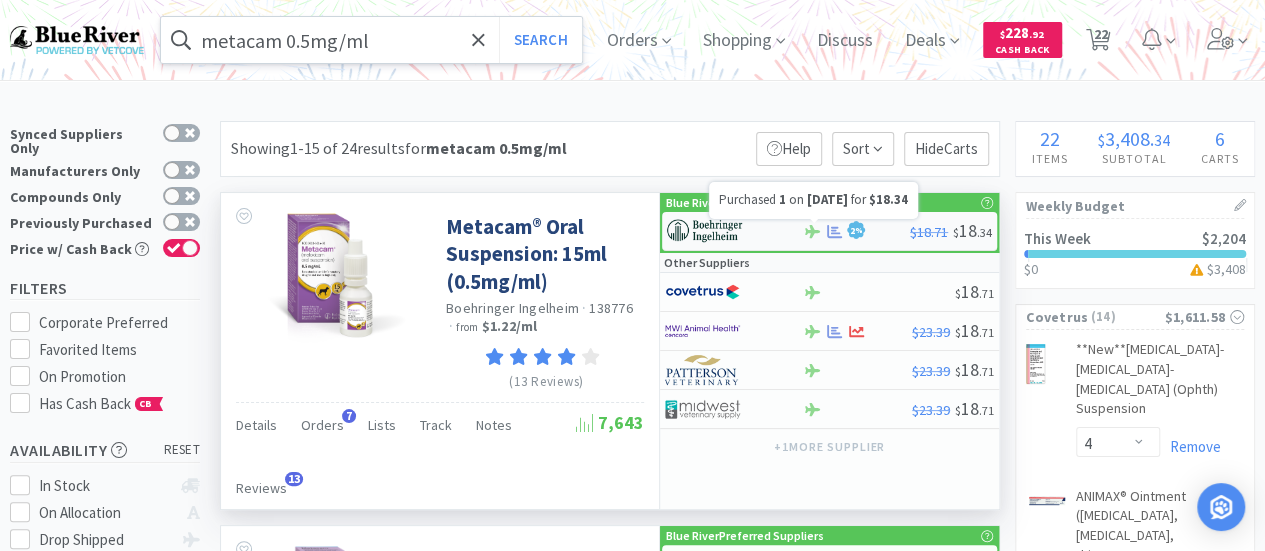 click 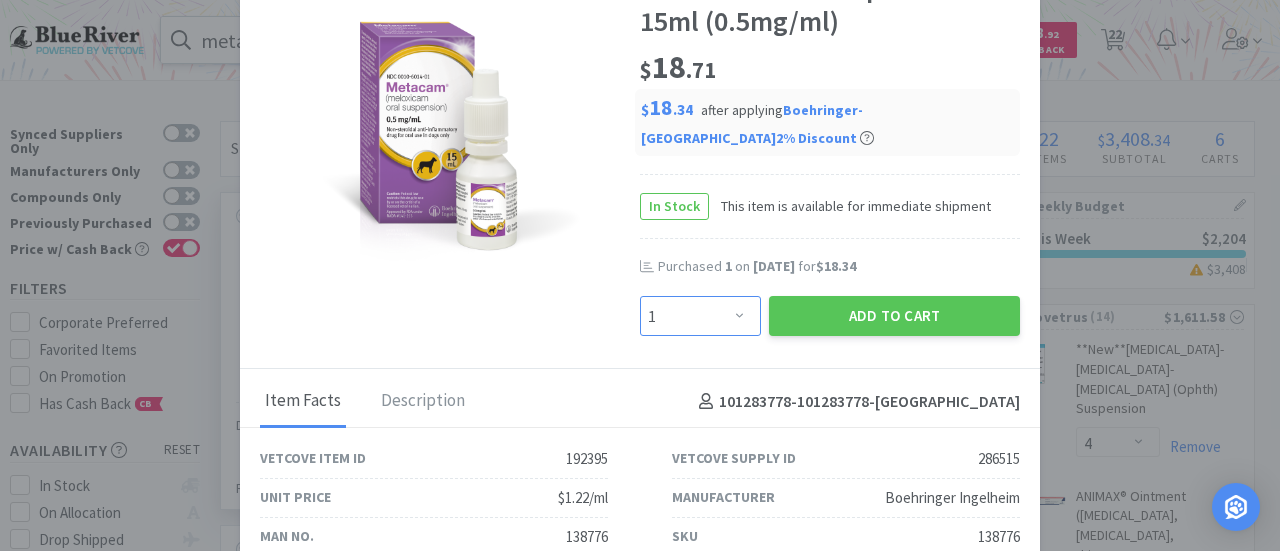 click on "Enter Quantity 1 2 3 4 5 6 7 8 9 10 11 12 13 14 15 16 17 18 19 20 Enter Quantity" at bounding box center [700, 316] 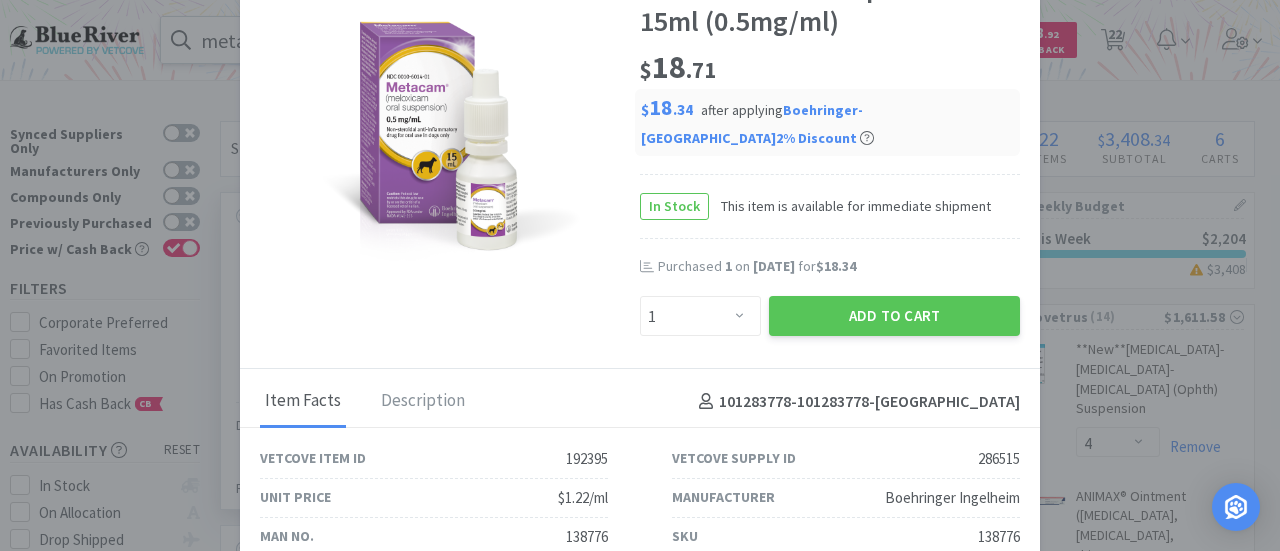 click on "Purchased   1   on   [DATE]   for  $18.34" at bounding box center (839, 267) 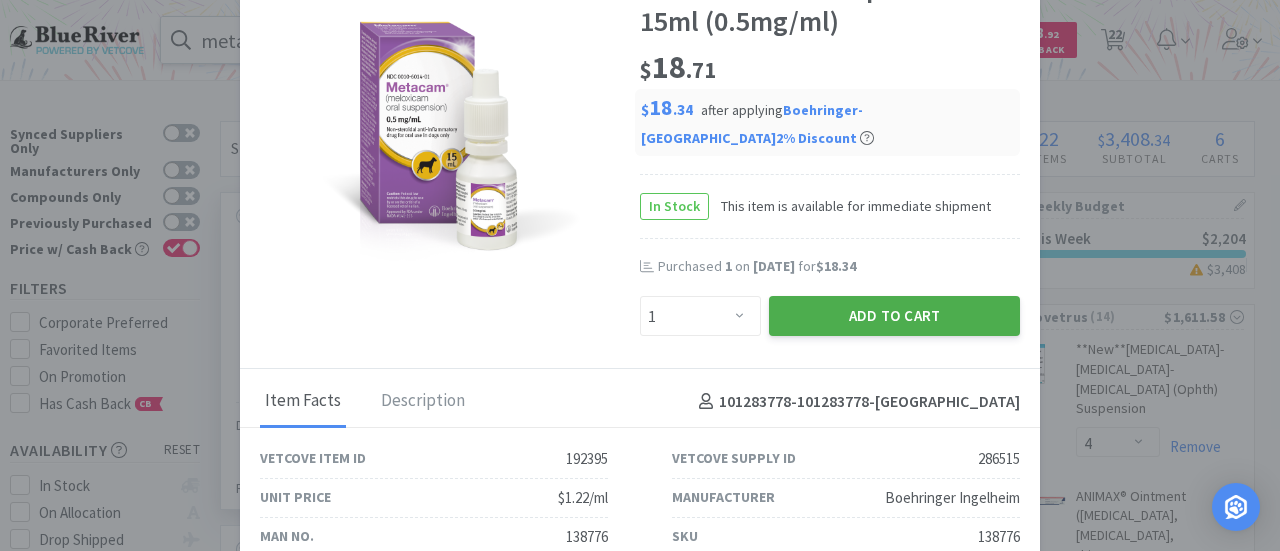click on "Add to Cart" at bounding box center [894, 316] 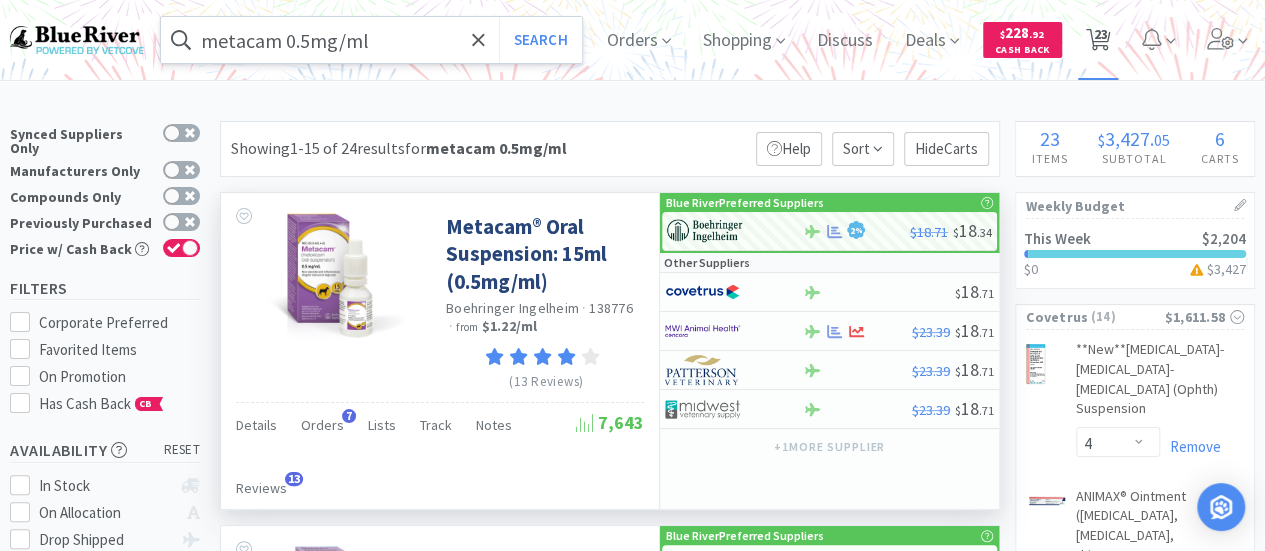 click on "23" at bounding box center (1100, 34) 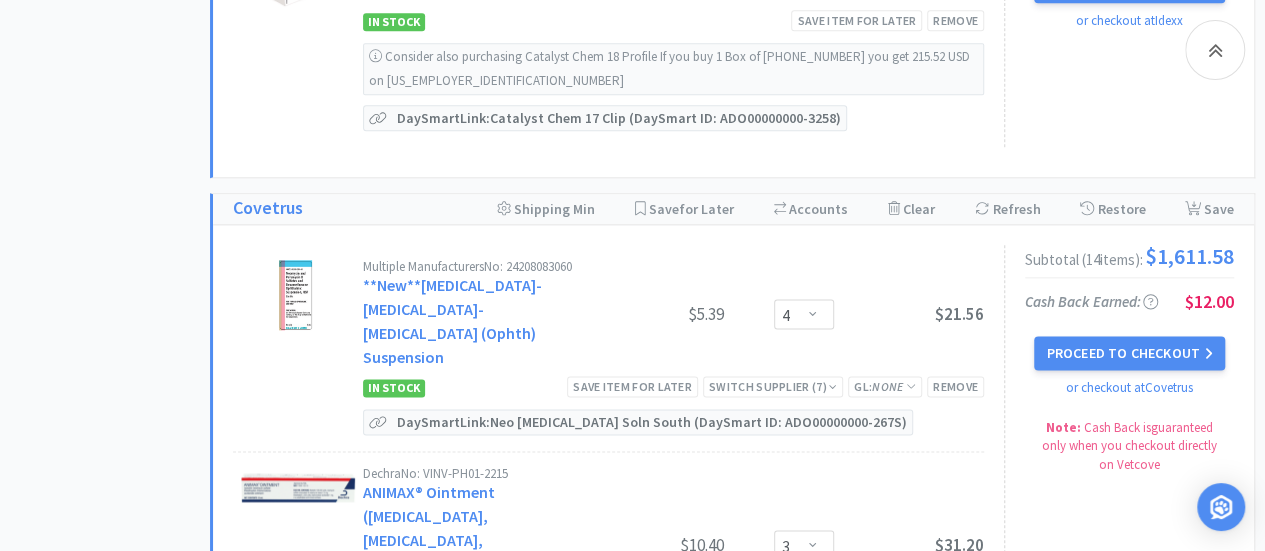scroll, scrollTop: 1121, scrollLeft: 0, axis: vertical 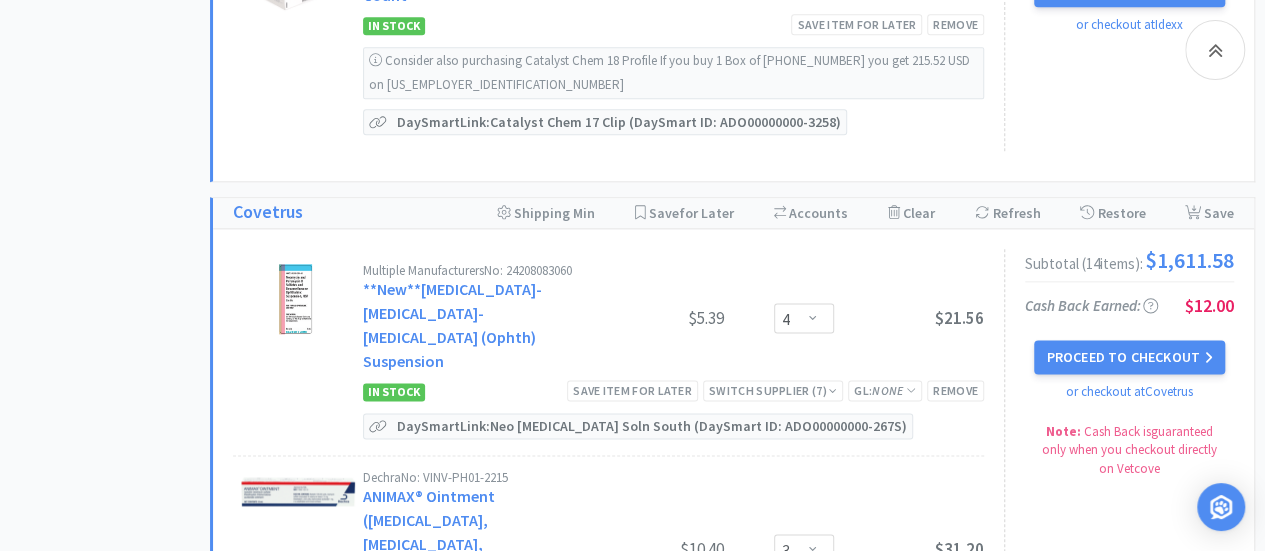 click on "All Carts 23 Items $ 3,427 . 05 Subtotal 6 Carts  How It Works Weekly Budget This Week $2,204 $0 $ 3,427 All Carts 23 Boehringer Ingelheim 2 Zoetis 1 Merck 0 Idexx 1 Covetrus 14 MWI 2 [PERSON_NAME] 3 Midwest 0 Penn Vet 0 First Vet 0 Pharmsource AH 0 Vetcove 0 Elanco 0     Saved Carts View saved carts     Need help? We're happy to assist!" at bounding box center (110, 1580) 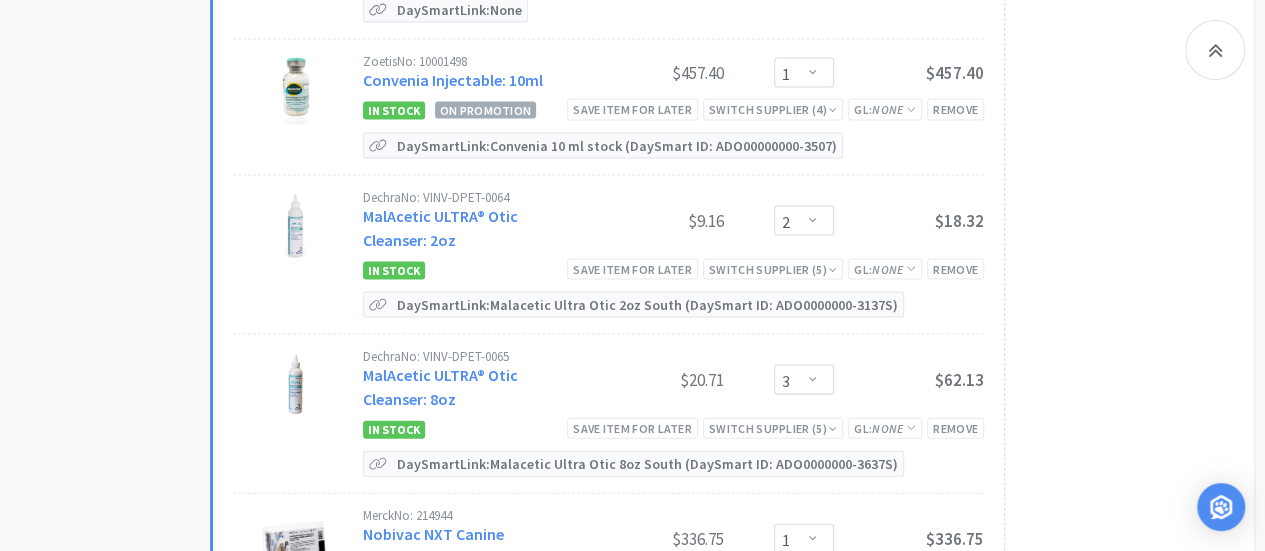 scroll, scrollTop: 1962, scrollLeft: 0, axis: vertical 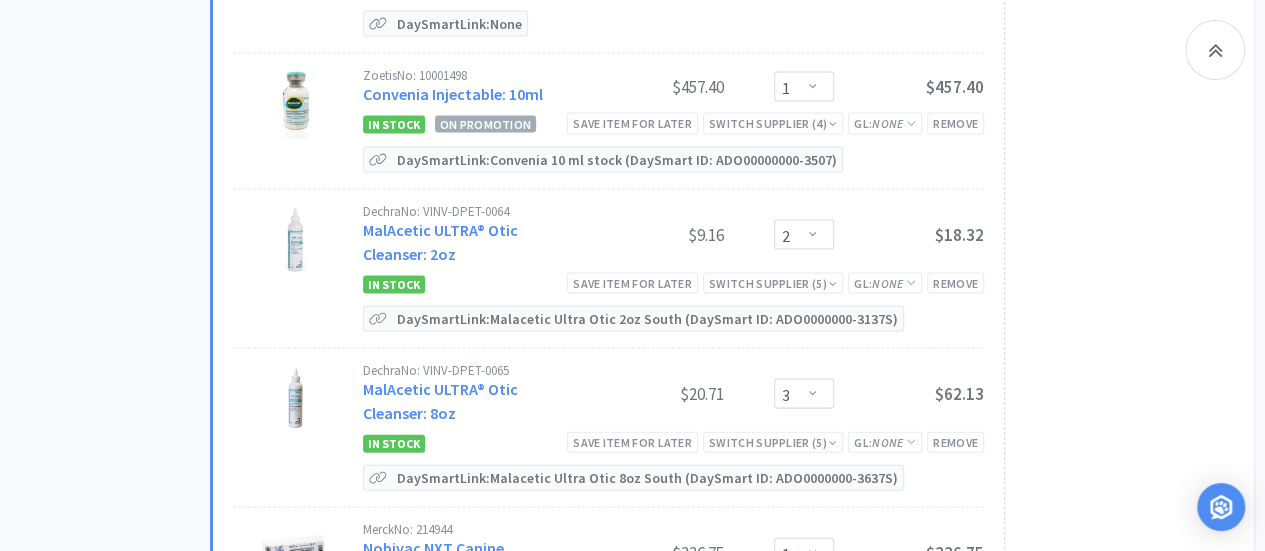 click on "Subtotal ( 14  item s ):    $1,611.58 Cash Back Earned :  $12.00 Proceed to Checkout or checkout at  Covetrus Note:   Cash Back is  guaranteed only when you checkout directly on Vetcove" at bounding box center [1119, 776] 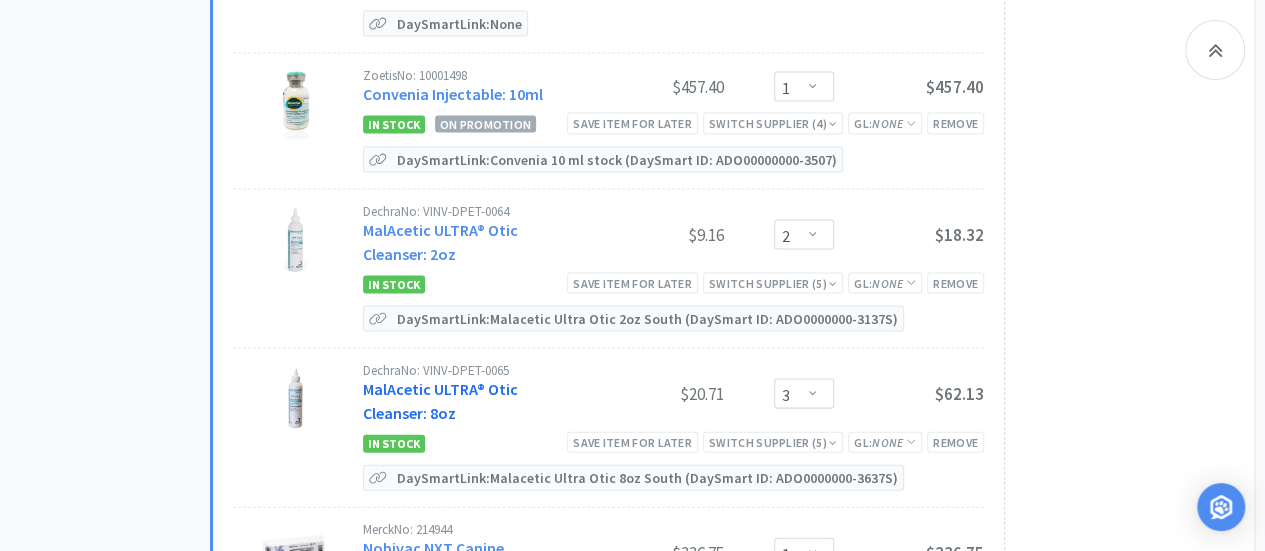 click on "MalAcetic ULTRA® Otic Cleanser: 8oz" at bounding box center (440, 401) 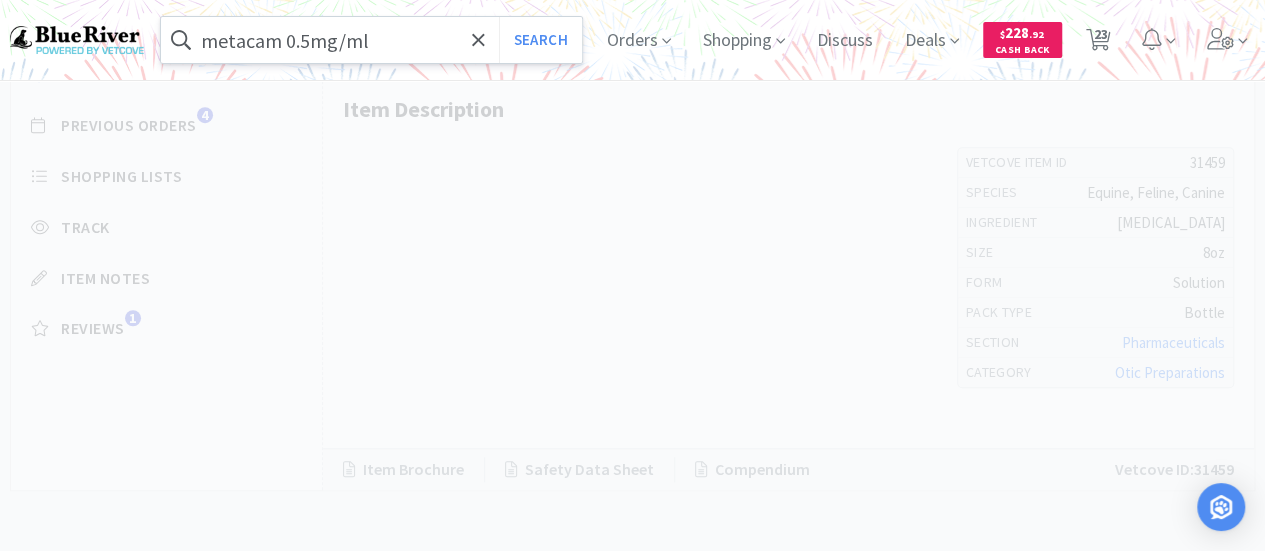 scroll, scrollTop: 0, scrollLeft: 0, axis: both 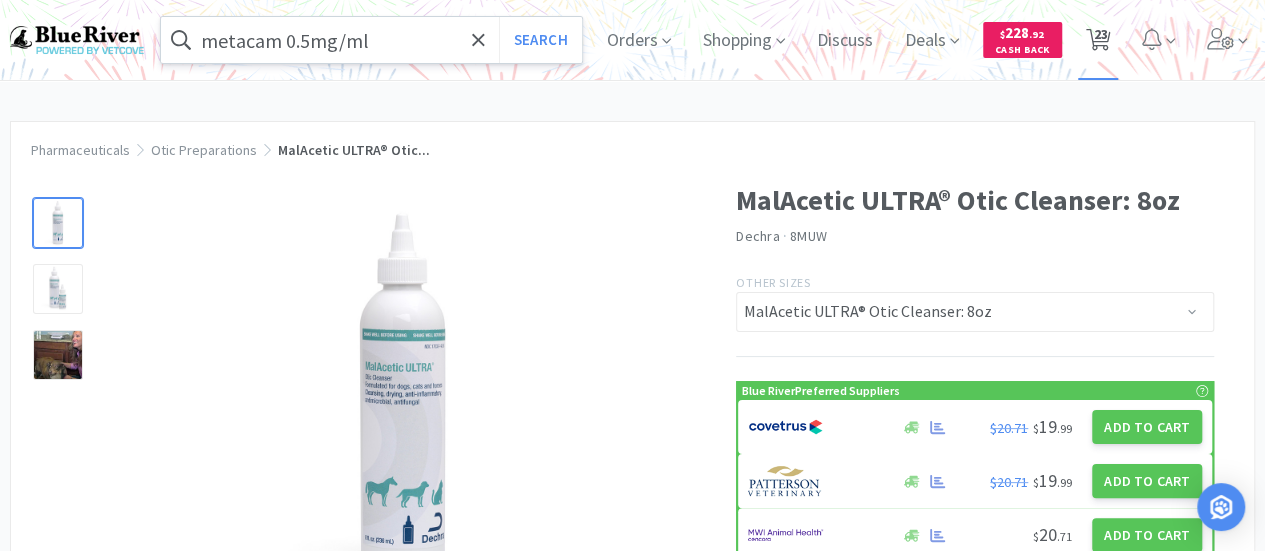 click on "23" at bounding box center [1100, 34] 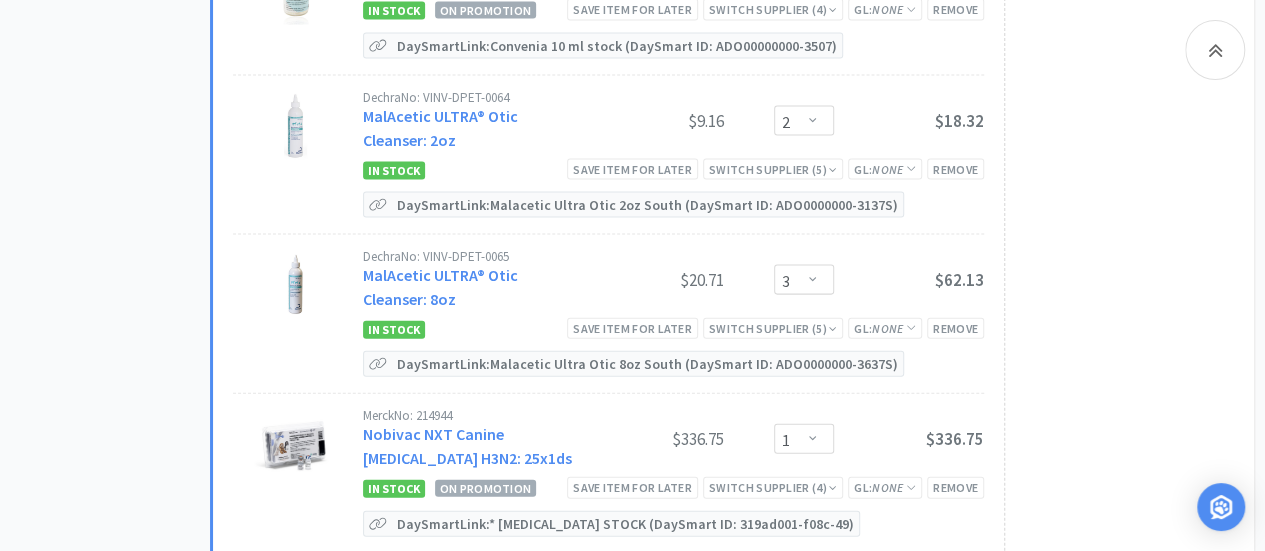 scroll, scrollTop: 2056, scrollLeft: 0, axis: vertical 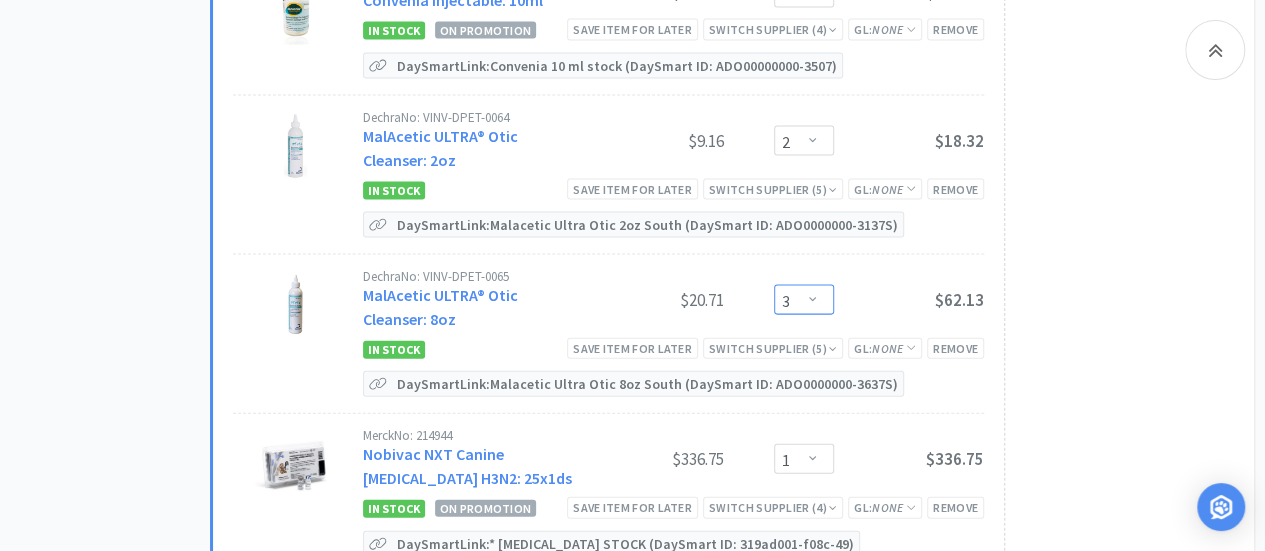 click on "Enter Quantity 1 2 3 4 5 6 7 8 9 10 11 12 13 14 15 16 17 18 19 20 Enter Quantity" at bounding box center [804, 300] 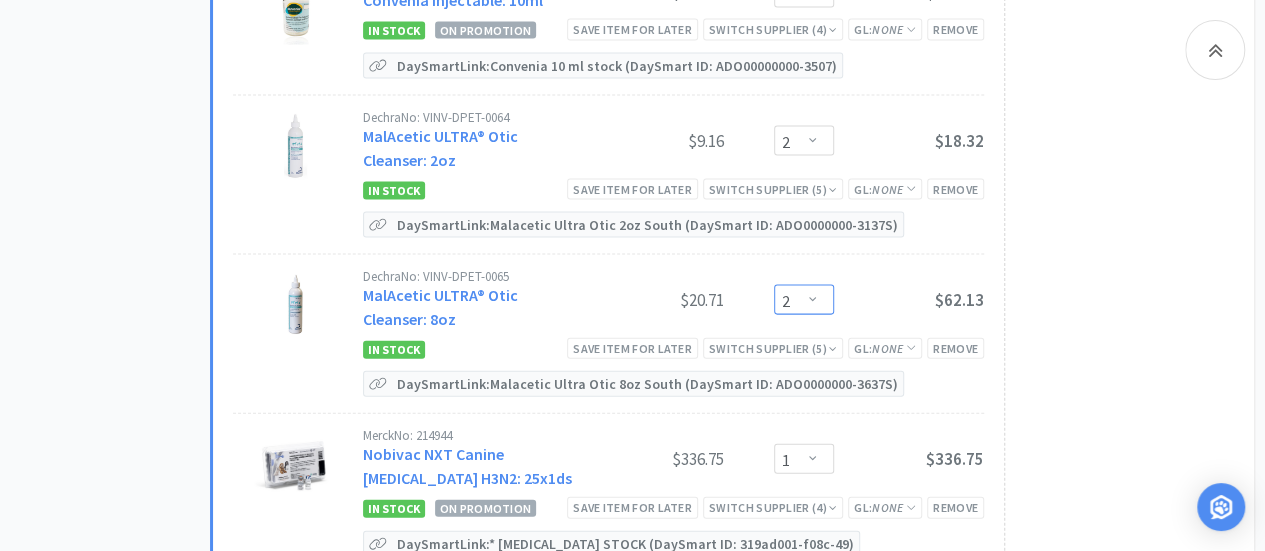 click on "Enter Quantity 1 2 3 4 5 6 7 8 9 10 11 12 13 14 15 16 17 18 19 20 Enter Quantity" at bounding box center [804, 300] 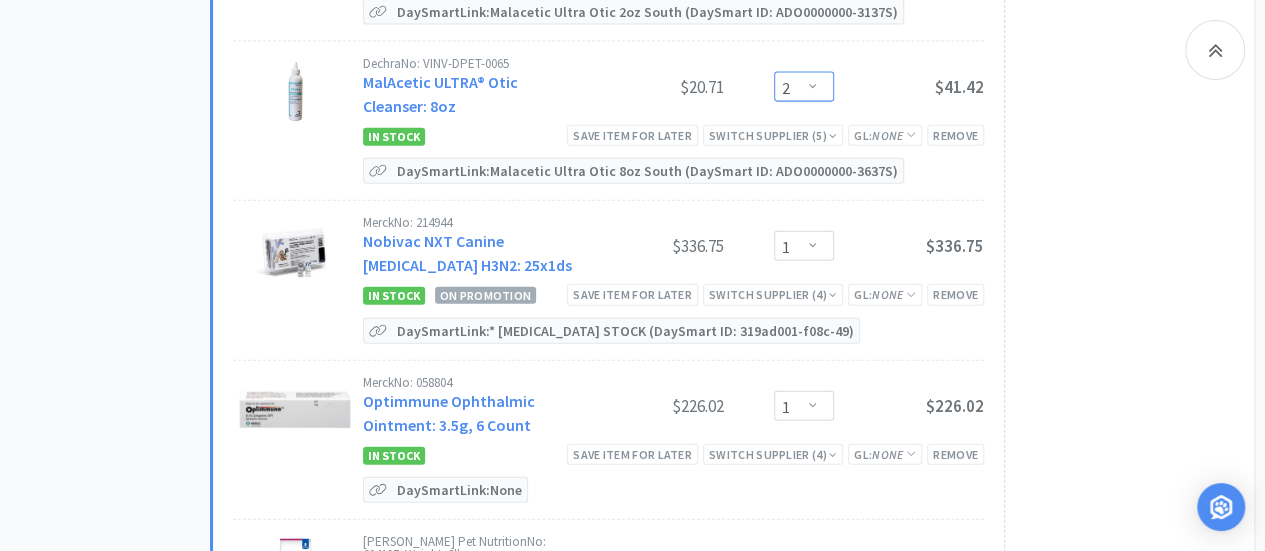 scroll, scrollTop: 2270, scrollLeft: 0, axis: vertical 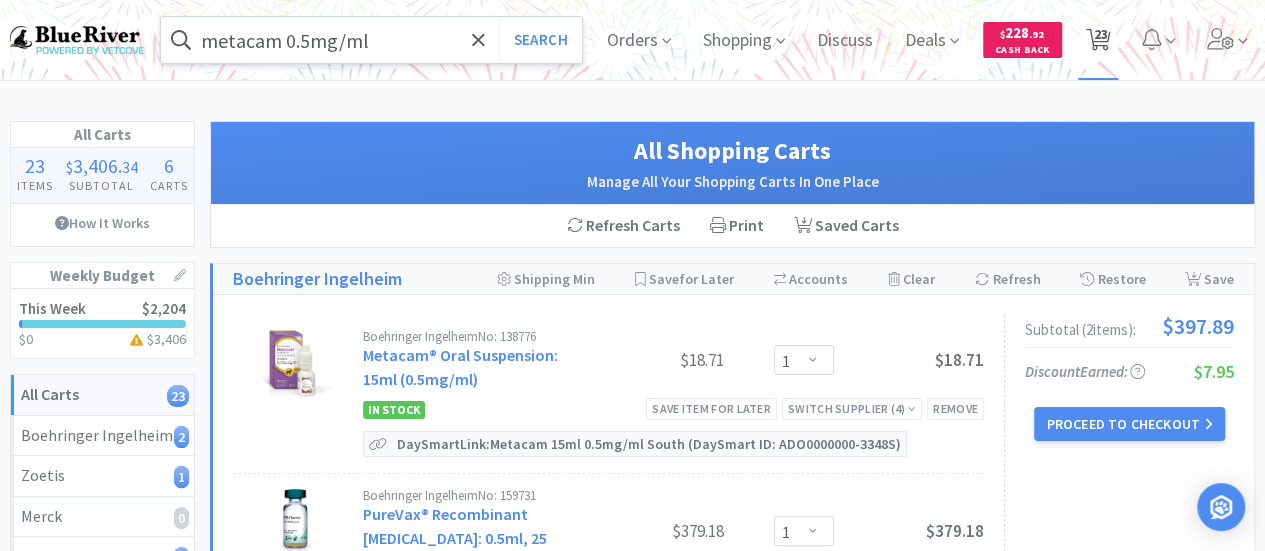 click on "23" at bounding box center (1100, 34) 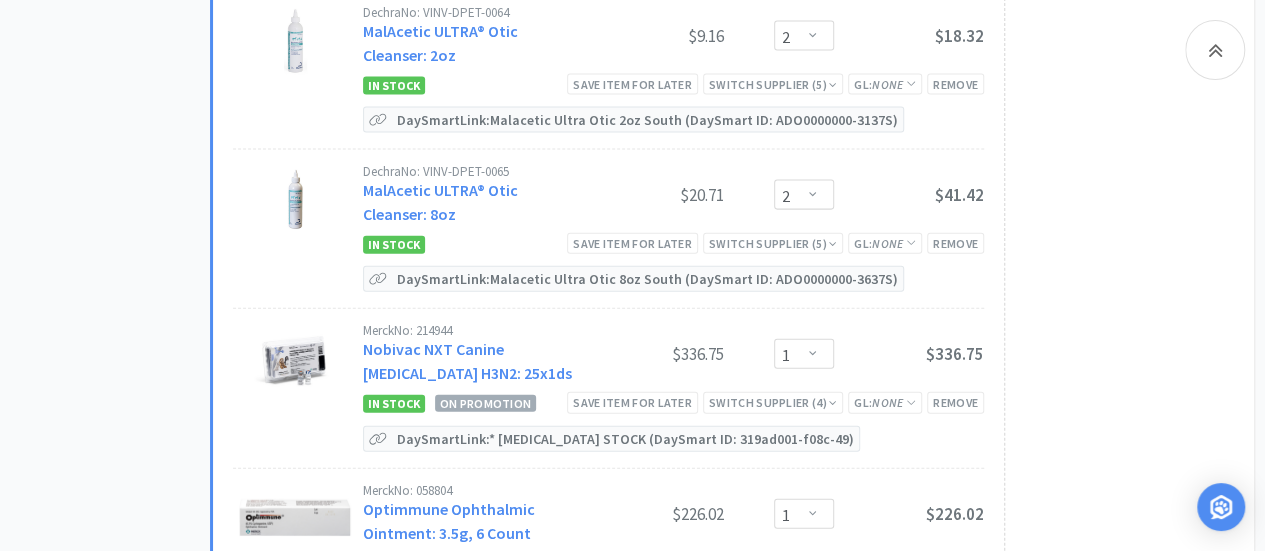 scroll, scrollTop: 2160, scrollLeft: 0, axis: vertical 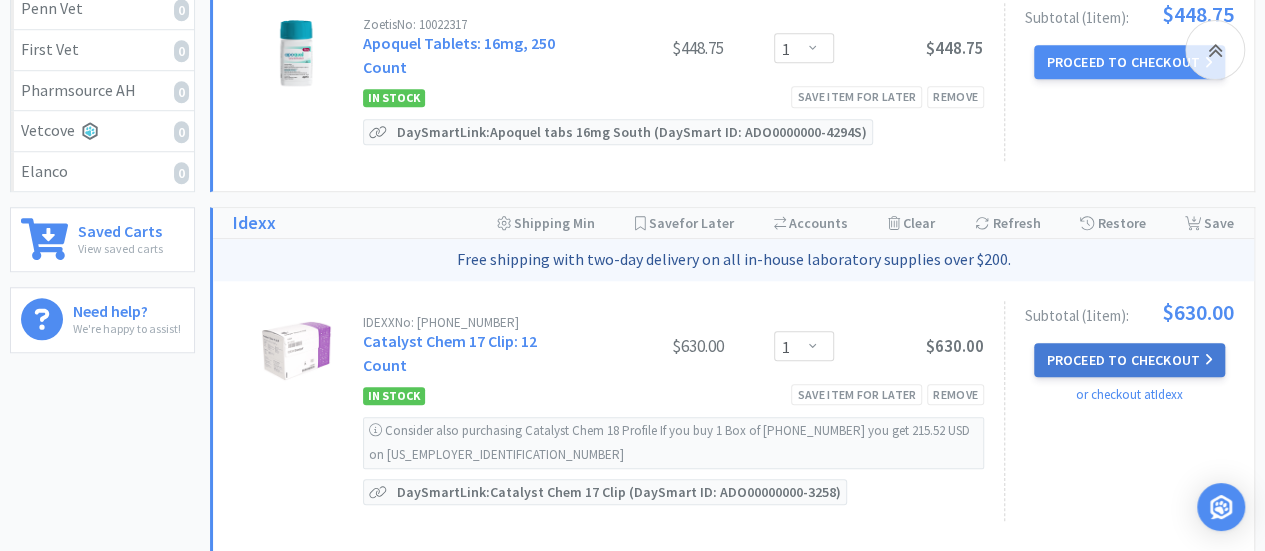click on "Proceed to Checkout" at bounding box center (1129, 360) 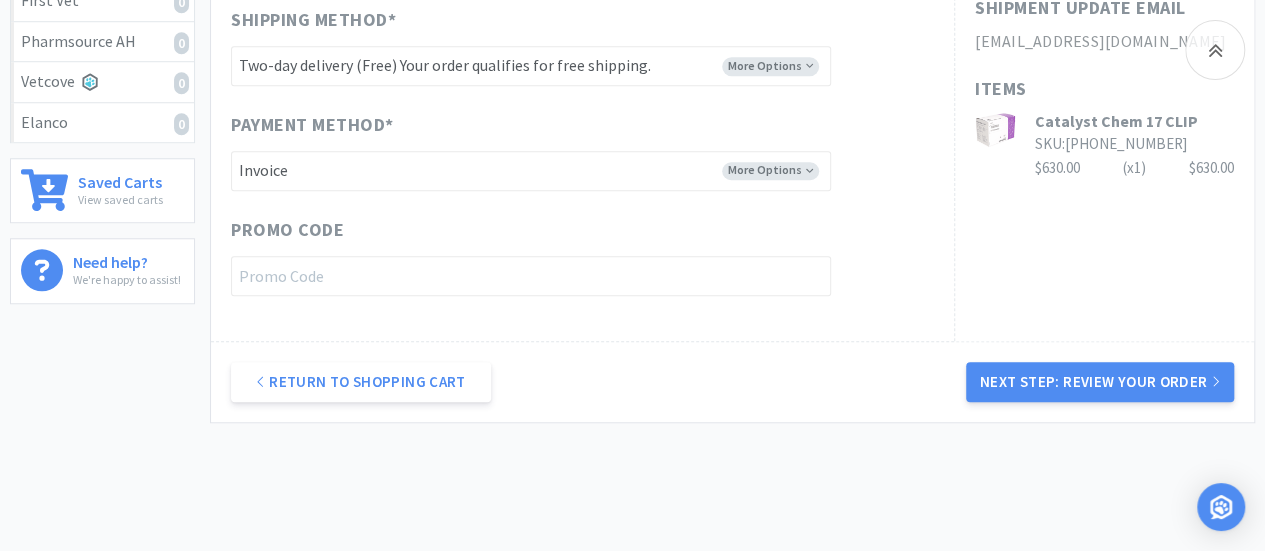 scroll, scrollTop: 873, scrollLeft: 0, axis: vertical 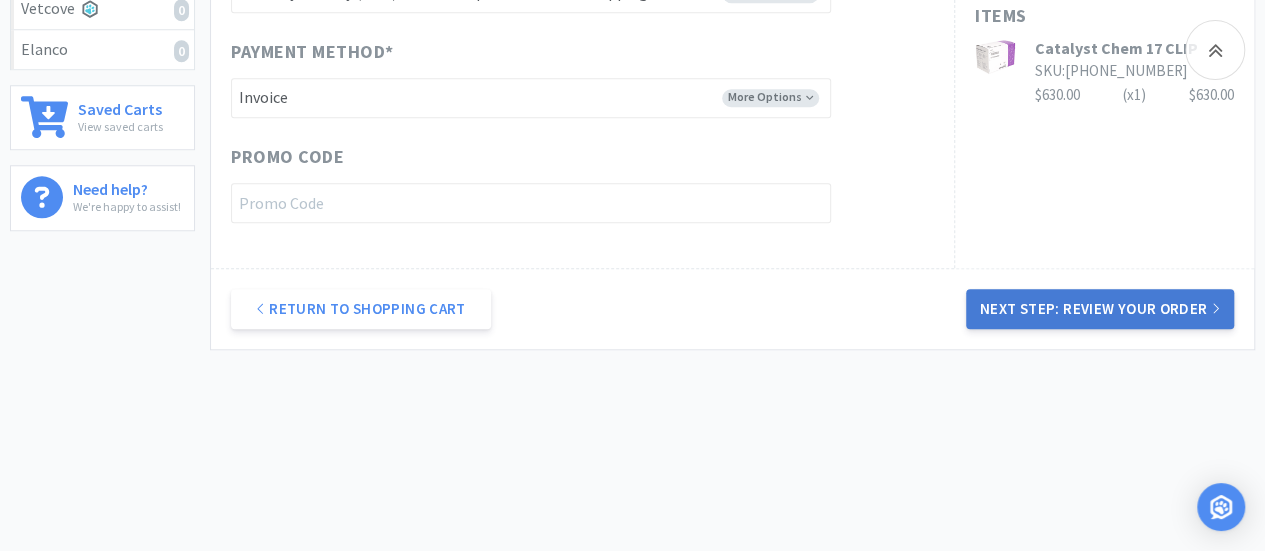 click on "Next Step: Review Your Order" at bounding box center [1100, 309] 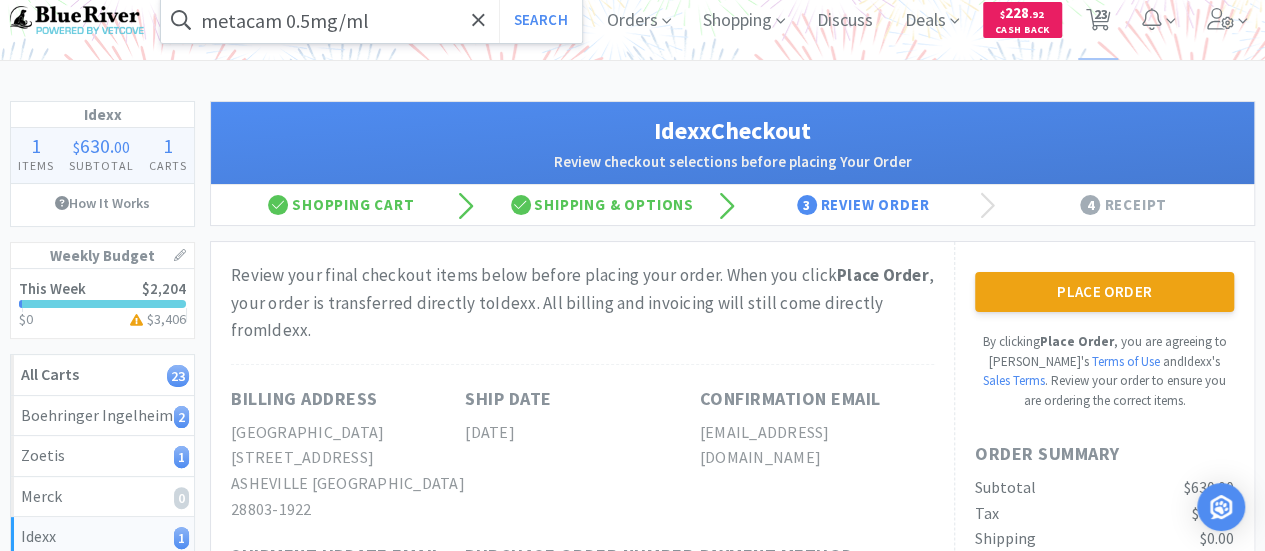 scroll, scrollTop: 18, scrollLeft: 0, axis: vertical 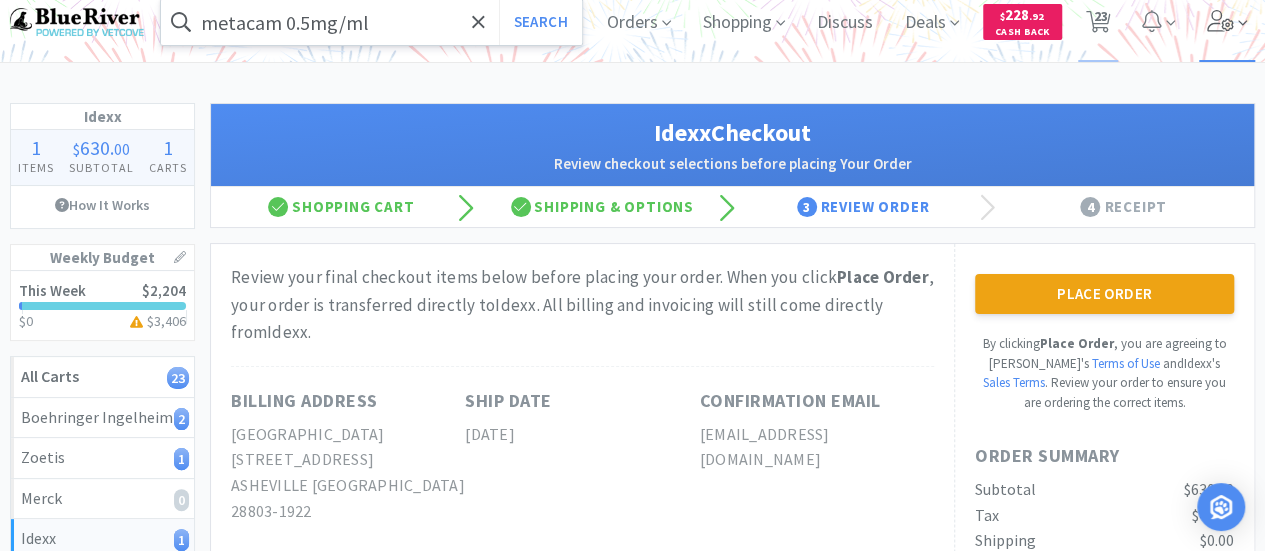 click 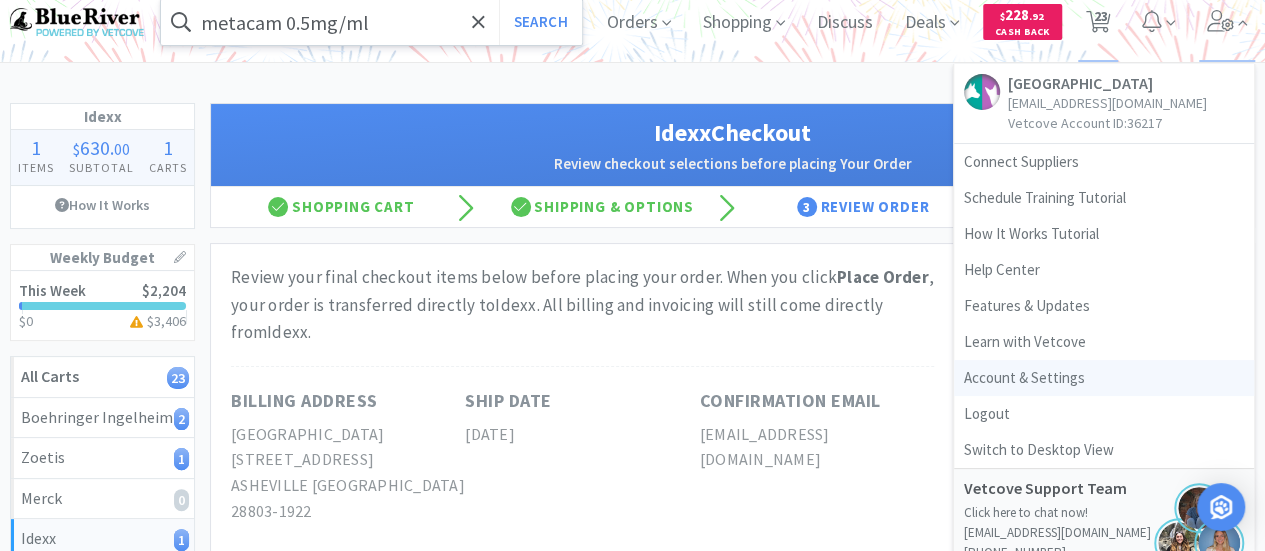 click on "Account & Settings" at bounding box center (1104, 378) 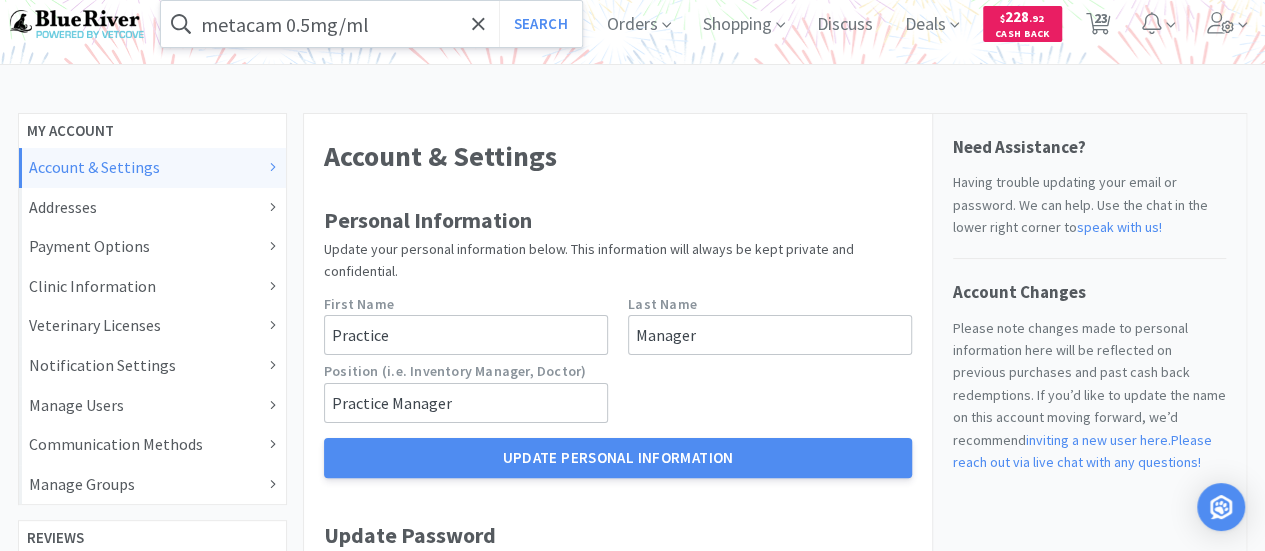 scroll, scrollTop: 0, scrollLeft: 0, axis: both 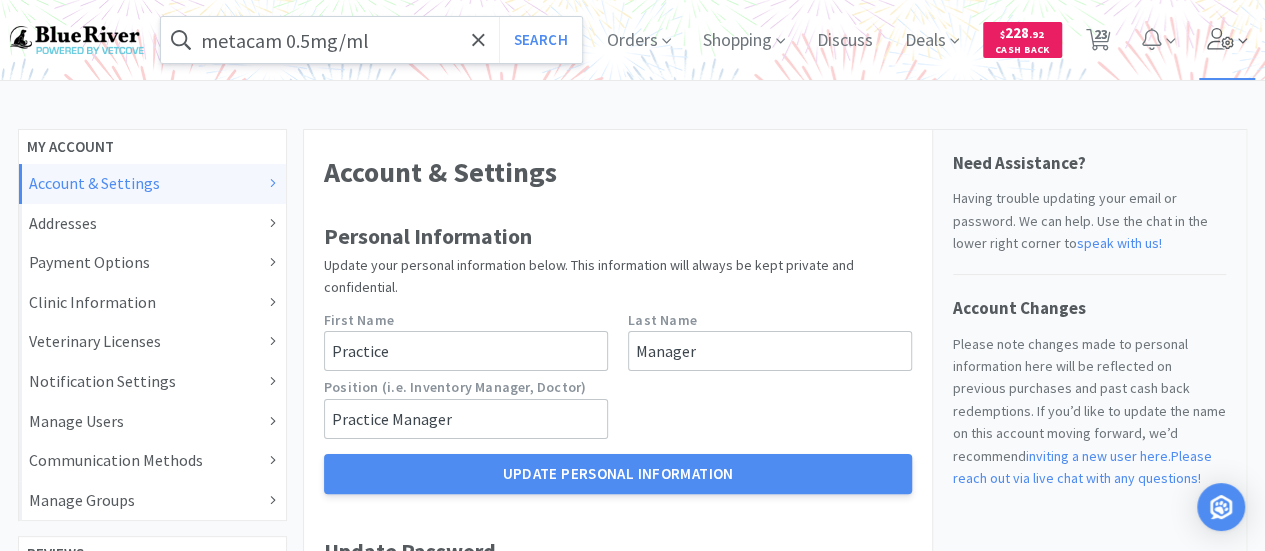 click 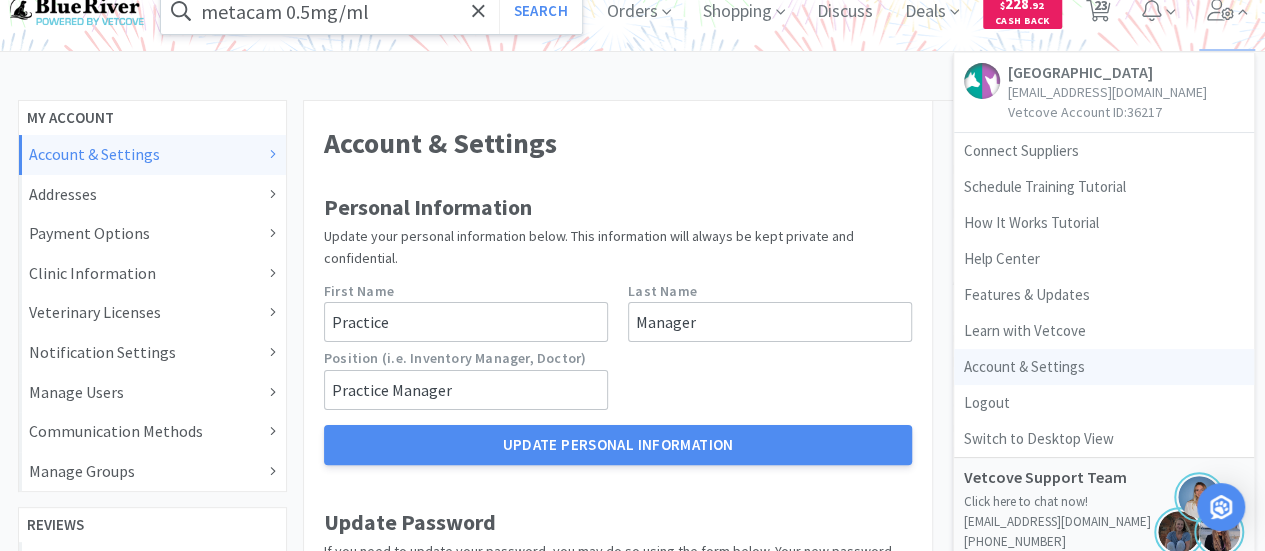 scroll, scrollTop: 0, scrollLeft: 0, axis: both 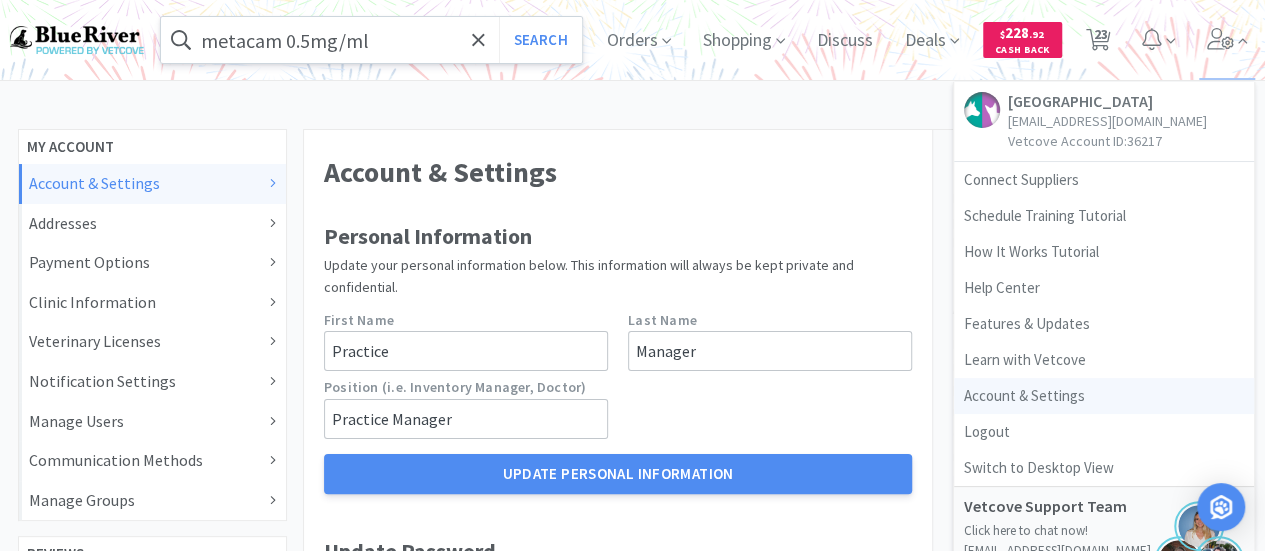 click on "Account & Settings" at bounding box center (1104, 396) 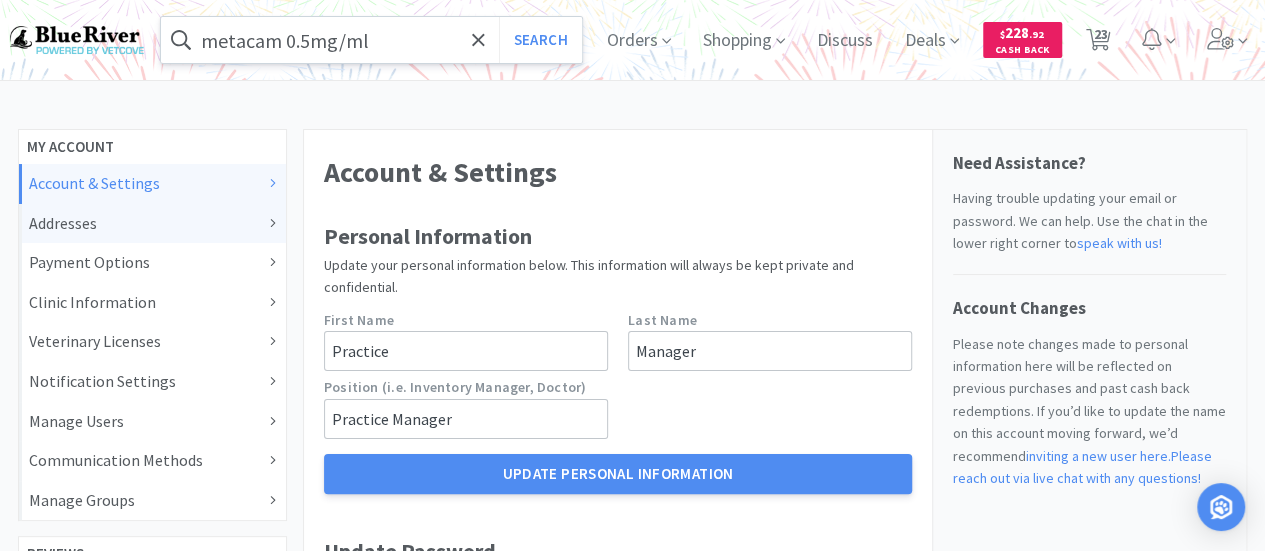 click on "Addresses" at bounding box center (152, 224) 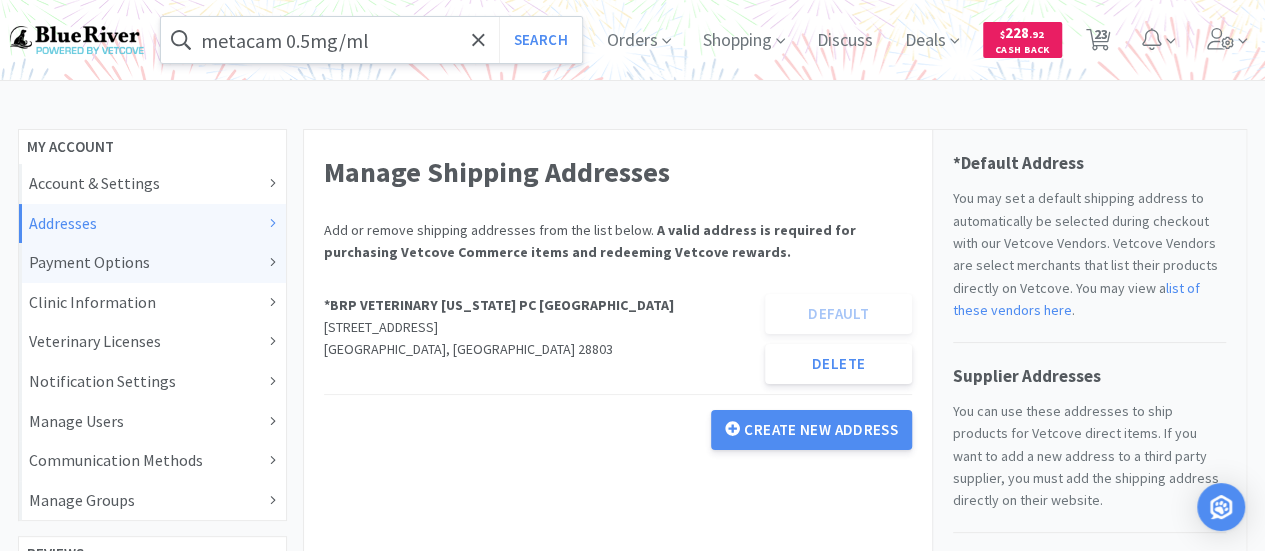 click on "Payment Options" at bounding box center (152, 263) 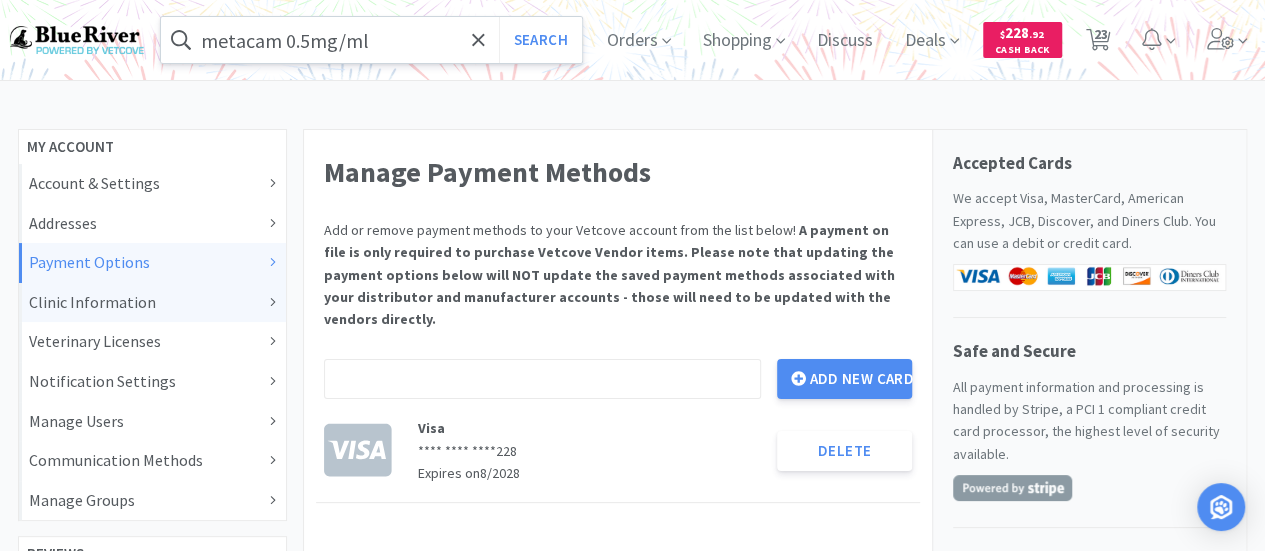 click on "Clinic Information" at bounding box center [152, 303] 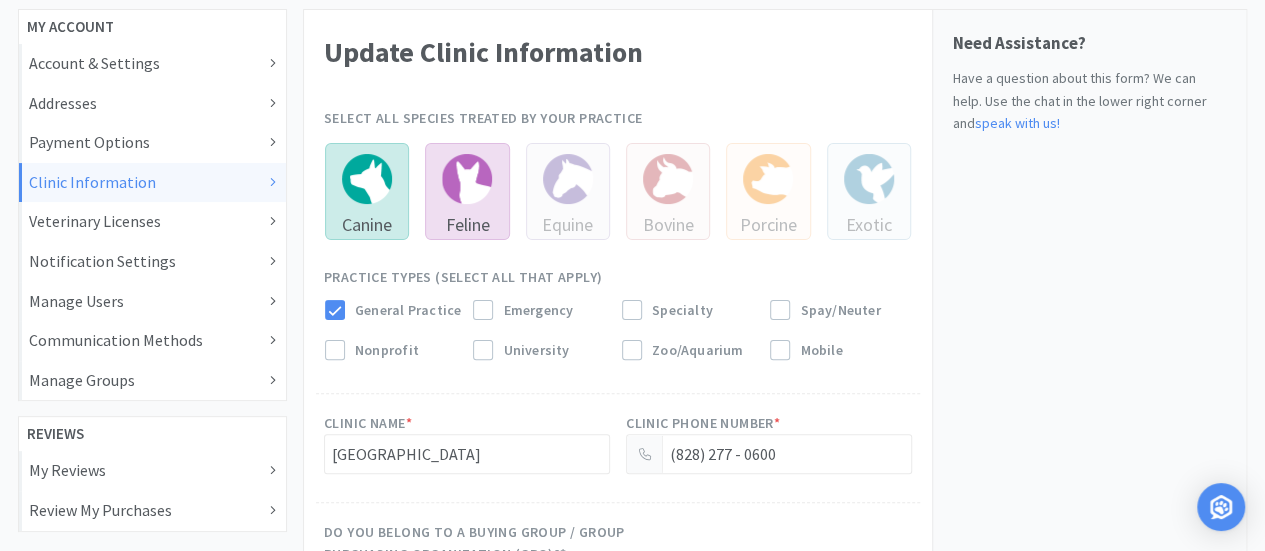 scroll, scrollTop: 133, scrollLeft: 0, axis: vertical 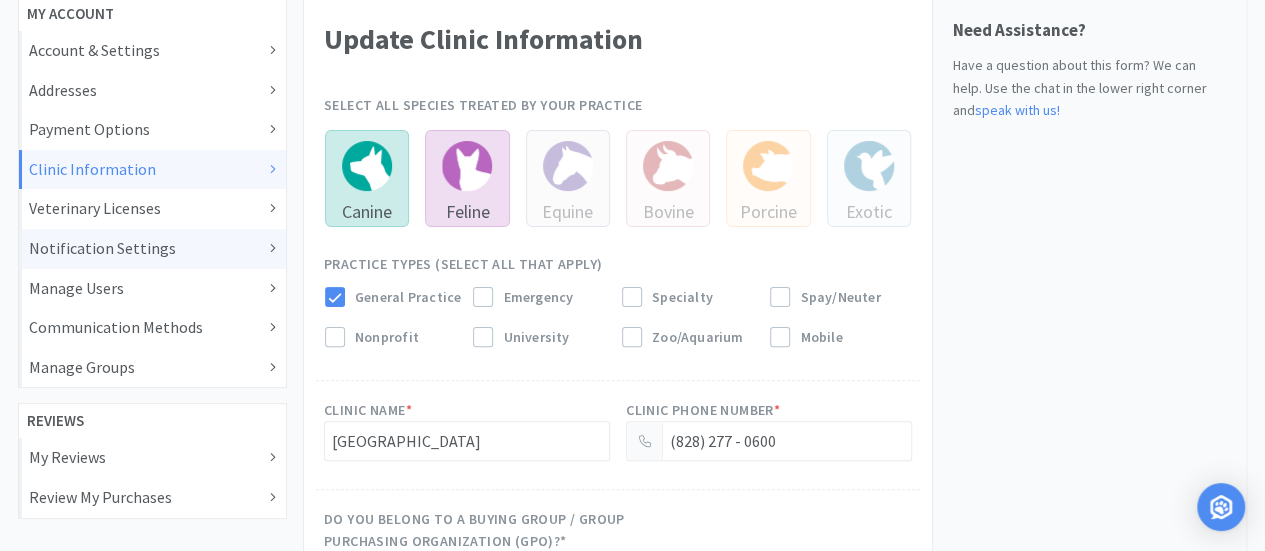 click on "Notification Settings" at bounding box center (152, 249) 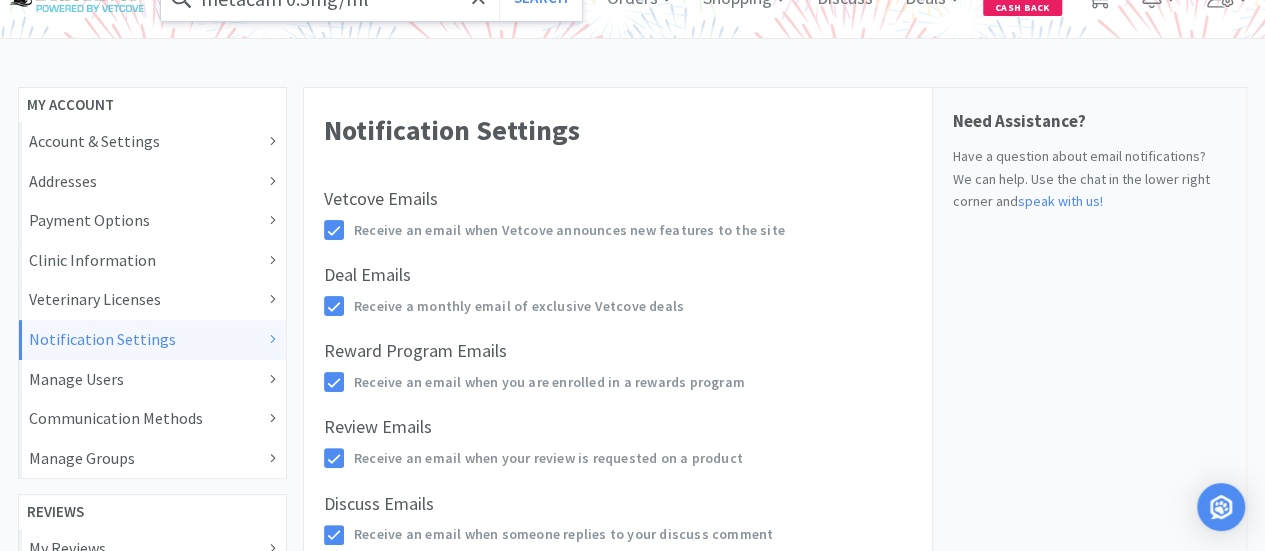 scroll, scrollTop: 37, scrollLeft: 0, axis: vertical 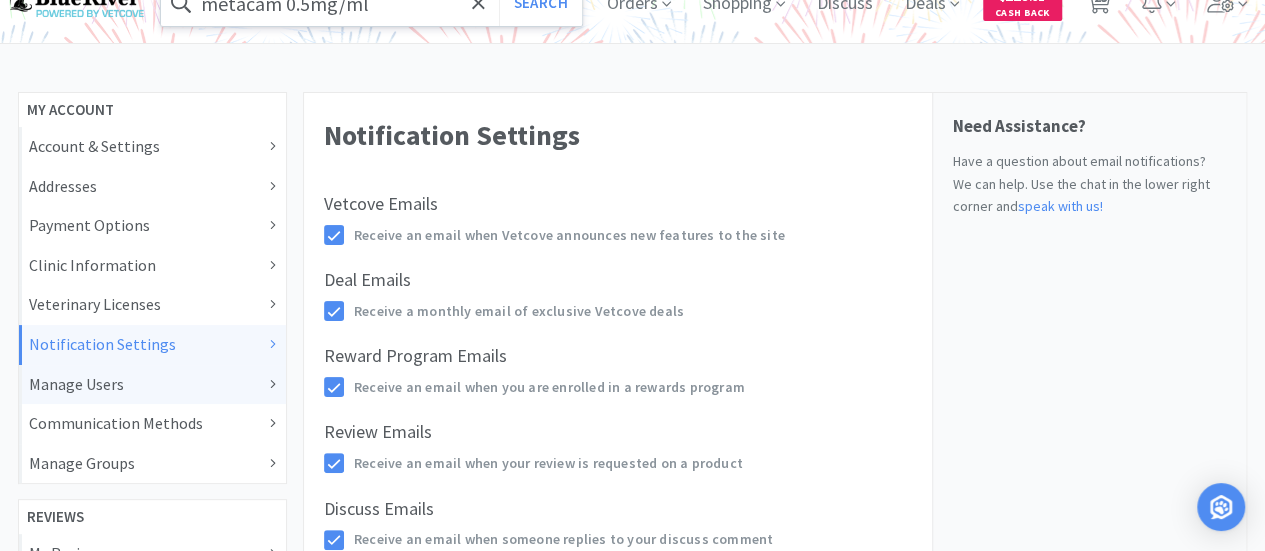 click on "Manage Users" at bounding box center (152, 385) 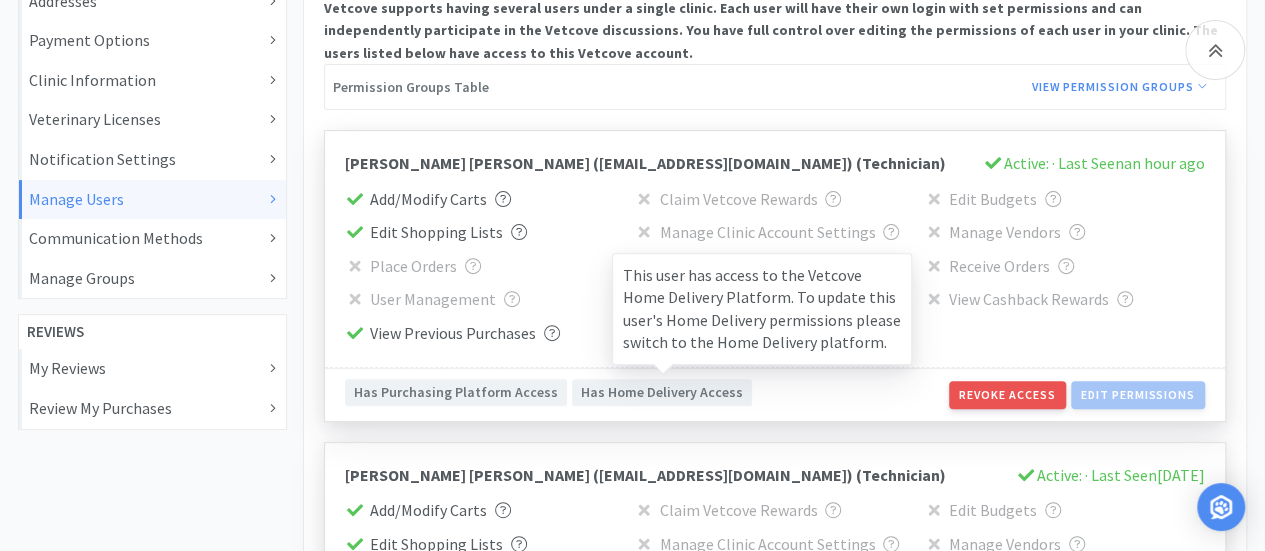 scroll, scrollTop: 223, scrollLeft: 0, axis: vertical 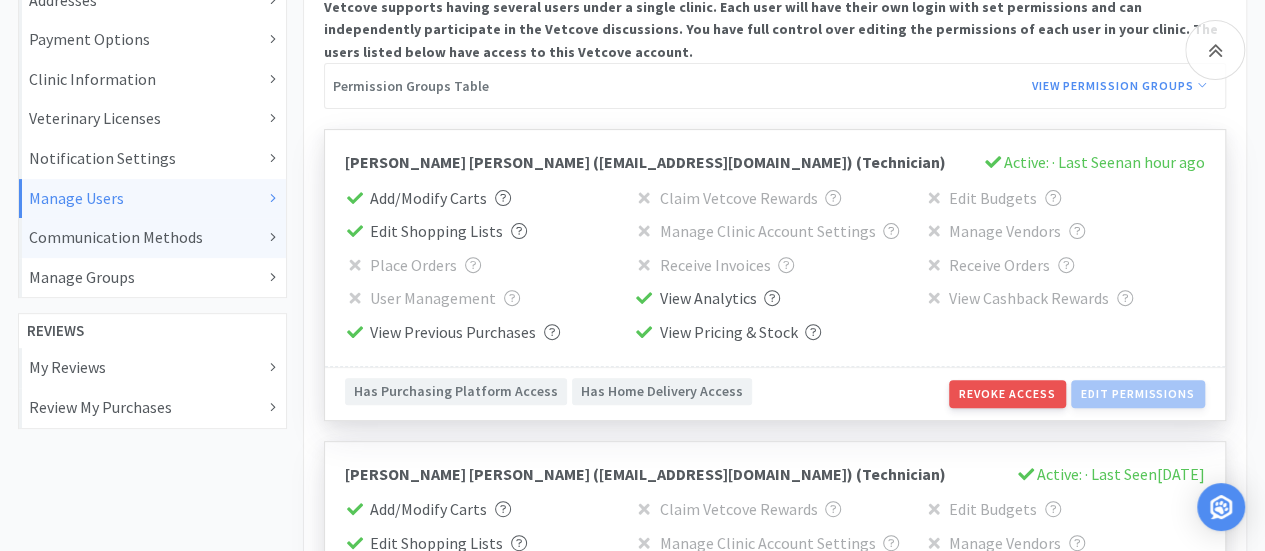 click on "Communication Methods" at bounding box center (152, 238) 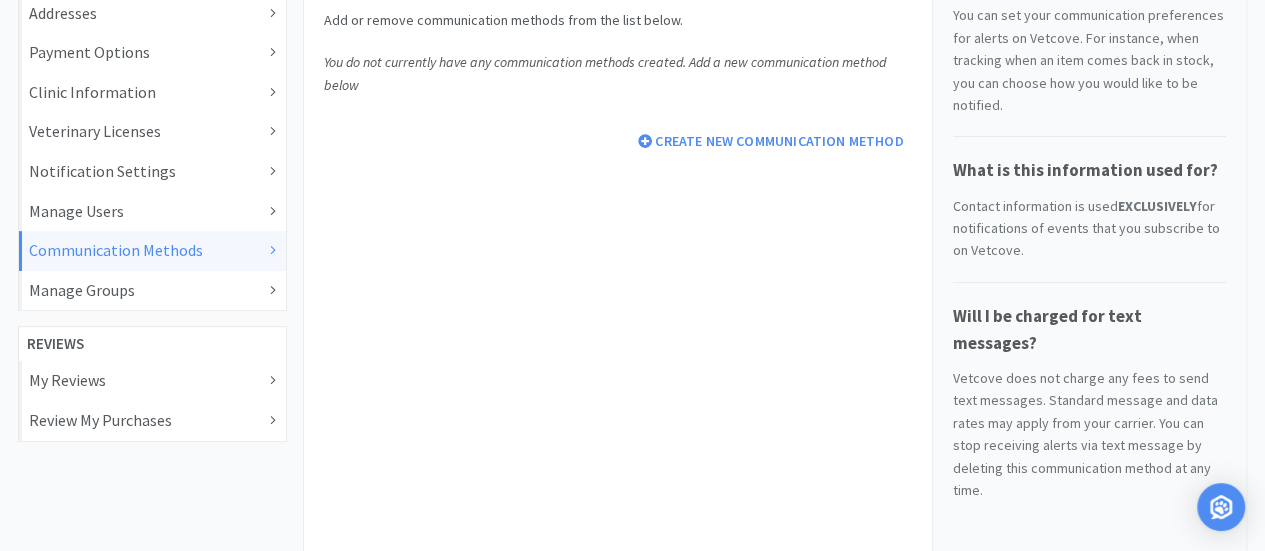 scroll, scrollTop: 0, scrollLeft: 0, axis: both 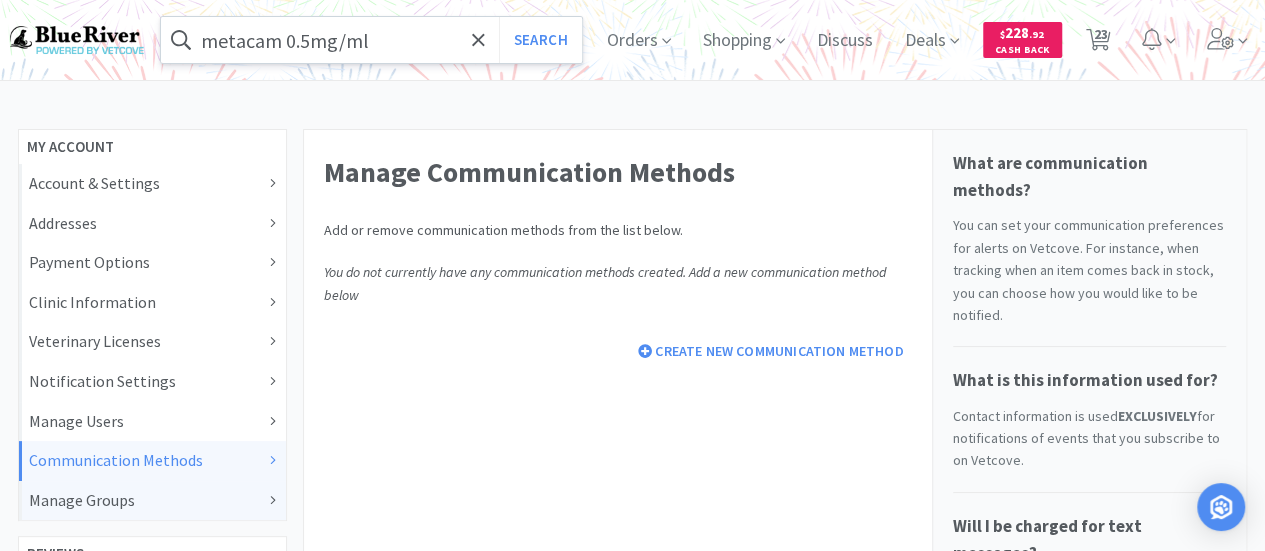 click on "Manage Groups" at bounding box center (152, 501) 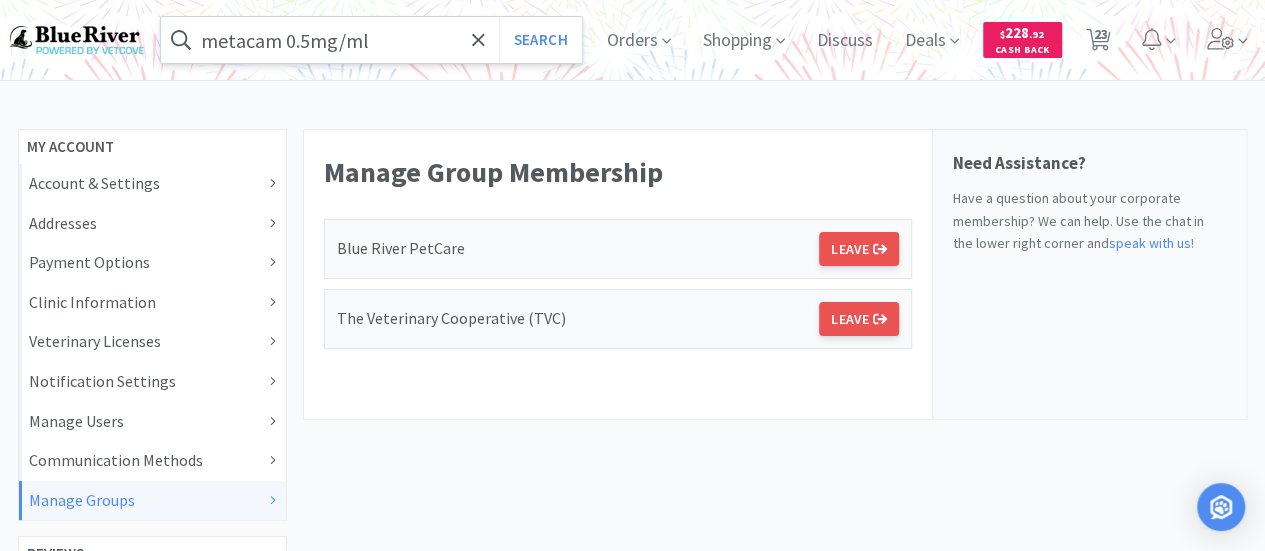scroll, scrollTop: 181, scrollLeft: 0, axis: vertical 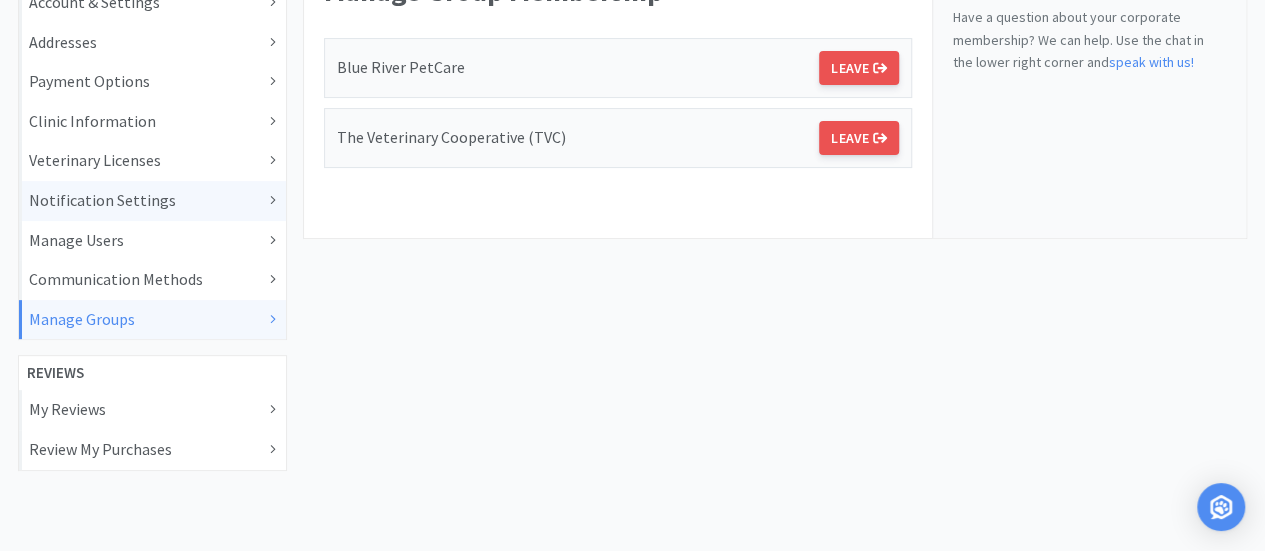 click on "Notification Settings" at bounding box center (152, 201) 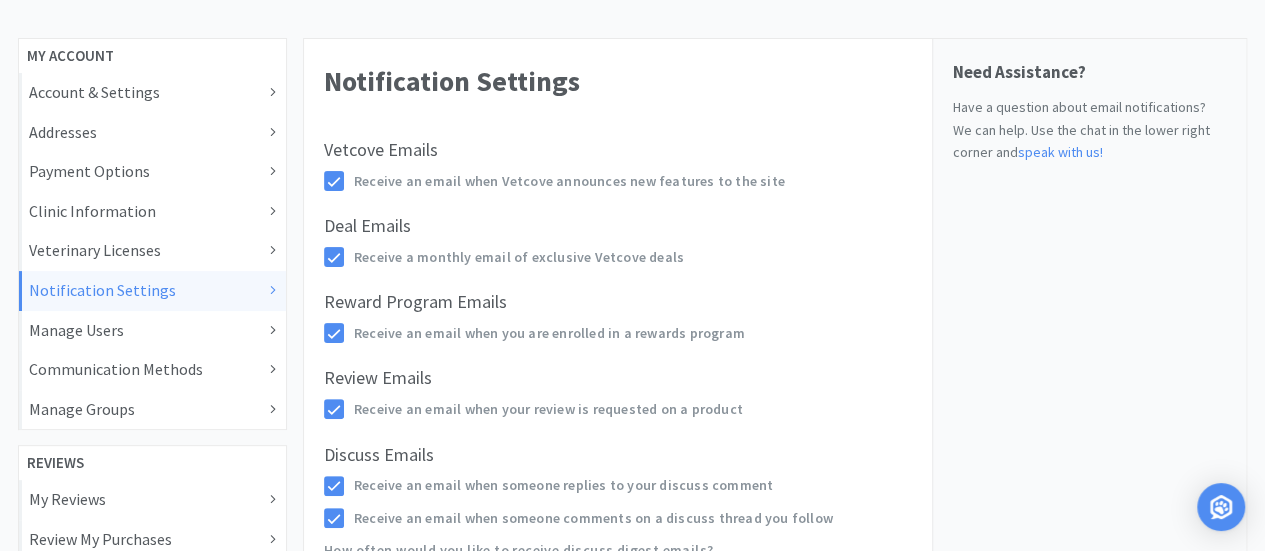 scroll, scrollTop: 0, scrollLeft: 0, axis: both 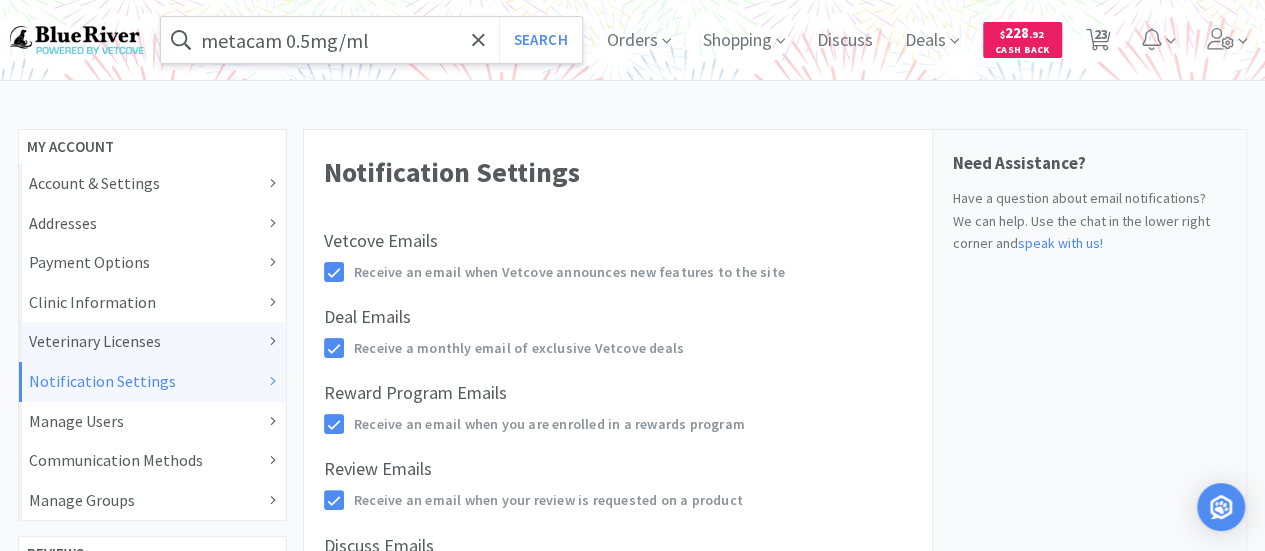 click on "Veterinary Licenses" at bounding box center (152, 342) 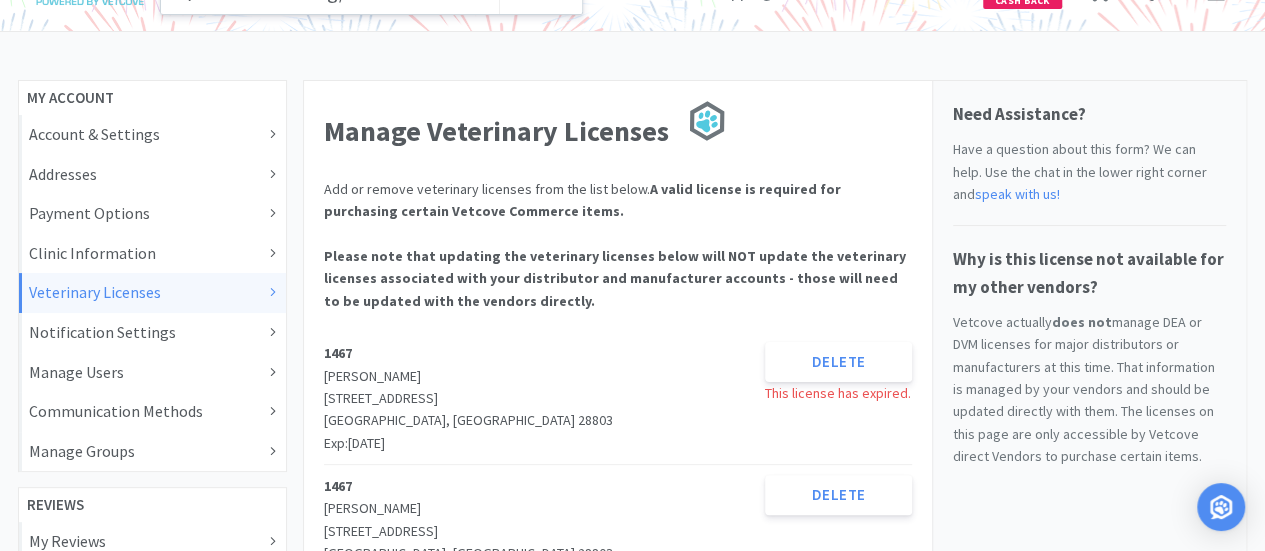 scroll, scrollTop: 0, scrollLeft: 0, axis: both 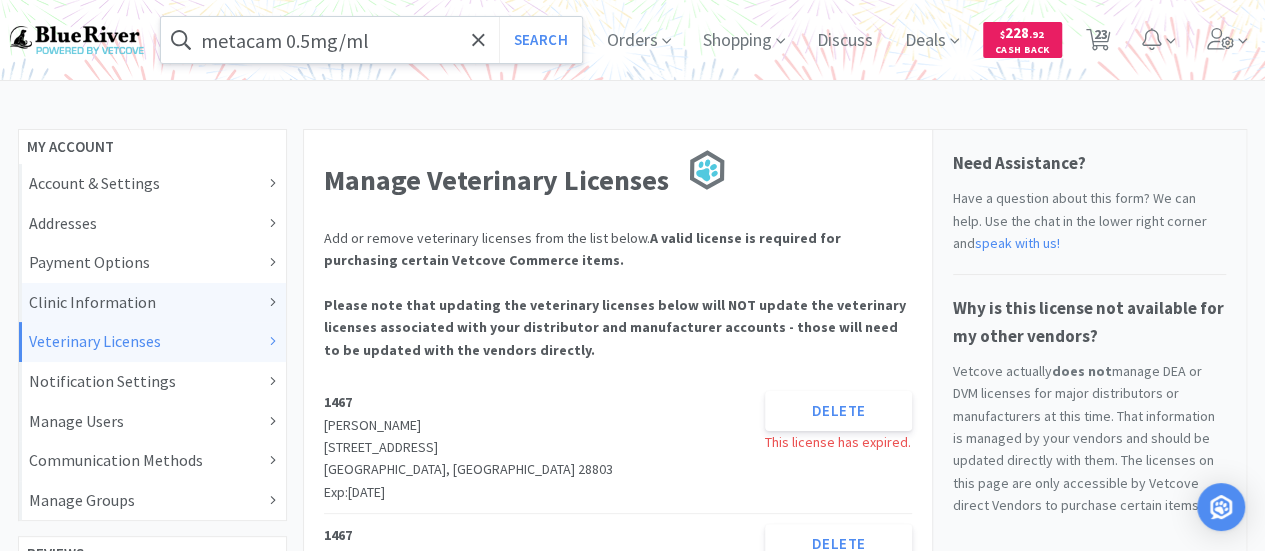 click on "Clinic Information" at bounding box center [152, 303] 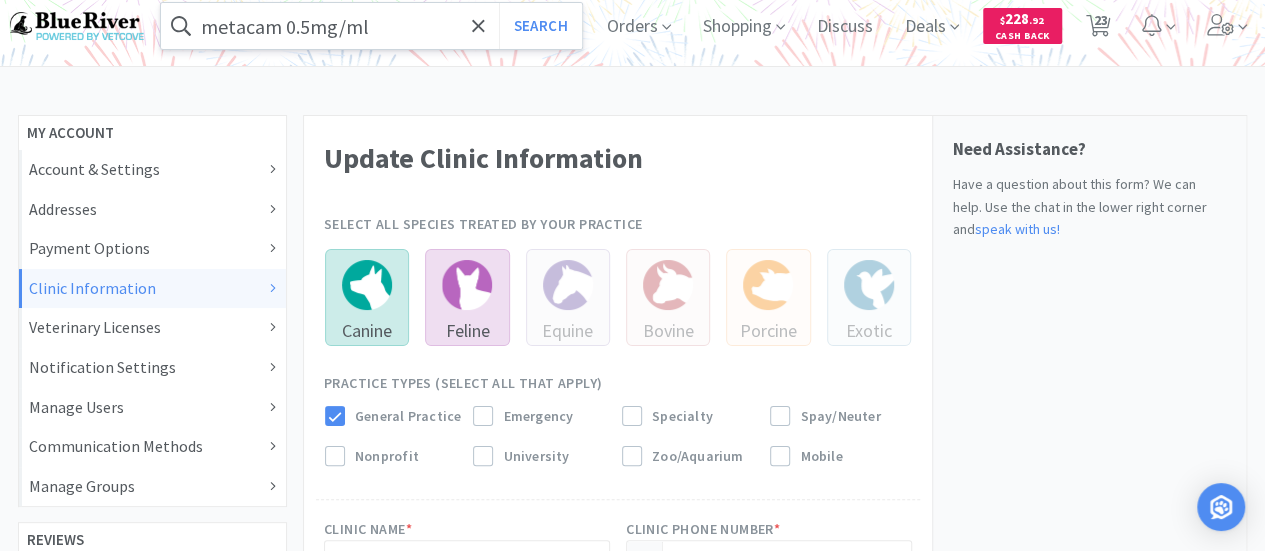 scroll, scrollTop: 0, scrollLeft: 0, axis: both 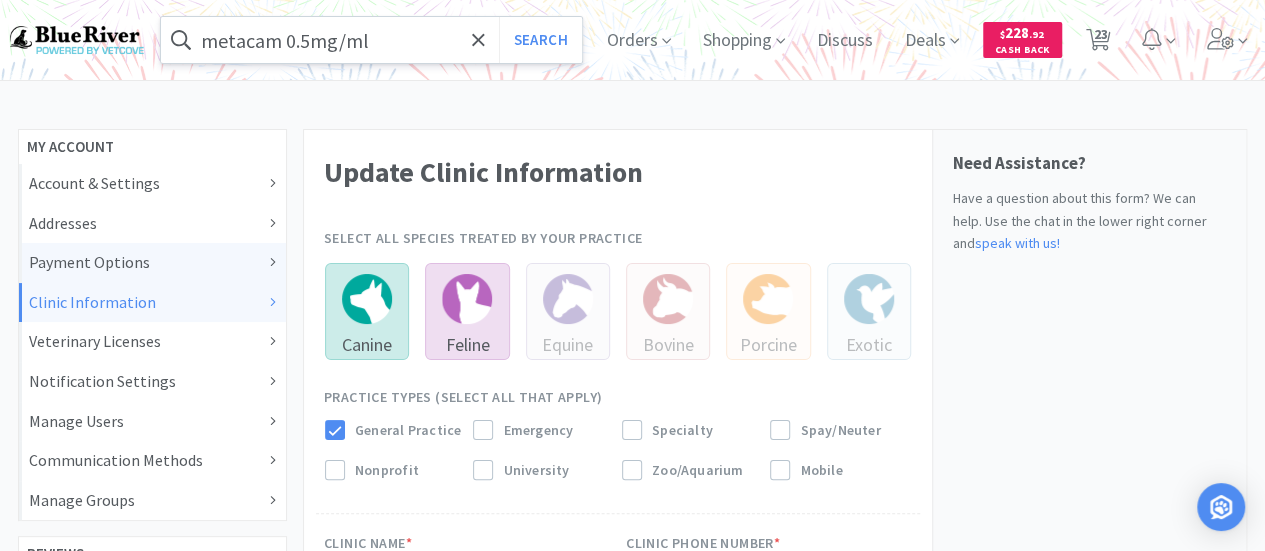 click on "Payment Options" at bounding box center (152, 263) 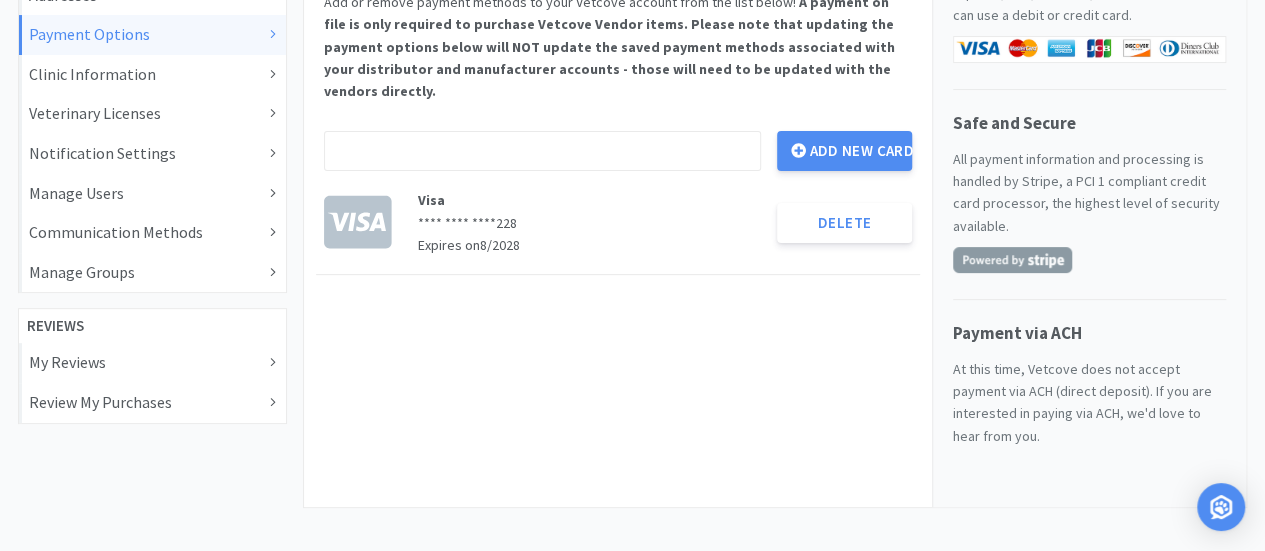 scroll, scrollTop: 0, scrollLeft: 0, axis: both 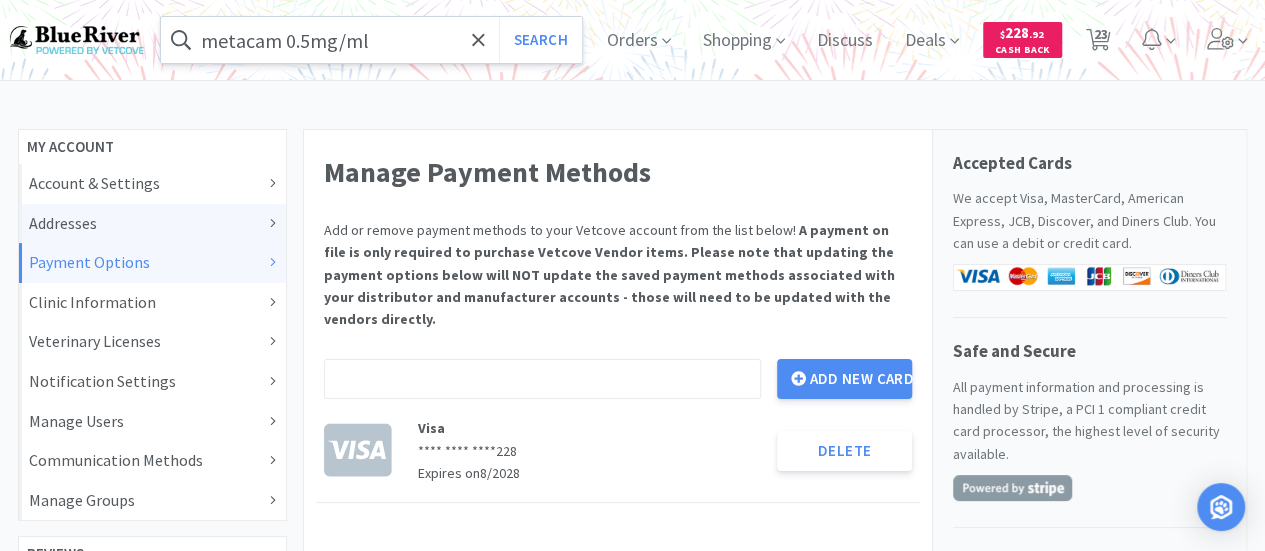 click on "Addresses" at bounding box center (152, 224) 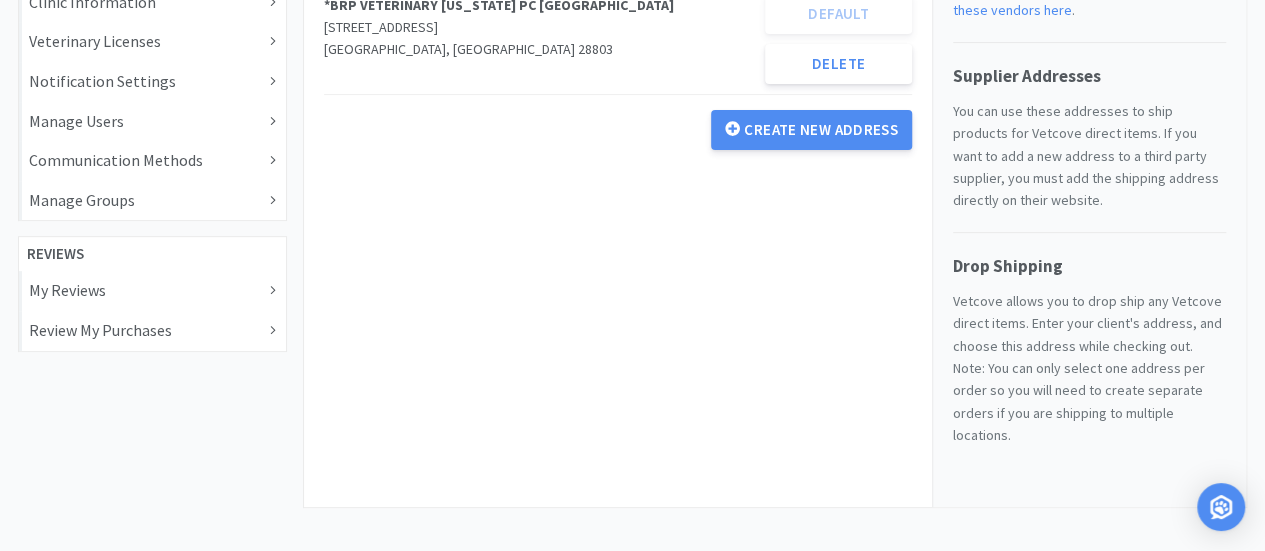 scroll, scrollTop: 0, scrollLeft: 0, axis: both 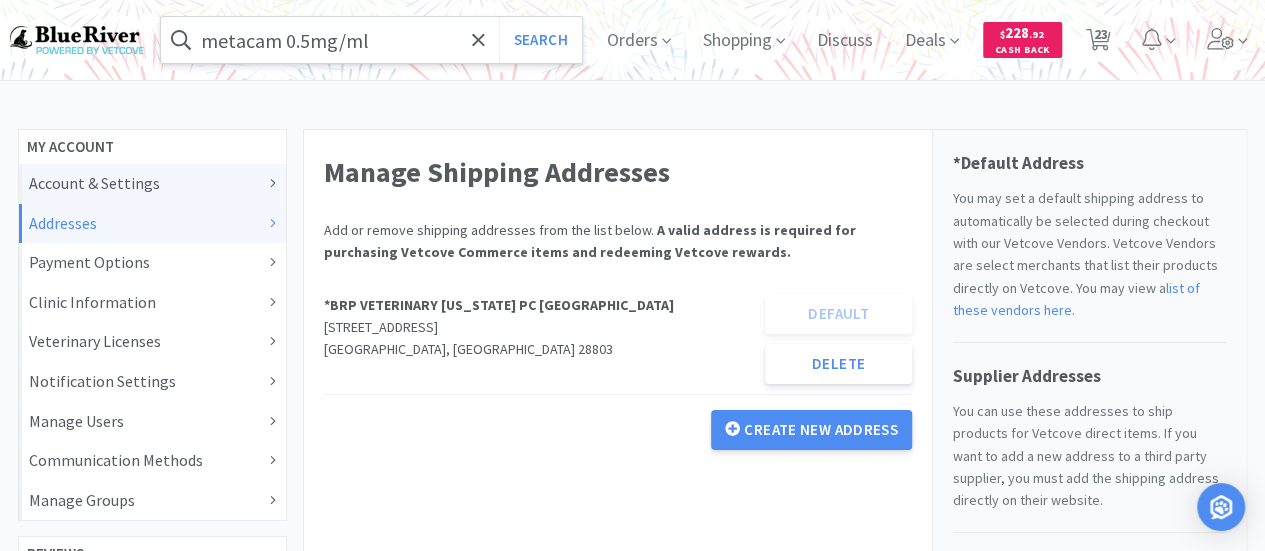 click on "Account & Settings" at bounding box center (152, 184) 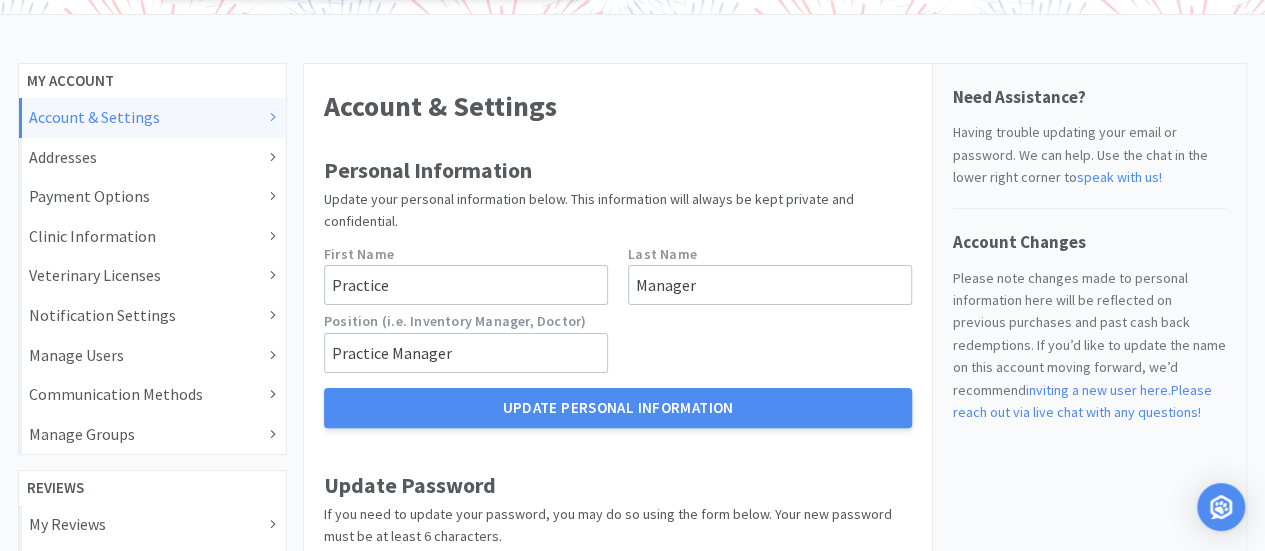 scroll, scrollTop: 0, scrollLeft: 0, axis: both 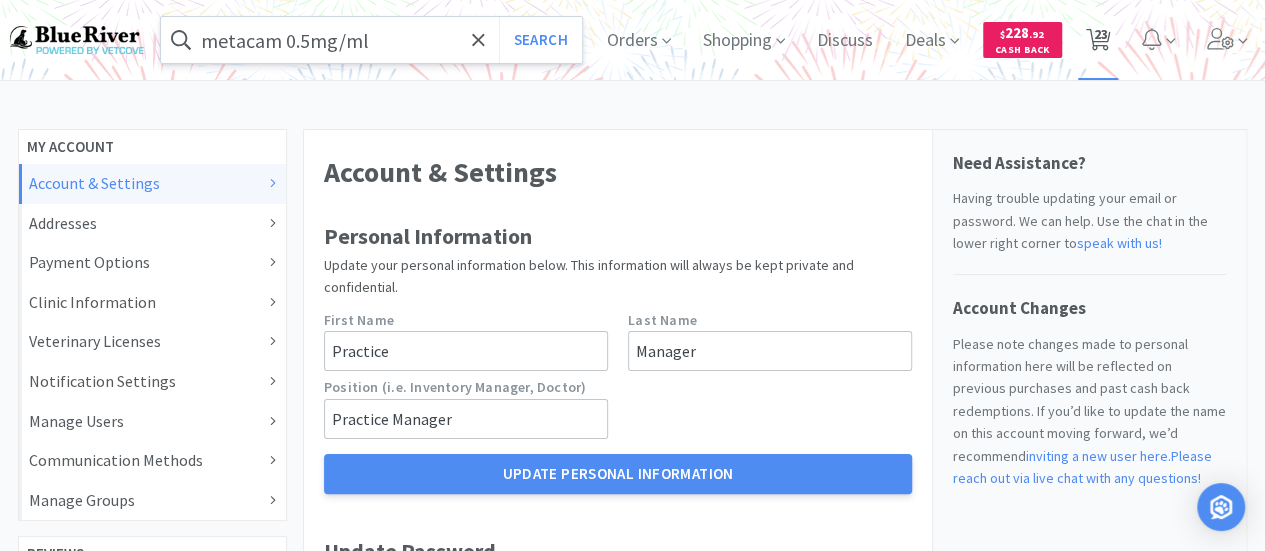 click on "23" at bounding box center (1100, 34) 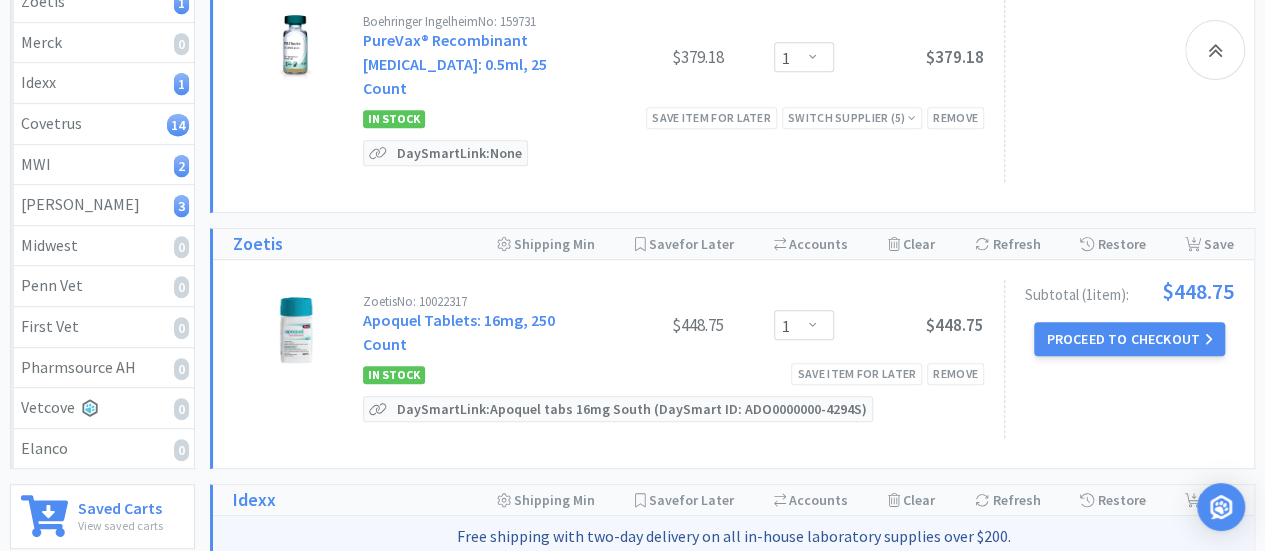 scroll, scrollTop: 476, scrollLeft: 0, axis: vertical 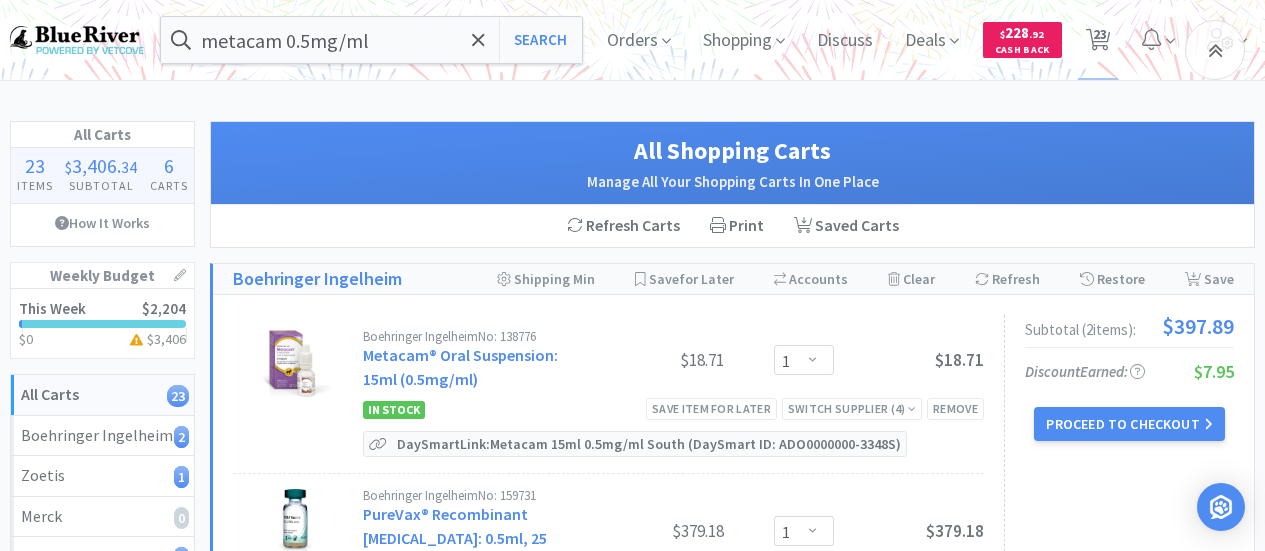 select on "1" 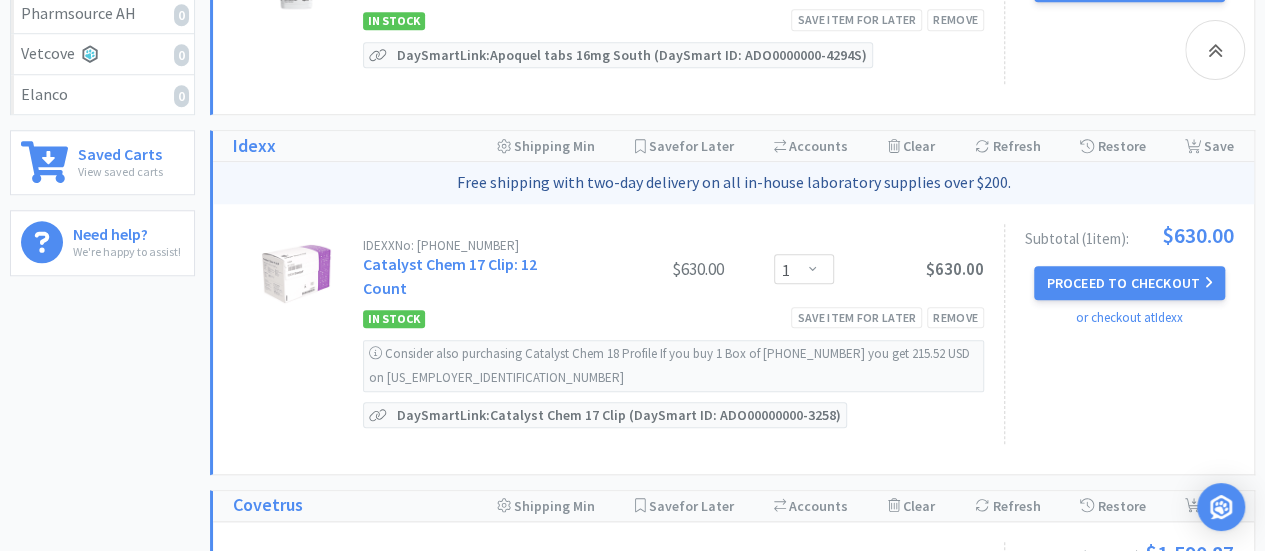 scroll, scrollTop: 830, scrollLeft: 0, axis: vertical 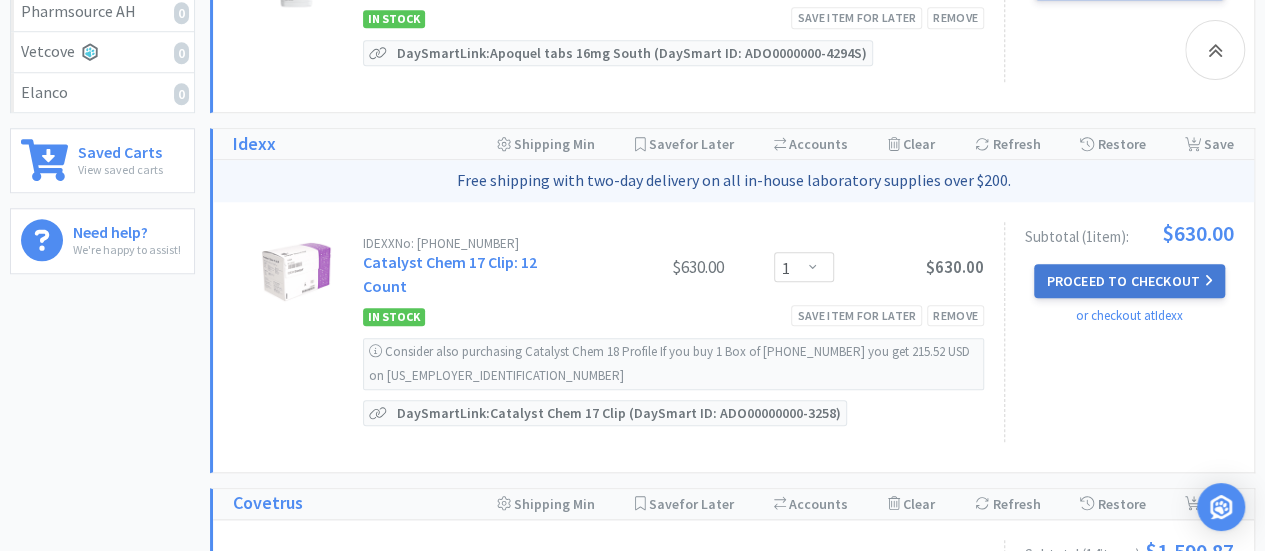 click on "Proceed to Checkout" at bounding box center (1129, 281) 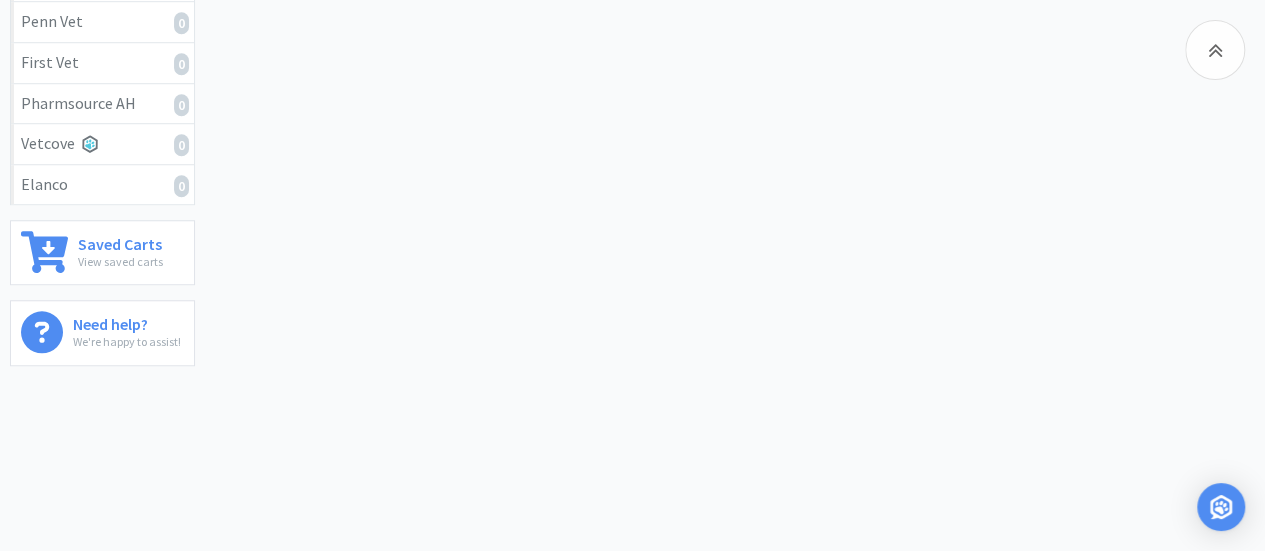 scroll, scrollTop: 730, scrollLeft: 0, axis: vertical 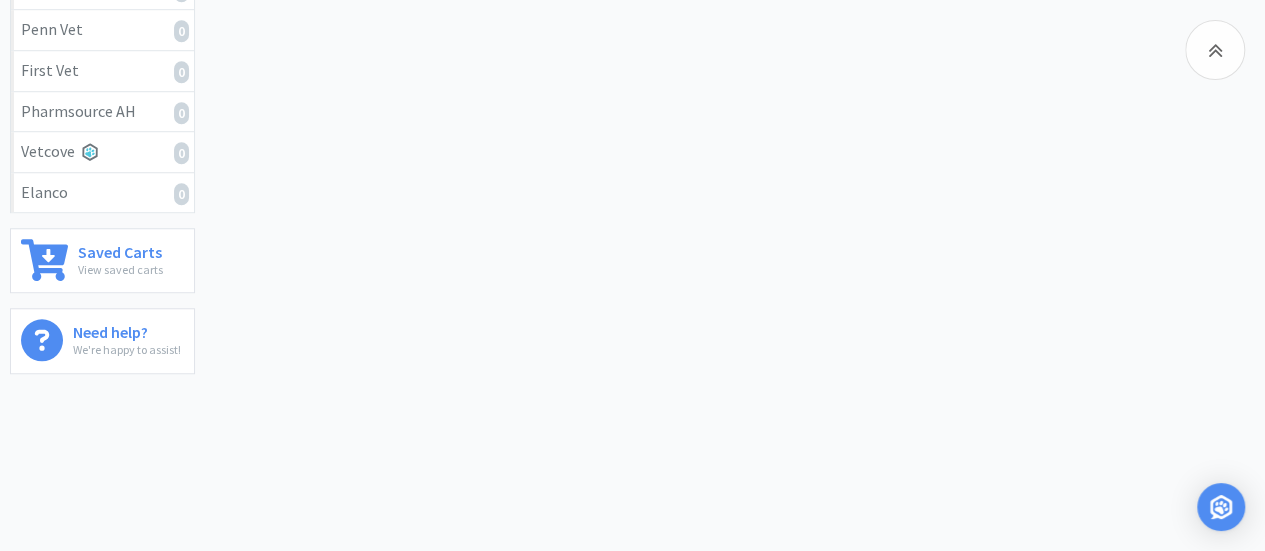 select on "904" 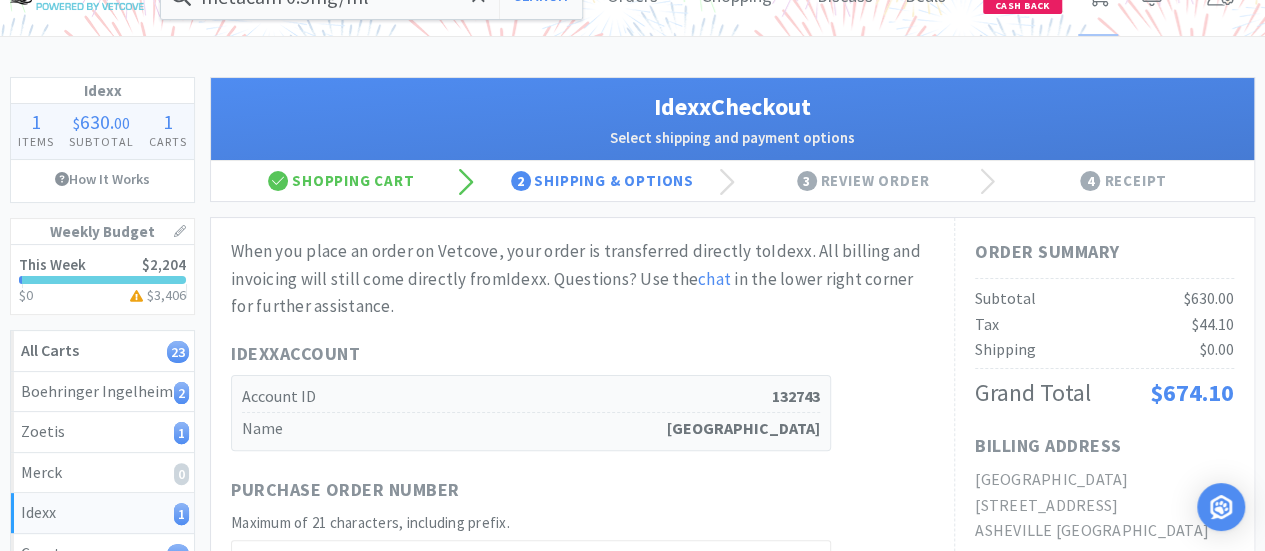 scroll, scrollTop: 0, scrollLeft: 0, axis: both 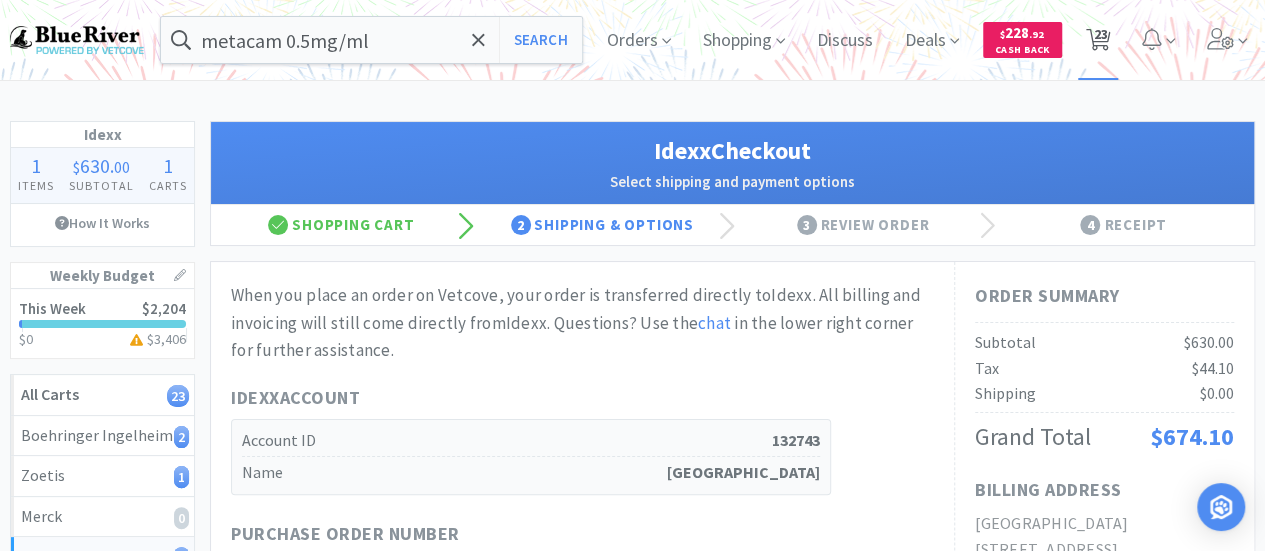 click on "23" at bounding box center [1100, 34] 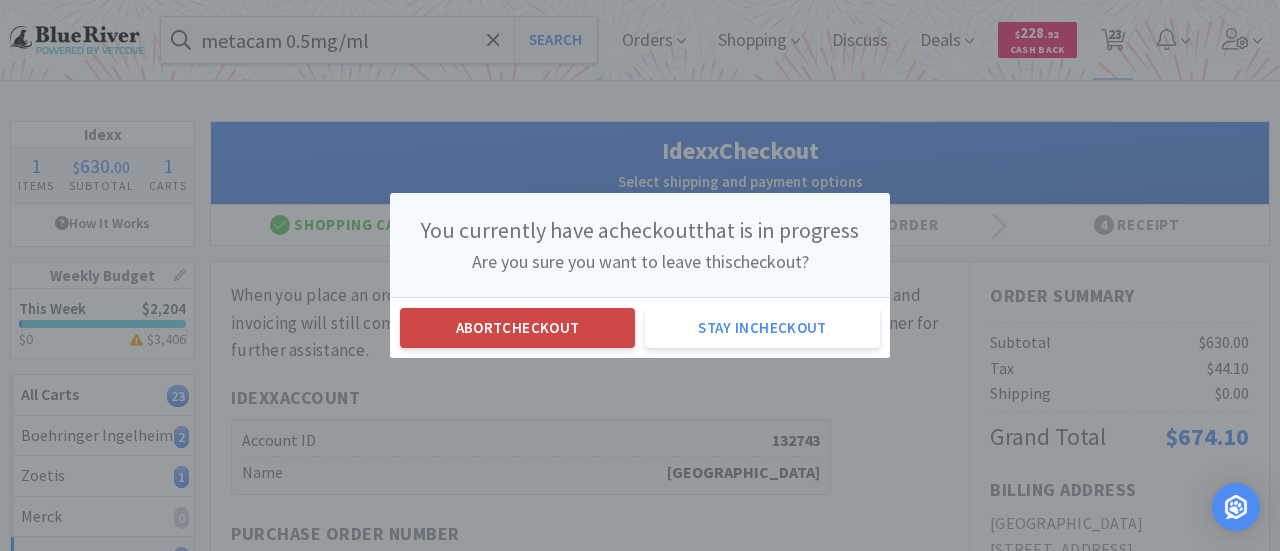 click on "Abort  checkout" at bounding box center [517, 328] 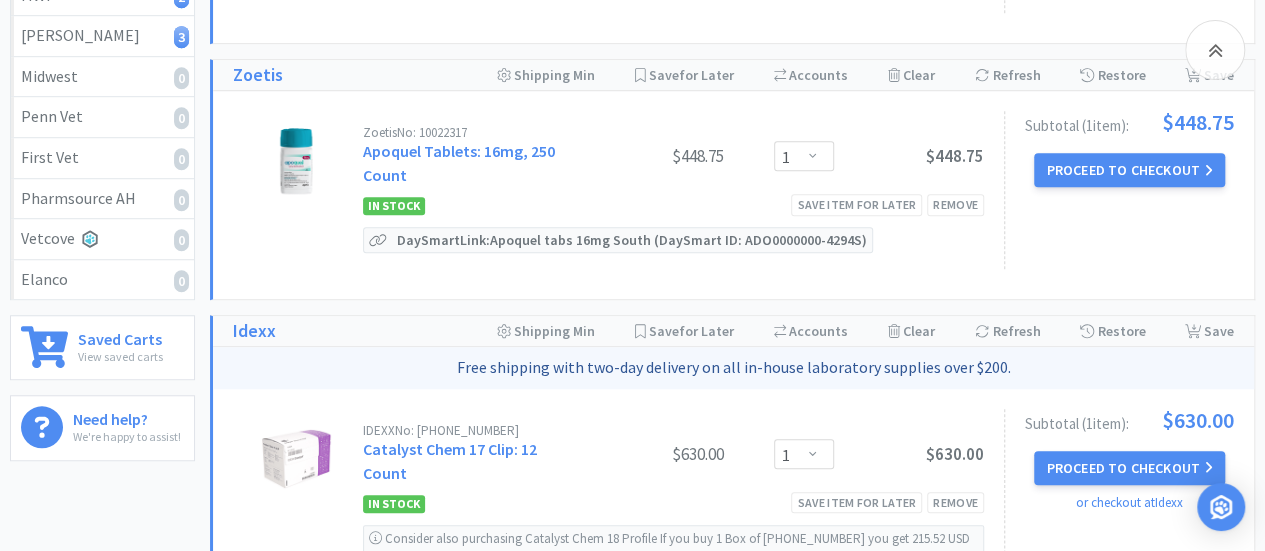 scroll, scrollTop: 644, scrollLeft: 0, axis: vertical 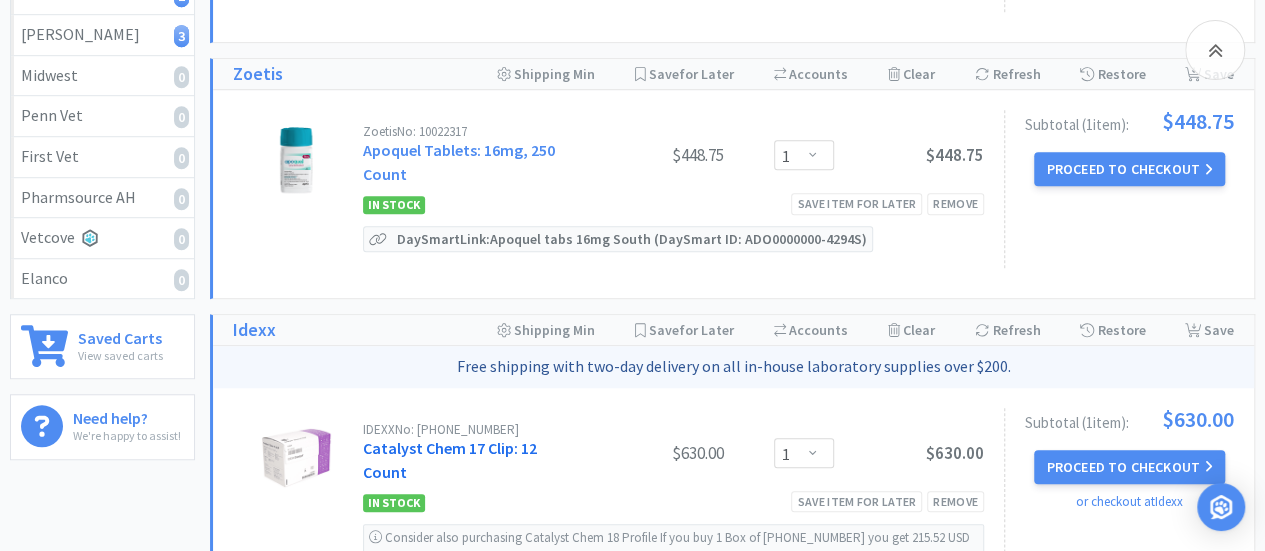 click on "Catalyst Chem 17 Clip: 12 Count" at bounding box center (450, 460) 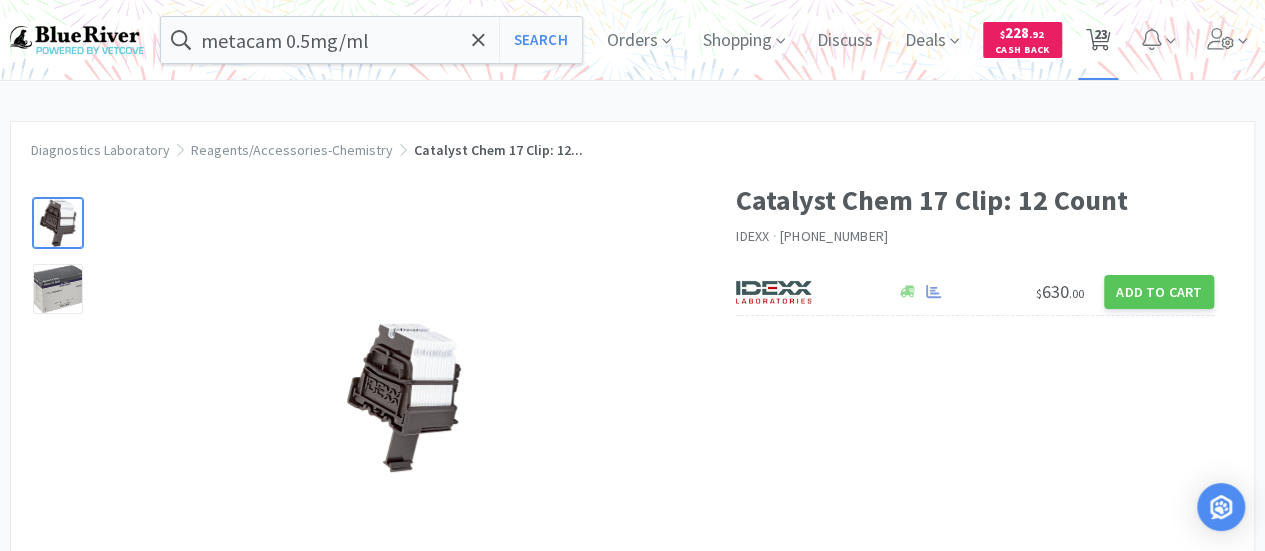 click on "23" at bounding box center (1100, 34) 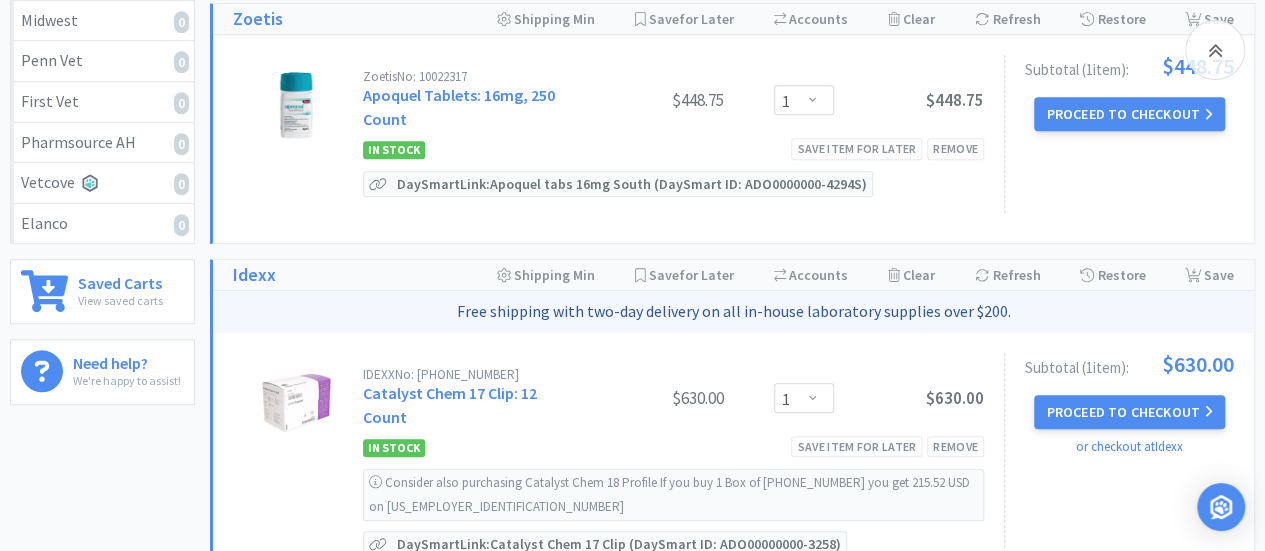 scroll, scrollTop: 700, scrollLeft: 0, axis: vertical 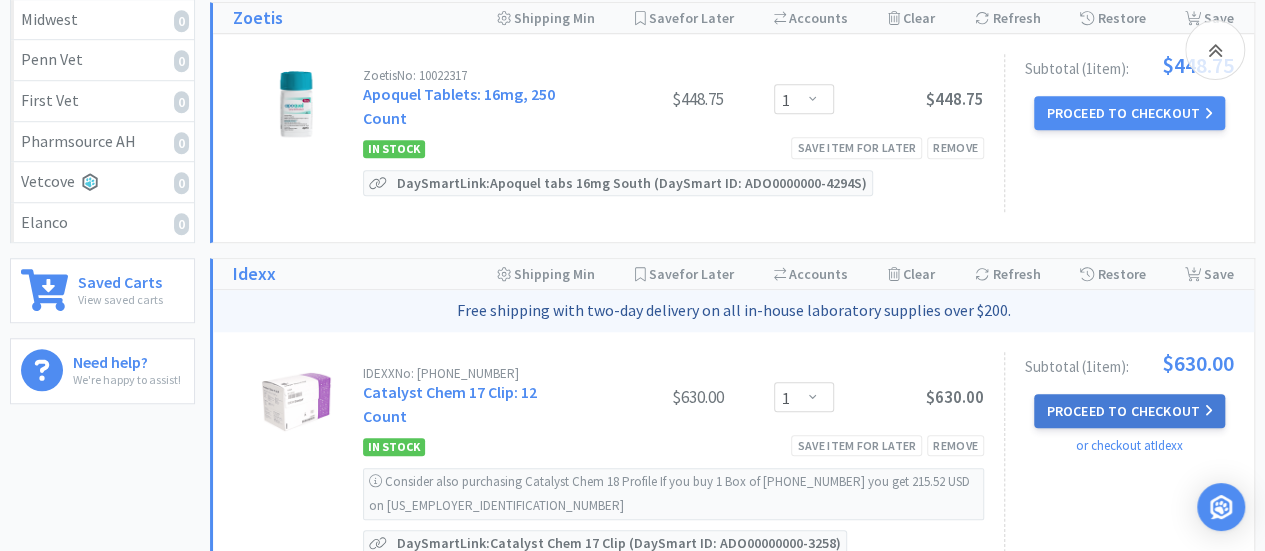 click on "Proceed to Checkout" at bounding box center [1129, 411] 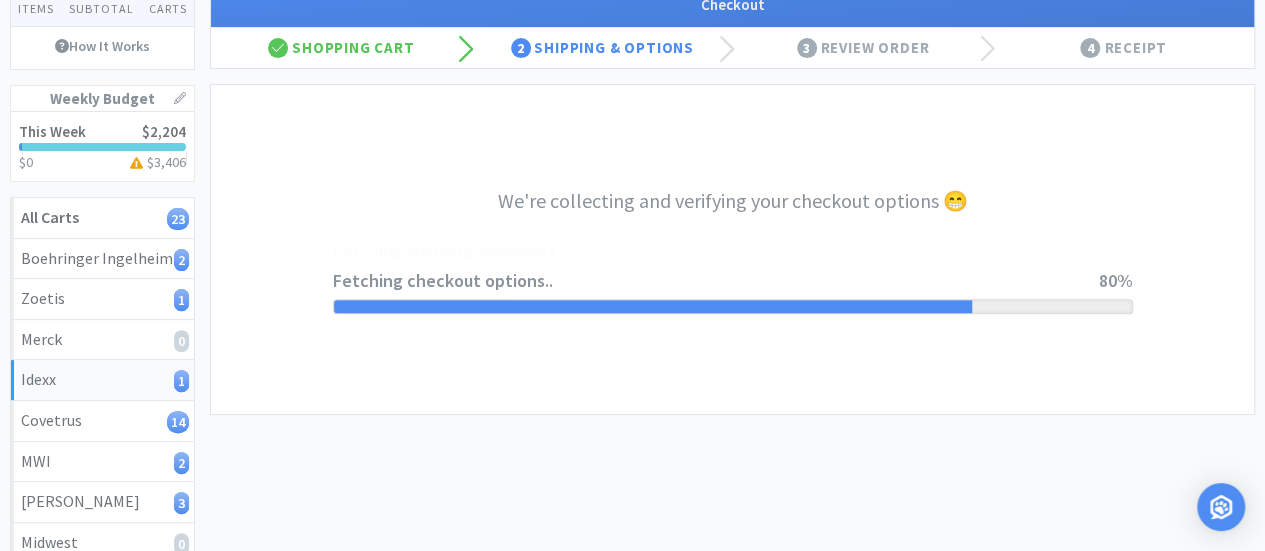 scroll, scrollTop: 176, scrollLeft: 0, axis: vertical 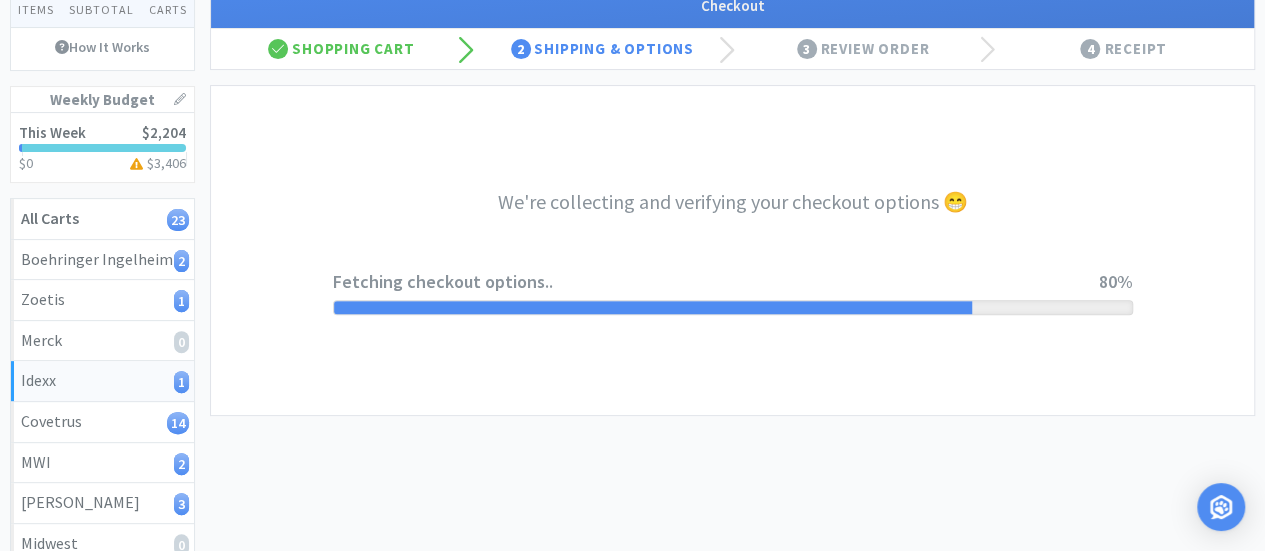 select on "904" 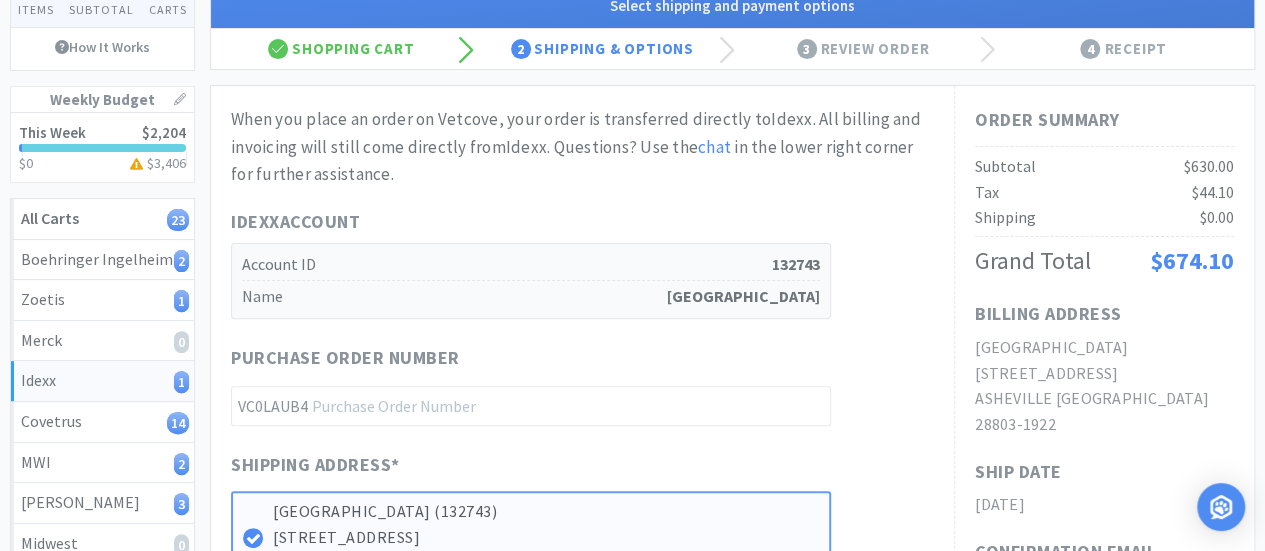 scroll, scrollTop: 0, scrollLeft: 0, axis: both 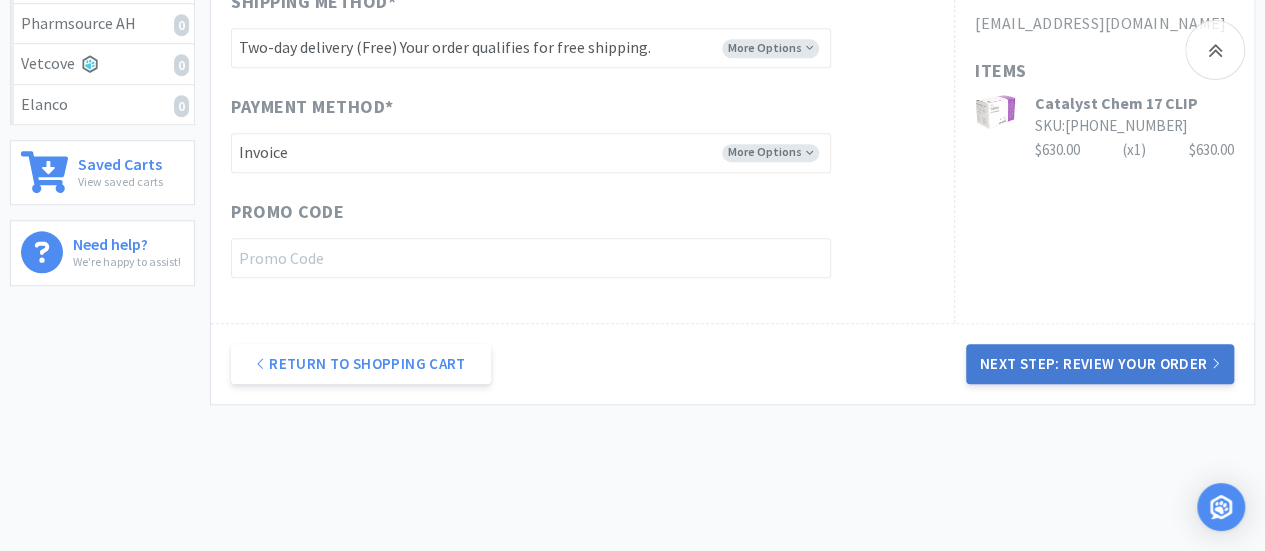 click on "Next Step: Review Your Order" at bounding box center [1100, 364] 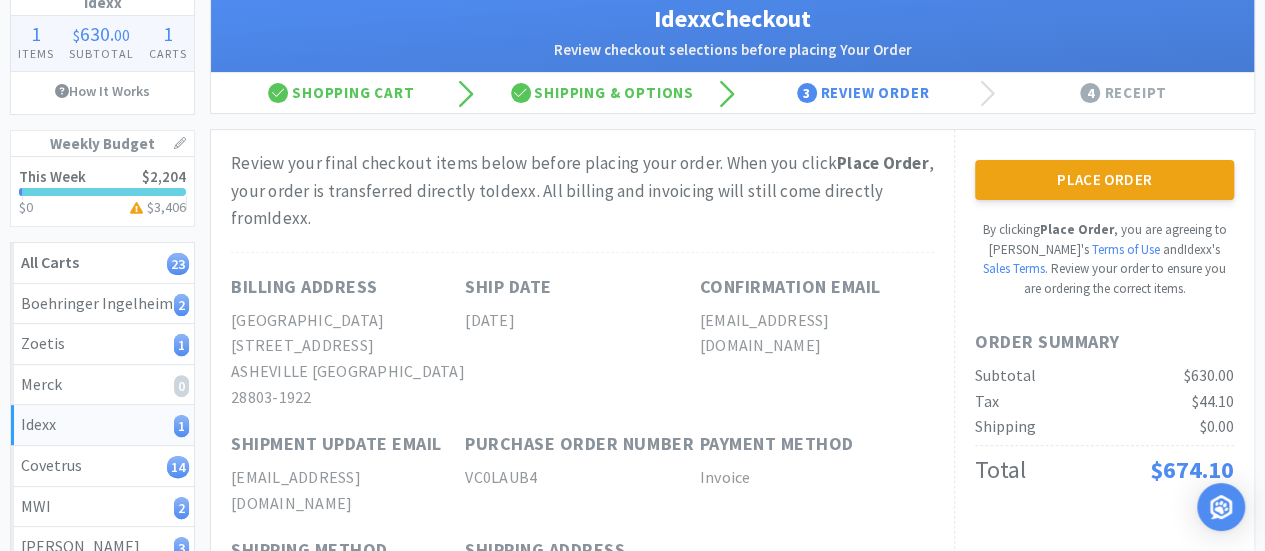 scroll, scrollTop: 126, scrollLeft: 0, axis: vertical 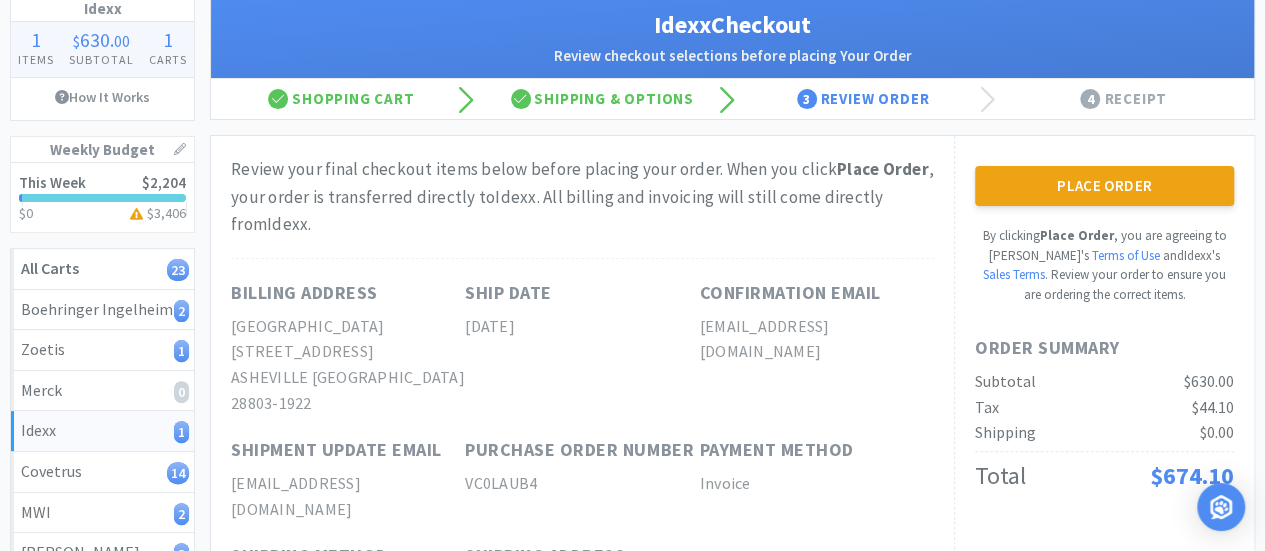 click on "[EMAIL_ADDRESS][DOMAIN_NAME]" at bounding box center (817, 339) 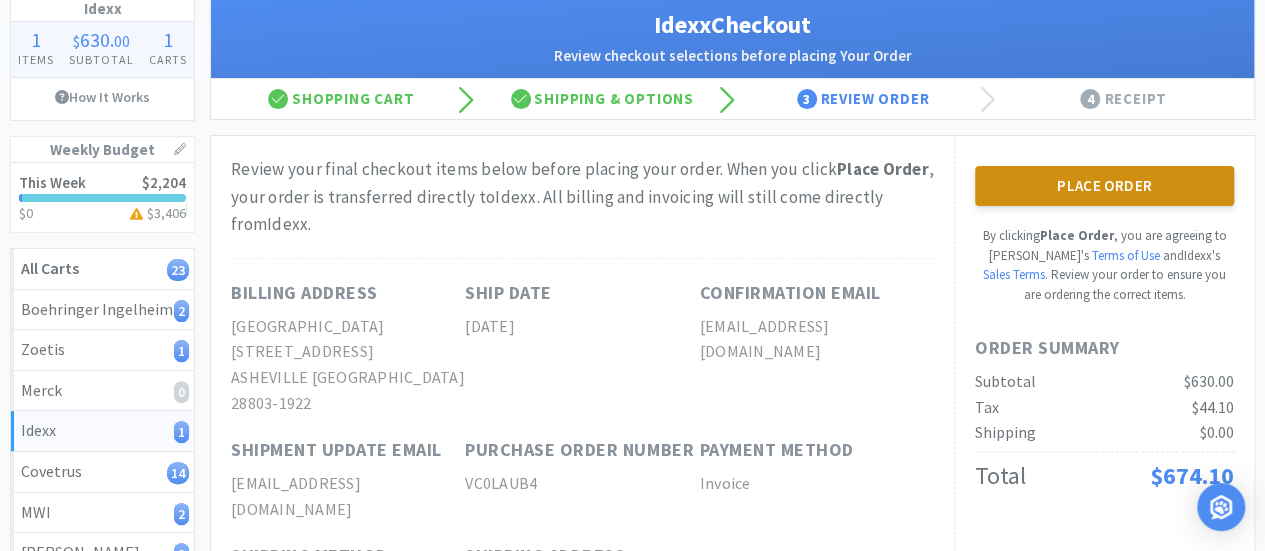 click on "Place Order" at bounding box center [1104, 186] 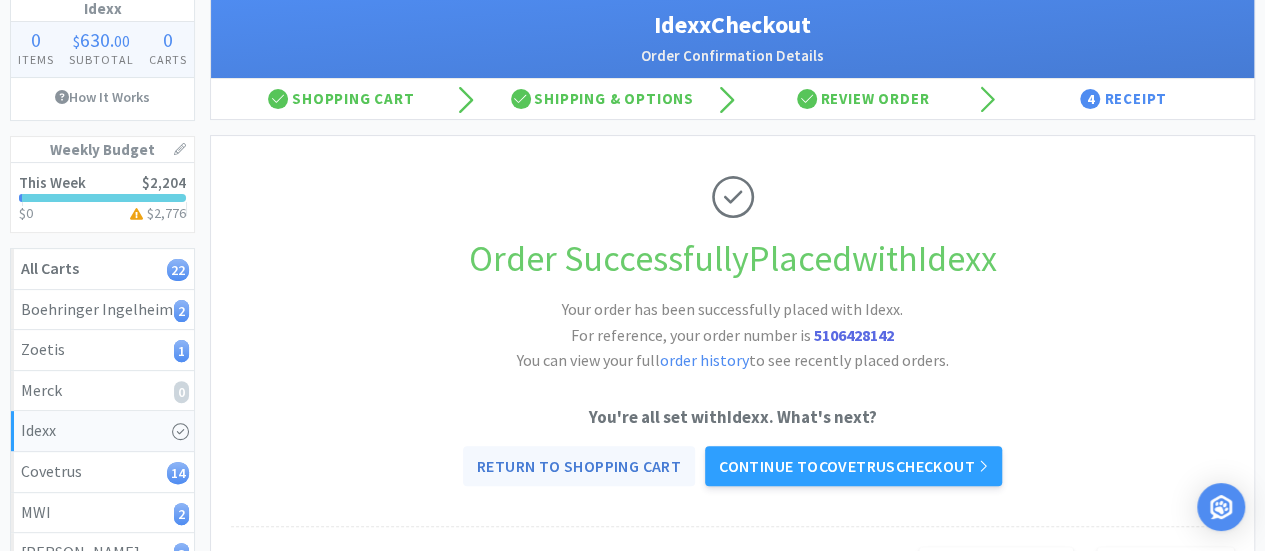 click on "Return to Shopping Cart" at bounding box center [579, 466] 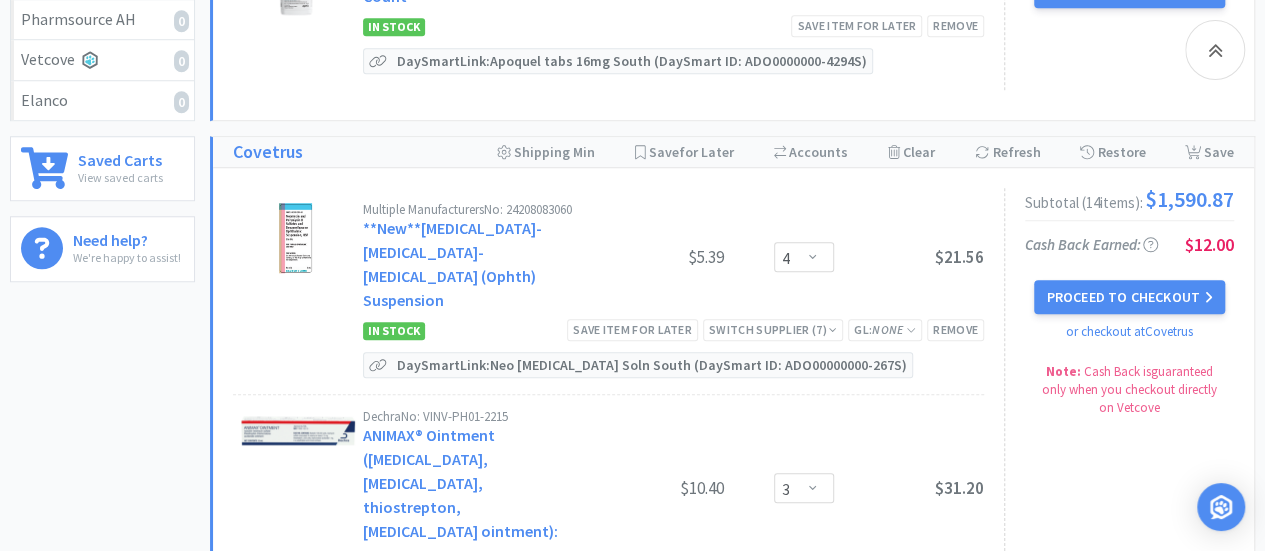 scroll, scrollTop: 812, scrollLeft: 0, axis: vertical 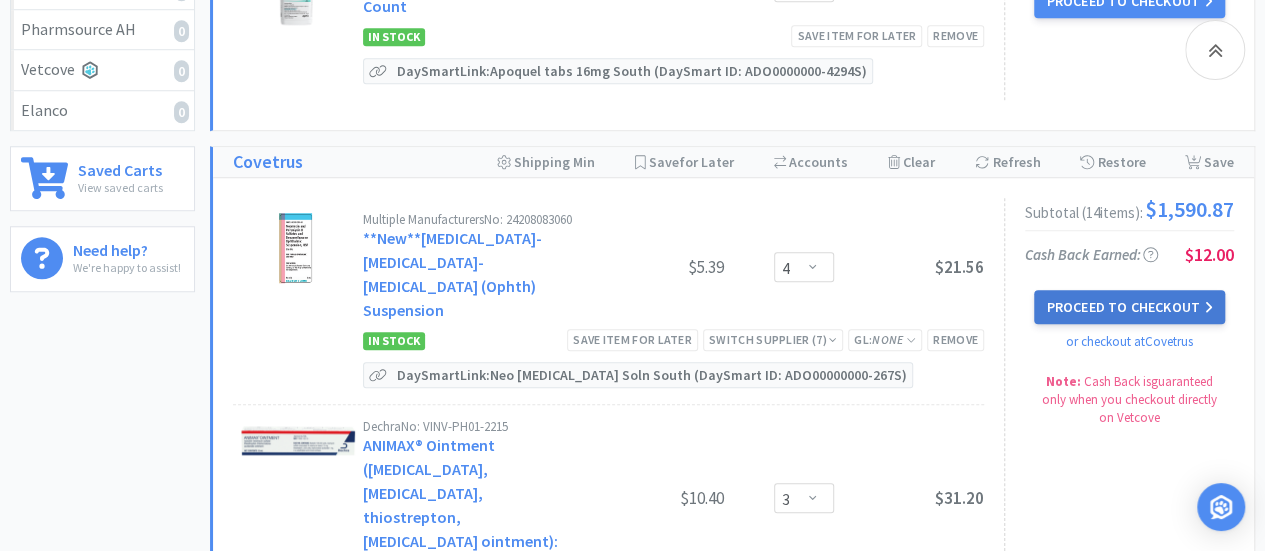 click on "Proceed to Checkout" at bounding box center (1129, 307) 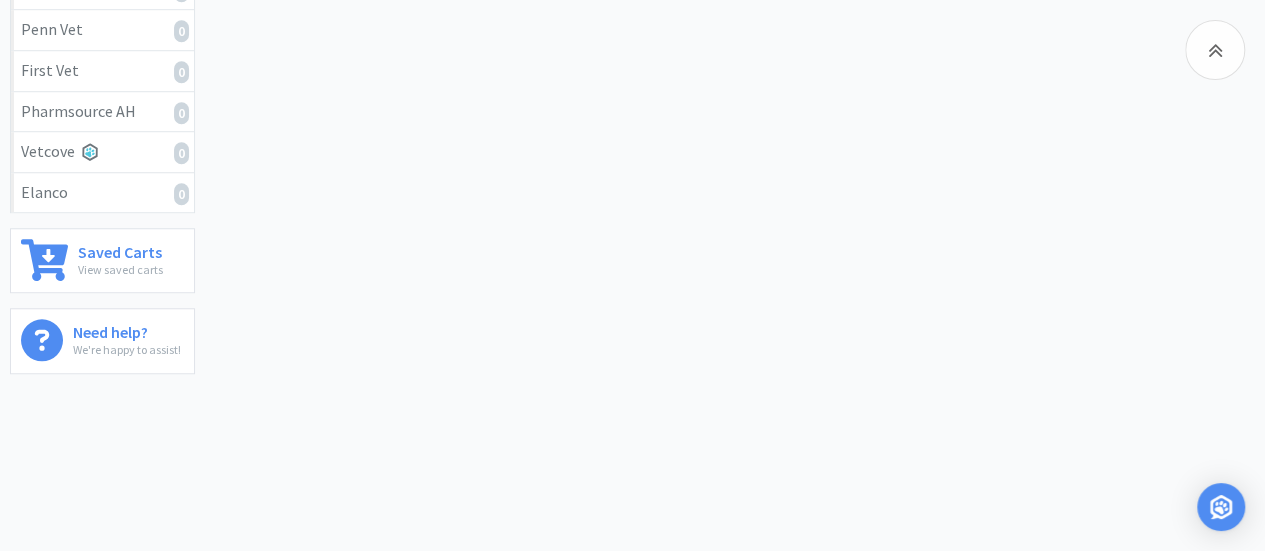 scroll, scrollTop: 0, scrollLeft: 0, axis: both 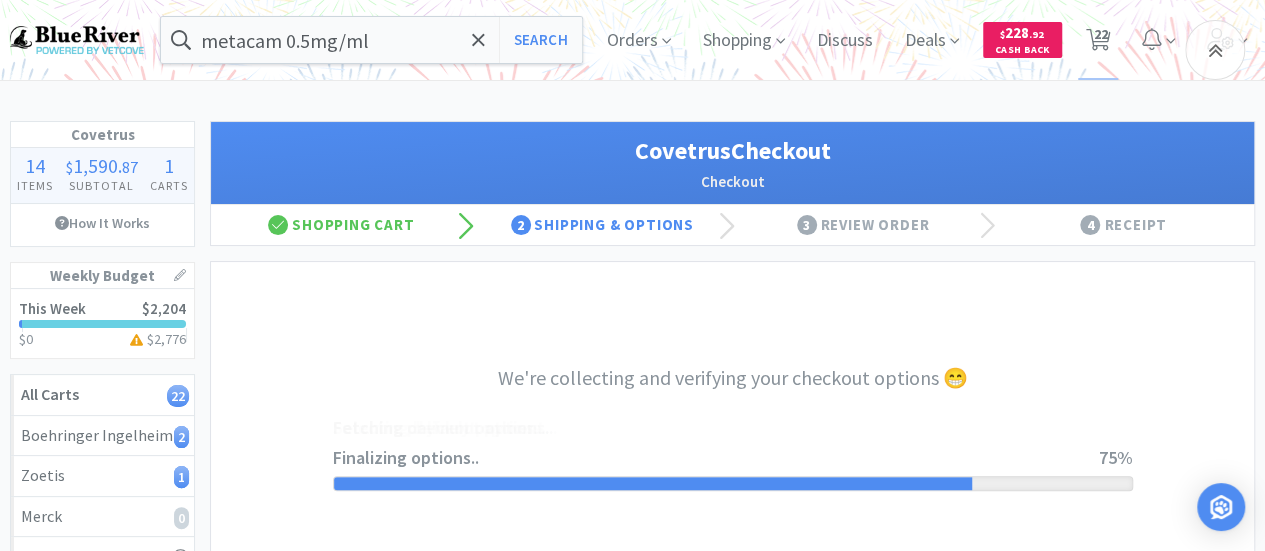 select on "ACCOUNT" 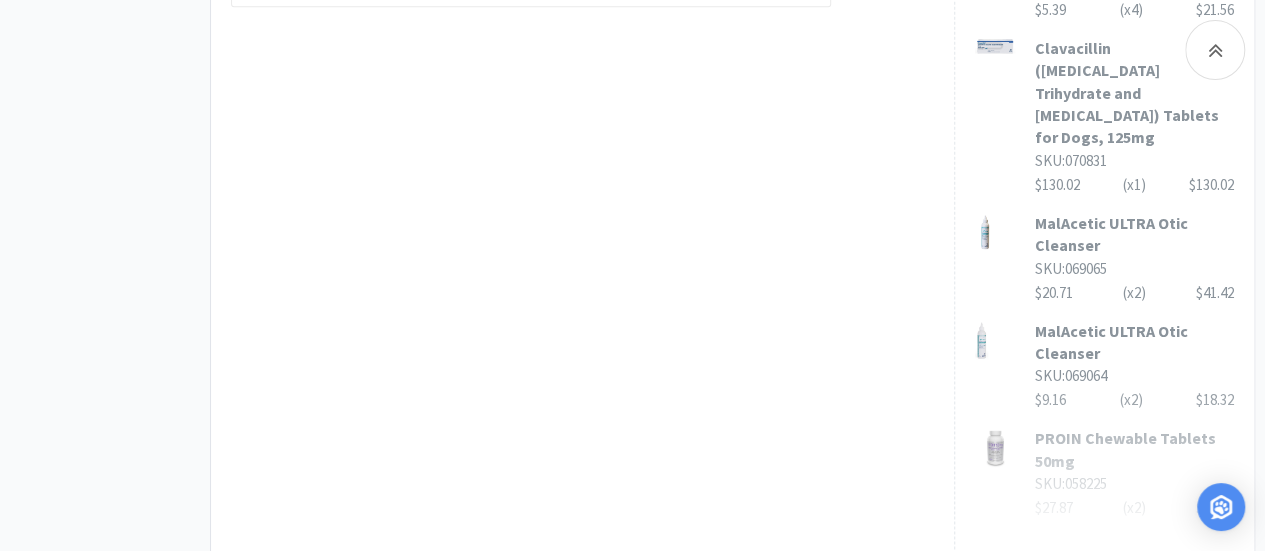 scroll, scrollTop: 1659, scrollLeft: 0, axis: vertical 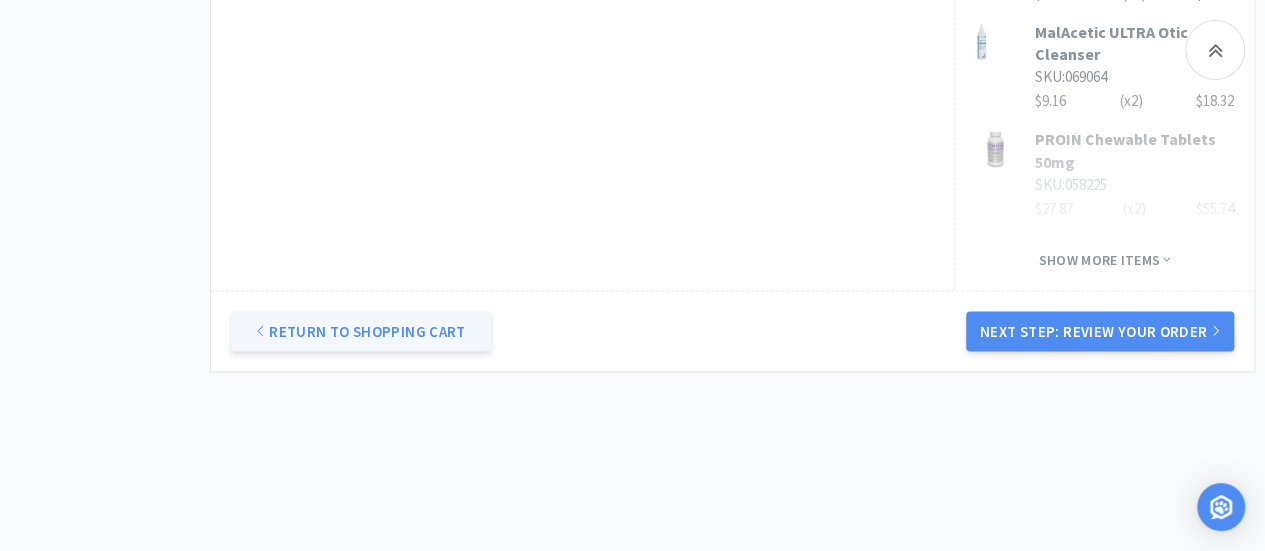 click on "Return to Shopping Cart" at bounding box center [361, 331] 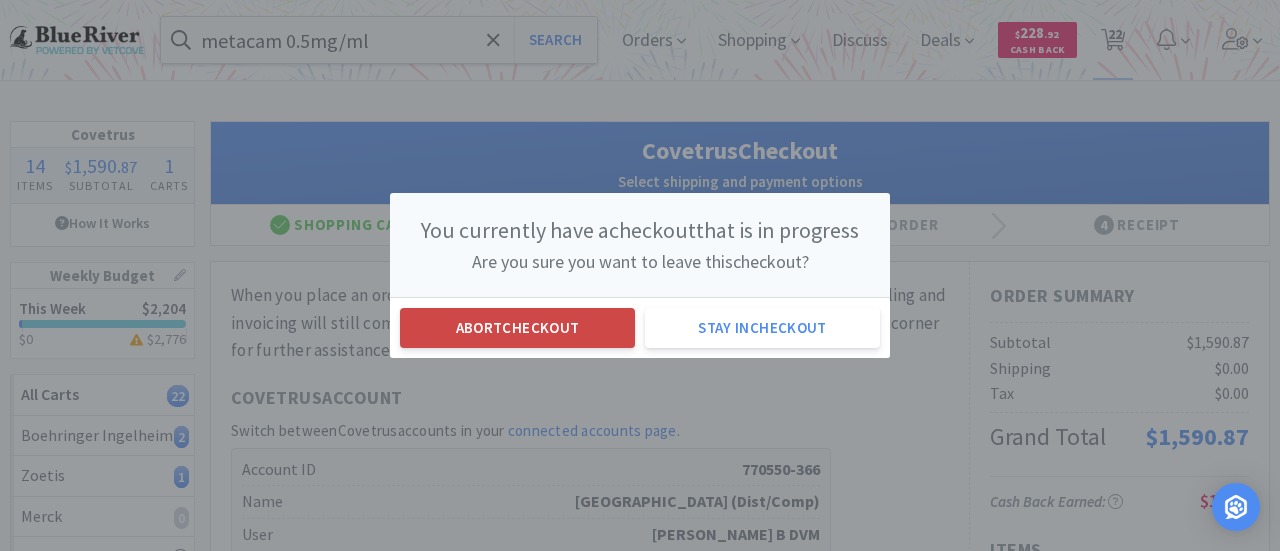 click on "Abort  checkout" at bounding box center (517, 328) 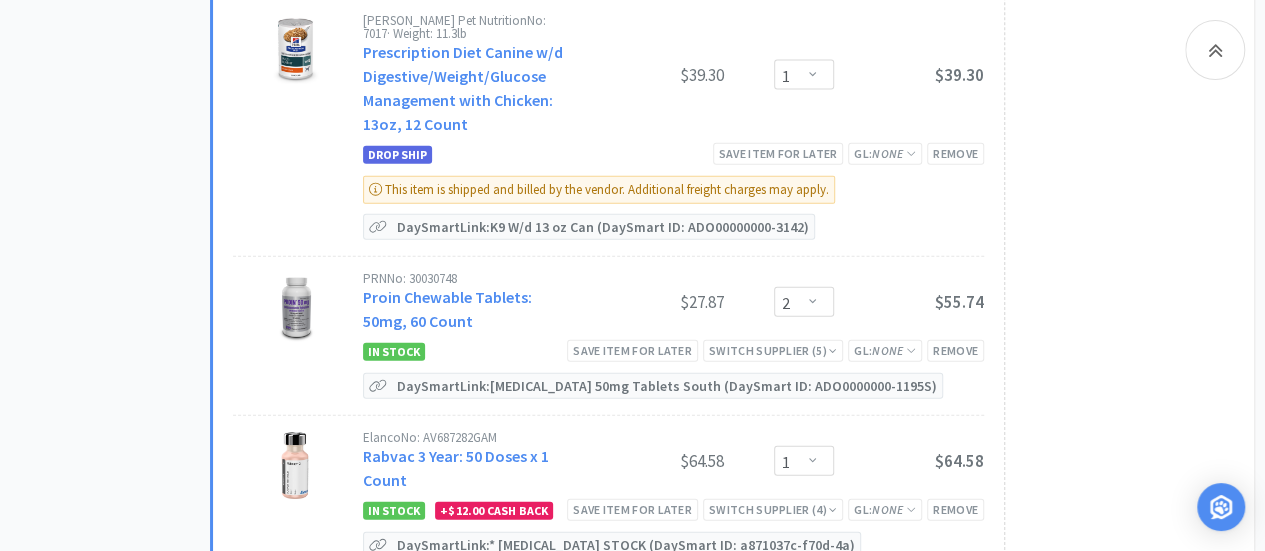scroll, scrollTop: 2255, scrollLeft: 0, axis: vertical 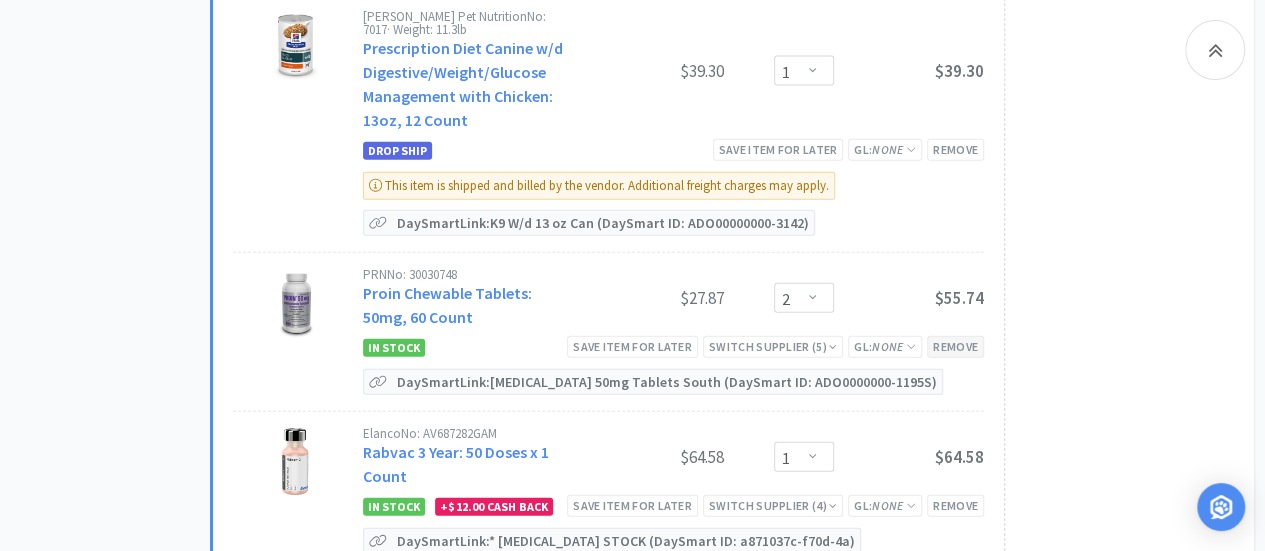 click on "Remove" at bounding box center [955, 346] 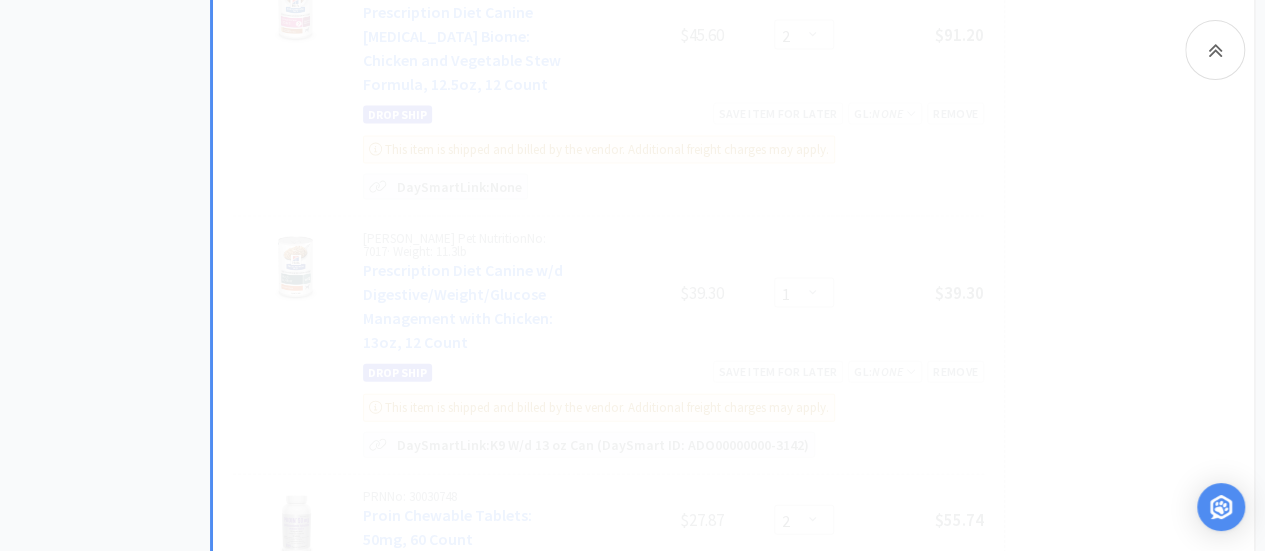 select on "1" 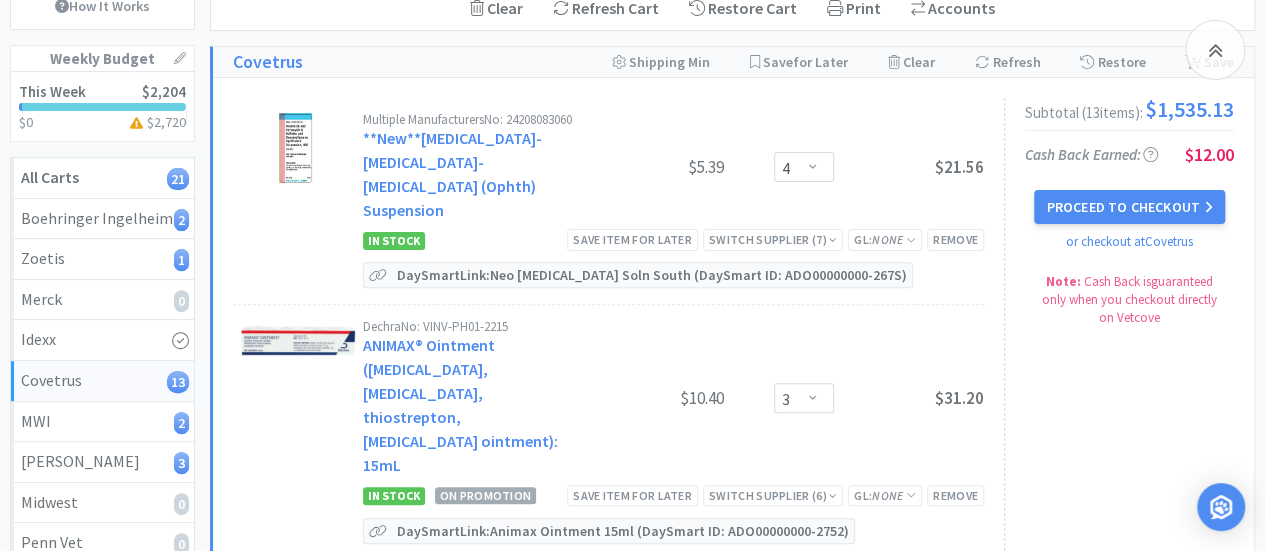 scroll, scrollTop: 216, scrollLeft: 0, axis: vertical 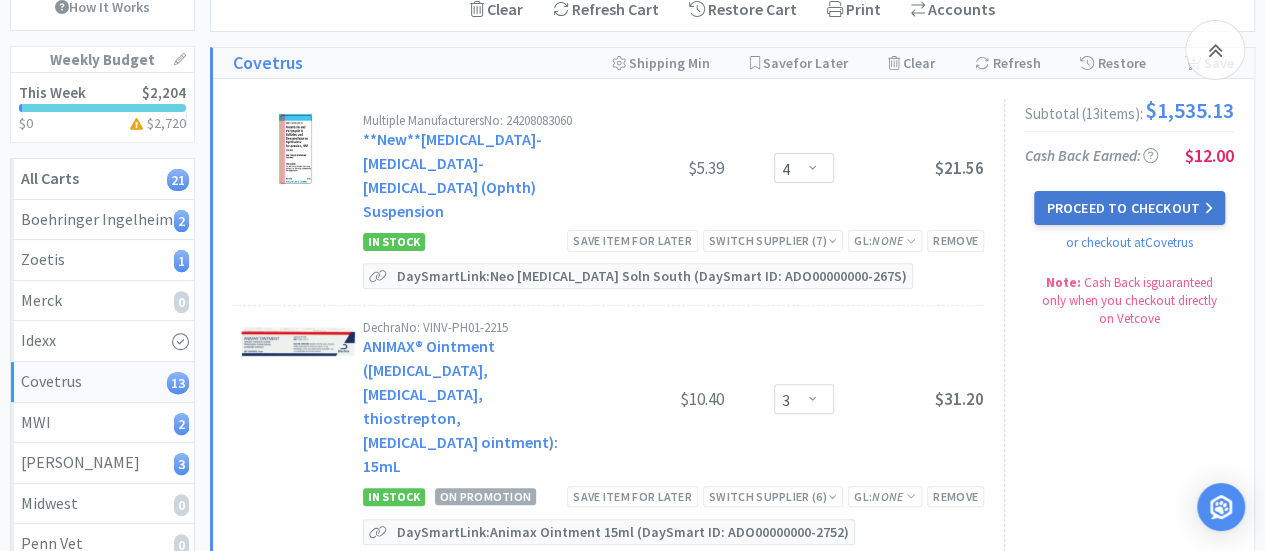 click on "Proceed to Checkout" at bounding box center (1129, 208) 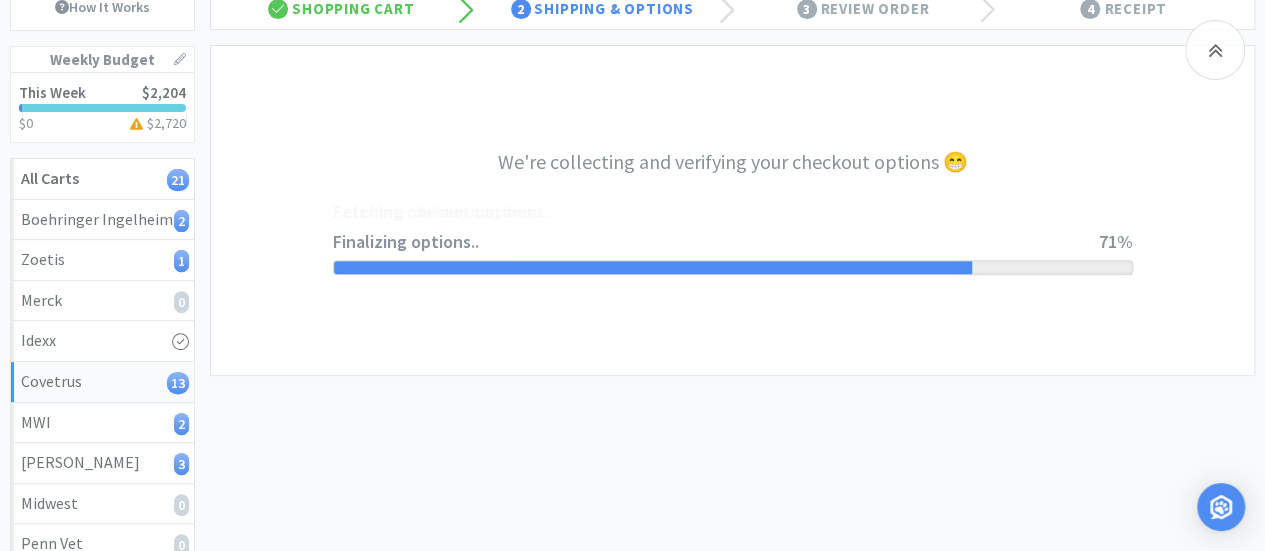 scroll, scrollTop: 0, scrollLeft: 0, axis: both 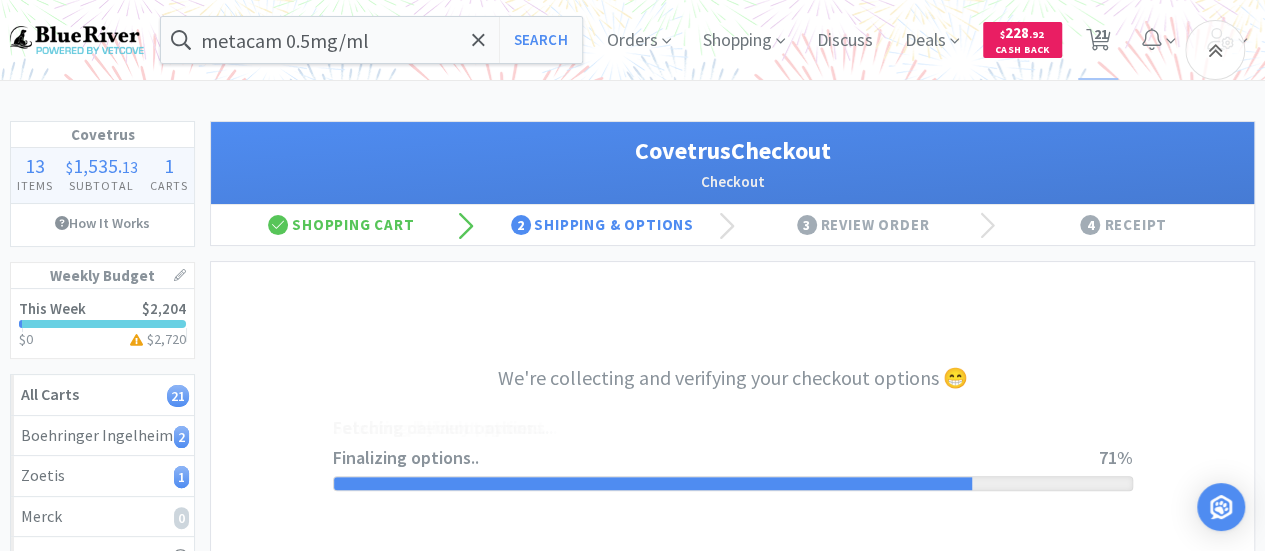 select on "ACCOUNT" 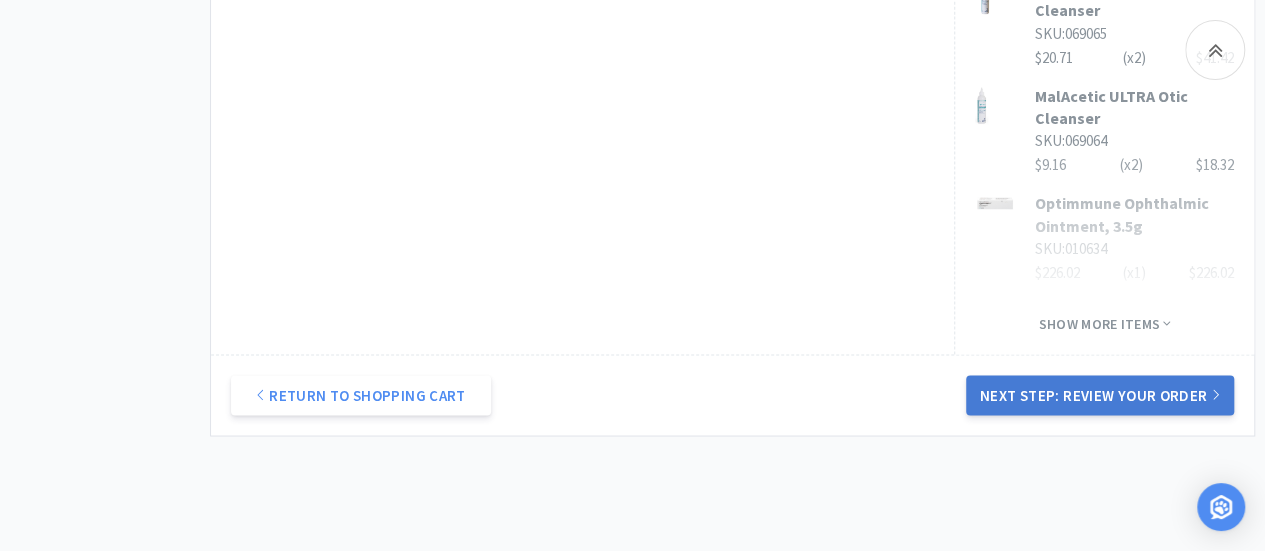 click on "Next Step: Review Your Order" at bounding box center [1100, 395] 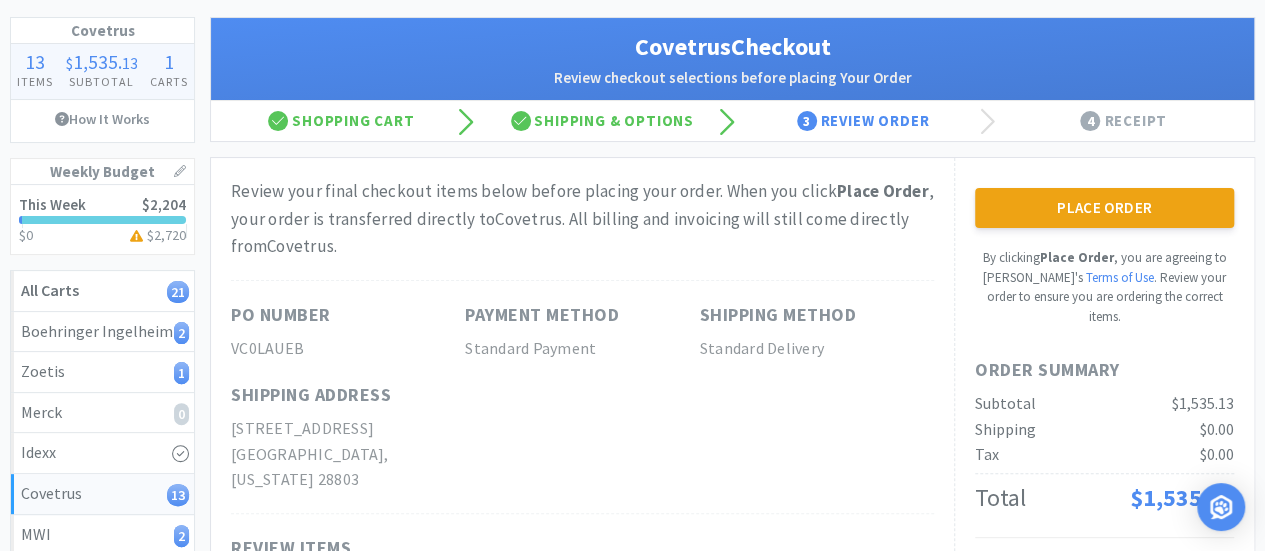 scroll, scrollTop: 108, scrollLeft: 0, axis: vertical 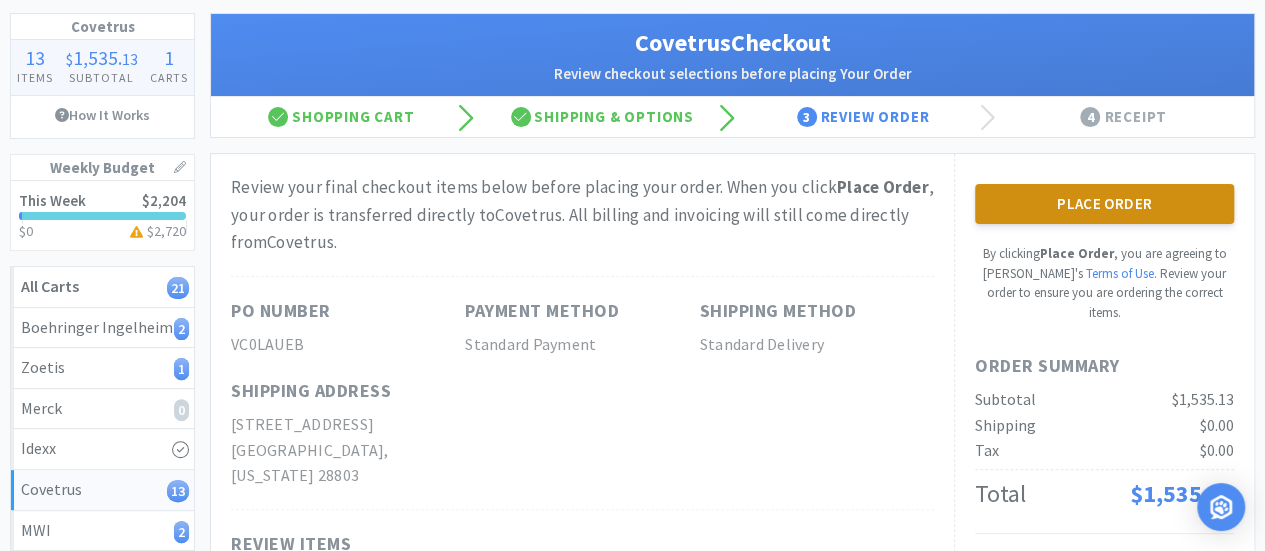 click on "Place Order" at bounding box center (1104, 204) 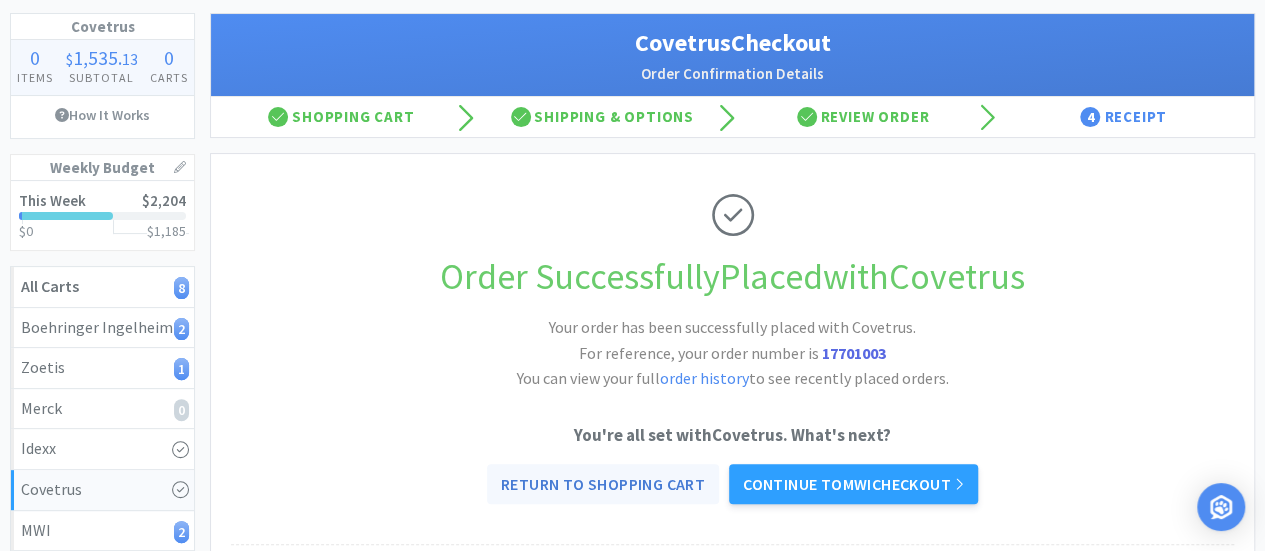 click on "Return to Shopping Cart" at bounding box center (603, 484) 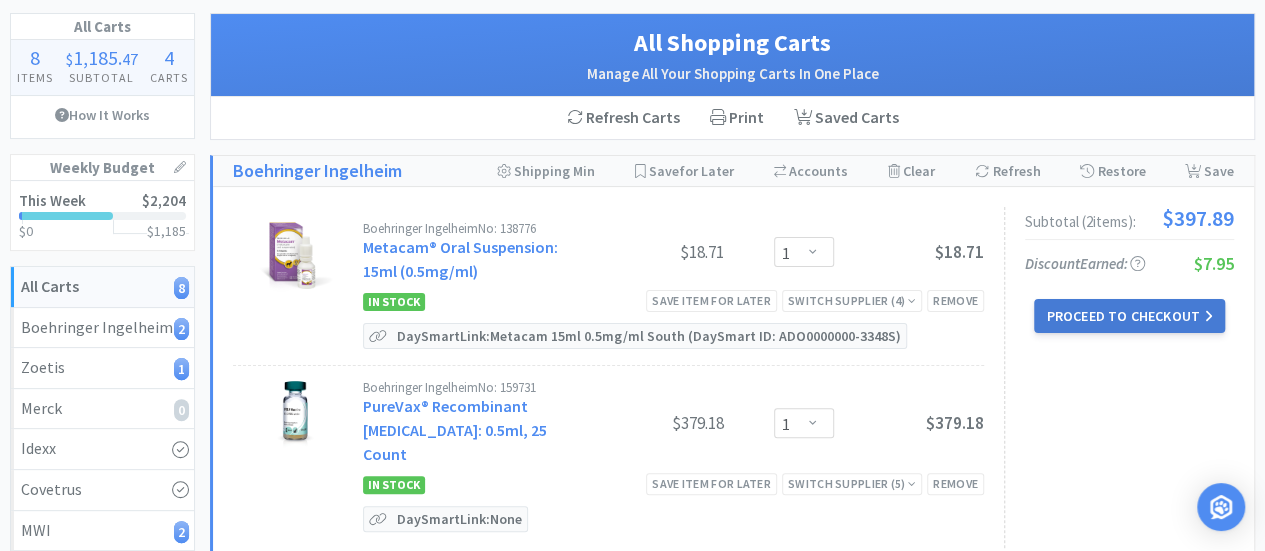 click on "Proceed to Checkout" at bounding box center [1129, 316] 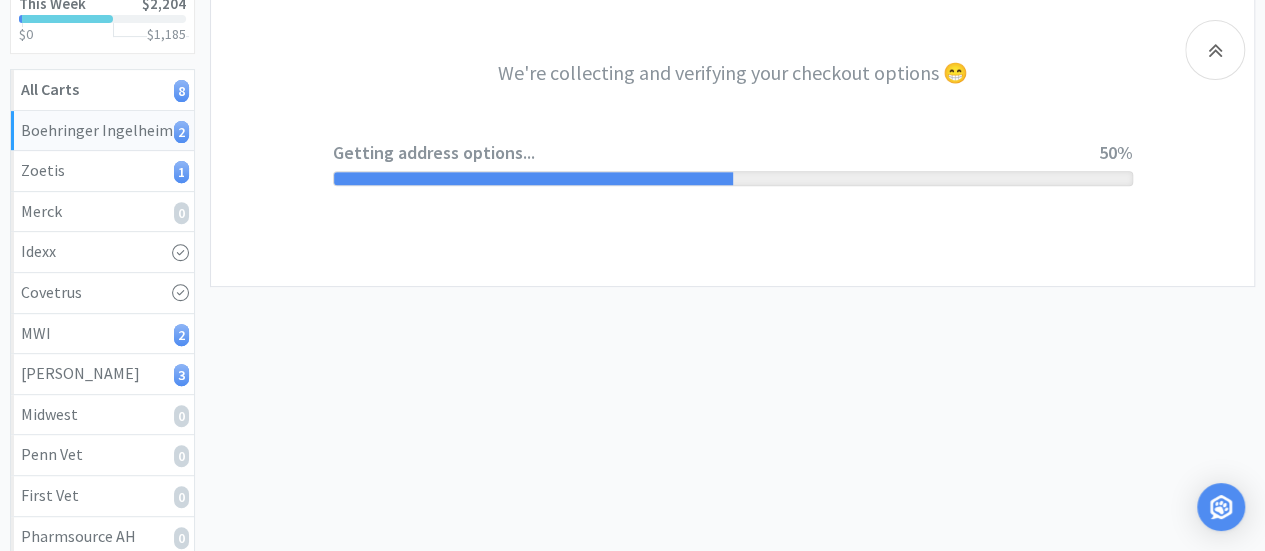 scroll, scrollTop: 345, scrollLeft: 0, axis: vertical 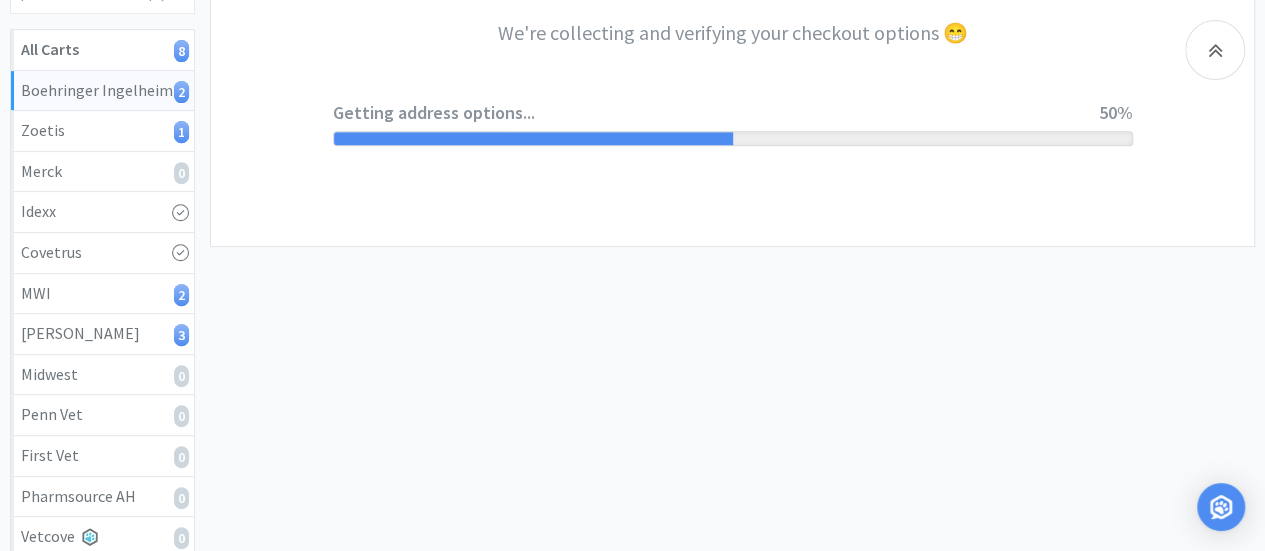 select on "invoice" 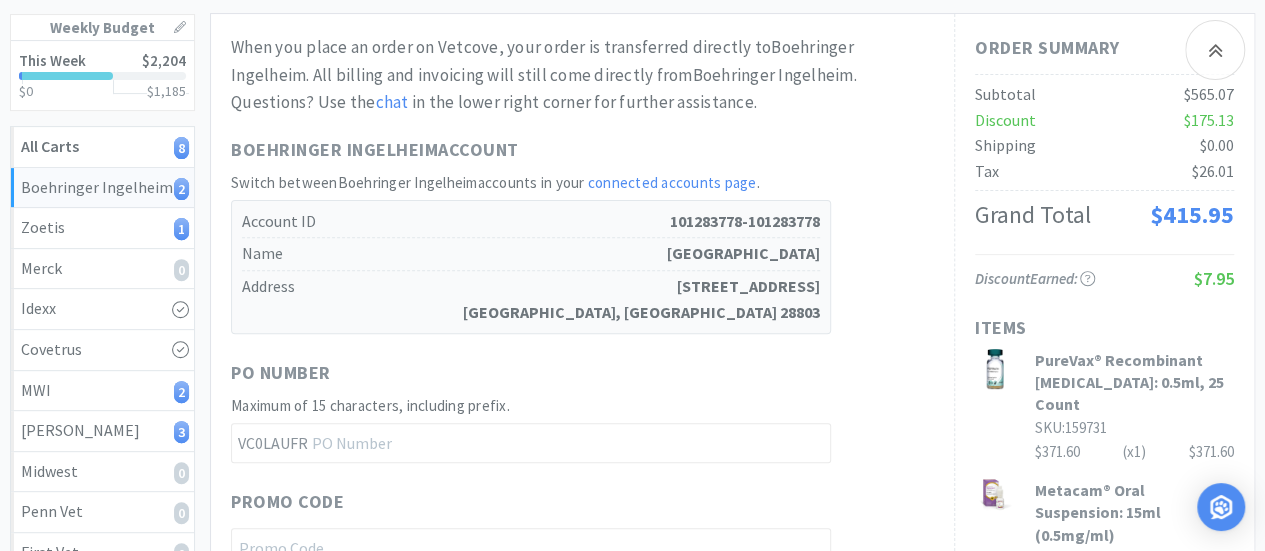 scroll, scrollTop: 252, scrollLeft: 0, axis: vertical 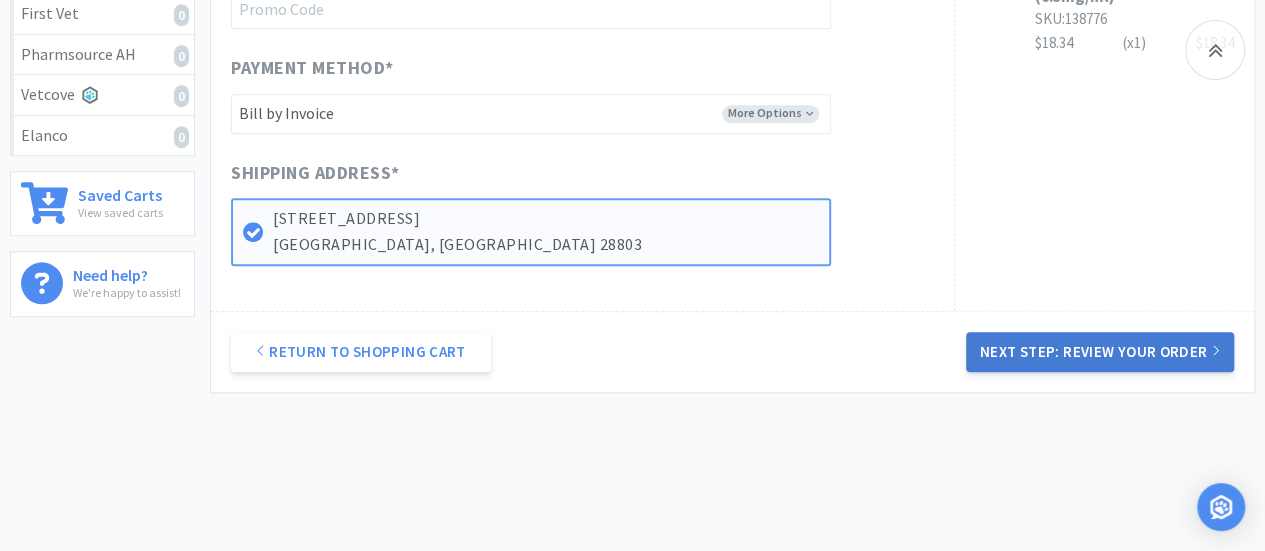 click on "Next Step: Review Your Order" at bounding box center (1100, 352) 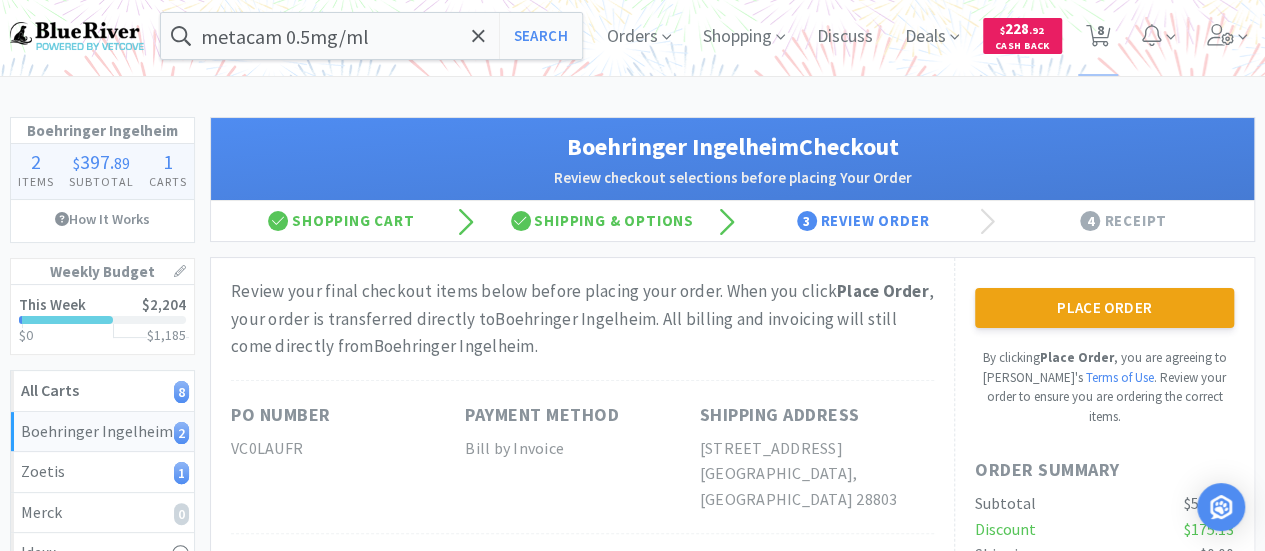scroll, scrollTop: 0, scrollLeft: 0, axis: both 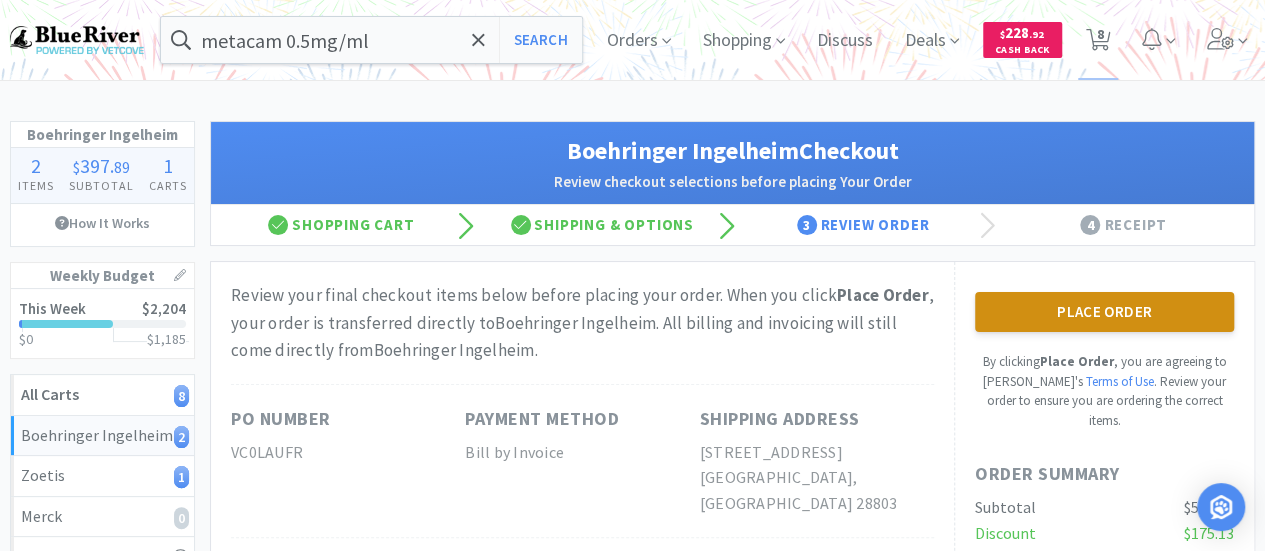 click on "Place Order" at bounding box center [1104, 312] 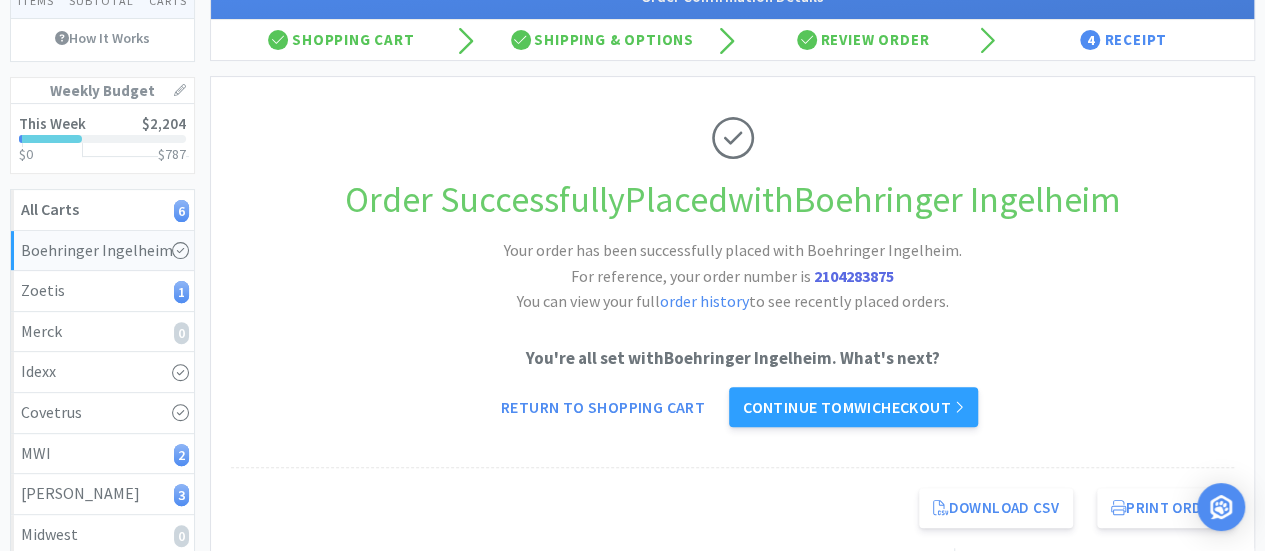 scroll, scrollTop: 186, scrollLeft: 0, axis: vertical 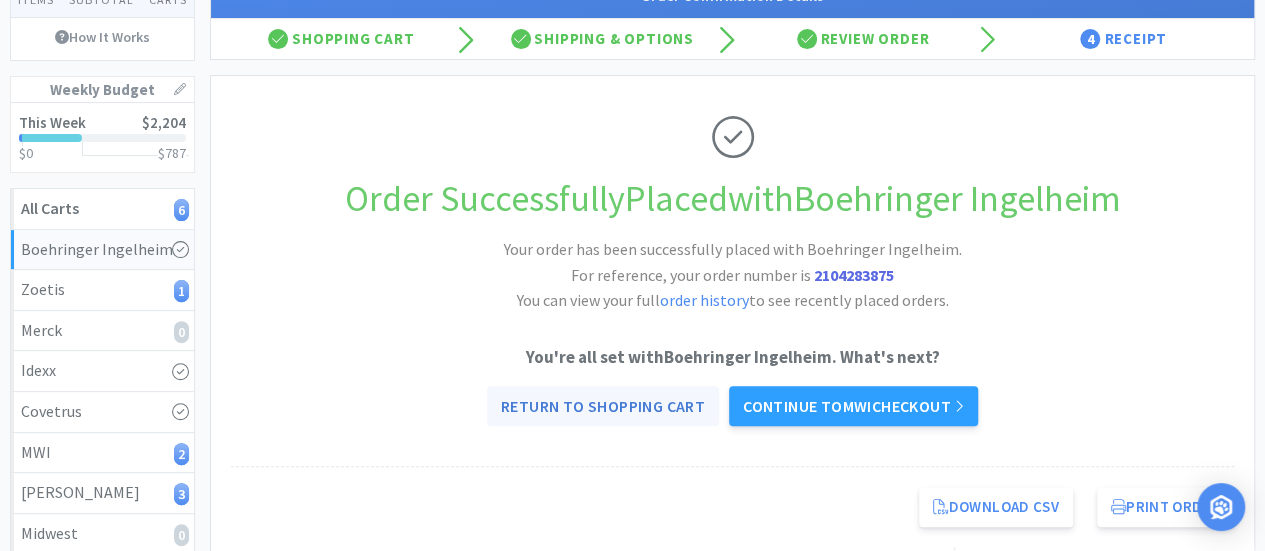 click on "Return to Shopping Cart" at bounding box center (603, 406) 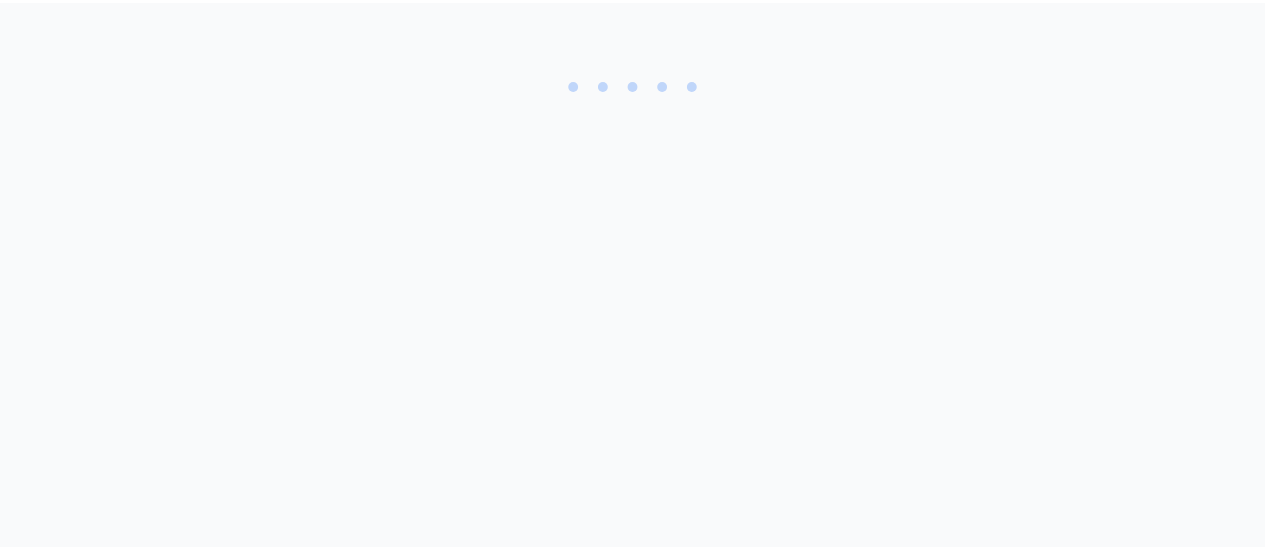 scroll, scrollTop: 0, scrollLeft: 0, axis: both 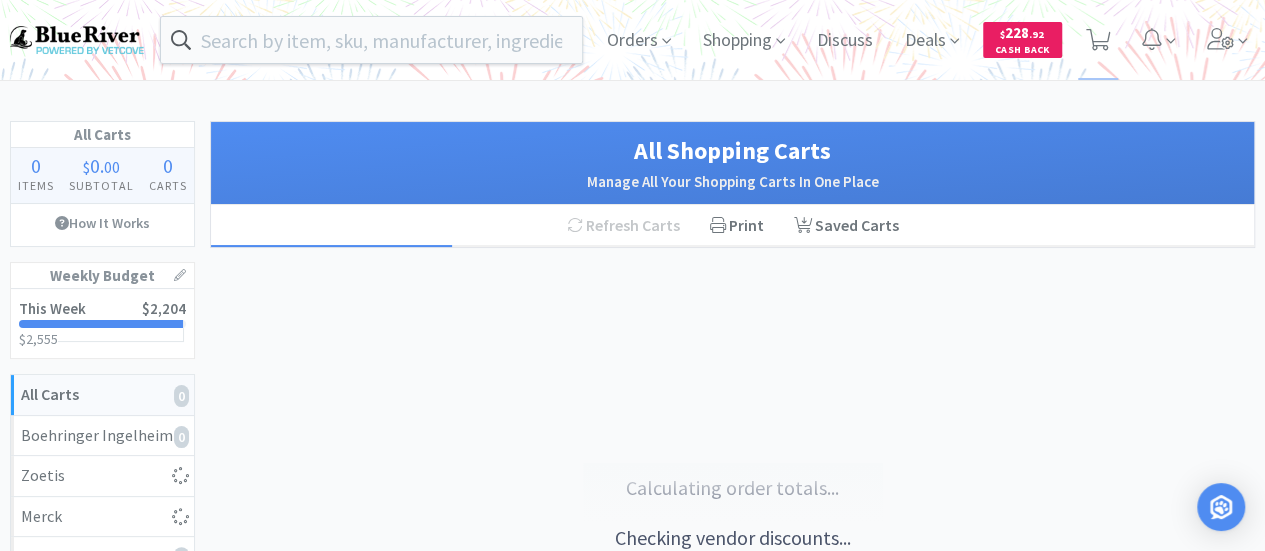 select on "1" 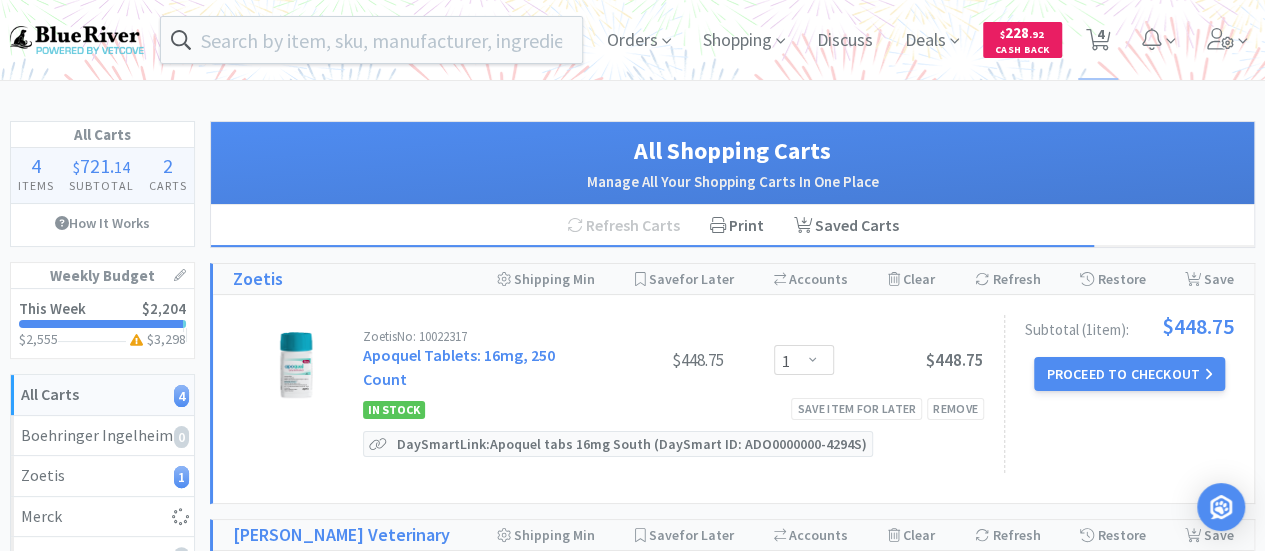 select on "4" 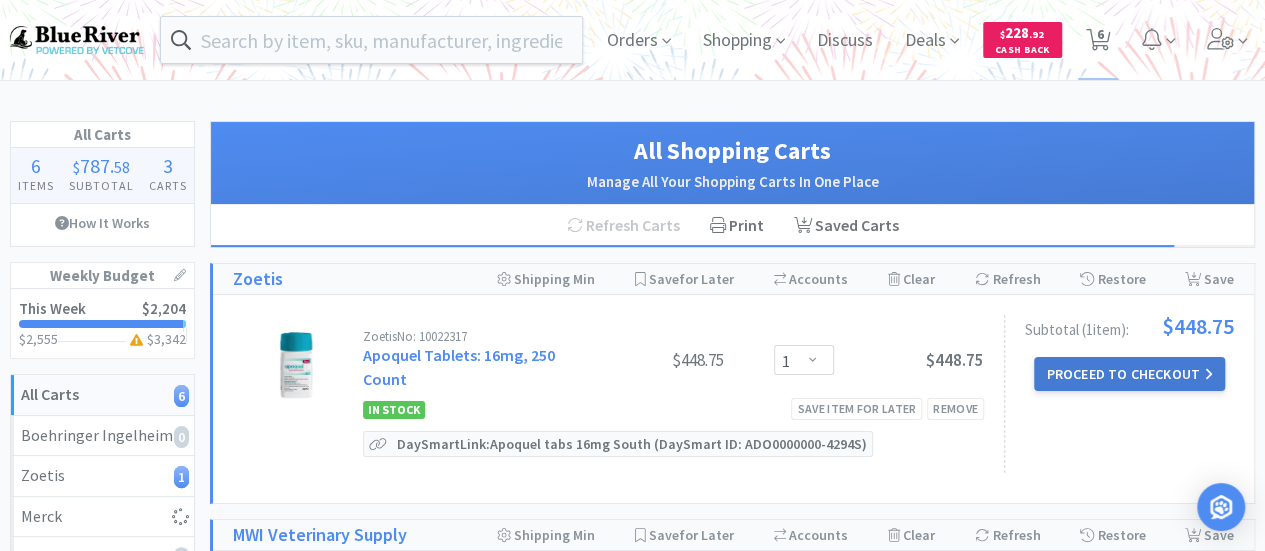 click on "Proceed to Checkout" at bounding box center [1129, 374] 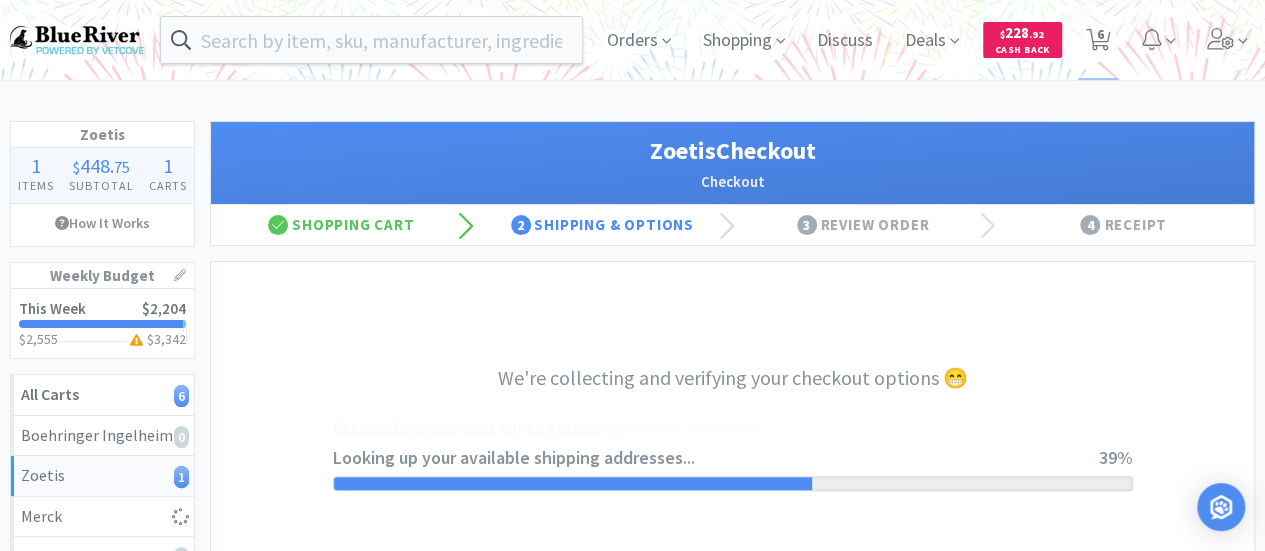 select on "invoice" 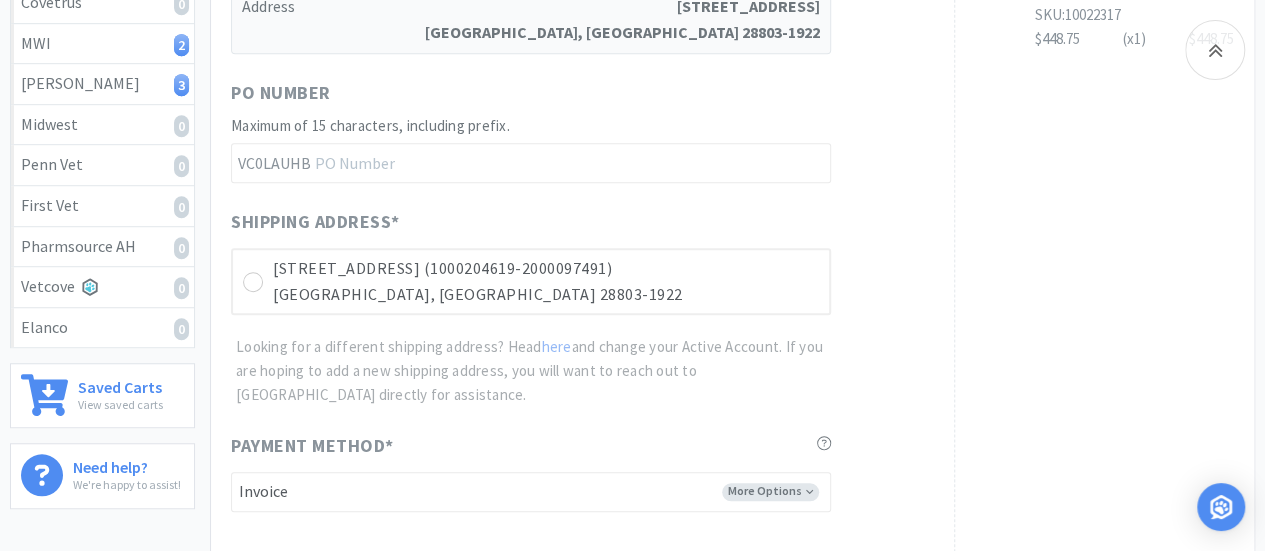 scroll, scrollTop: 611, scrollLeft: 0, axis: vertical 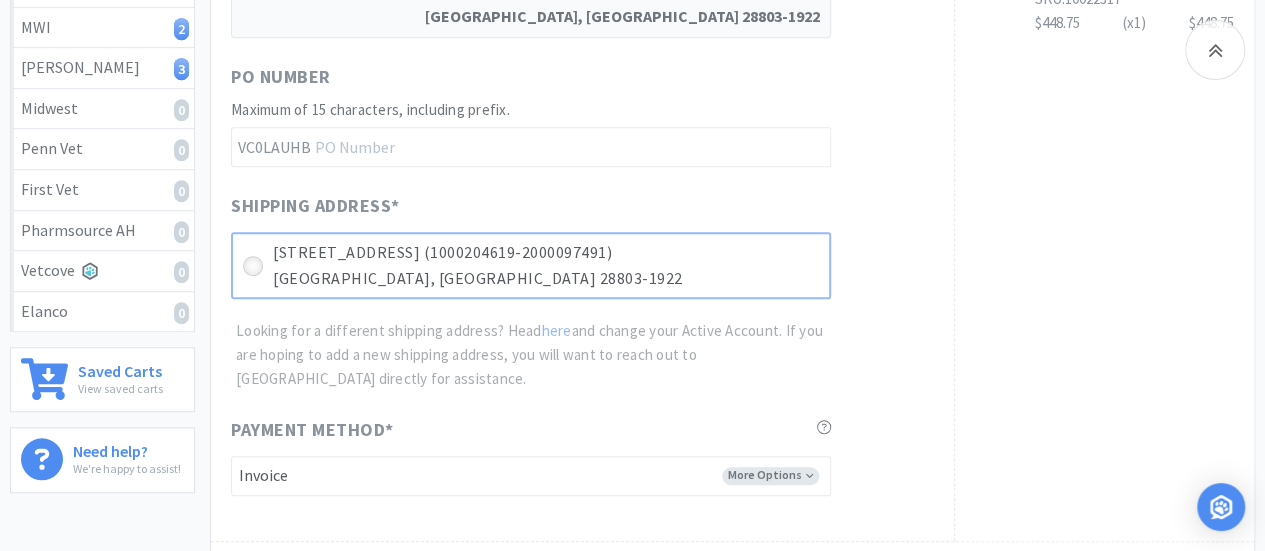click at bounding box center (253, 266) 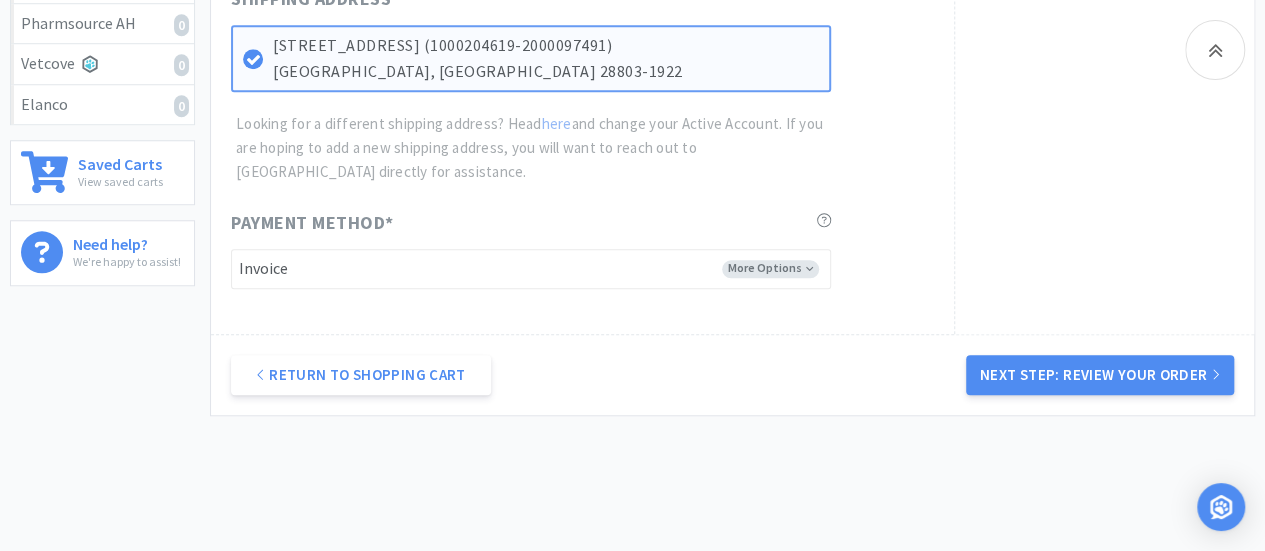 scroll, scrollTop: 884, scrollLeft: 0, axis: vertical 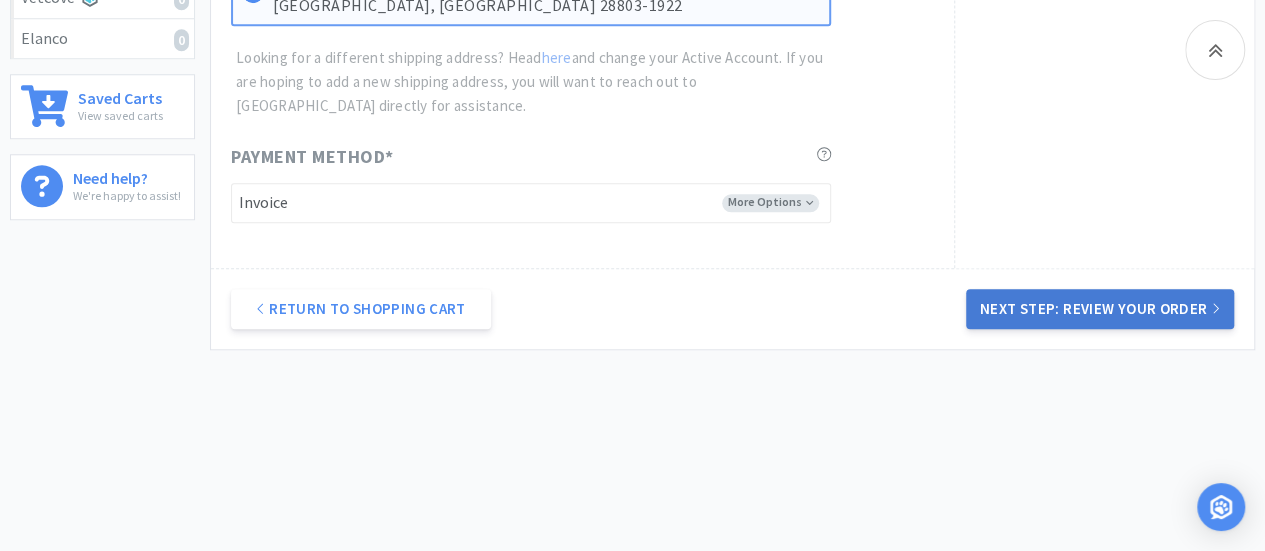 click on "Next Step: Review Your Order" at bounding box center [1100, 309] 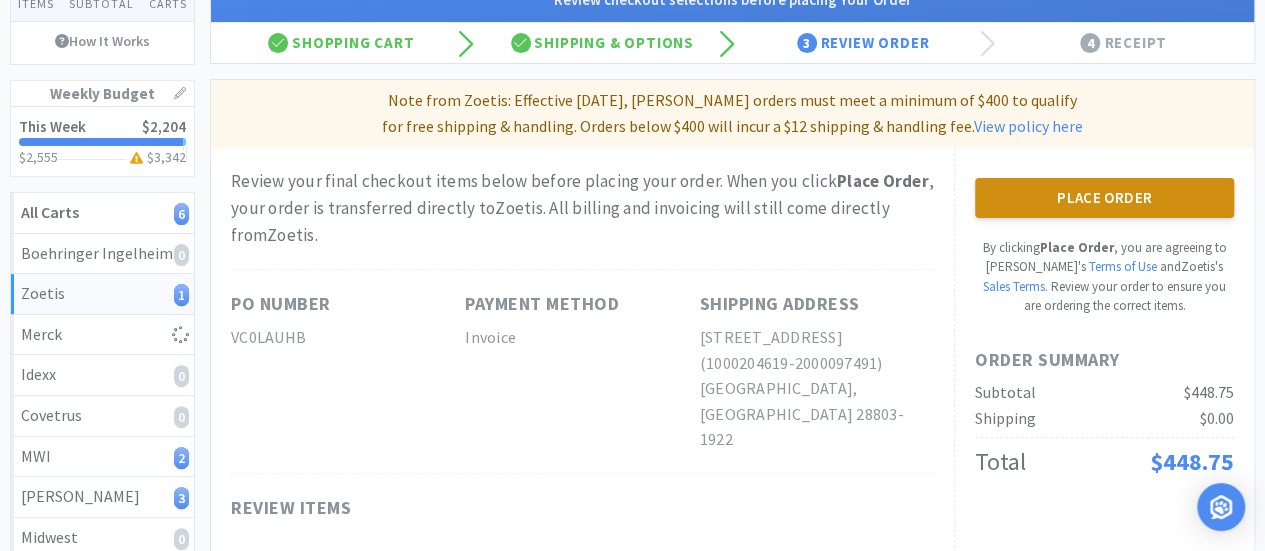 scroll, scrollTop: 181, scrollLeft: 0, axis: vertical 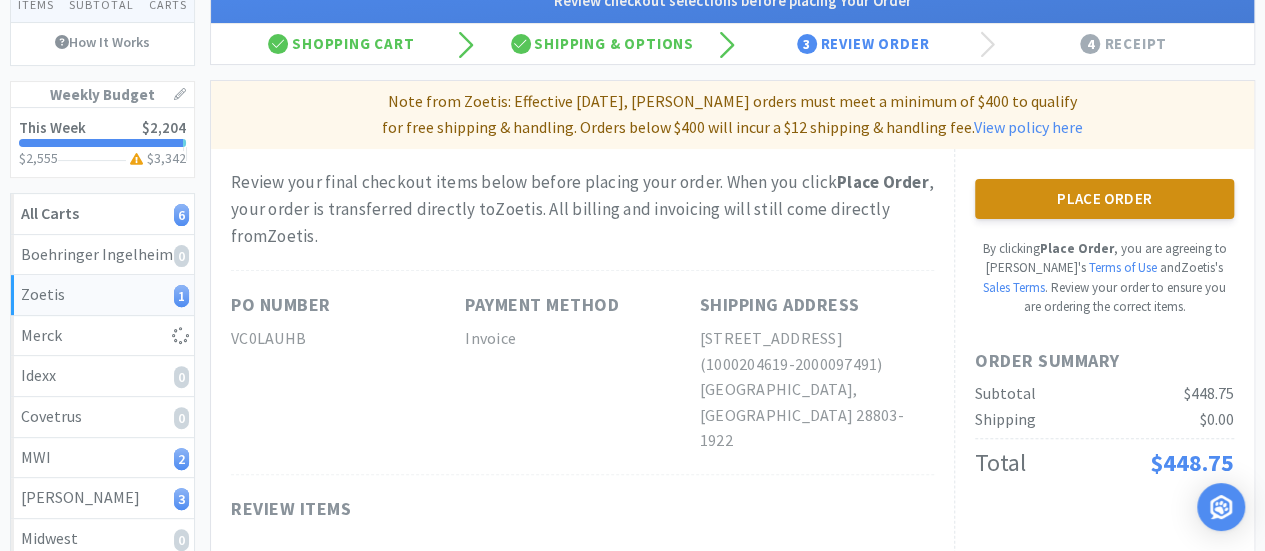 click on "Place Order" at bounding box center [1104, 199] 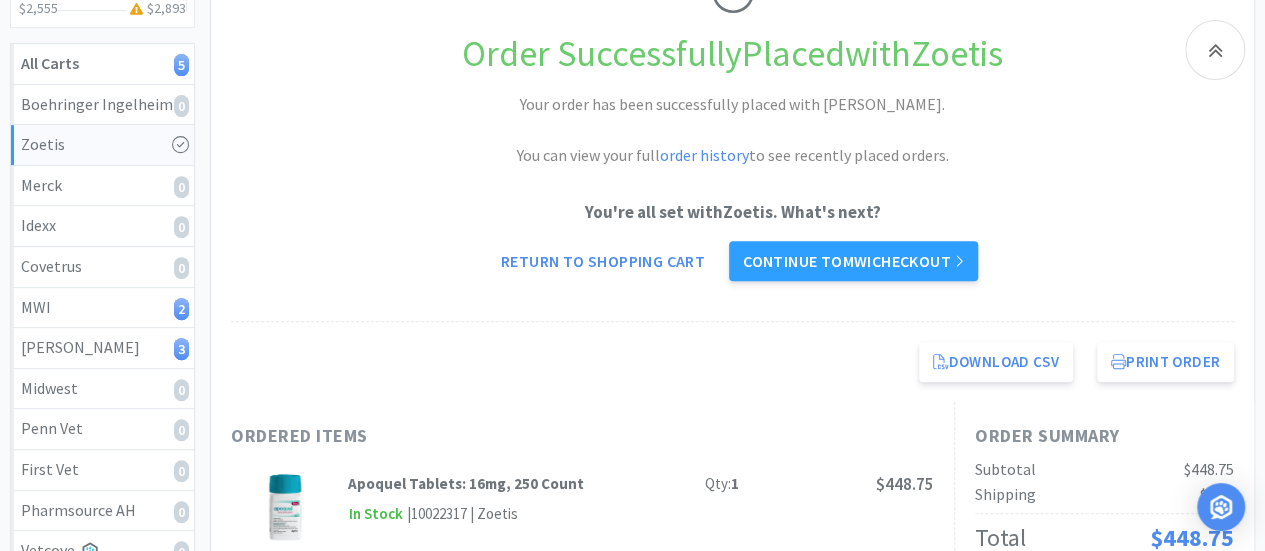 scroll, scrollTop: 333, scrollLeft: 0, axis: vertical 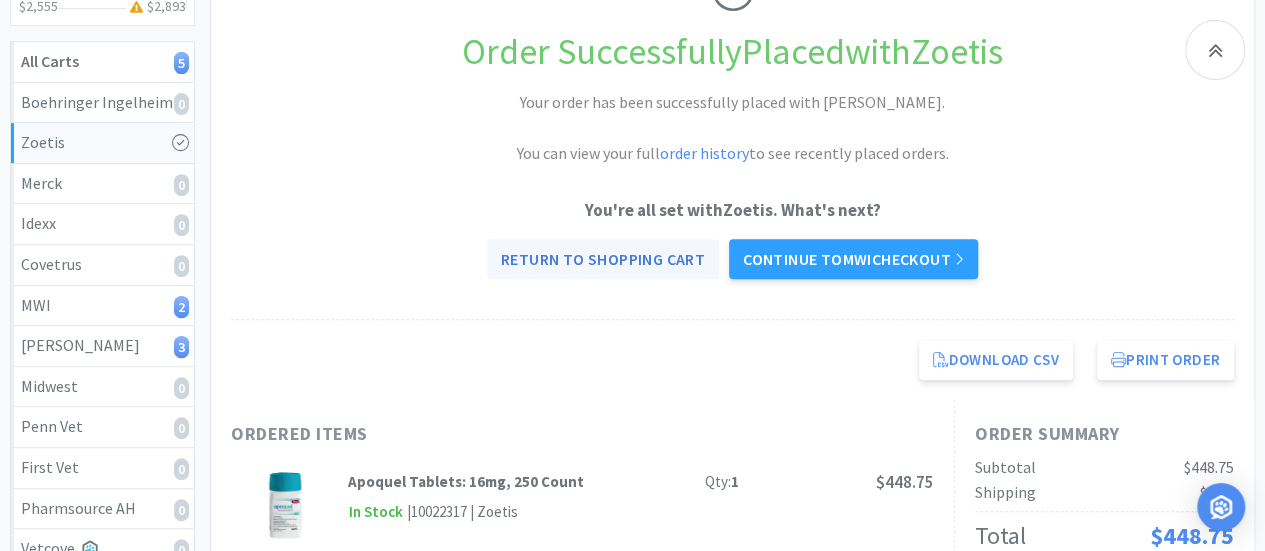 click on "Return to Shopping Cart" at bounding box center [603, 259] 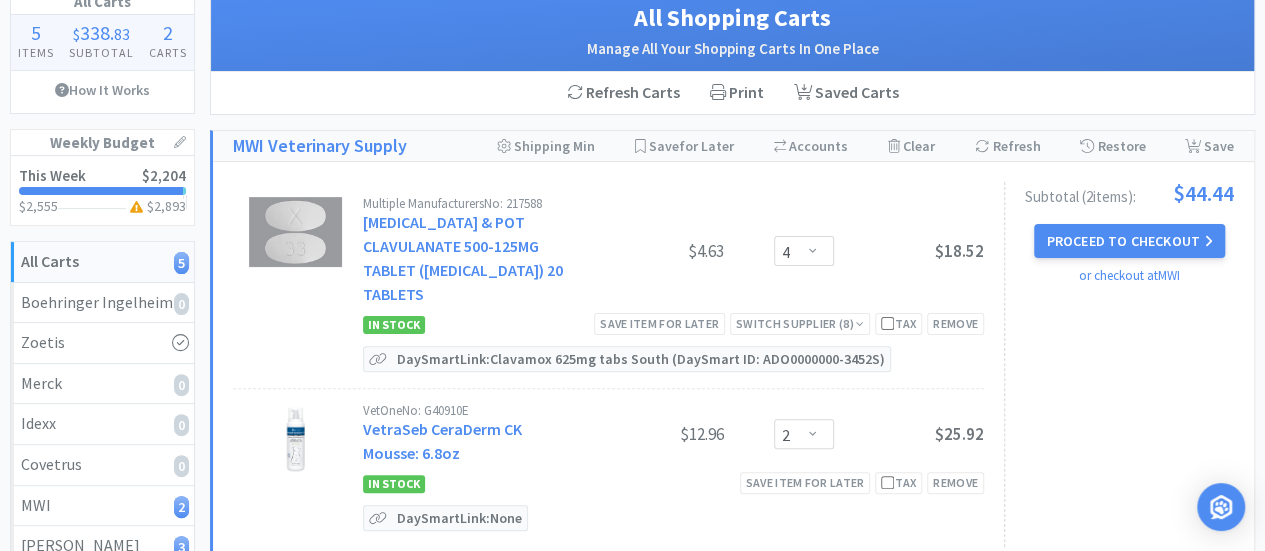 scroll, scrollTop: 127, scrollLeft: 0, axis: vertical 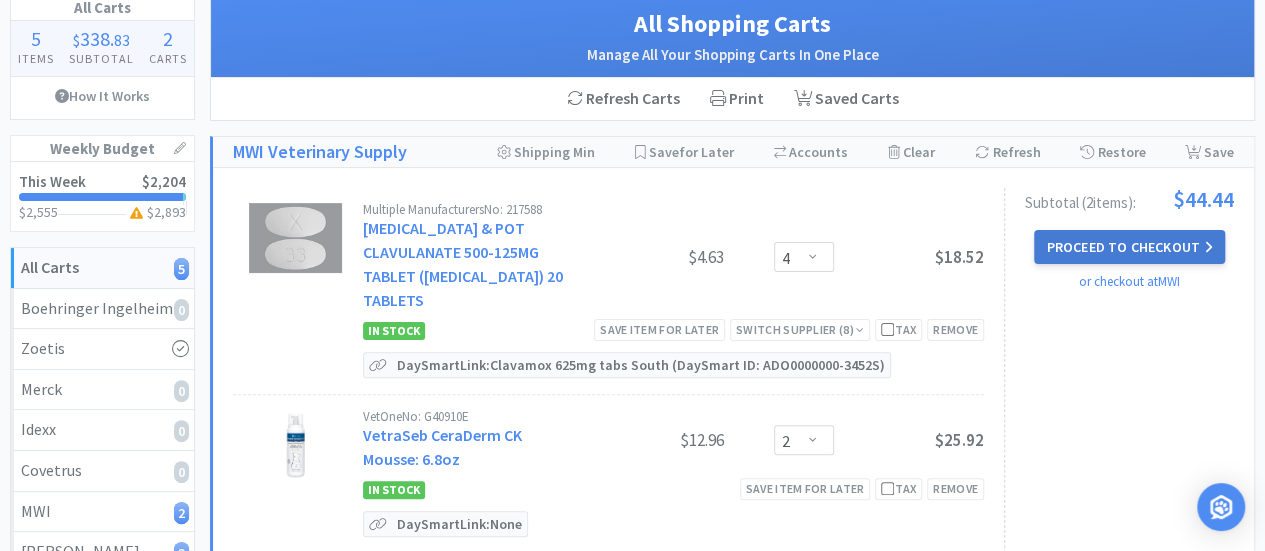 click on "Proceed to Checkout" at bounding box center (1129, 247) 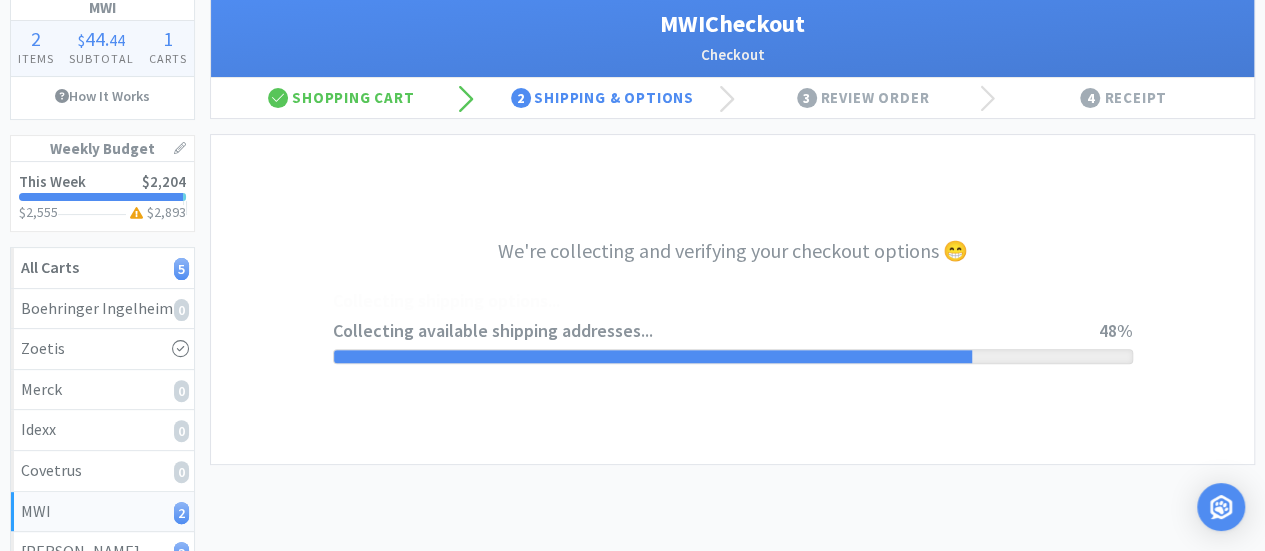 select on "STD_" 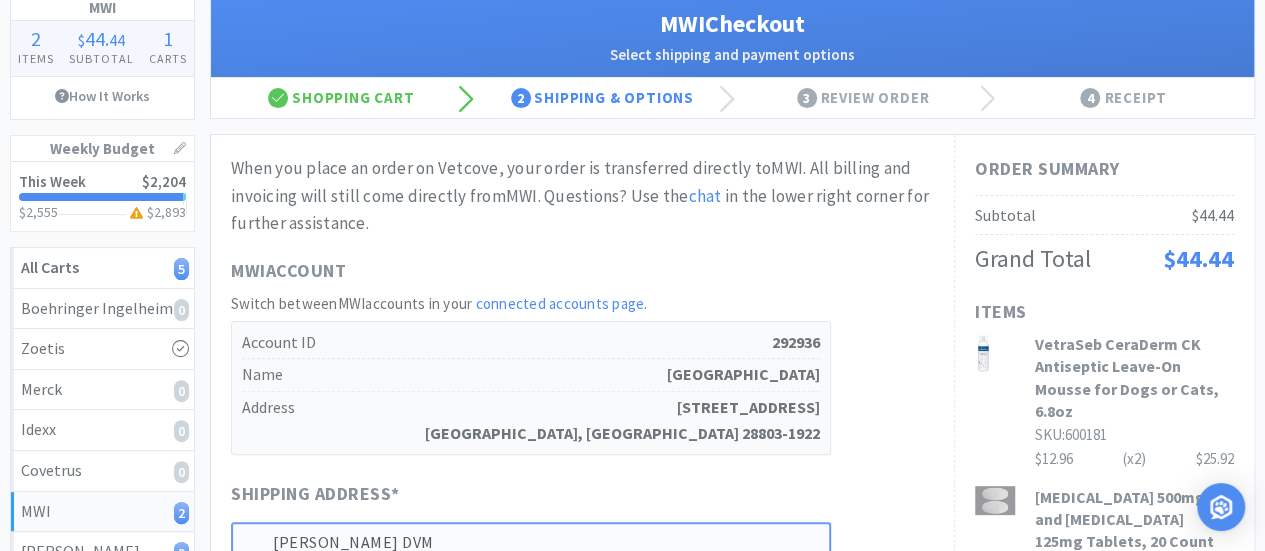 scroll, scrollTop: 0, scrollLeft: 0, axis: both 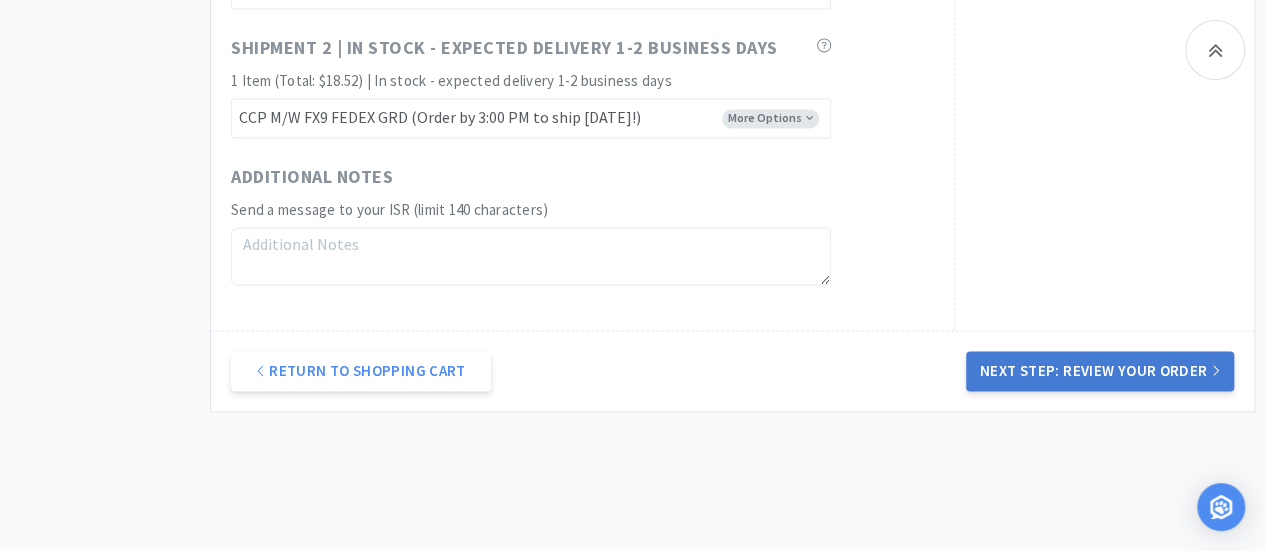 click on "Next Step: Review Your Order" at bounding box center [1100, 371] 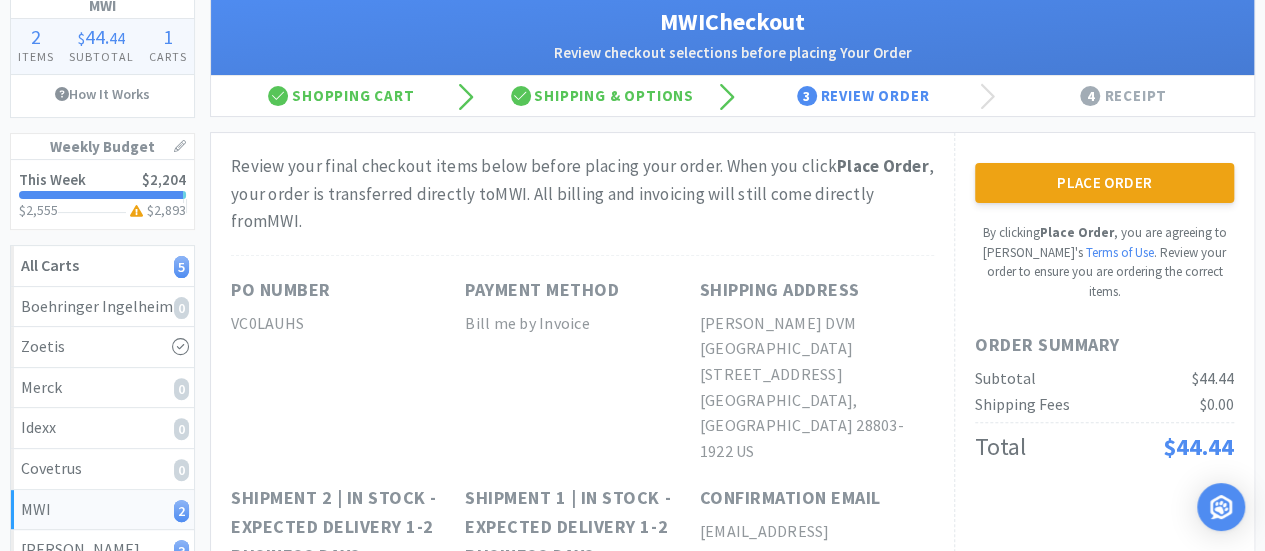scroll, scrollTop: 102, scrollLeft: 0, axis: vertical 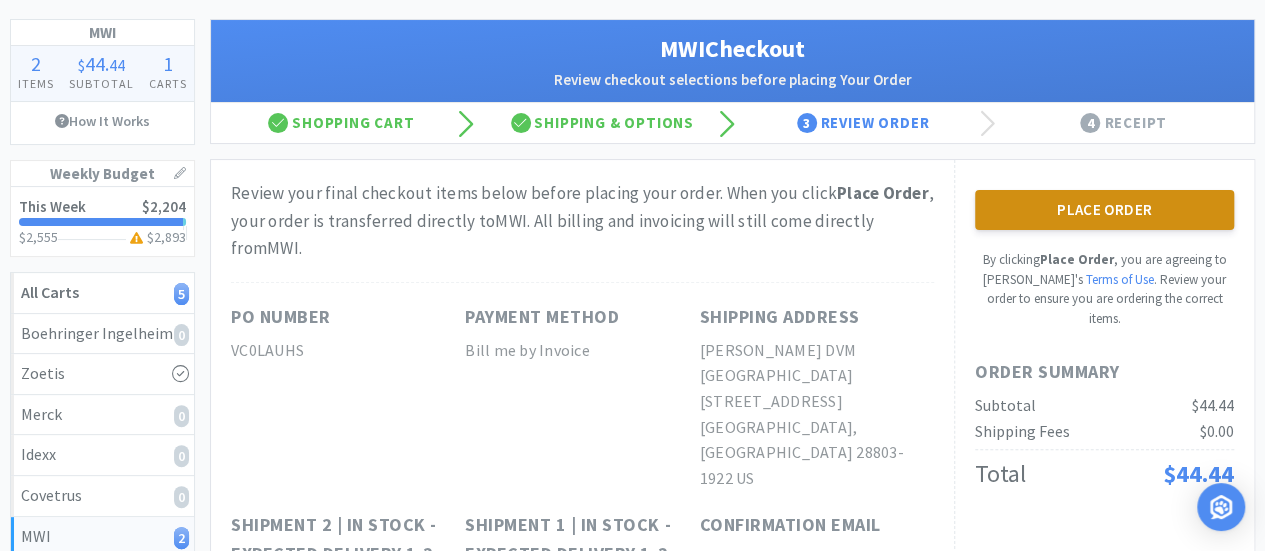 click on "Place Order" at bounding box center [1104, 210] 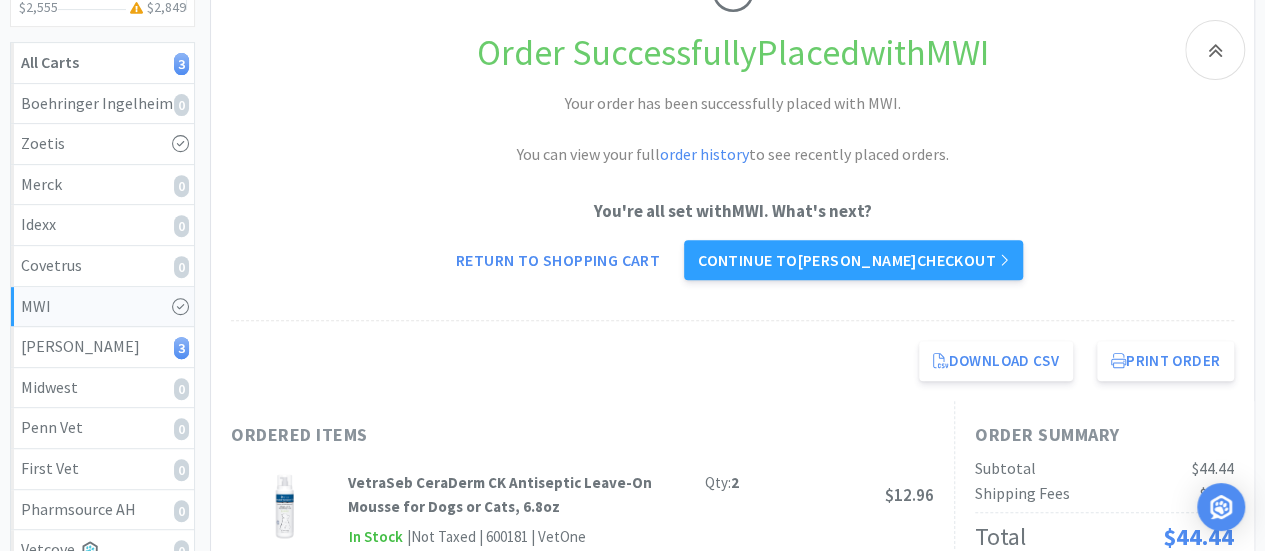 scroll, scrollTop: 333, scrollLeft: 0, axis: vertical 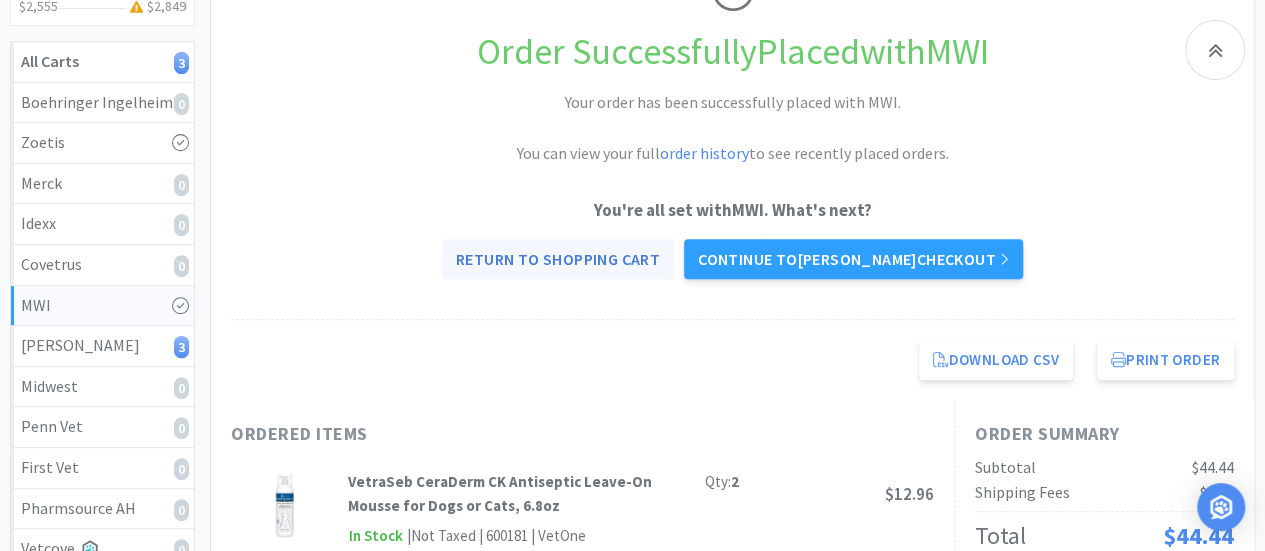 click on "Return to Shopping Cart" at bounding box center (558, 259) 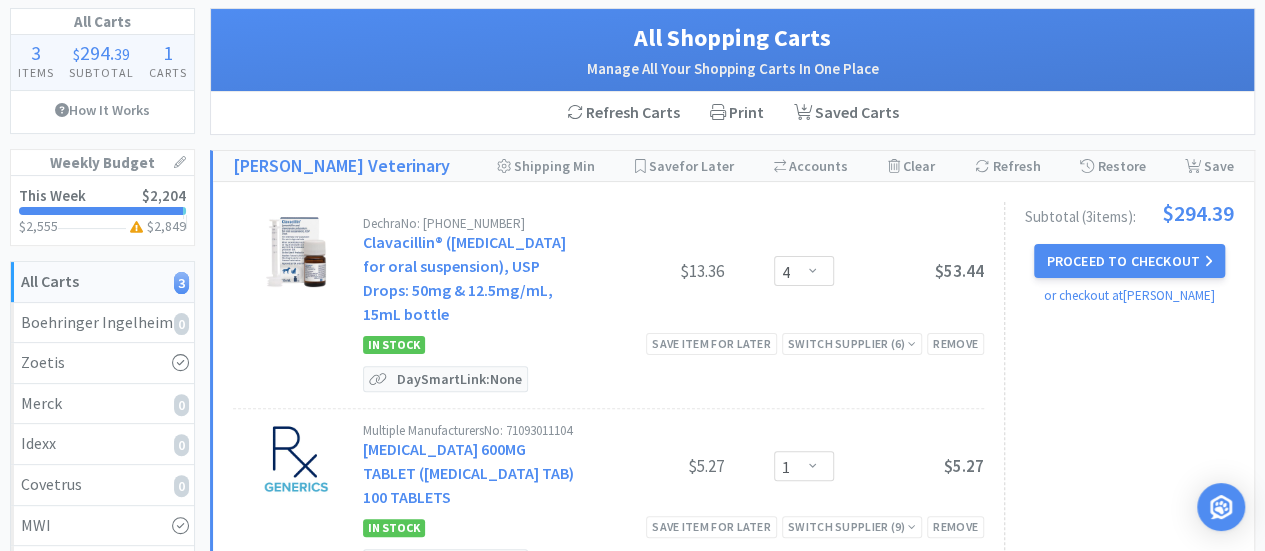 scroll, scrollTop: 110, scrollLeft: 0, axis: vertical 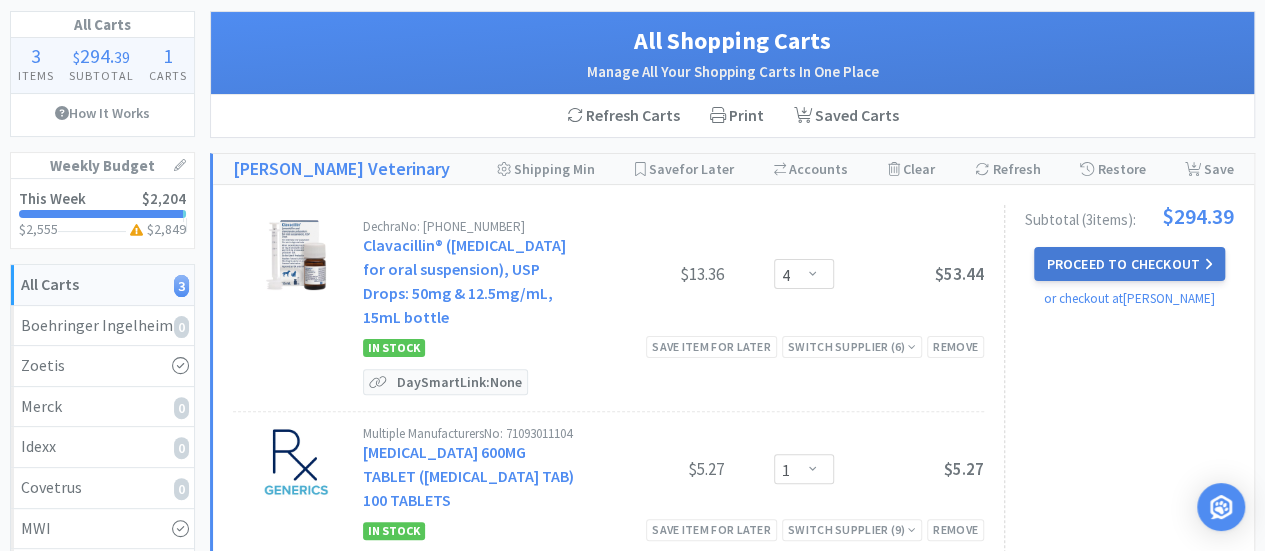 click on "Proceed to Checkout" at bounding box center [1129, 264] 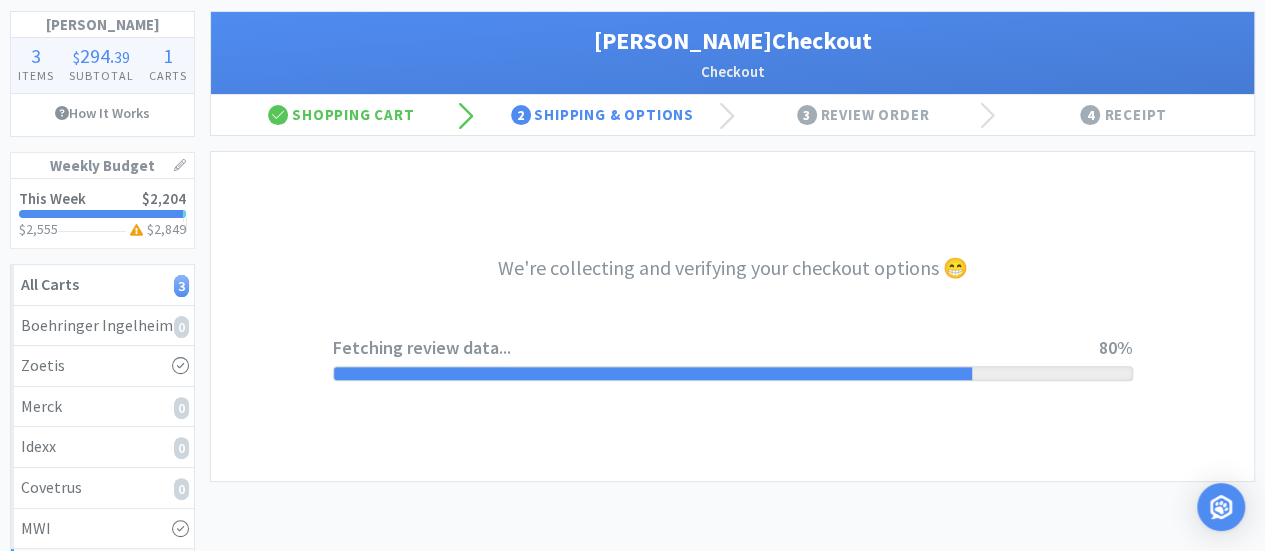scroll, scrollTop: 0, scrollLeft: 0, axis: both 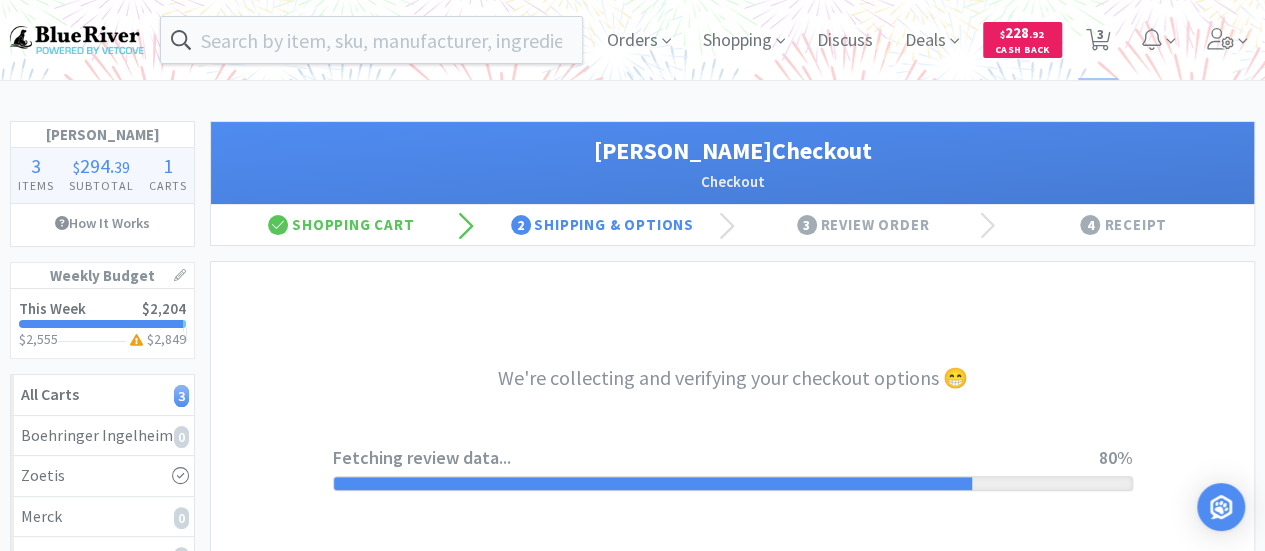 select on "1" 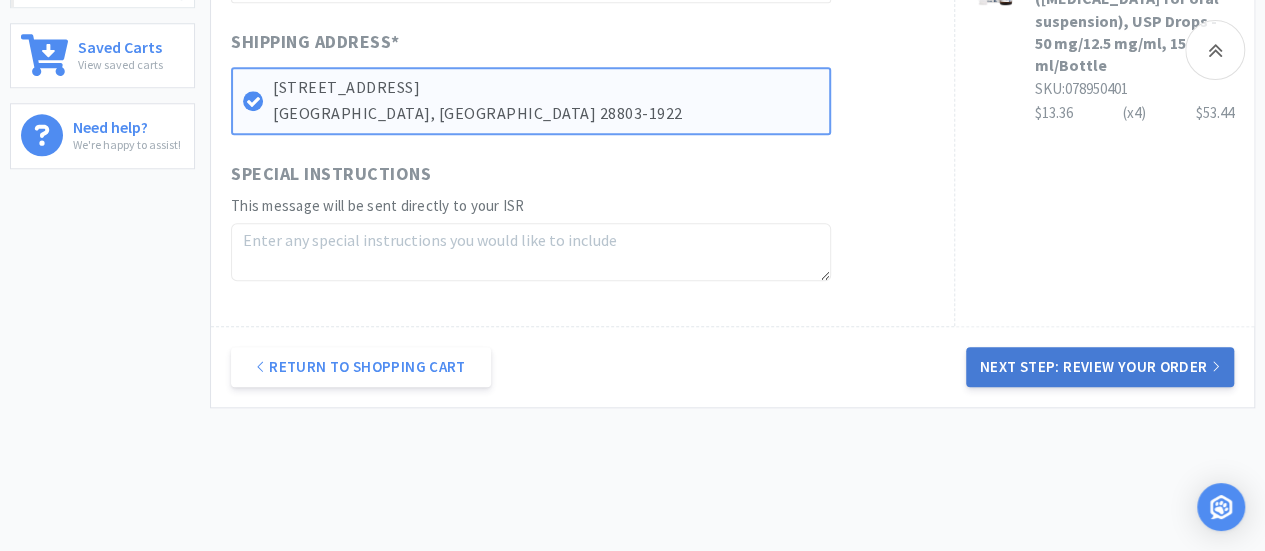 click on "Next Step: Review Your Order" at bounding box center (1100, 367) 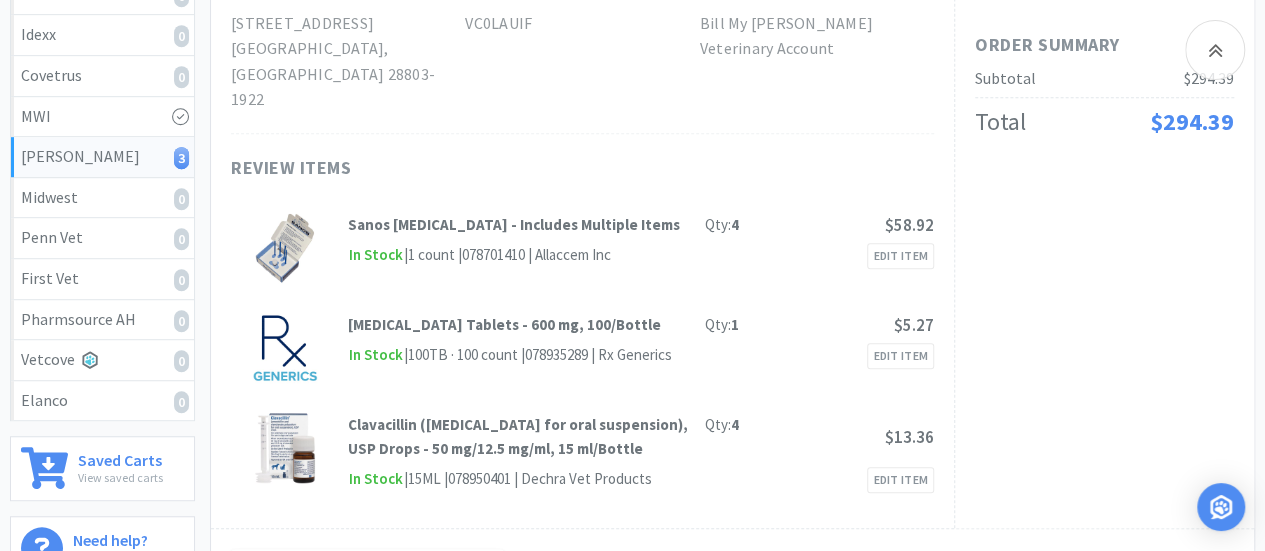 scroll, scrollTop: 532, scrollLeft: 0, axis: vertical 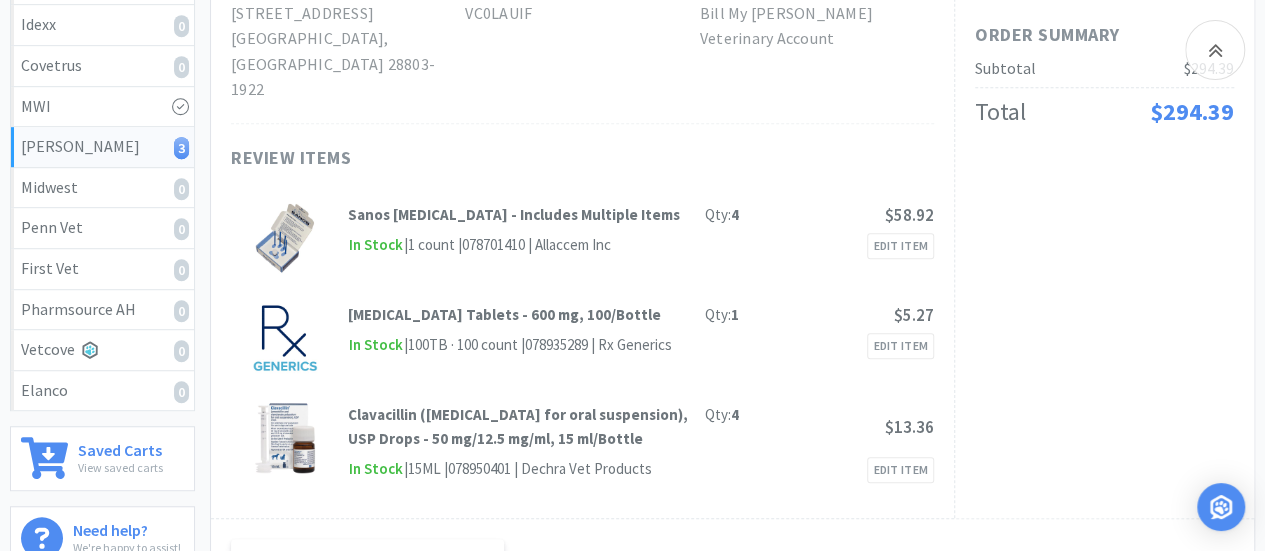 click at bounding box center [285, 438] 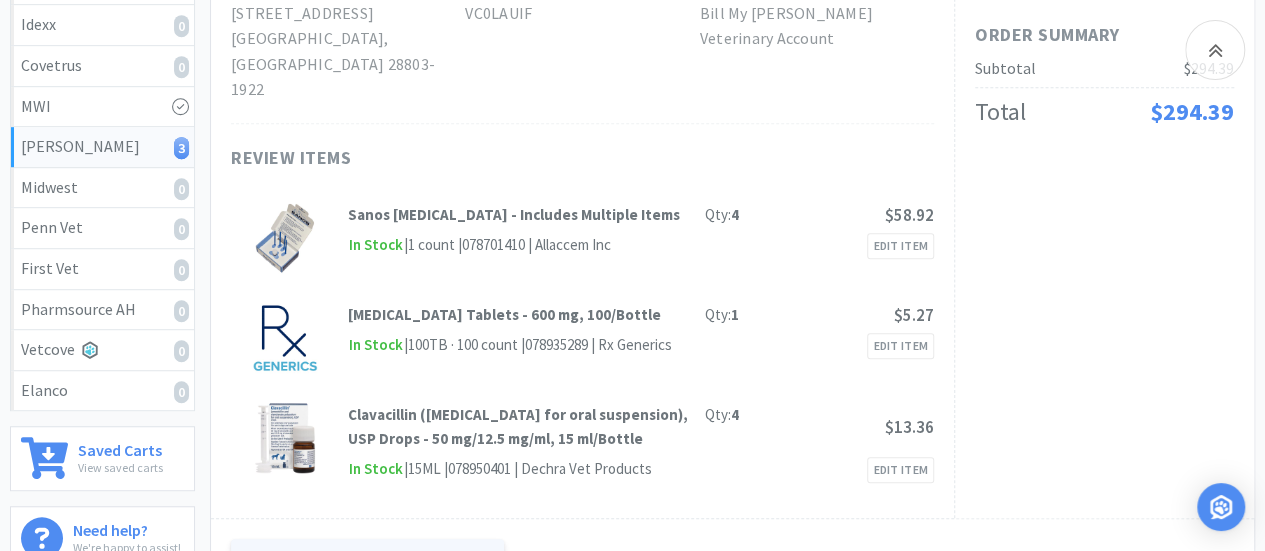 click on "Return to Shipping & Payment" at bounding box center (367, 559) 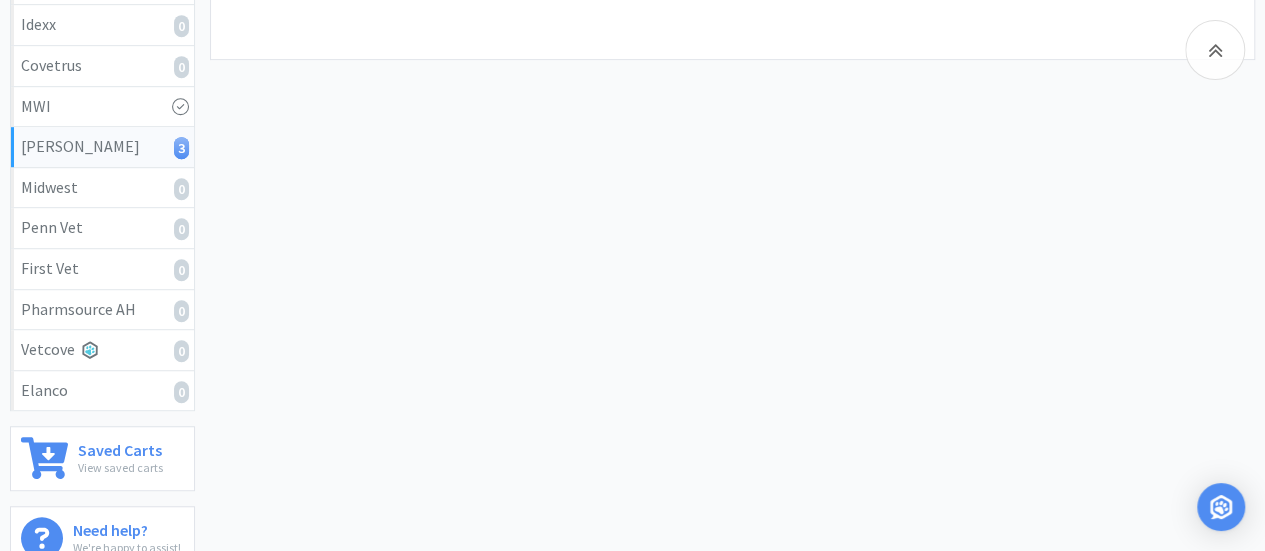 scroll, scrollTop: 0, scrollLeft: 0, axis: both 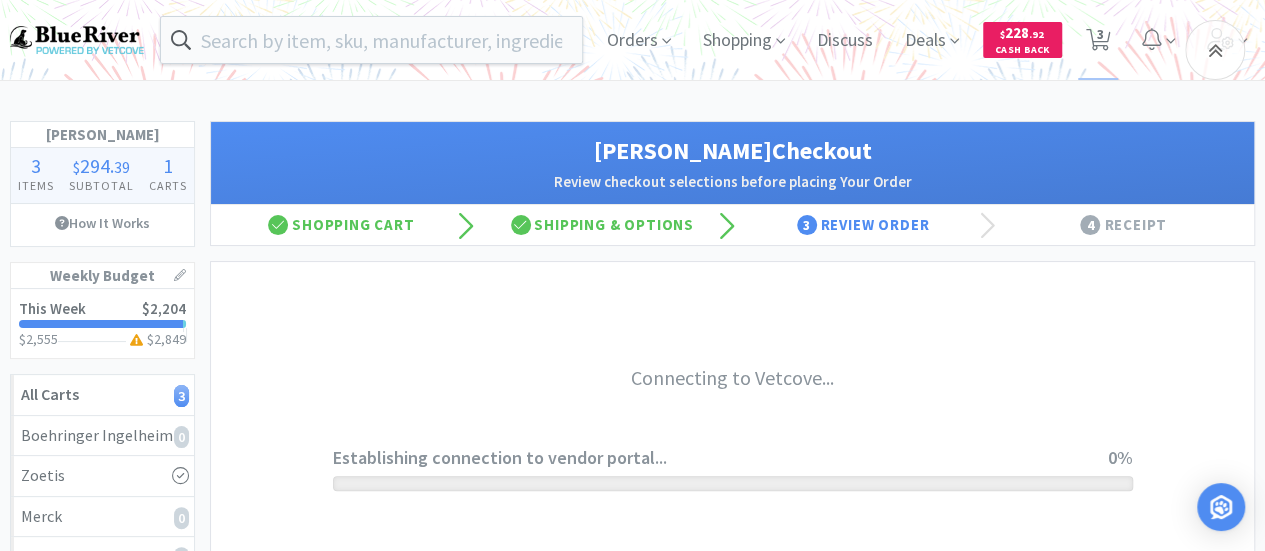 select on "1" 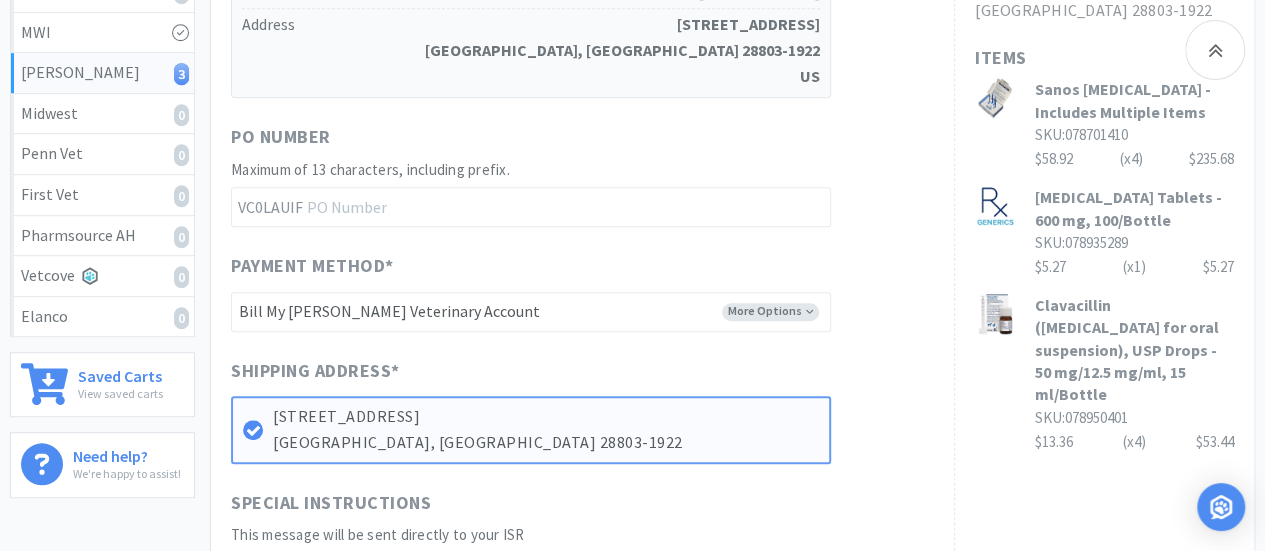 scroll, scrollTop: 992, scrollLeft: 0, axis: vertical 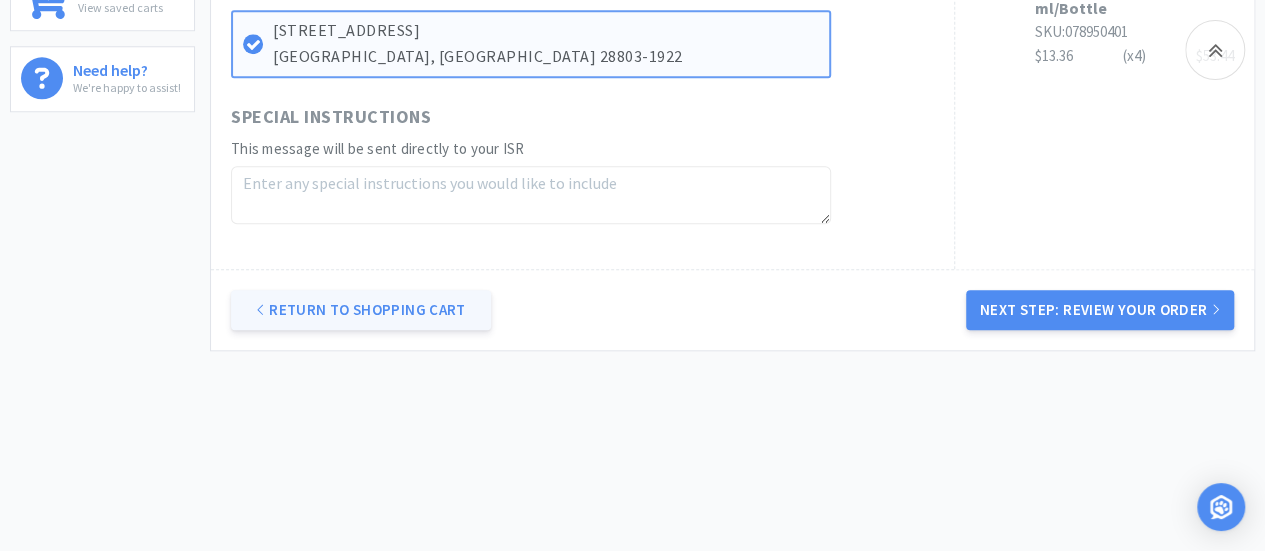 click on "Return to Shopping Cart" at bounding box center [361, 310] 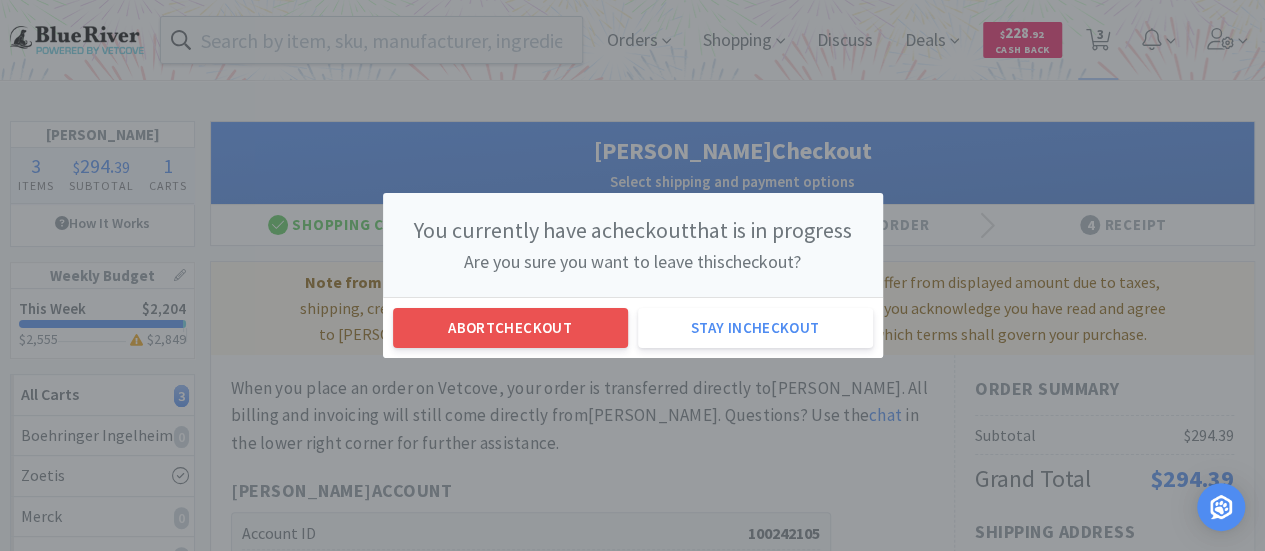 scroll, scrollTop: 0, scrollLeft: 0, axis: both 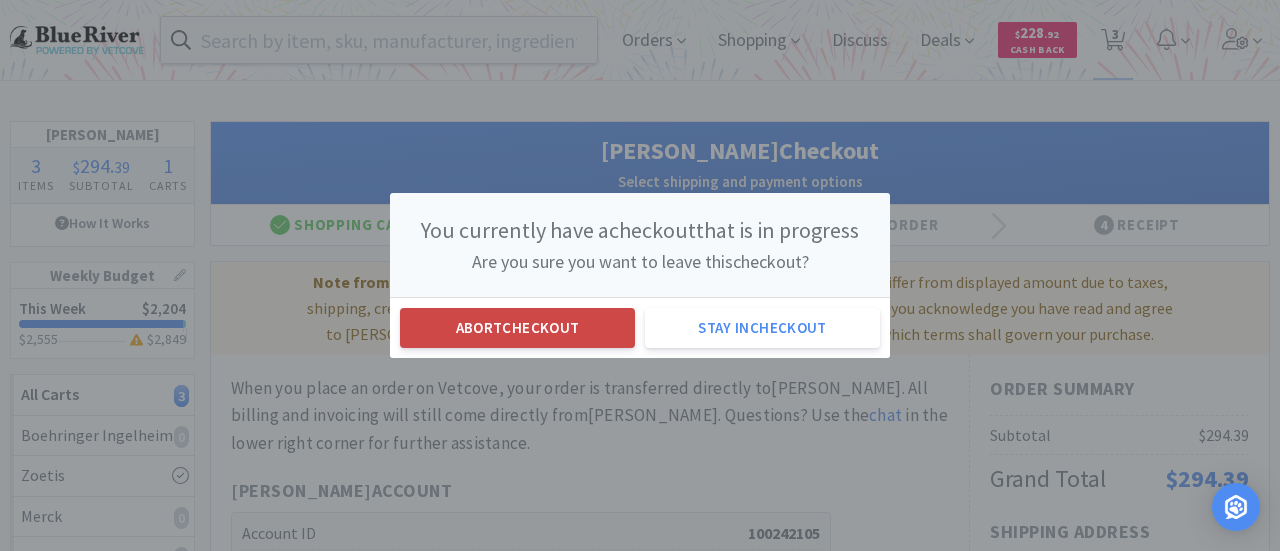 click on "Abort  checkout" at bounding box center [517, 328] 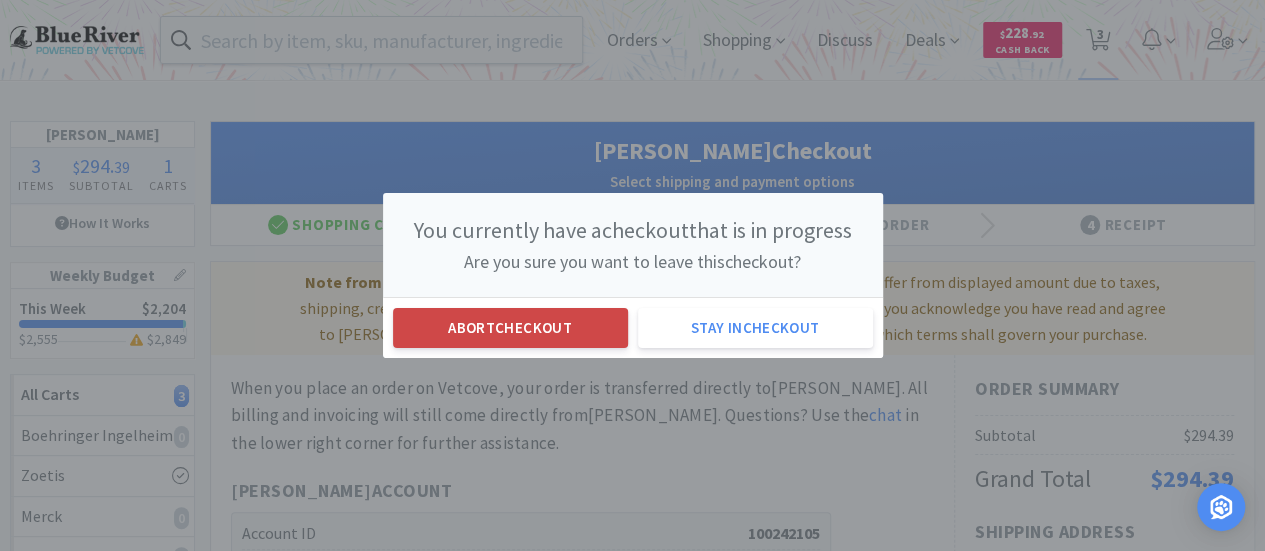 select on "4" 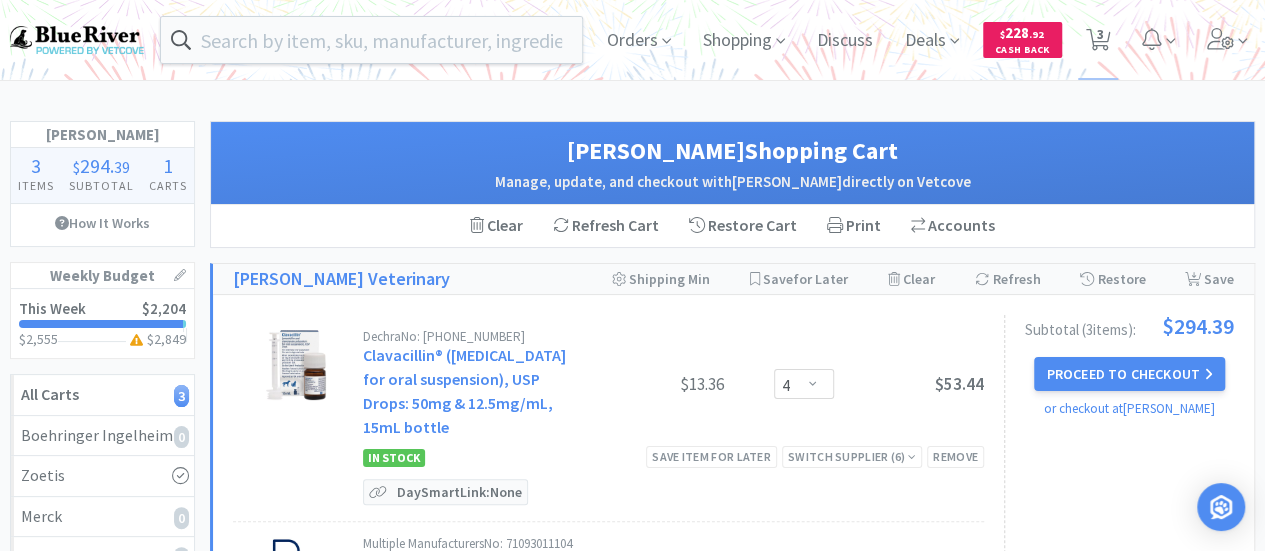 click on "Dechra  No: 17033-451-15 Clavacillin® (amoxicillin and clavulanate potassium for oral suspension), USP Drops: 50mg & 12.5mg/mL, 15mL bottle" at bounding box center (468, 384) 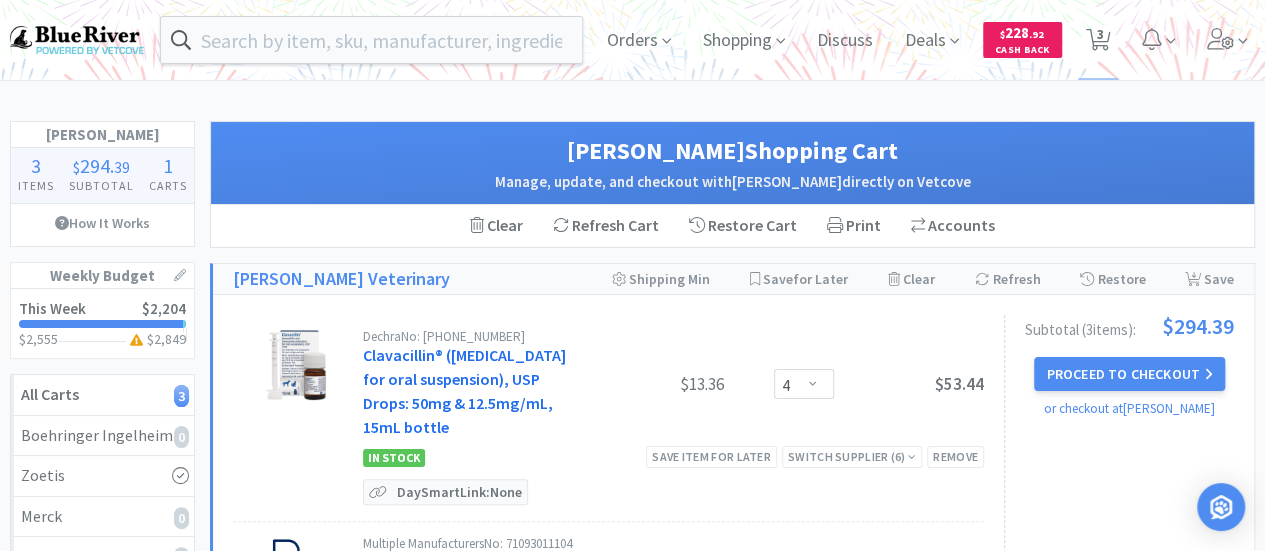 click on "Clavacillin® ([MEDICAL_DATA] for oral suspension), USP Drops: 50mg & 12.5mg/mL, 15mL bottle" at bounding box center [464, 391] 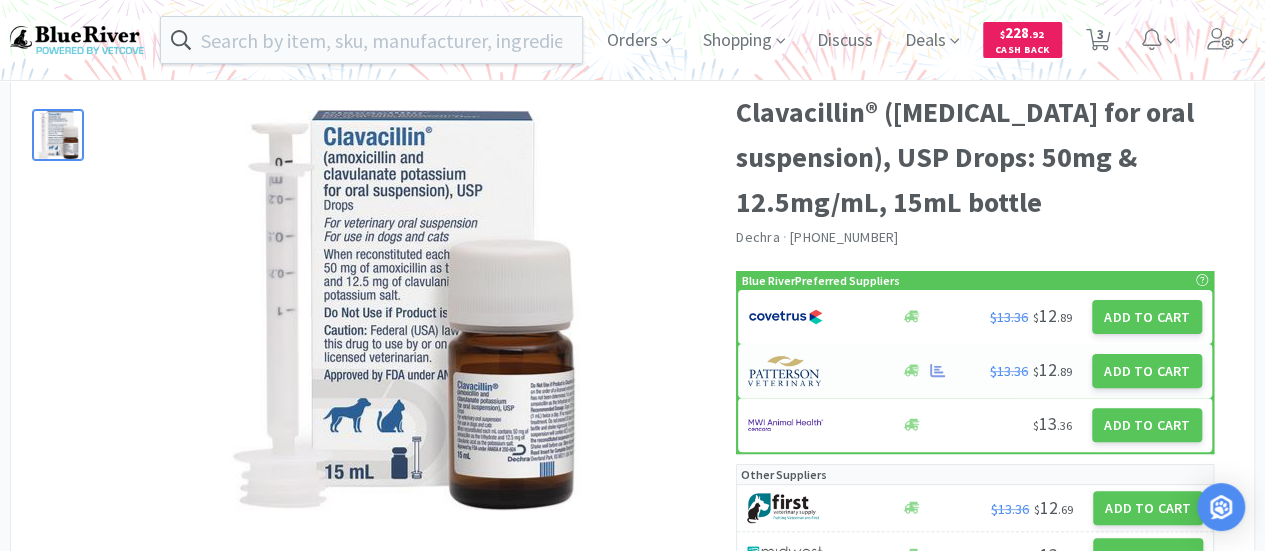 scroll, scrollTop: 80, scrollLeft: 0, axis: vertical 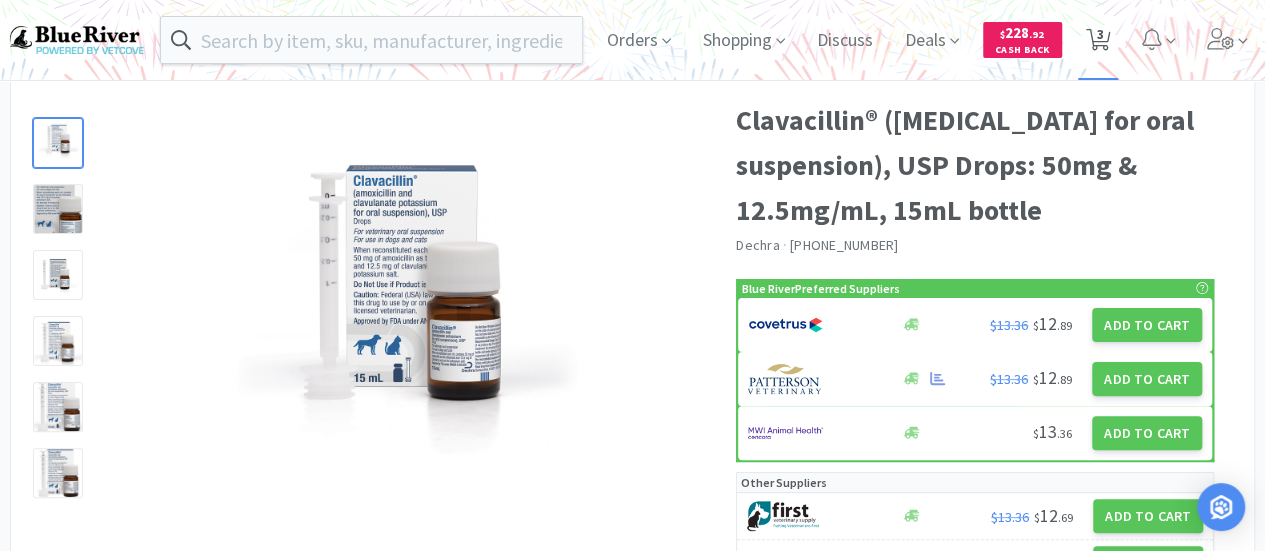 click on "3" at bounding box center [1100, 34] 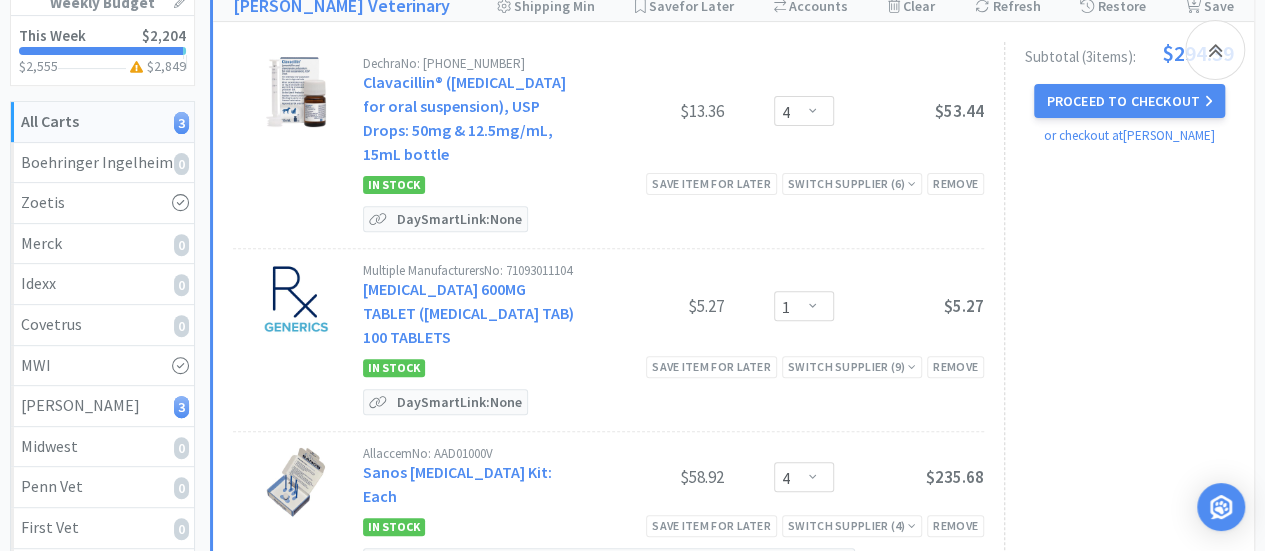 scroll, scrollTop: 274, scrollLeft: 0, axis: vertical 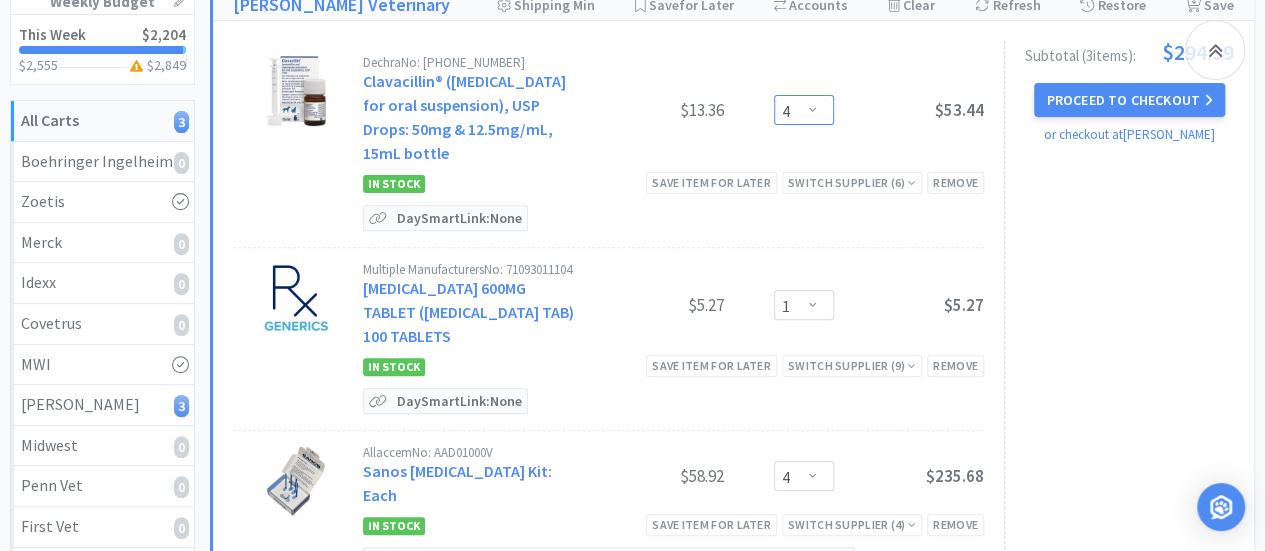 click on "Enter Quantity 1 2 3 4 5 6 7 8 9 10 11 12 13 14 15 16 17 18 19 20 Enter Quantity" at bounding box center (804, 110) 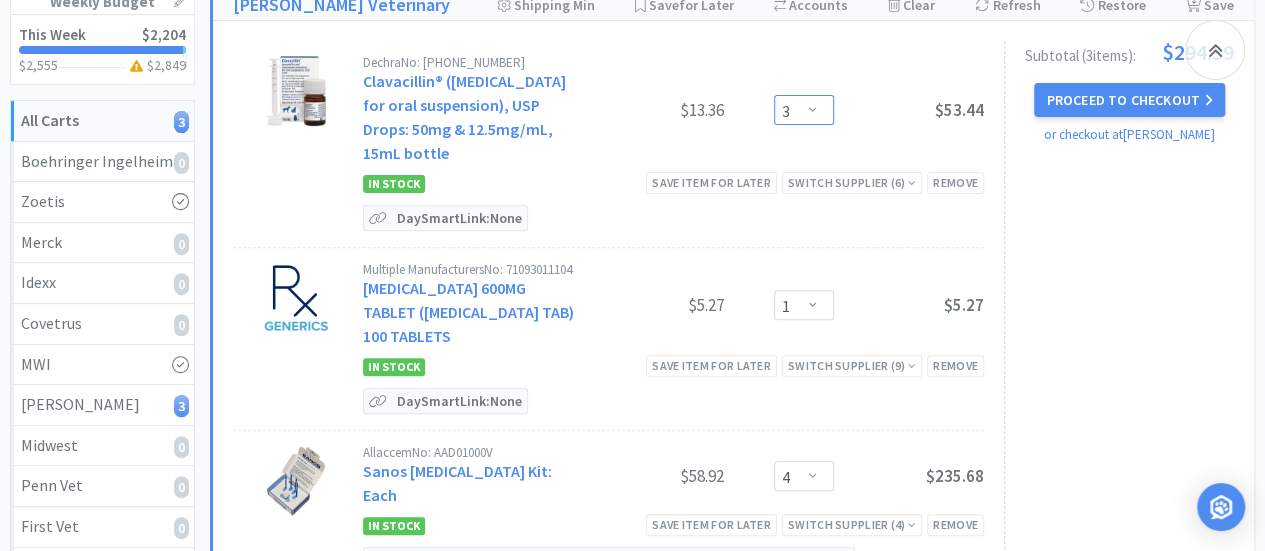 click on "Enter Quantity 1 2 3 4 5 6 7 8 9 10 11 12 13 14 15 16 17 18 19 20 Enter Quantity" at bounding box center [804, 110] 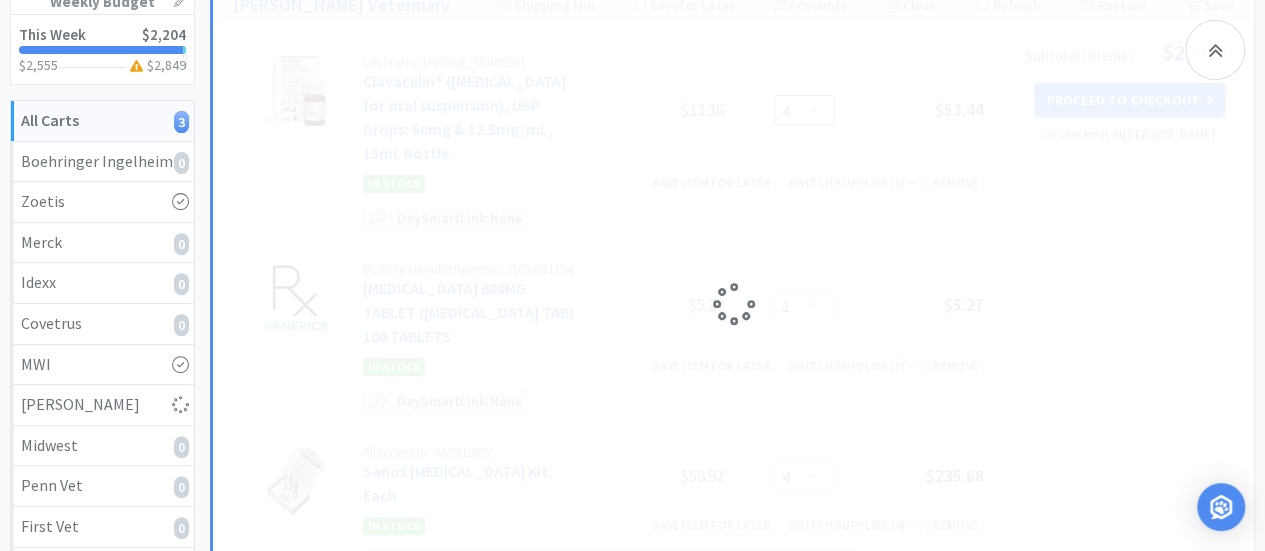 select on "3" 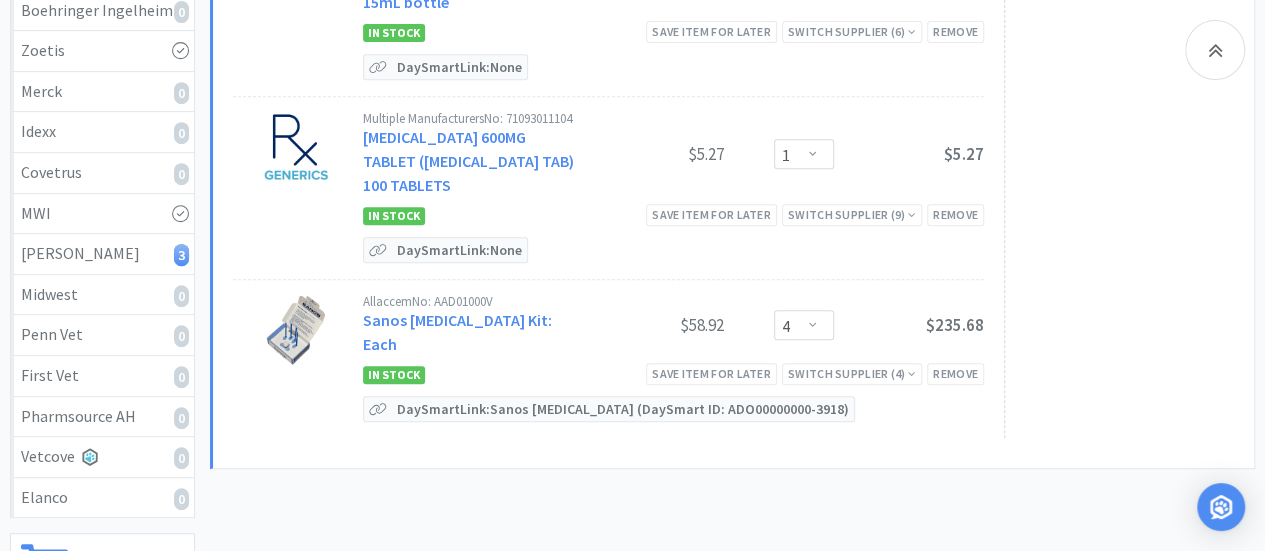 scroll, scrollTop: 438, scrollLeft: 0, axis: vertical 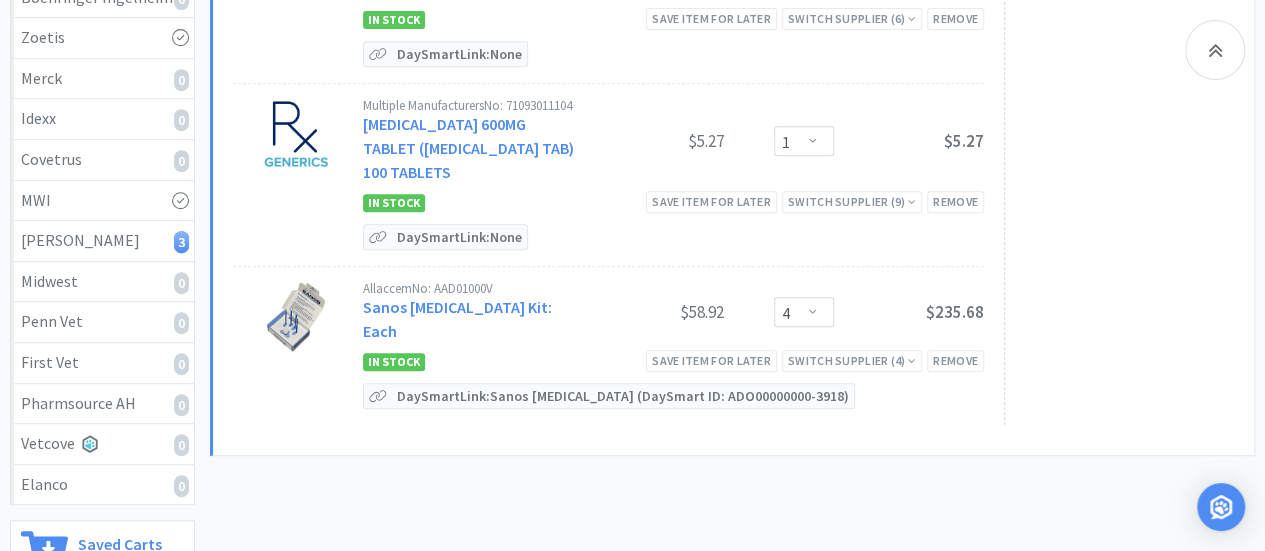click on "Subtotal ( 3  item s ):    $281.03 Proceed to Checkout or checkout at  Patterson" at bounding box center [1119, 151] 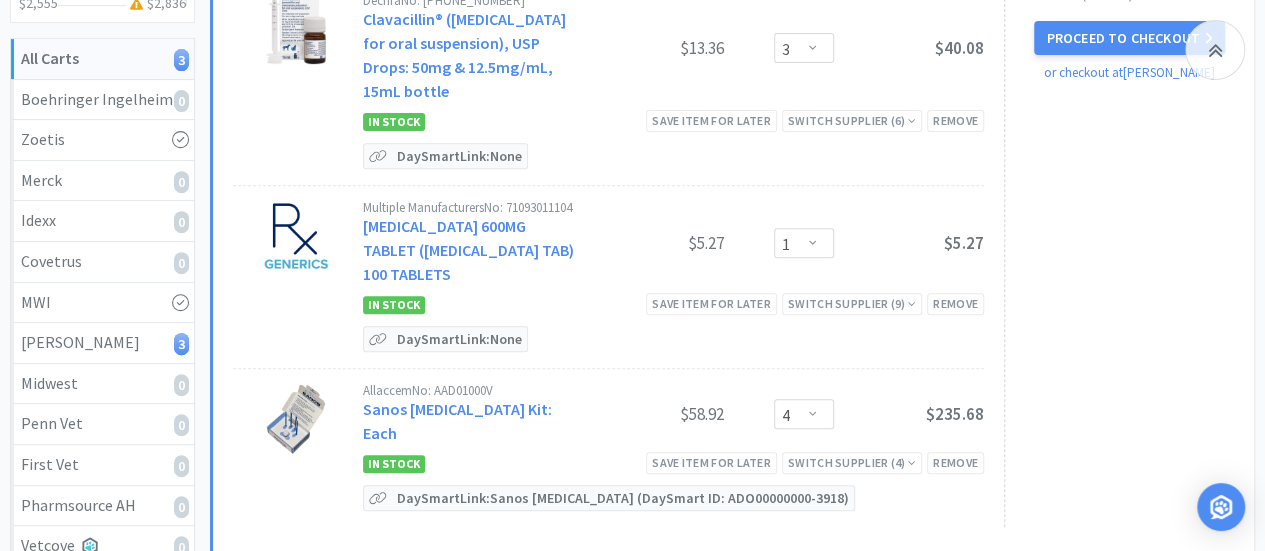 scroll, scrollTop: 330, scrollLeft: 0, axis: vertical 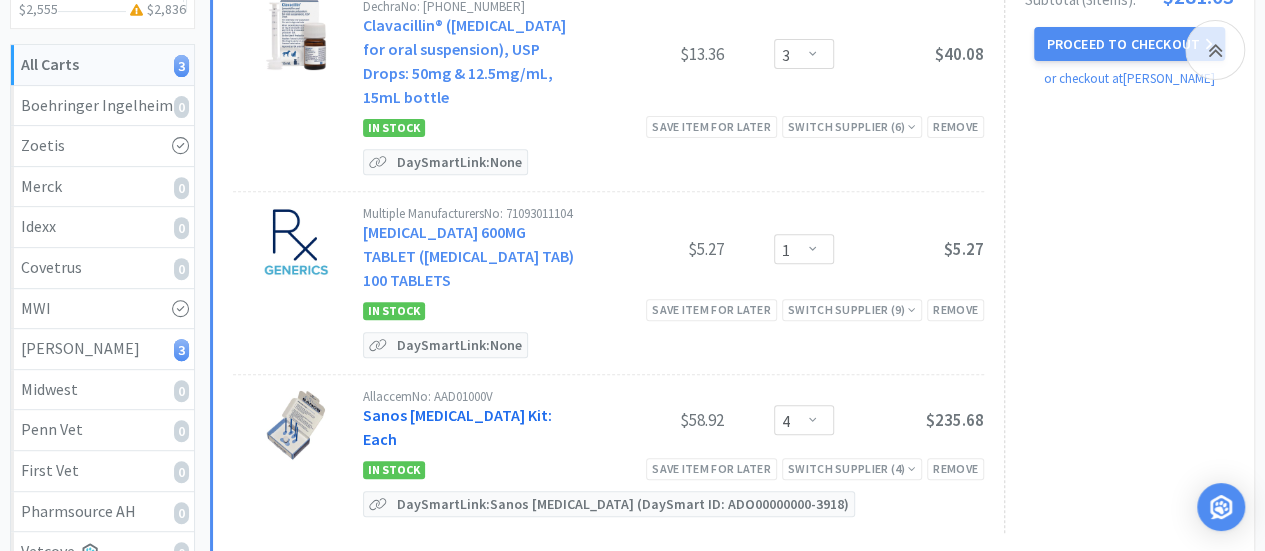 click on "Sanos [MEDICAL_DATA] Kit: Each" at bounding box center (457, 427) 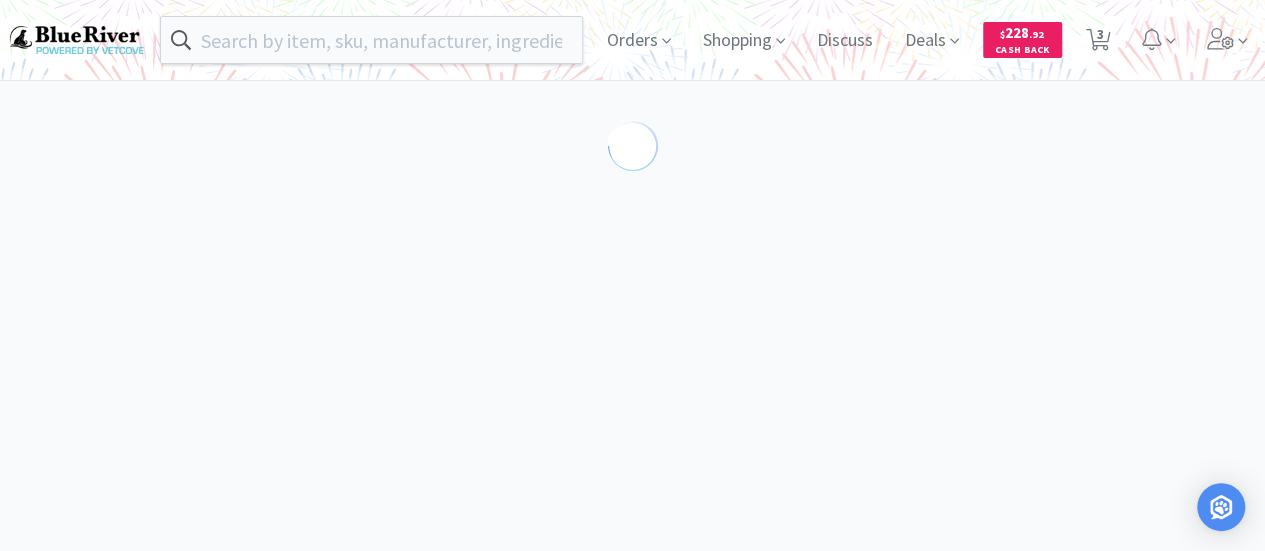 scroll, scrollTop: 0, scrollLeft: 0, axis: both 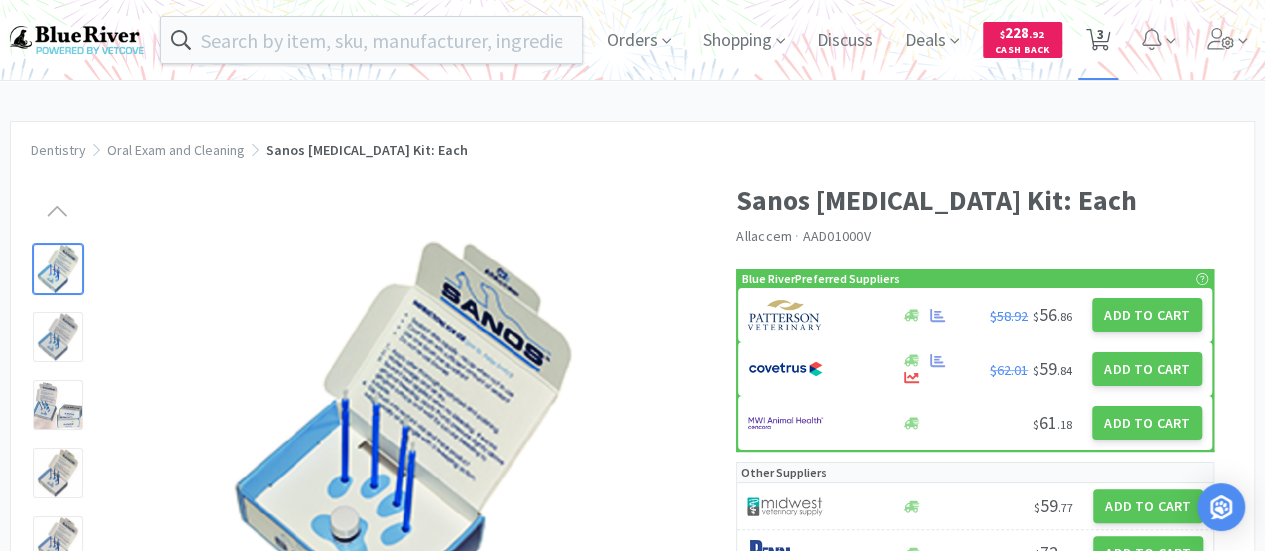 click on "3" at bounding box center [1100, 34] 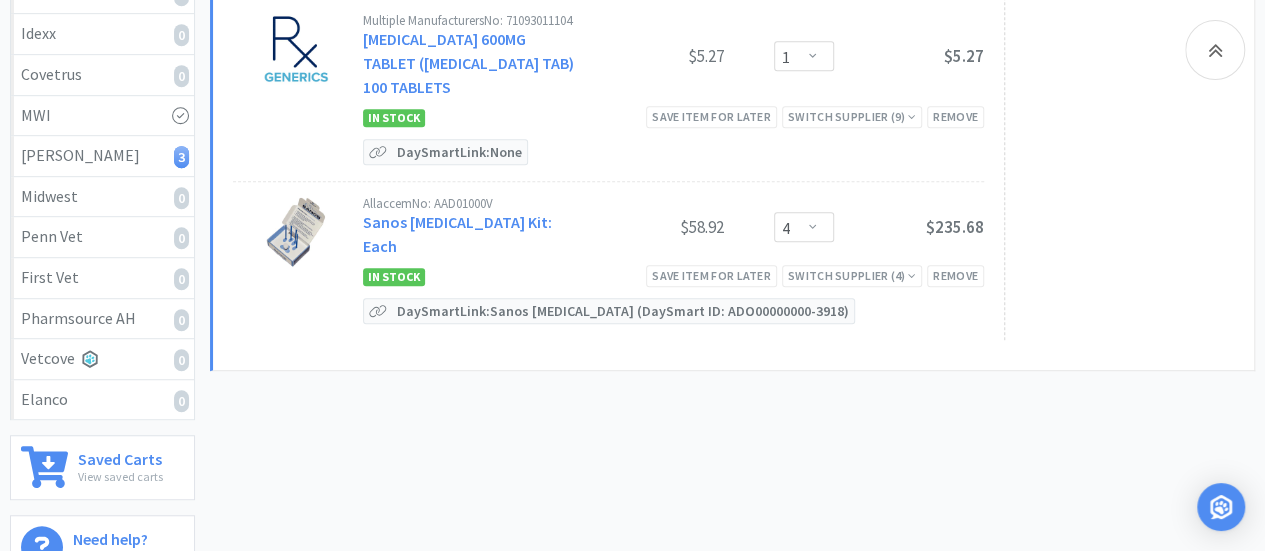scroll, scrollTop: 533, scrollLeft: 0, axis: vertical 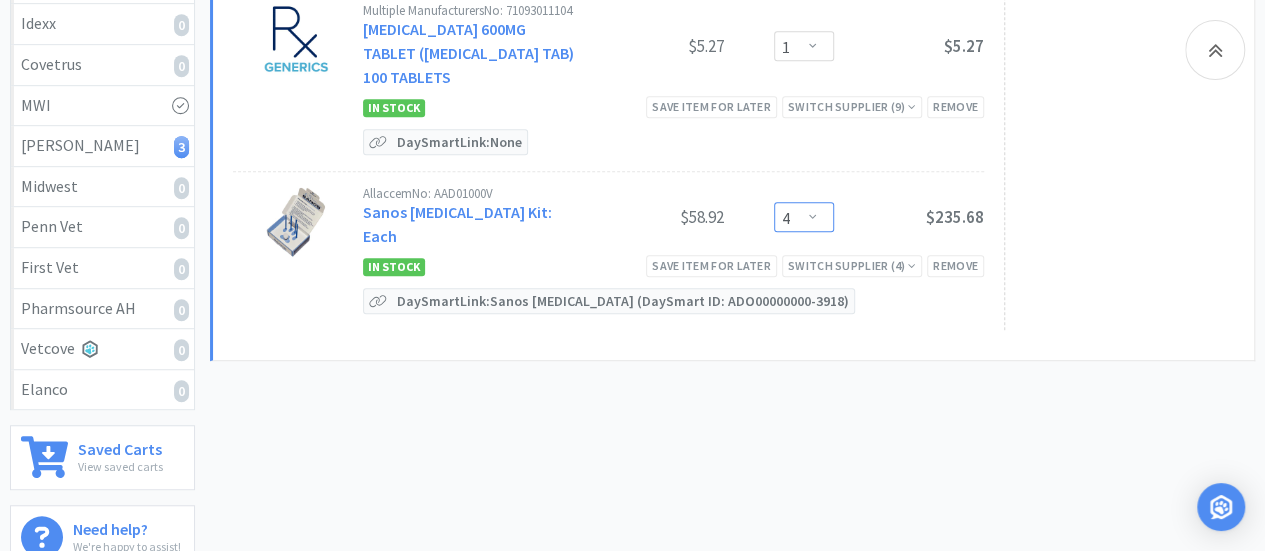 click on "Enter Quantity 1 2 3 4 5 6 7 8 9 10 11 12 13 14 15 16 17 18 19 20 Enter Quantity" at bounding box center [804, 217] 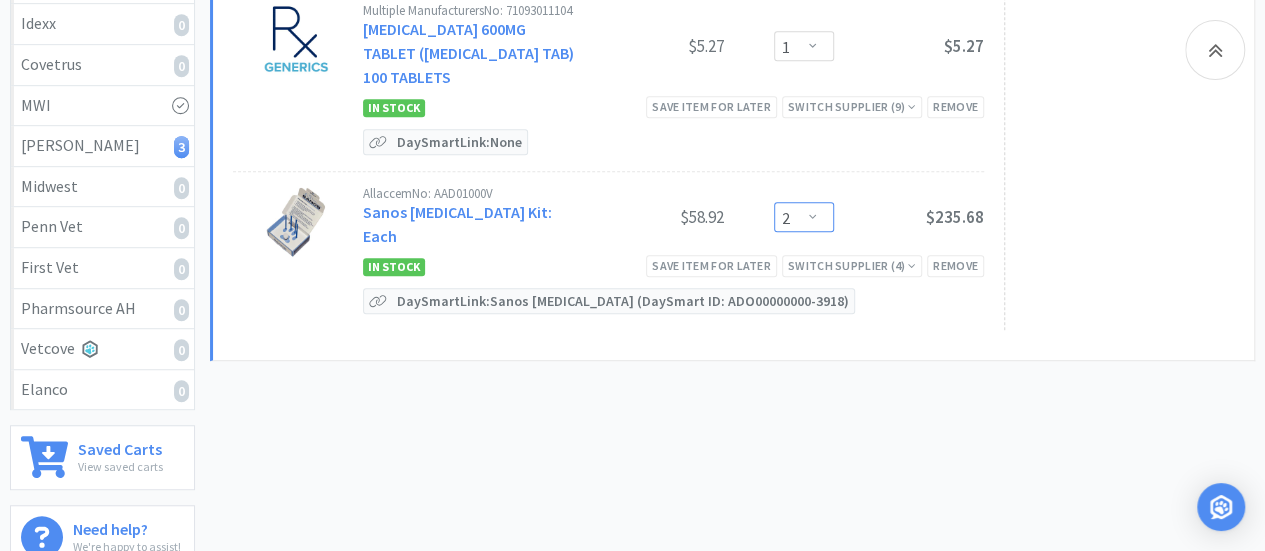click on "Enter Quantity 1 2 3 4 5 6 7 8 9 10 11 12 13 14 15 16 17 18 19 20 Enter Quantity" at bounding box center [804, 217] 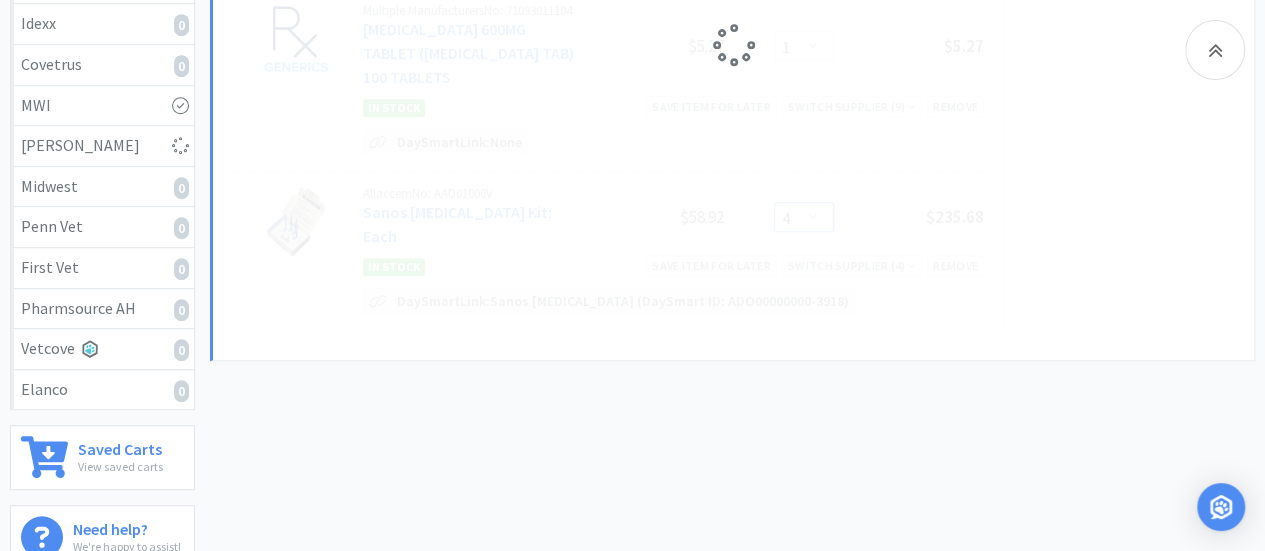 select on "2" 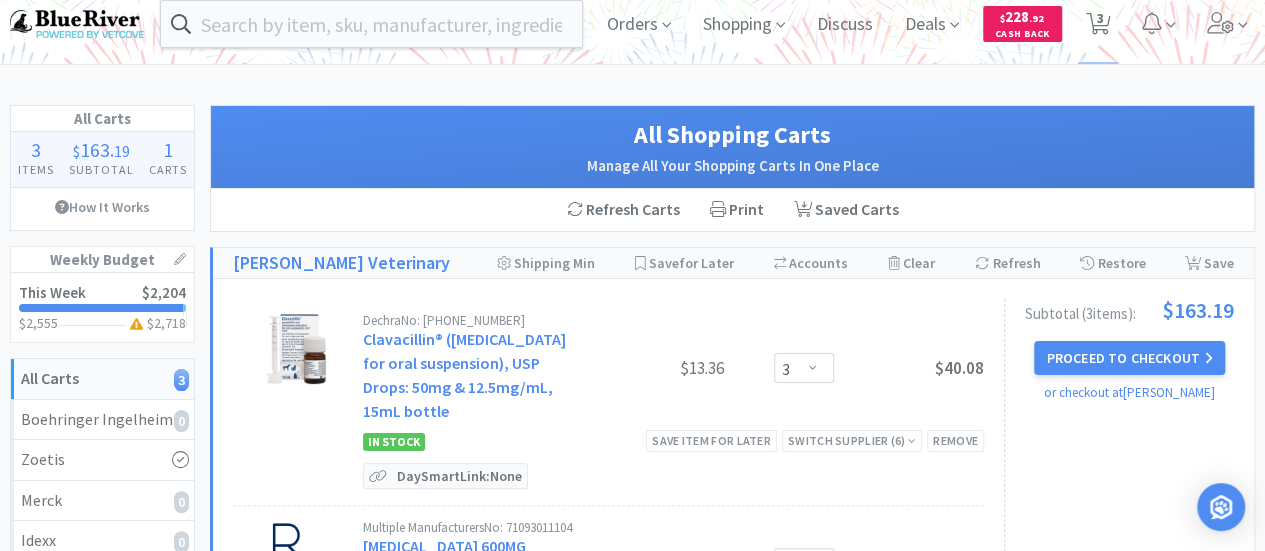 scroll, scrollTop: 0, scrollLeft: 0, axis: both 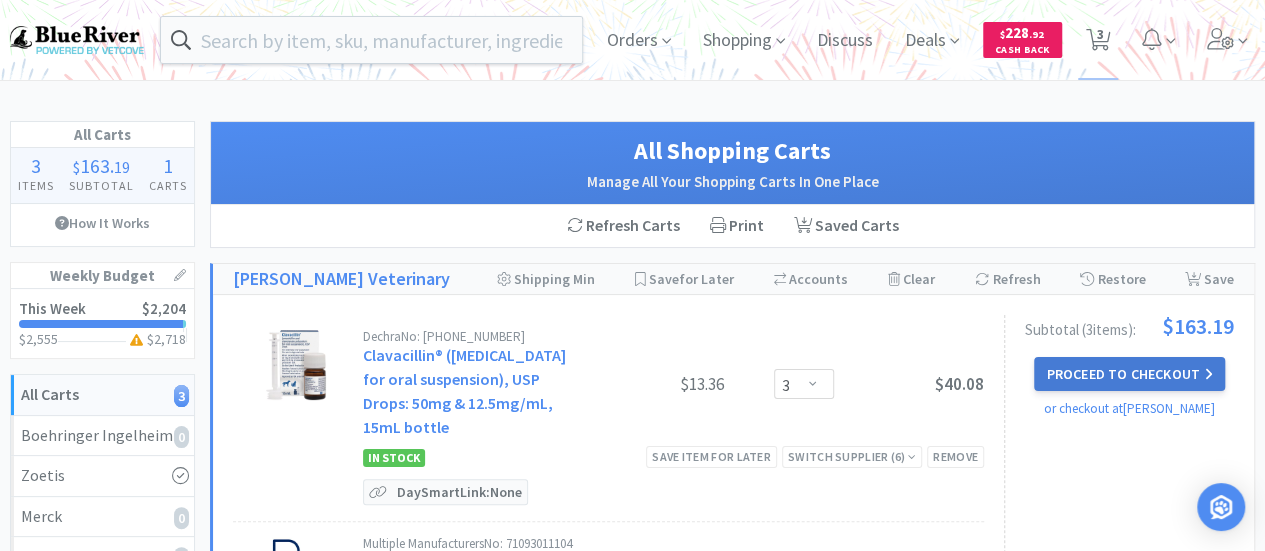 click on "Proceed to Checkout" at bounding box center (1129, 374) 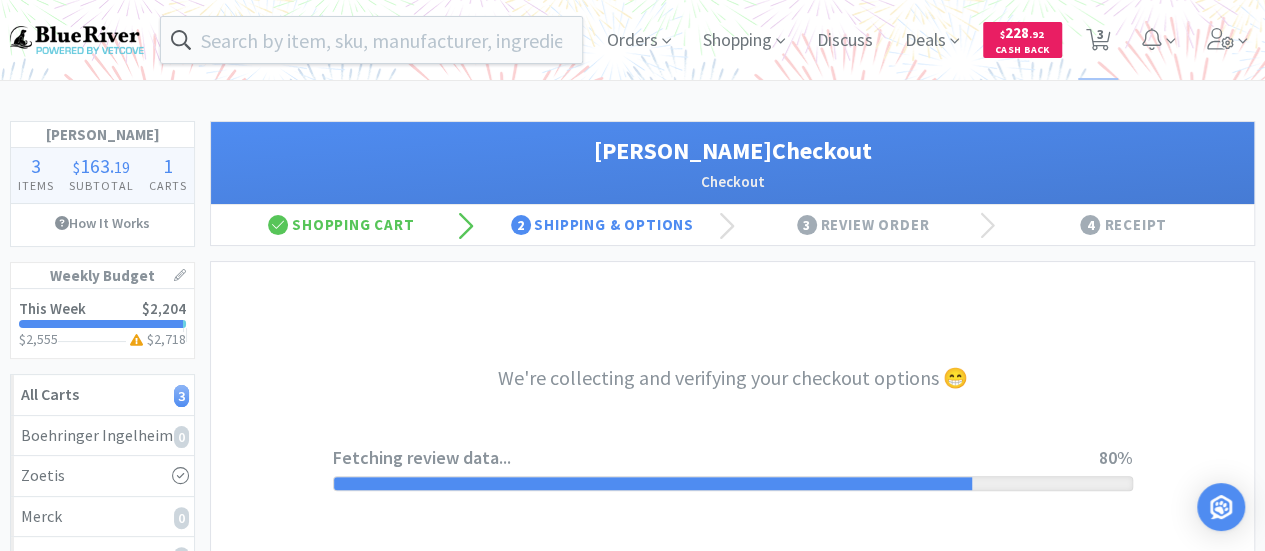 select on "1" 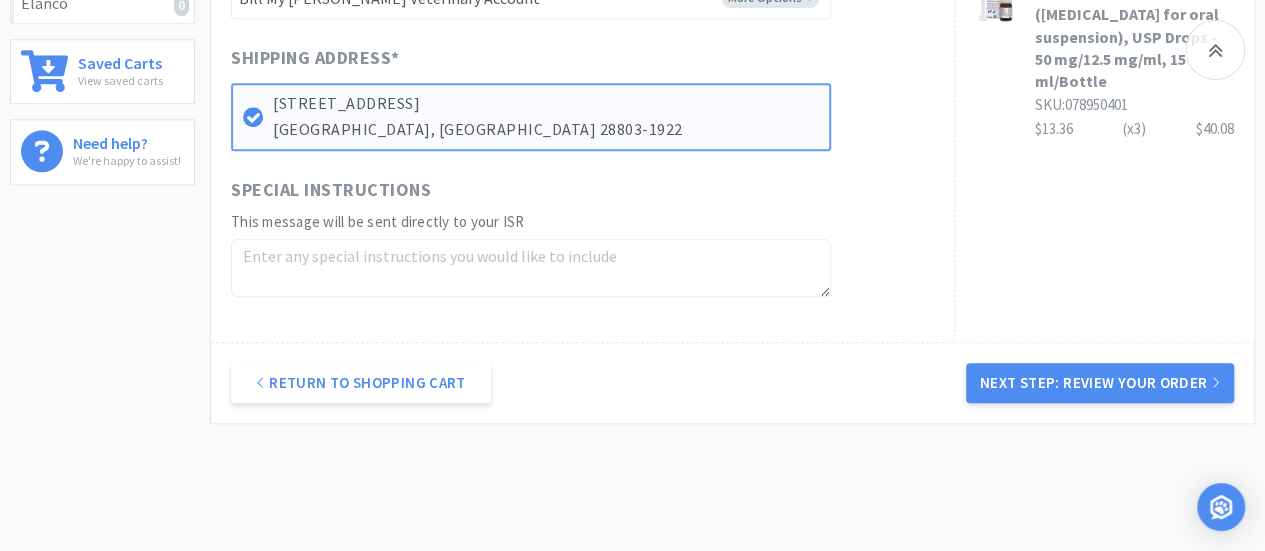 scroll, scrollTop: 920, scrollLeft: 0, axis: vertical 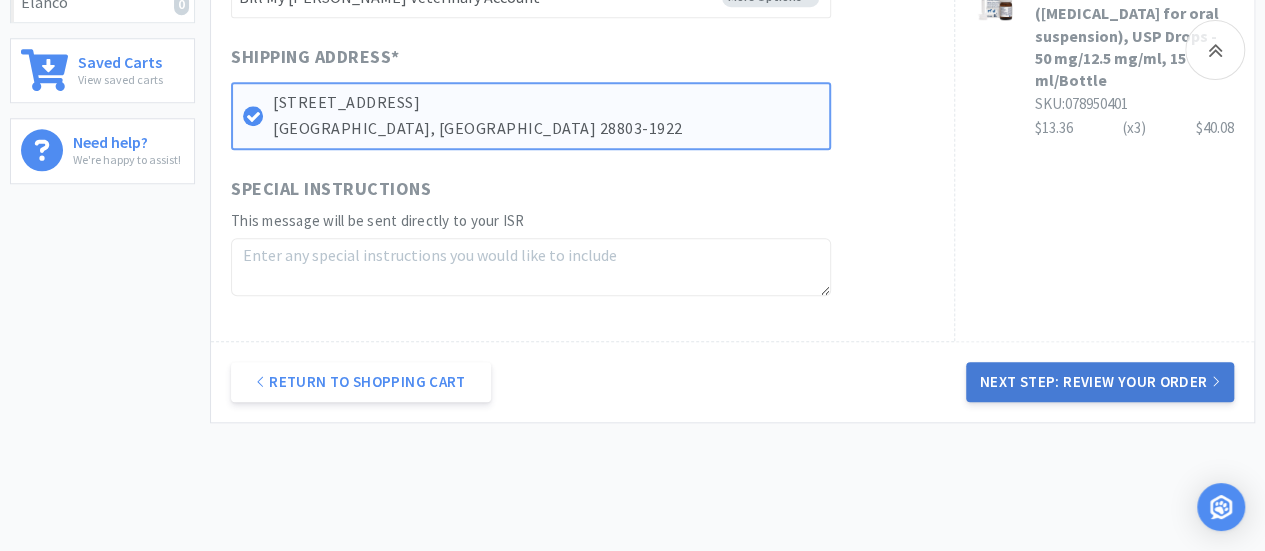 click on "Next Step: Review Your Order" at bounding box center [1100, 382] 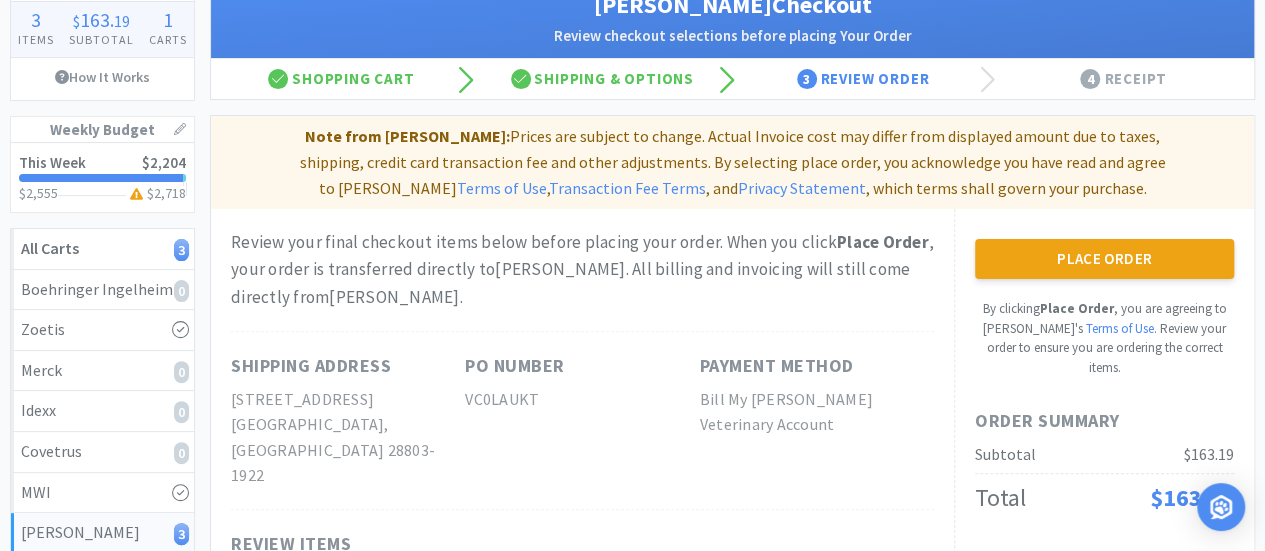 scroll, scrollTop: 144, scrollLeft: 0, axis: vertical 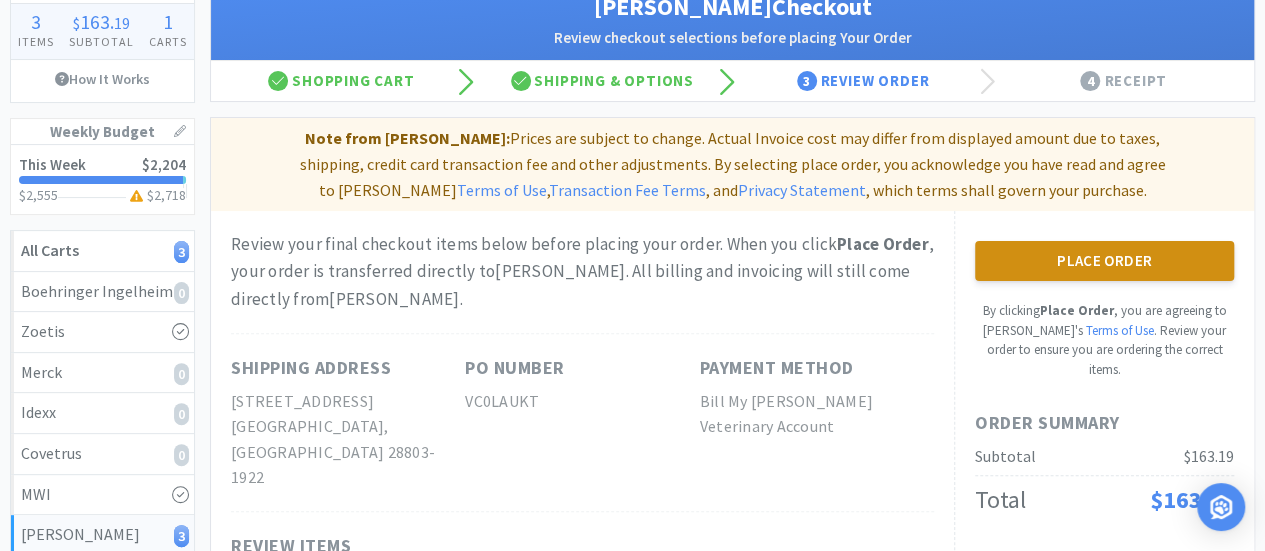 click on "Place Order" at bounding box center [1104, 261] 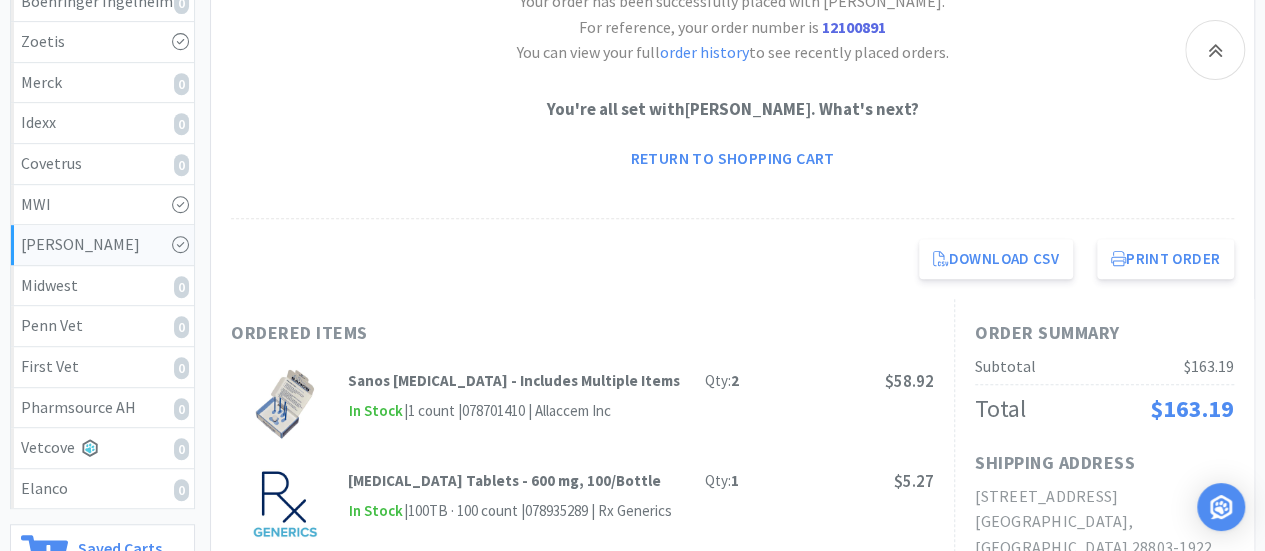 scroll, scrollTop: 430, scrollLeft: 0, axis: vertical 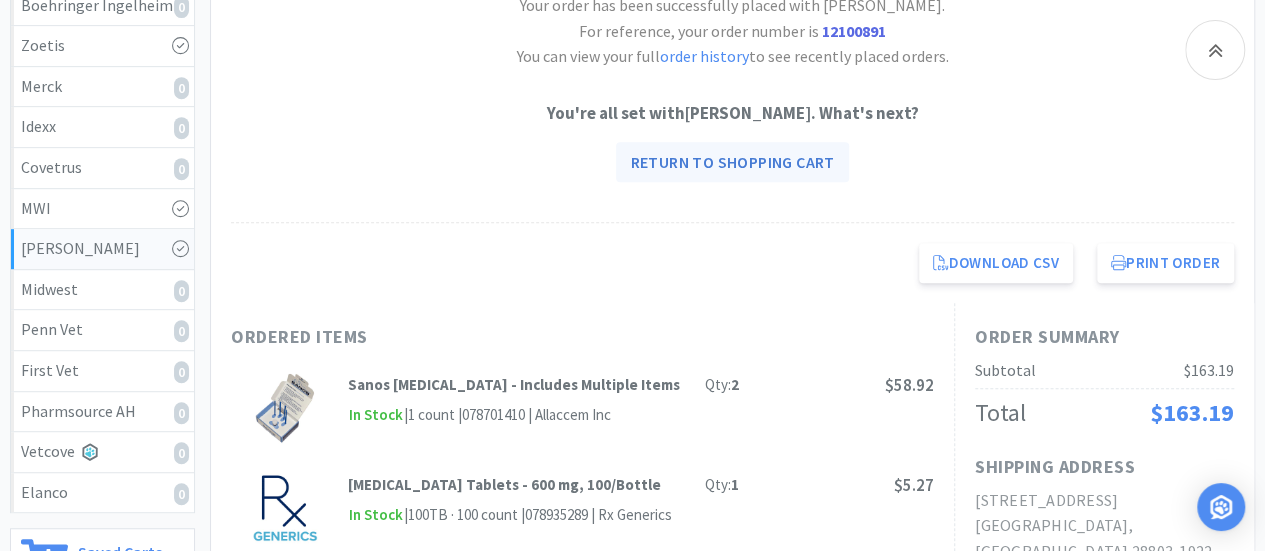 click on "Return to Shopping Cart" at bounding box center [732, 162] 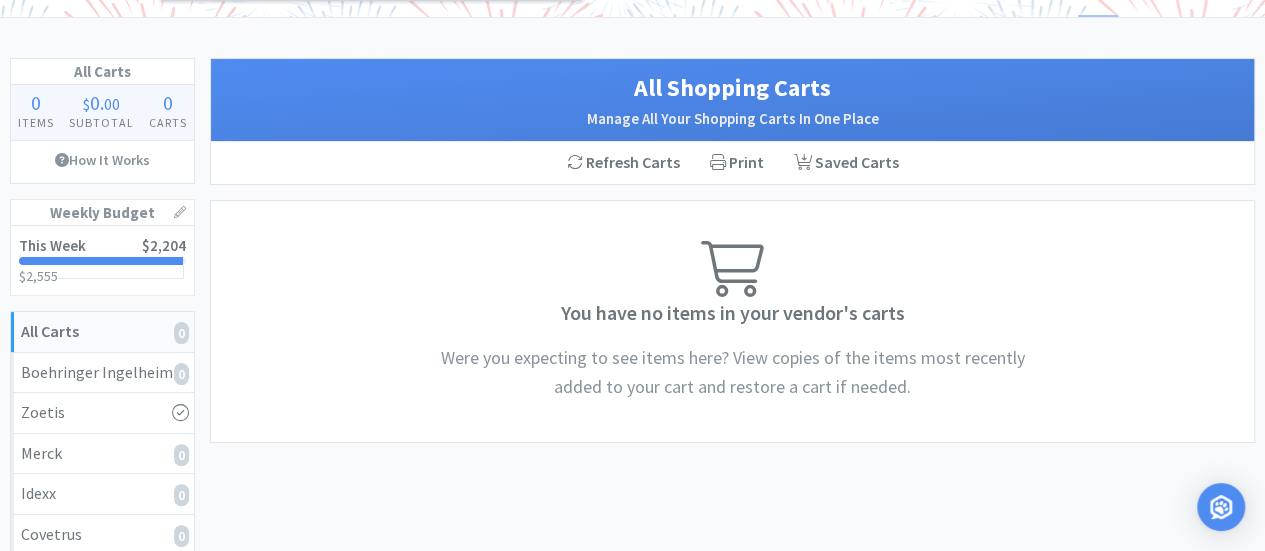 scroll, scrollTop: 0, scrollLeft: 0, axis: both 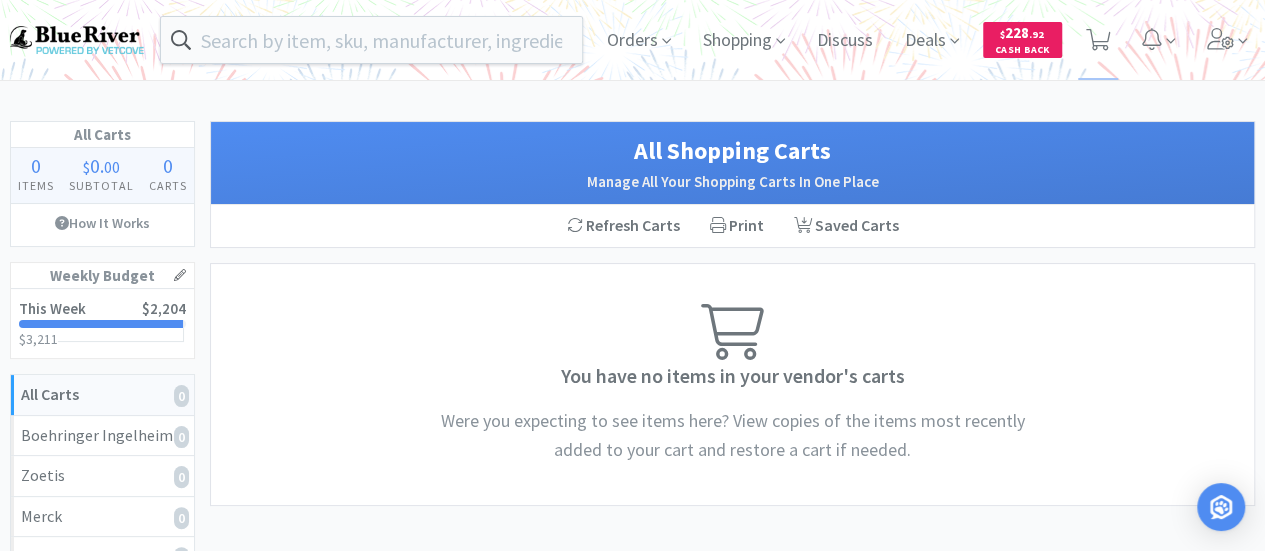 click 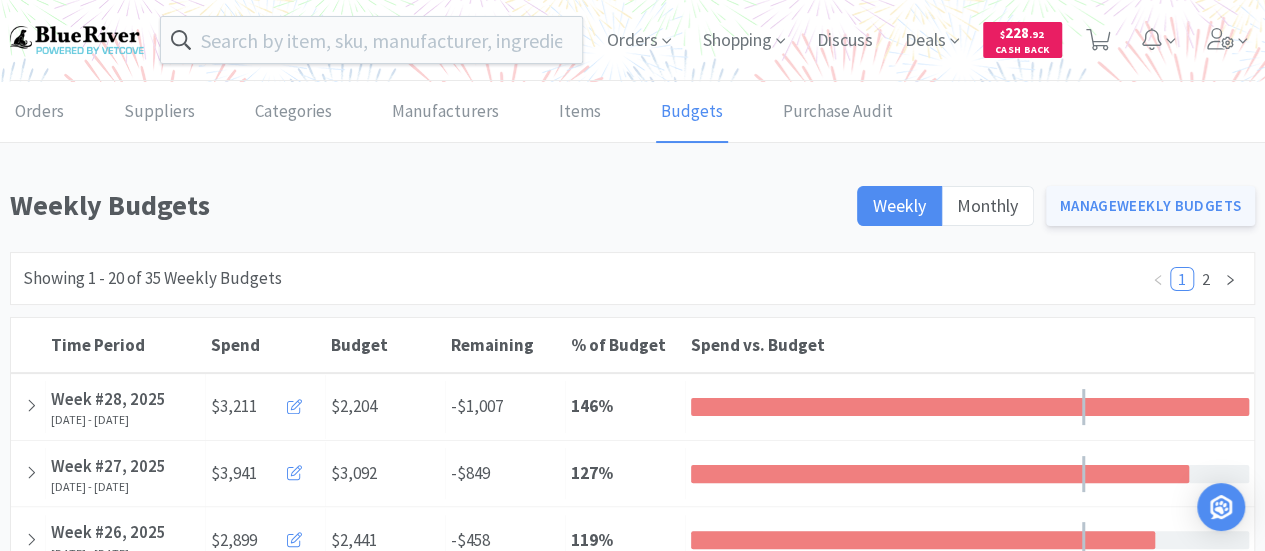click on "Manage  Weekly Budgets" at bounding box center [1151, 206] 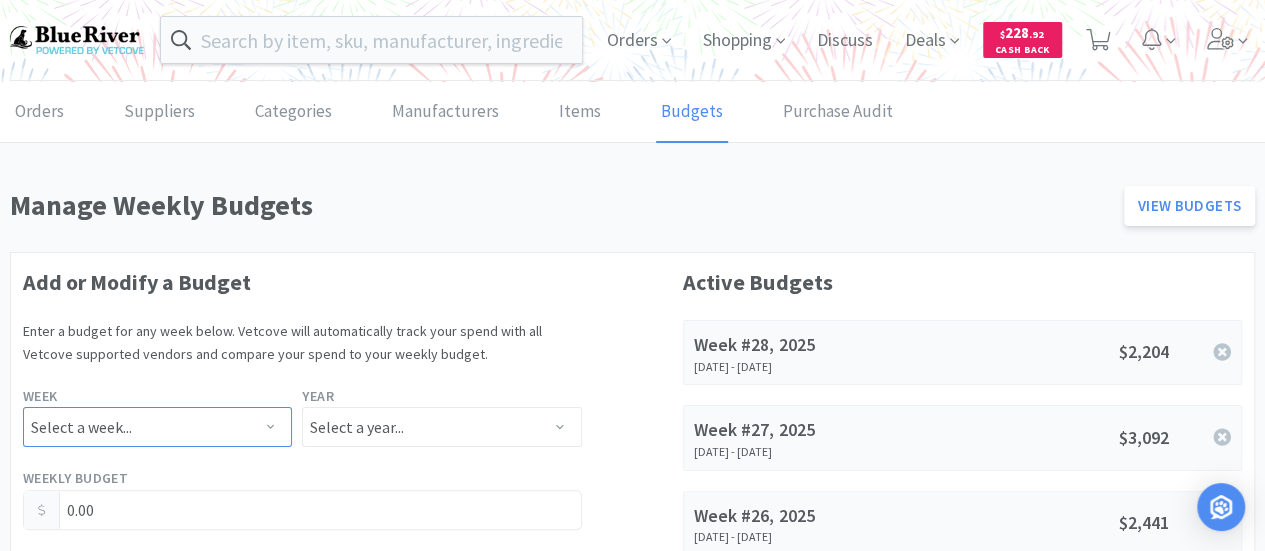 click on "Select a week... Week 1 ([DATE] - [DATE]) Week 2 ([DATE] - [DATE]) Week 3 ([DATE] - [DATE]) Week 4 ([DATE] - [DATE]) Week 5 ([DATE] - [DATE]) Week 6 ([DATE] - [DATE]) Week 7 ([DATE] - [DATE]) Week 8 ([DATE] - [DATE]) Week 9 ([DATE] - [DATE]) Week 10 ([DATE] - [DATE]) Week 11 ([DATE] - [DATE]) Week 12 ([DATE] - [DATE]) Week 13 ([DATE] - [DATE]) Week 14 ([DATE] - [DATE]) Week 15 ([DATE] - [DATE]) Week 16 ([DATE] - [DATE]) Week 17 ([DATE] - [DATE]) Week 18 ([DATE] - [DATE]) Week 19 ([DATE] - [DATE]) Week 20 ([DATE] - [DATE]) Week 21 ([DATE] - [DATE]) Week 22 ([DATE] - [DATE]) Week 23 ([DATE] - [DATE]) Week 24 ([DATE] - [DATE]) Week 25 ([DATE] - [DATE]) Week 26 ([DATE] - [DATE]) Week 27 ([DATE] - [DATE]) Week 28 ([DATE] - [DATE]) Week 29 ([DATE] - [DATE]) Week 30 ([DATE] - [DATE]) Week 31 ([DATE] - [DATE]) Week 32 ([DATE] - [DATE]) Week 33 ([DATE] - [DATE]) Week 34 ([DATE] - [DATE])" at bounding box center [157, 427] 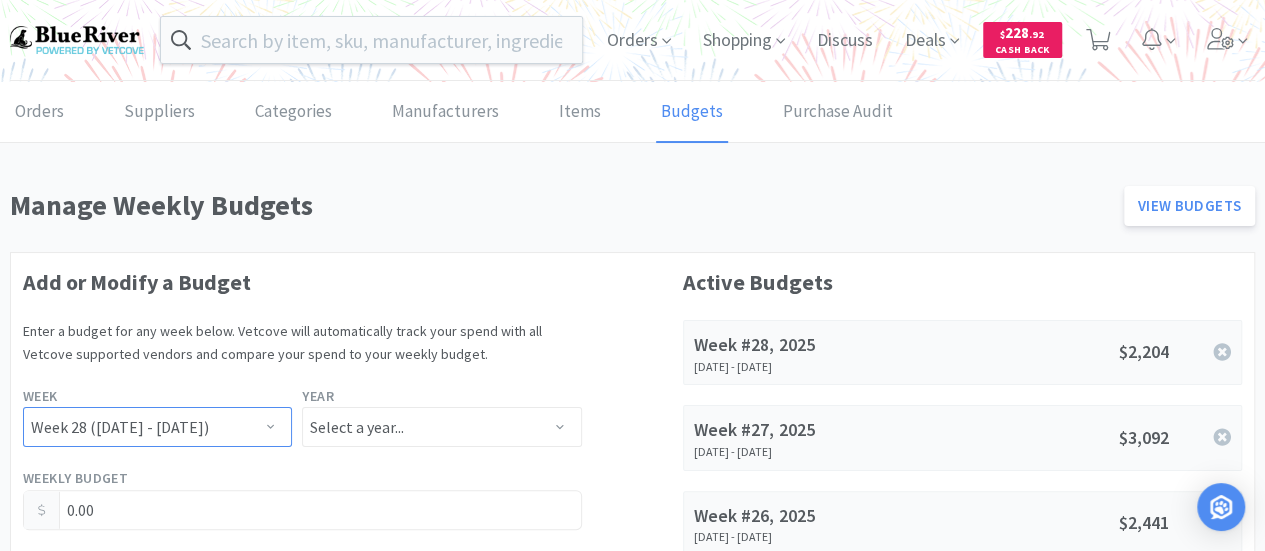 click on "Select a week... Week 1 (Dec 30th - Jan 5th) Week 2 (Jan 6th - Jan 12th) Week 3 (Jan 13th - Jan 19th) Week 4 (Jan 20th - Jan 26th) Week 5 (Jan 27th - Feb 2nd) Week 6 (Feb 3rd - Feb 9th) Week 7 (Feb 10th - Feb 16th) Week 8 (Feb 17th - Feb 23rd) Week 9 (Feb 24th - Mar 2nd) Week 10 (Mar 3rd - Mar 9th) Week 11 (Mar 10th - Mar 16th) Week 12 (Mar 17th - Mar 23rd) Week 13 (Mar 24th - Mar 30th) Week 14 (Mar 31st - Apr 6th) Week 15 (Apr 7th - Apr 13th) Week 16 (Apr 14th - Apr 20th) Week 17 (Apr 21st - Apr 27th) Week 18 (Apr 28th - May 4th) Week 19 (May 5th - May 11th) Week 20 (May 12th - May 18th) Week 21 (May 19th - May 25th) Week 22 (May 26th - Jun 1st) Week 23 (Jun 2nd - Jun 8th) Week 24 (Jun 9th - Jun 15th) Week 25 (Jun 16th - Jun 22nd) Week 26 (Jun 23rd - Jun 29th) Week 27 (Jun 30th - Jul 6th) Week 28 (Jul 7th - Jul 13th) Week 29 (Jul 14th - Jul 20th) Week 30 (Jul 21st - Jul 27th) Week 31 (Jul 28th - Aug 3rd) Week 32 (Aug 4th - Aug 10th) Week 33 (Aug 11th - Aug 17th) Week 34 (Aug 18th - Aug 24th)" at bounding box center [157, 427] 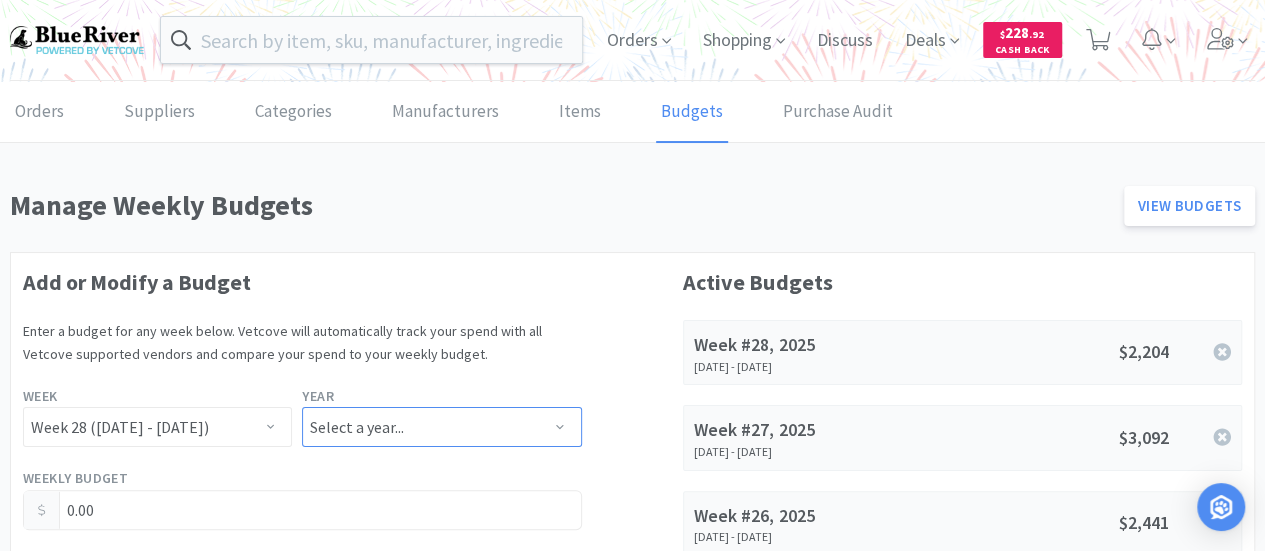 click on "Select a year... 2023 2024 2025 2026 2027 2028 2029 2030 2031 2032 2033 2034" at bounding box center [441, 427] 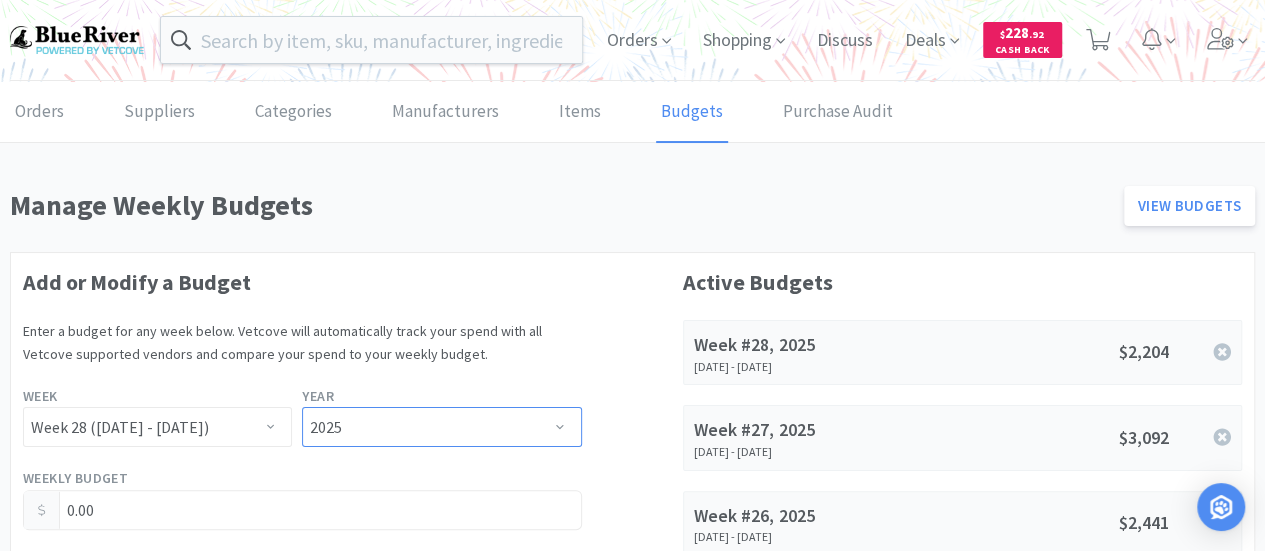 click on "Select a year... 2023 2024 2025 2026 2027 2028 2029 2030 2031 2032 2033 2034" at bounding box center (441, 427) 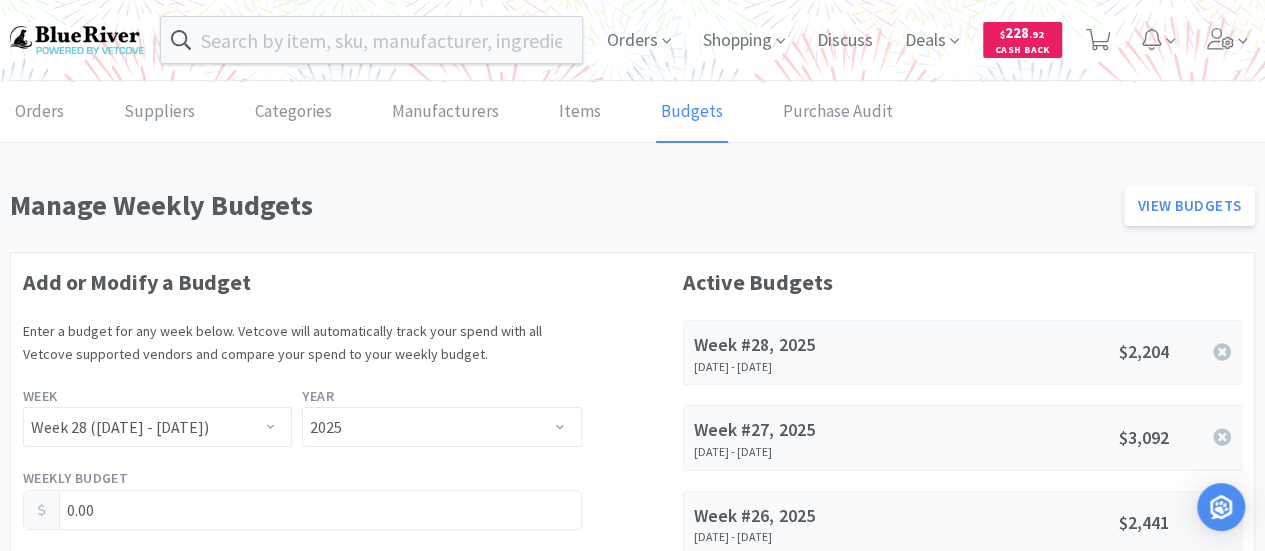 click on "Add or Modify a Budget Enter a budget for any week below. Vetcove will automatically track your spend with all Vetcove supported vendors and compare your spend to your weekly budget. Week Select a week... Week 1 (Dec 30th - Jan 5th) Week 2 (Jan 6th - Jan 12th) Week 3 (Jan 13th - Jan 19th) Week 4 (Jan 20th - Jan 26th) Week 5 (Jan 27th - Feb 2nd) Week 6 (Feb 3rd - Feb 9th) Week 7 (Feb 10th - Feb 16th) Week 8 (Feb 17th - Feb 23rd) Week 9 (Feb 24th - Mar 2nd) Week 10 (Mar 3rd - Mar 9th) Week 11 (Mar 10th - Mar 16th) Week 12 (Mar 17th - Mar 23rd) Week 13 (Mar 24th - Mar 30th) Week 14 (Mar 31st - Apr 6th) Week 15 (Apr 7th - Apr 13th) Week 16 (Apr 14th - Apr 20th) Week 17 (Apr 21st - Apr 27th) Week 18 (Apr 28th - May 4th) Week 19 (May 5th - May 11th) Week 20 (May 12th - May 18th) Week 21 (May 19th - May 25th) Week 22 (May 26th - Jun 1st) Week 23 (Jun 2nd - Jun 8th) Week 24 (Jun 9th - Jun 15th) Week 25 (Jun 16th - Jun 22nd) Week 26 (Jun 23rd - Jun 29th) Week 27 (Jun 30th - Jul 6th) Week 28 (Jul 7th - Jul 13th) Year" at bounding box center (632, 1783) 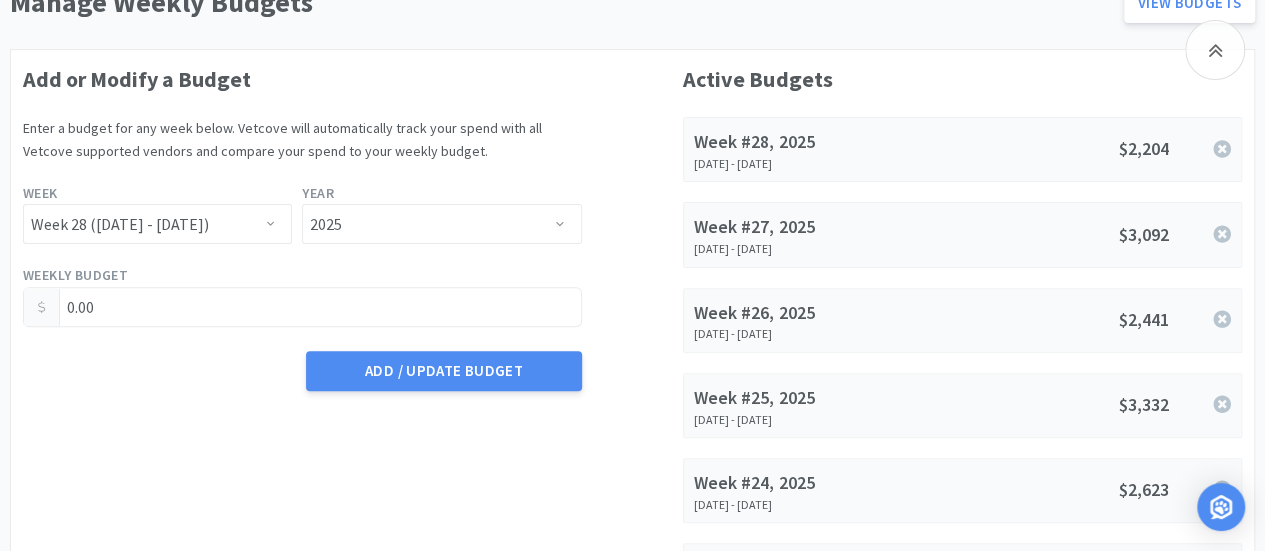 scroll, scrollTop: 209, scrollLeft: 0, axis: vertical 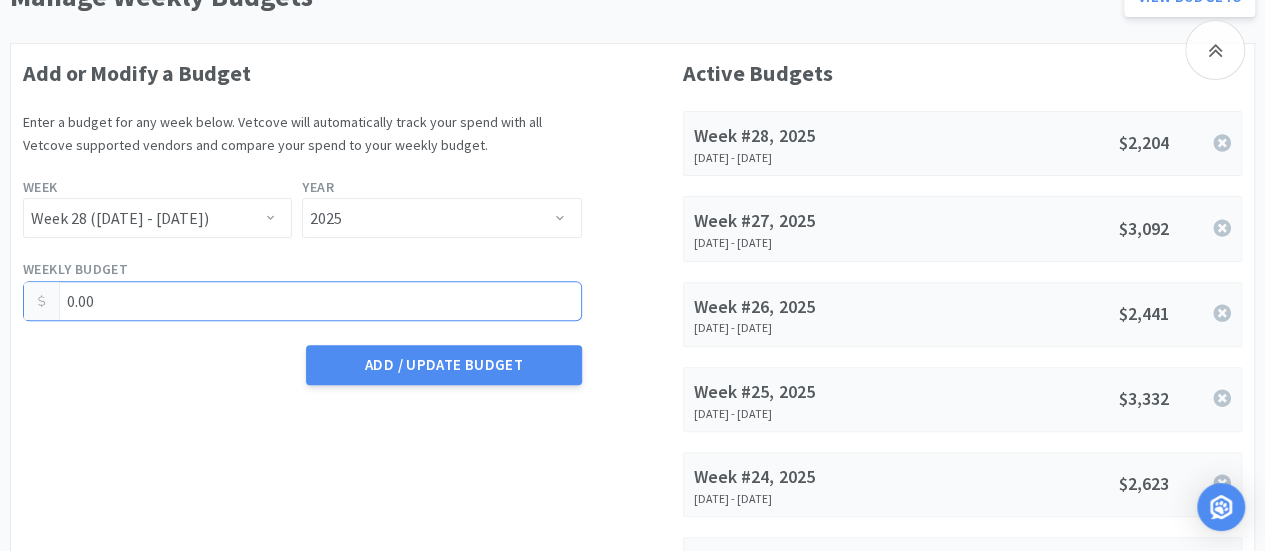 drag, startPoint x: 126, startPoint y: 295, endPoint x: 0, endPoint y: 285, distance: 126.3962 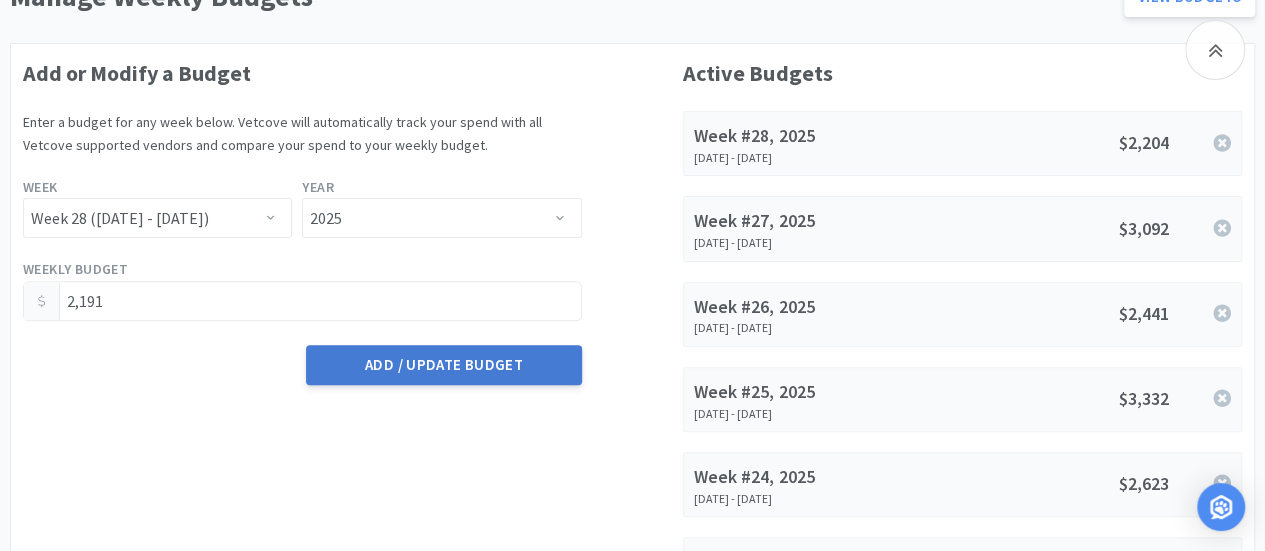 type on "2,191.00" 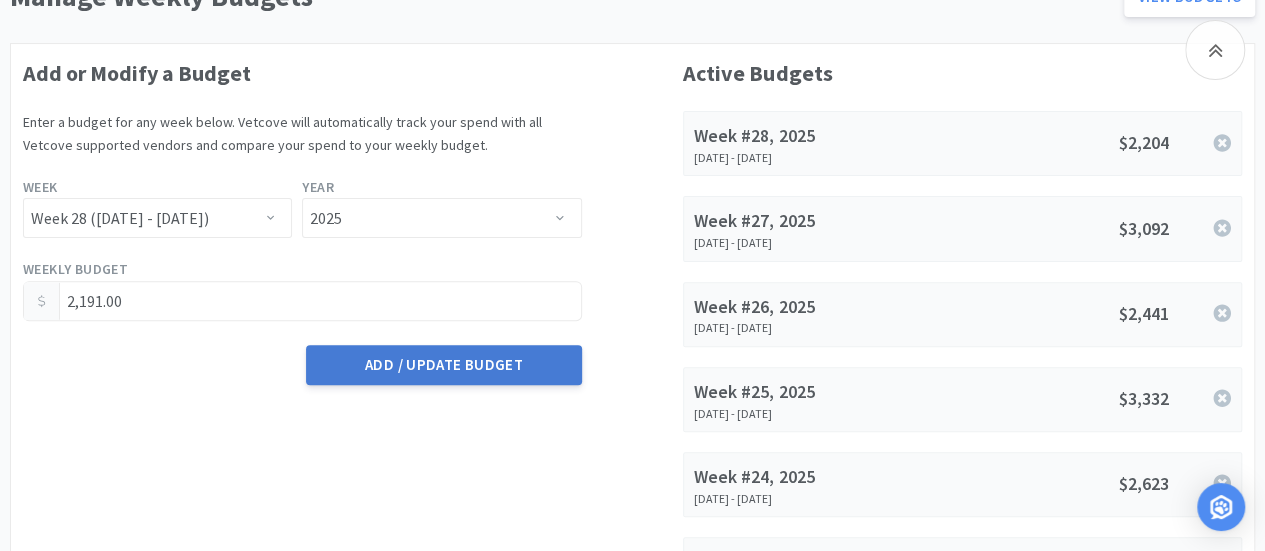 click on "Add / Update Budget" at bounding box center (443, 365) 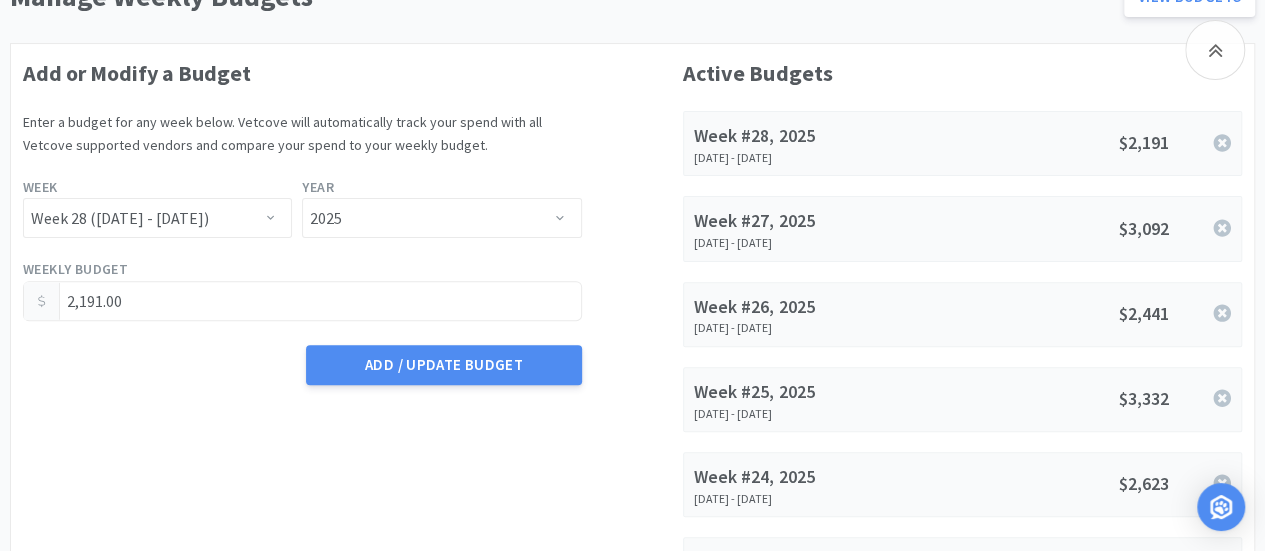 scroll, scrollTop: 0, scrollLeft: 0, axis: both 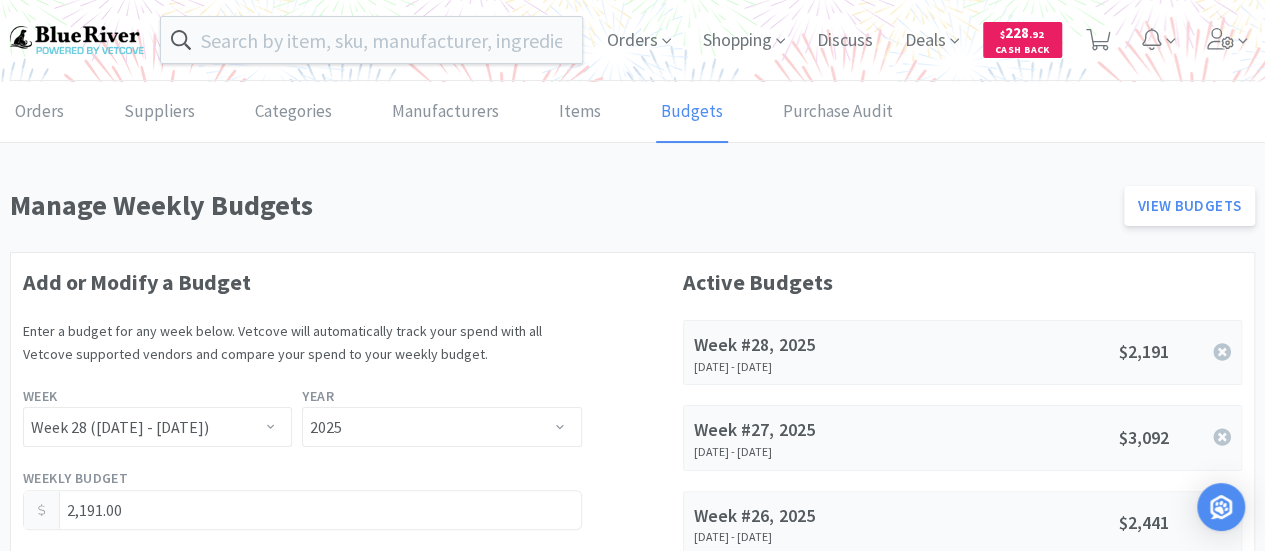 click at bounding box center (77, 39) 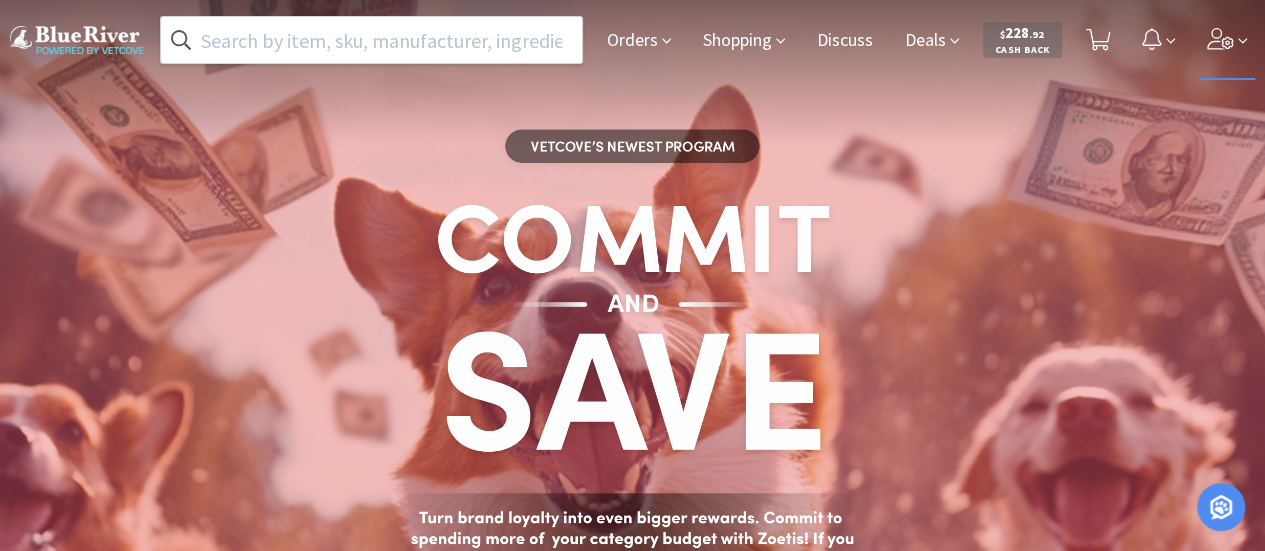 click 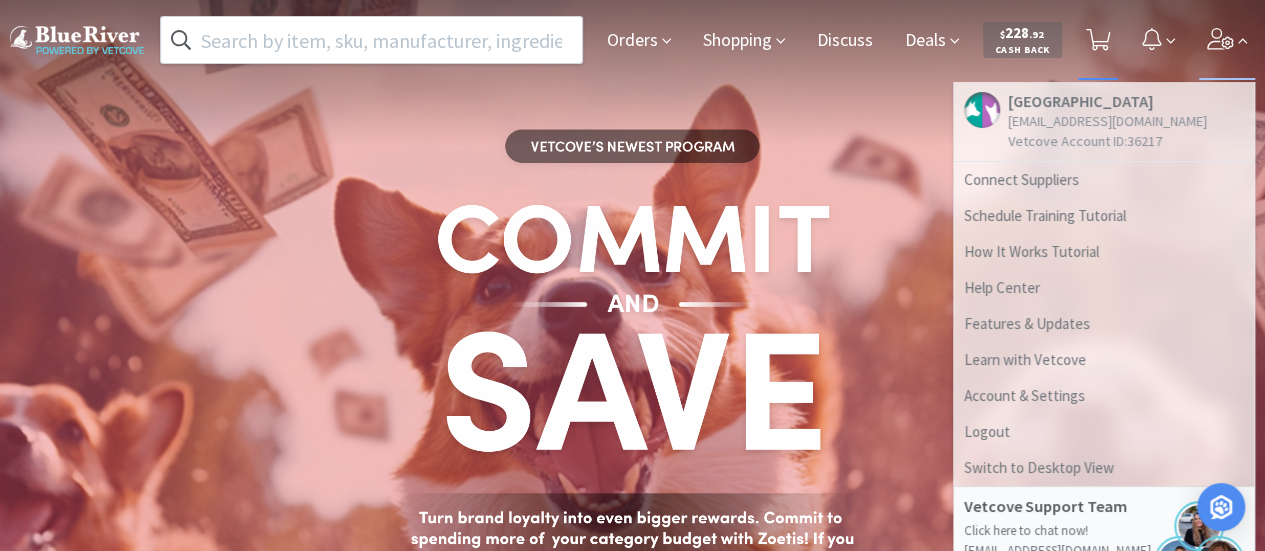 click 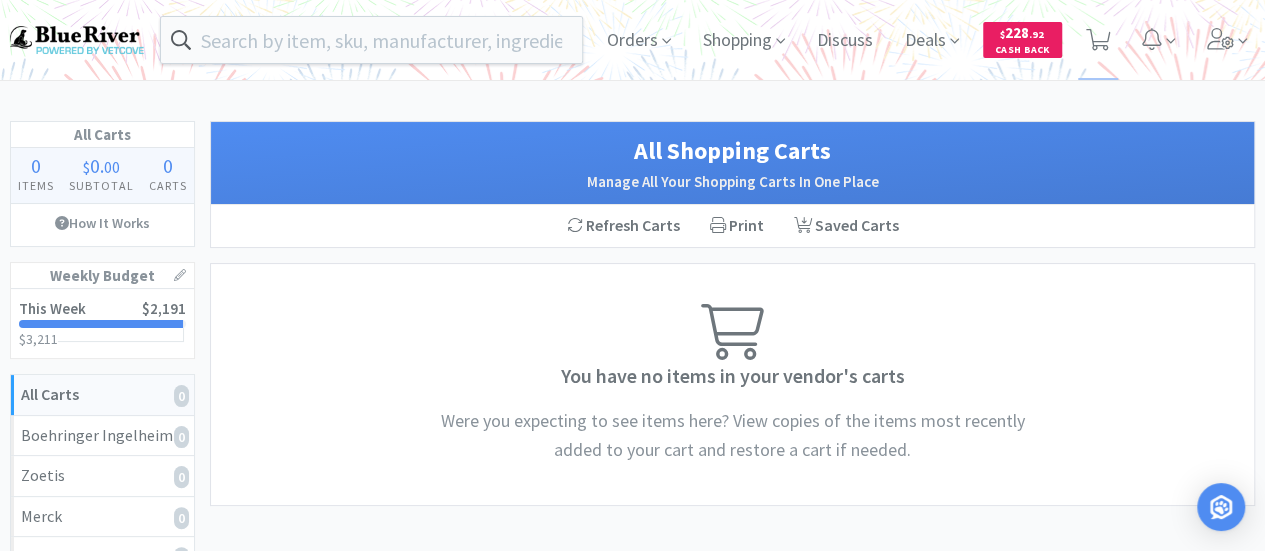 click at bounding box center [77, 39] 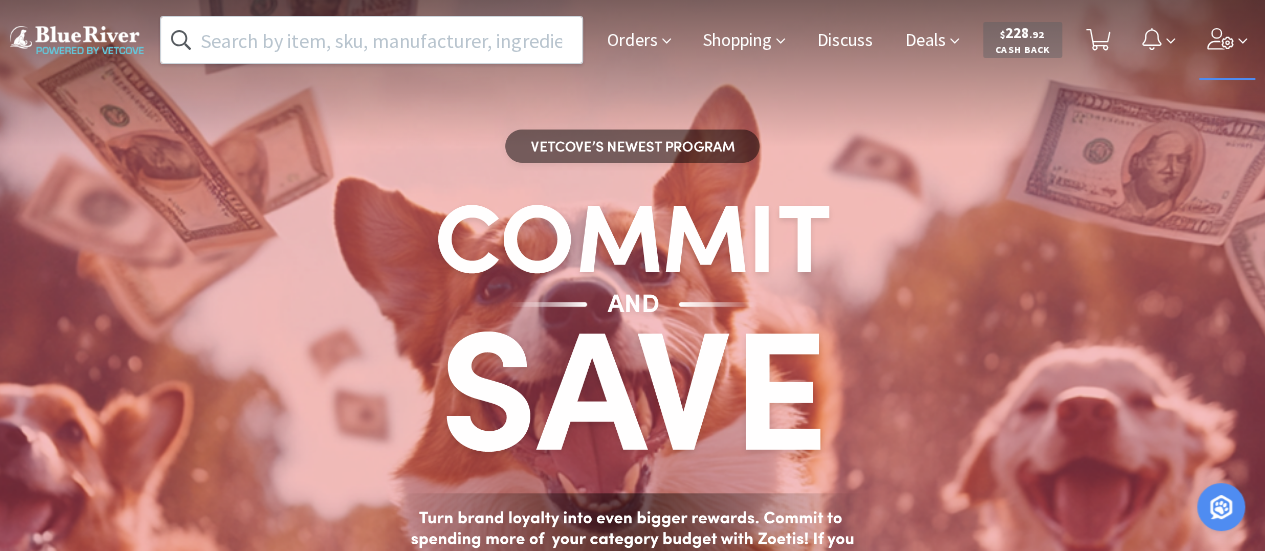 click 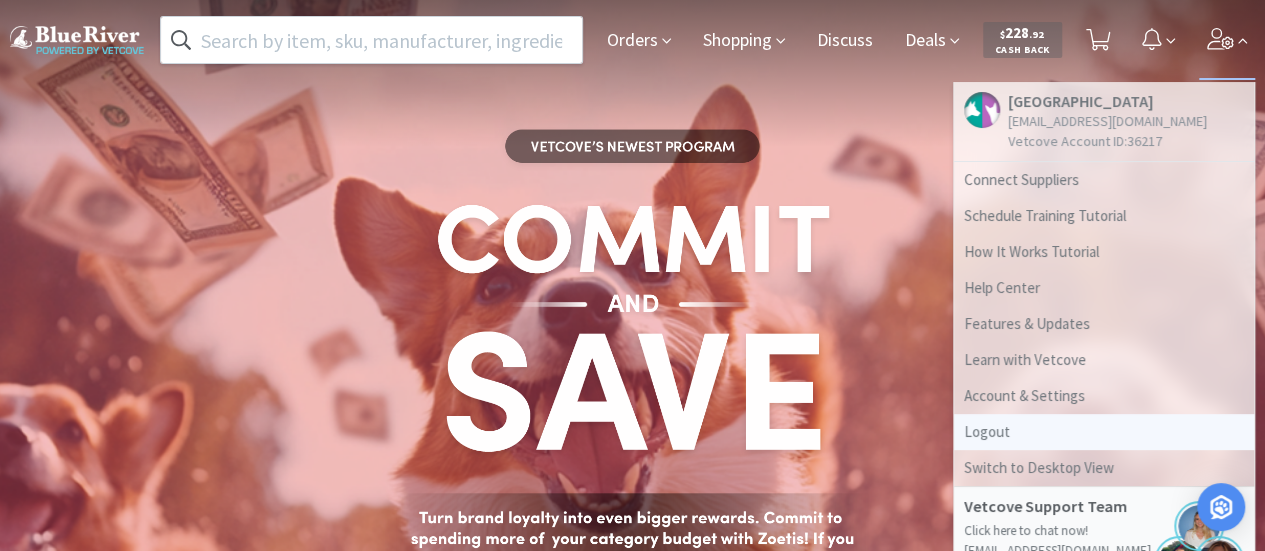 click on "Logout" at bounding box center (1104, 432) 